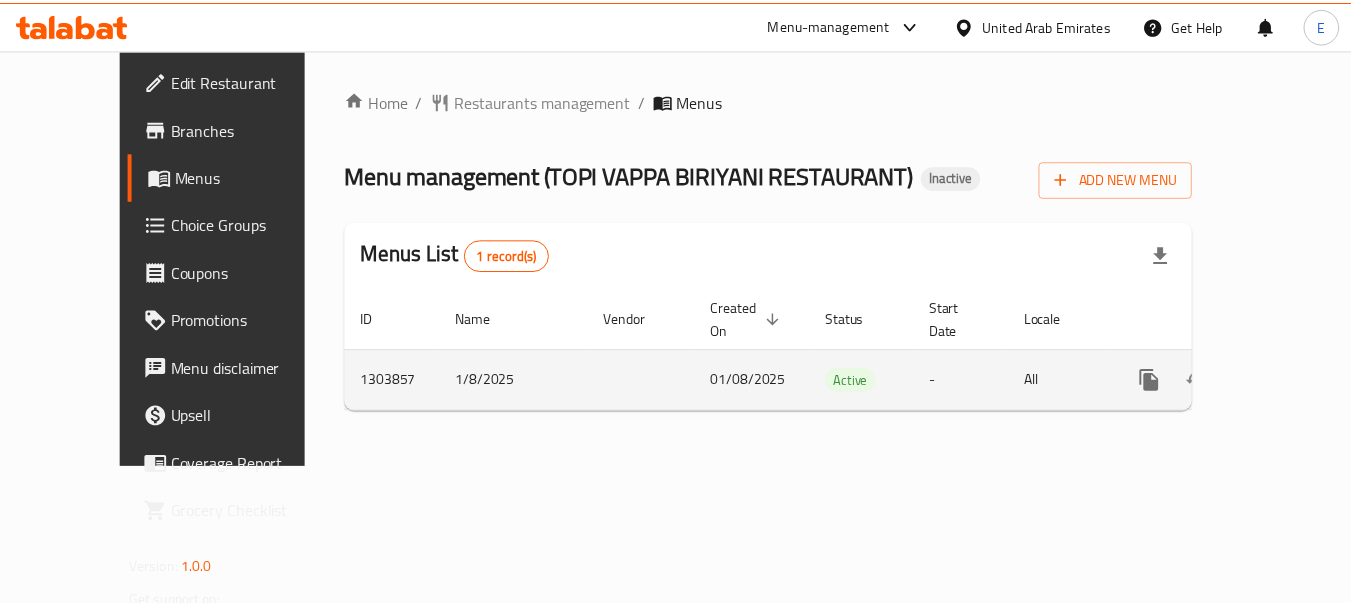 scroll, scrollTop: 0, scrollLeft: 0, axis: both 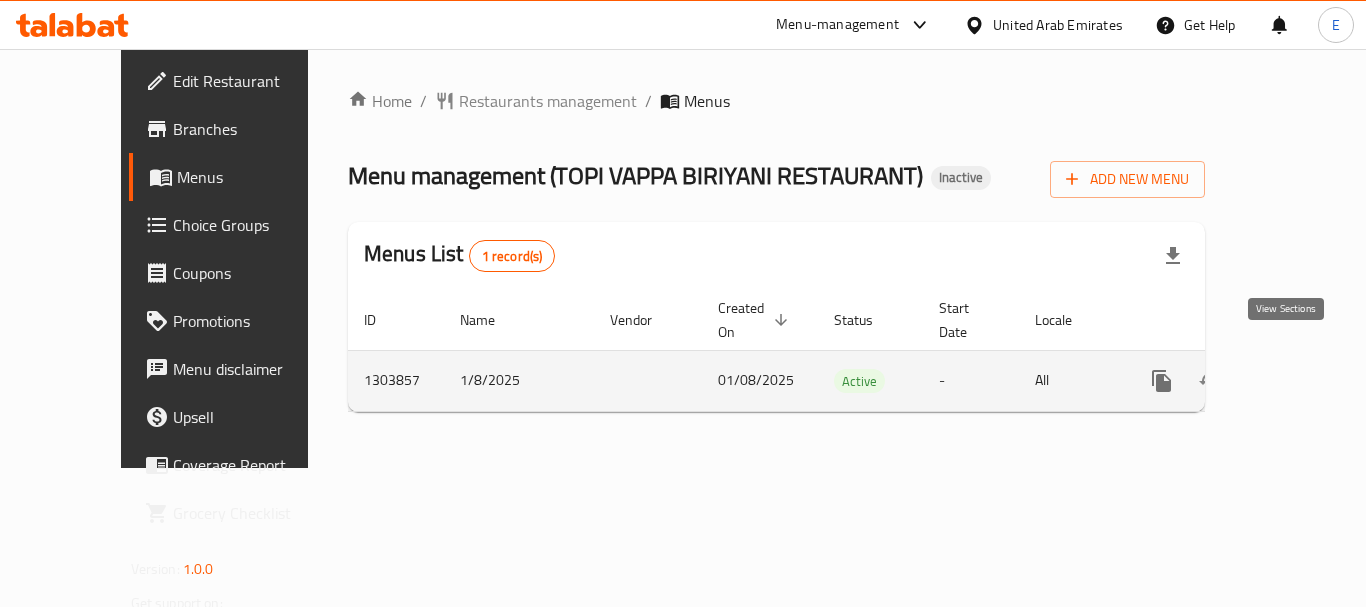 click 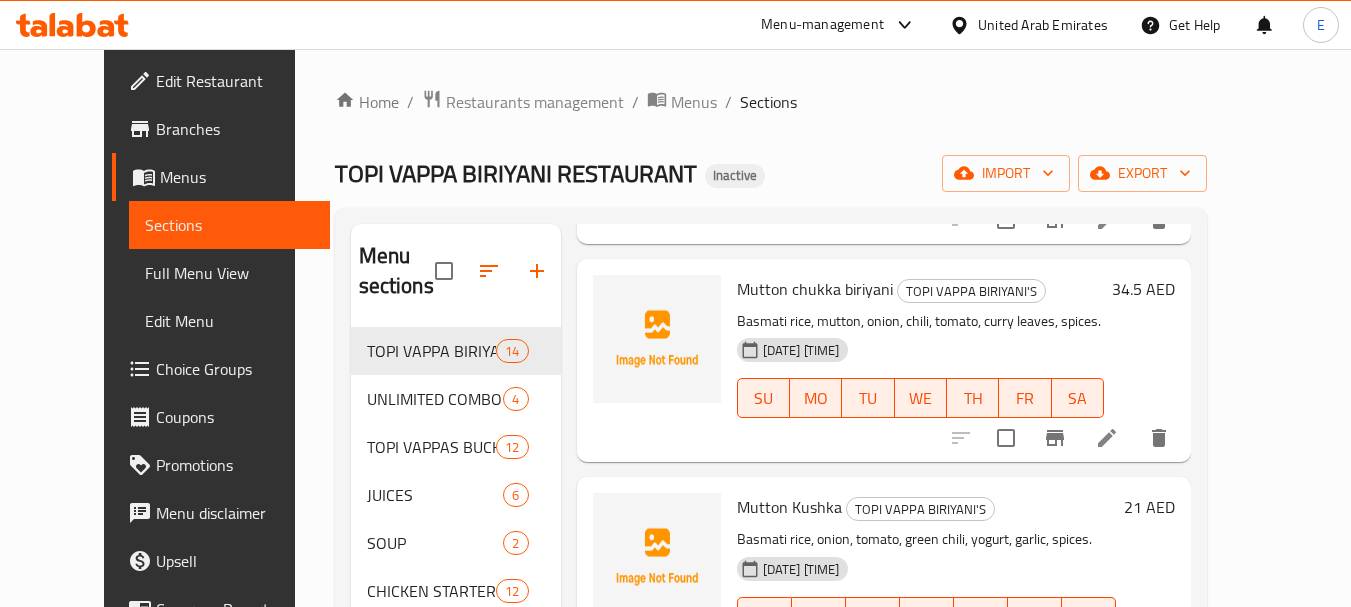 scroll, scrollTop: 2259, scrollLeft: 0, axis: vertical 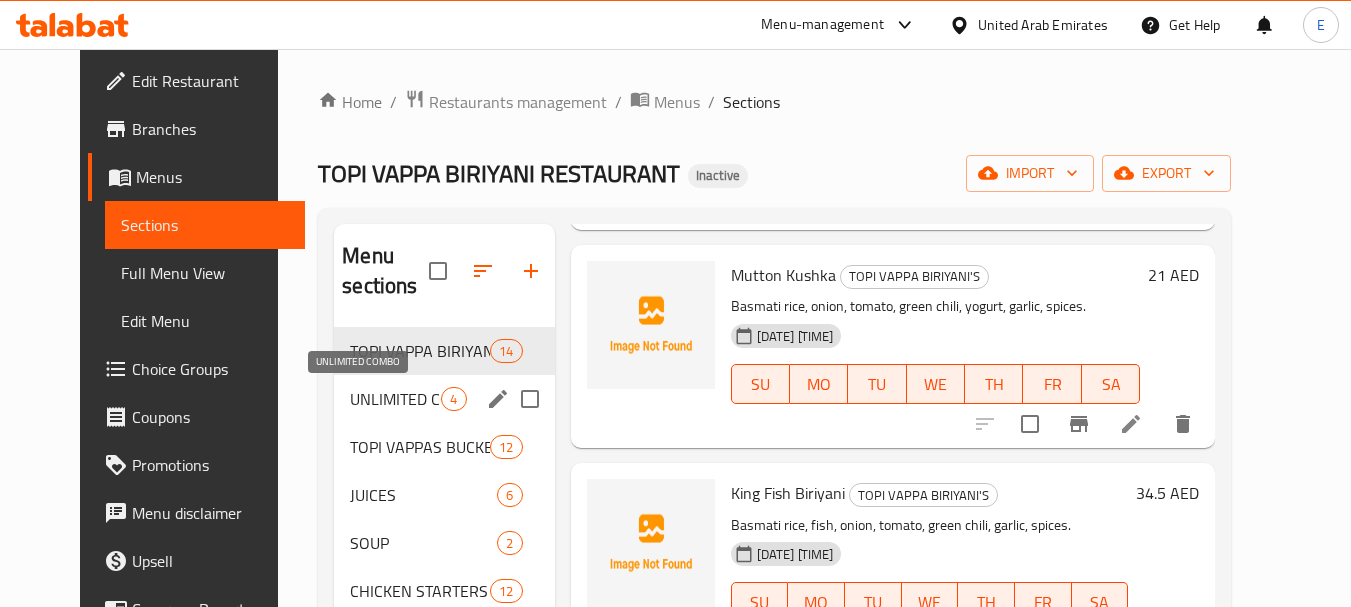 click on "UNLIMITED COMBO" at bounding box center [395, 399] 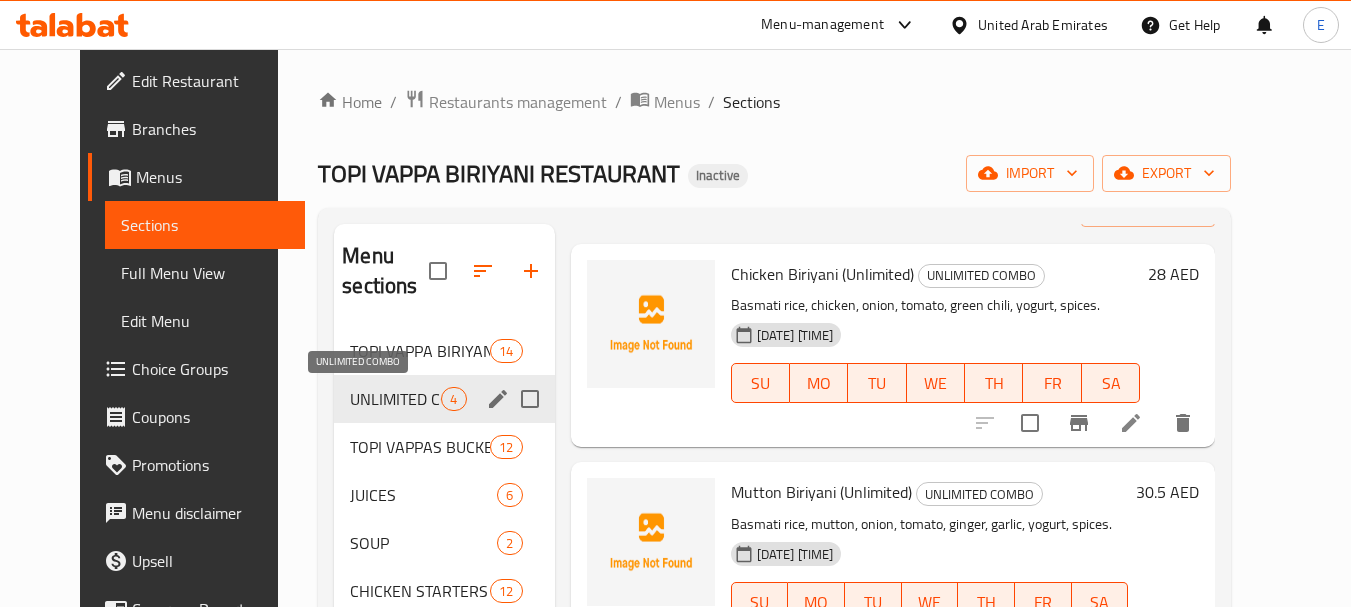scroll, scrollTop: 75, scrollLeft: 0, axis: vertical 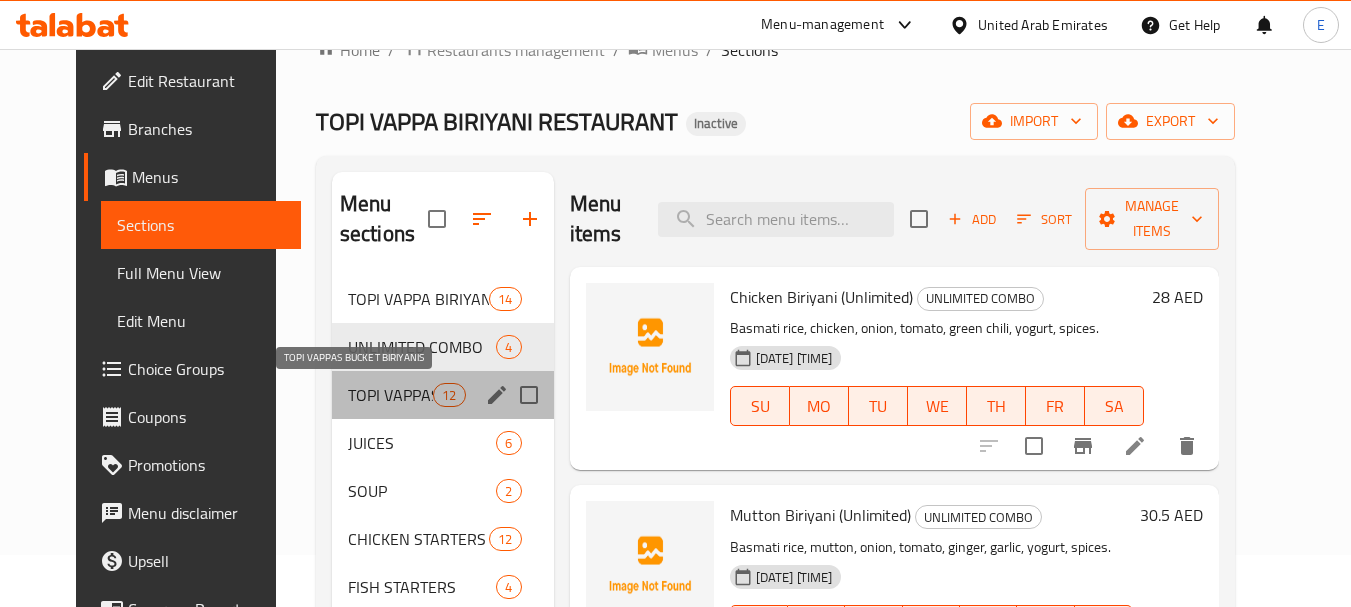 click on "TOPI VAPPAS BUCKET BIRIYANIS" at bounding box center [390, 395] 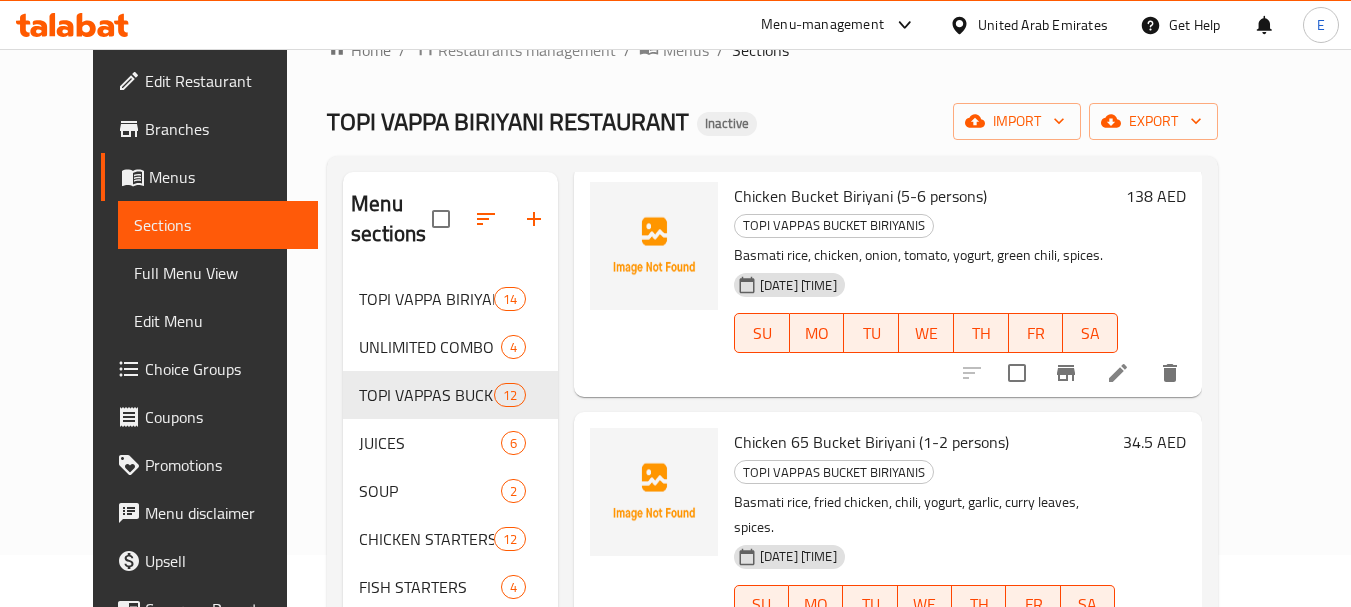 scroll, scrollTop: 800, scrollLeft: 0, axis: vertical 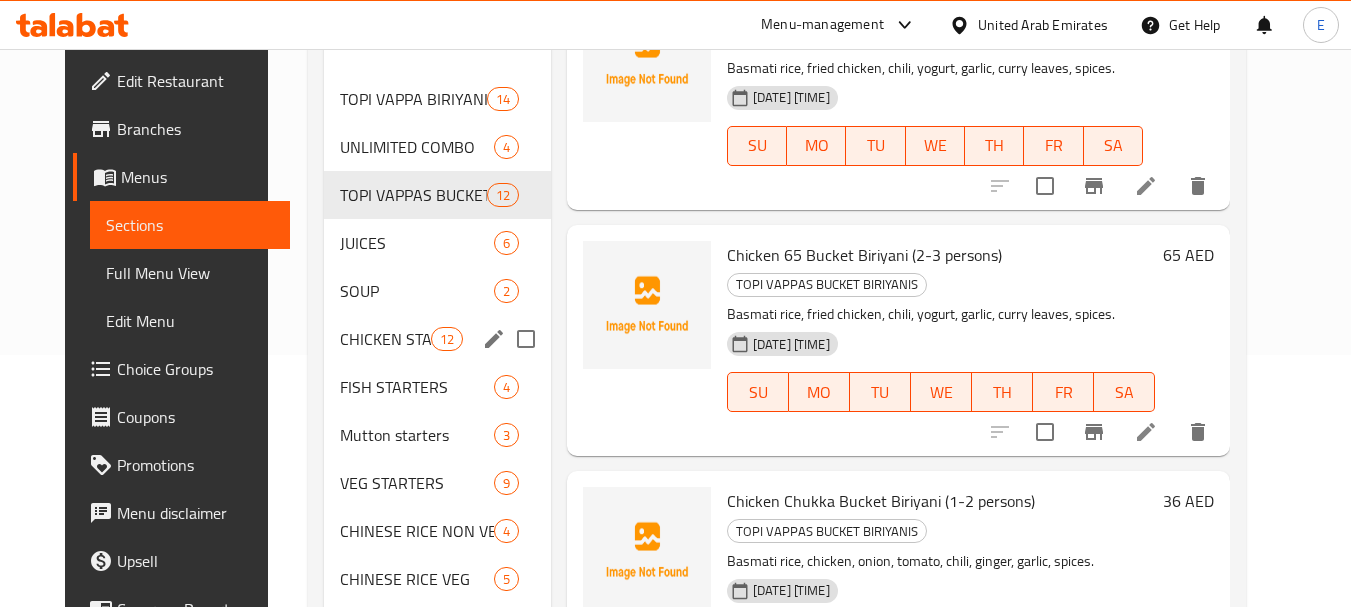 click on "CHICKEN STARTERS" at bounding box center [385, 339] 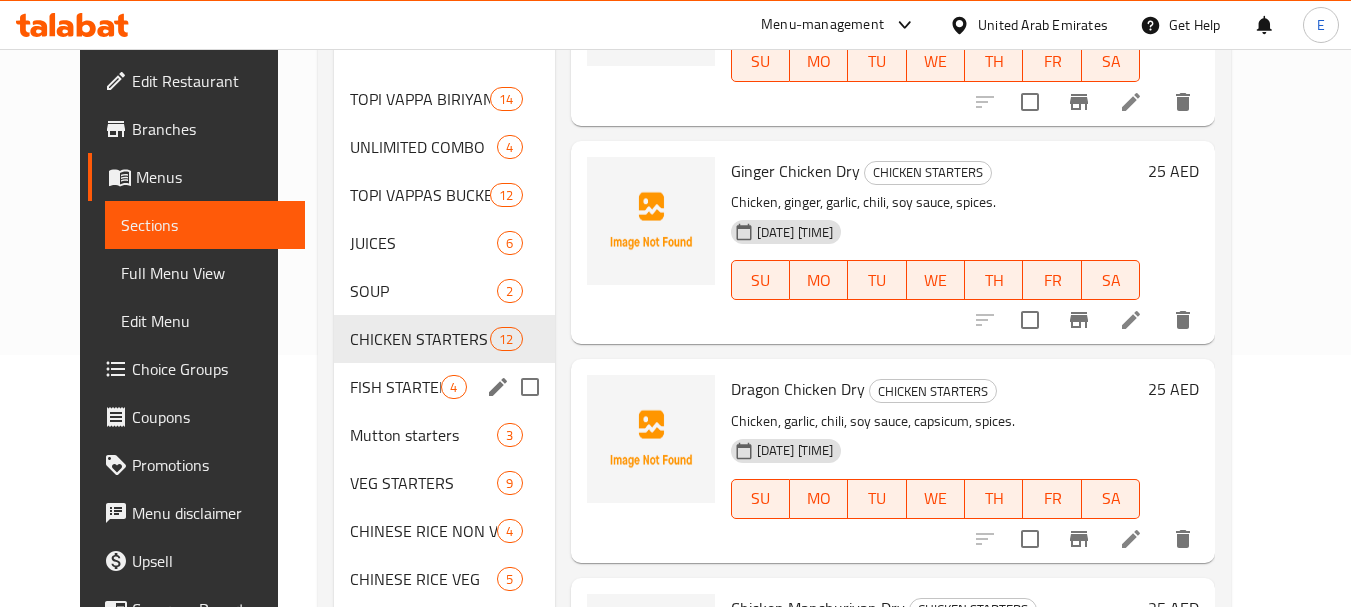click on "FISH STARTERS 4" at bounding box center (444, 387) 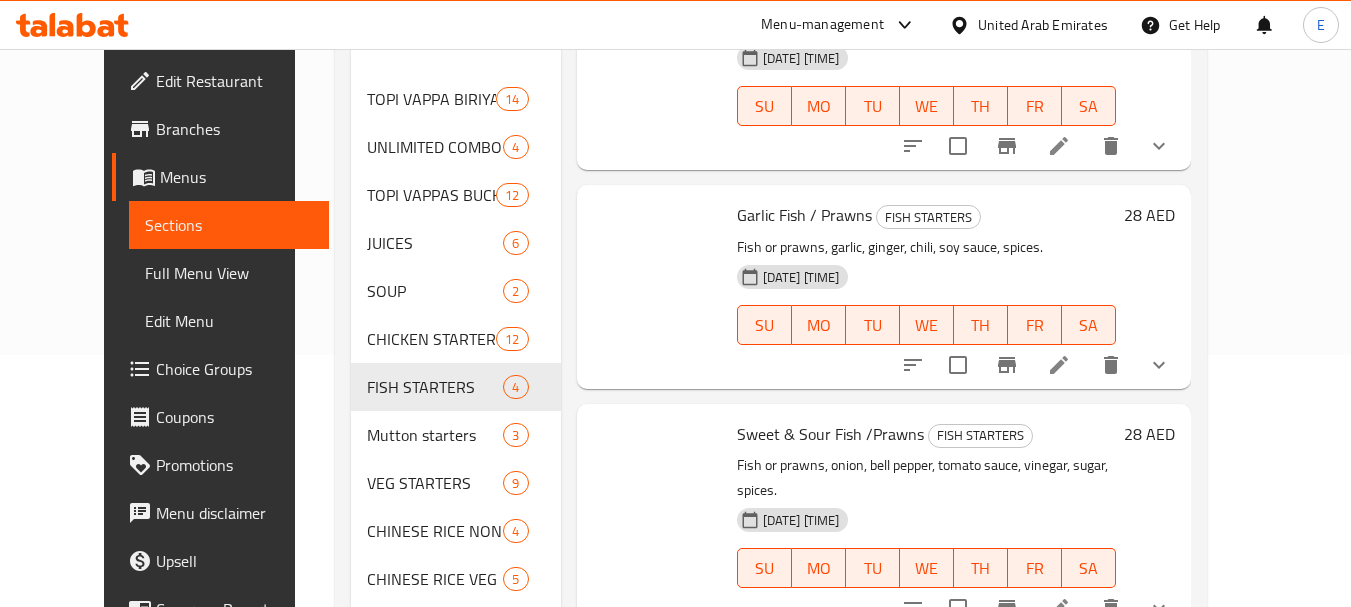 scroll, scrollTop: 75, scrollLeft: 0, axis: vertical 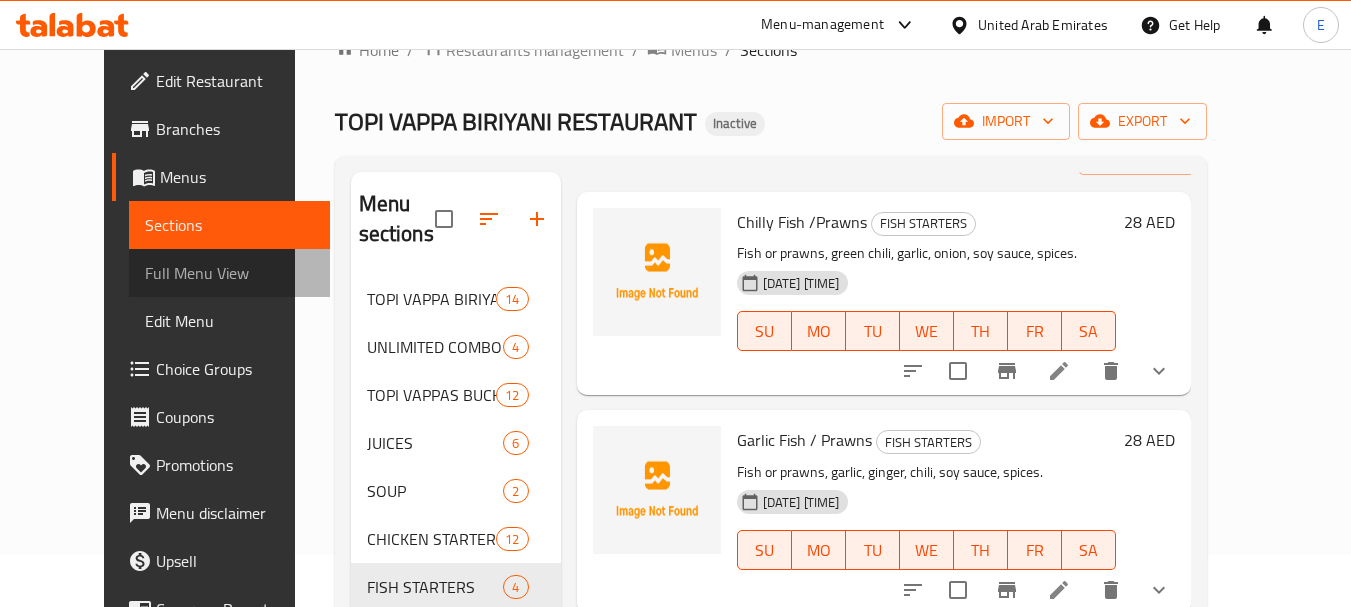 drag, startPoint x: 134, startPoint y: 269, endPoint x: 117, endPoint y: 286, distance: 24.04163 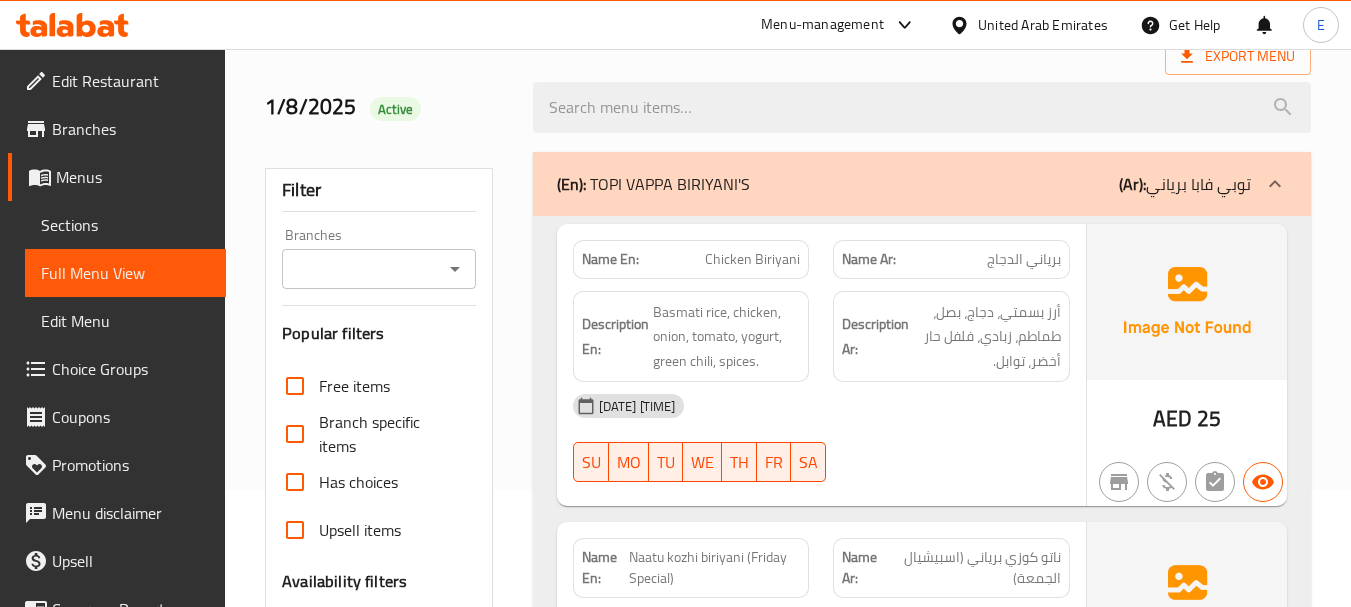 scroll, scrollTop: 152, scrollLeft: 0, axis: vertical 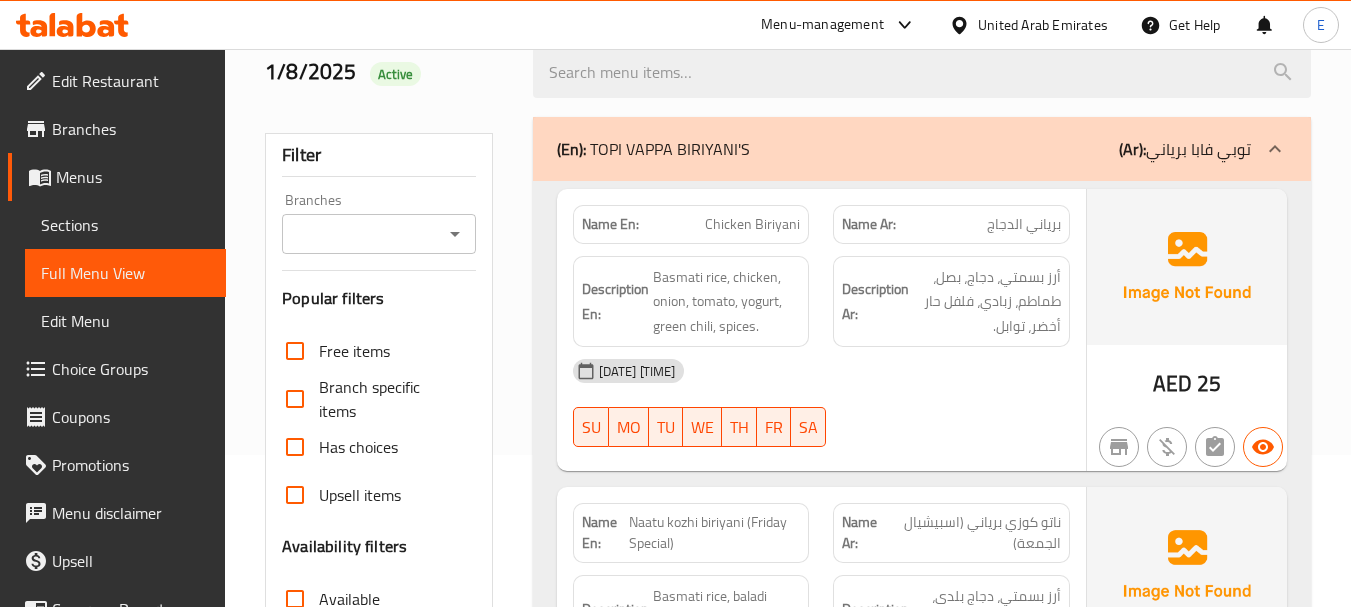 click on "برياني الدجاج" at bounding box center (1024, 224) 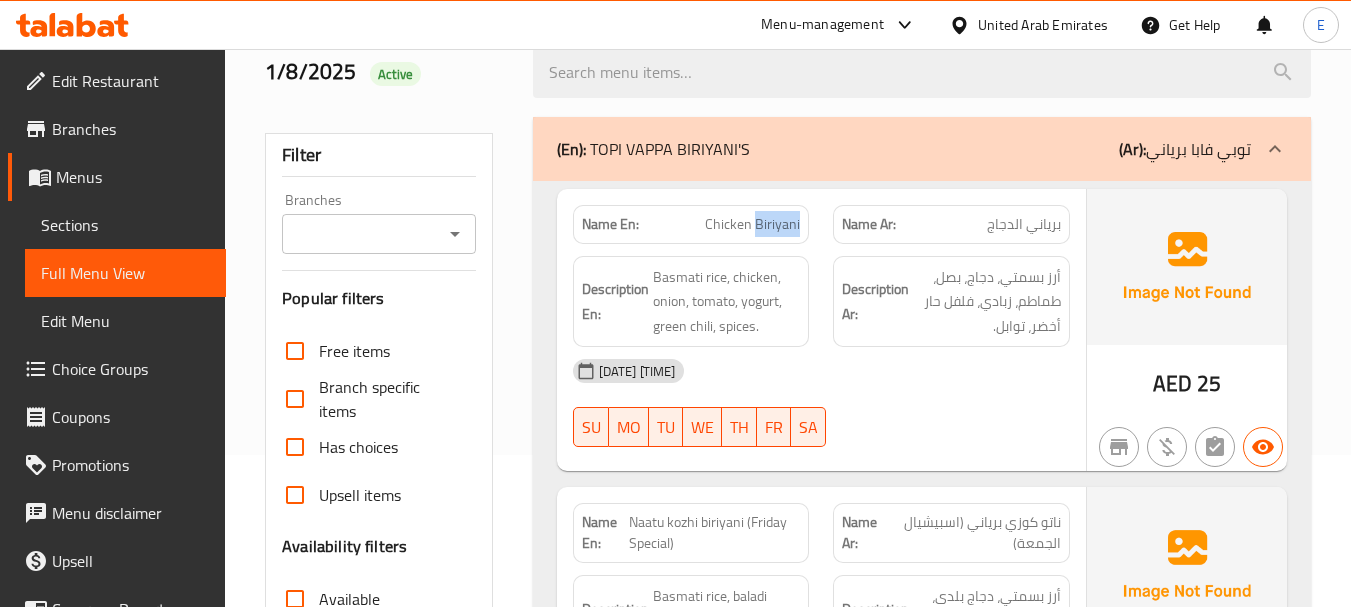 click on "Chicken Biriyani" at bounding box center [752, 224] 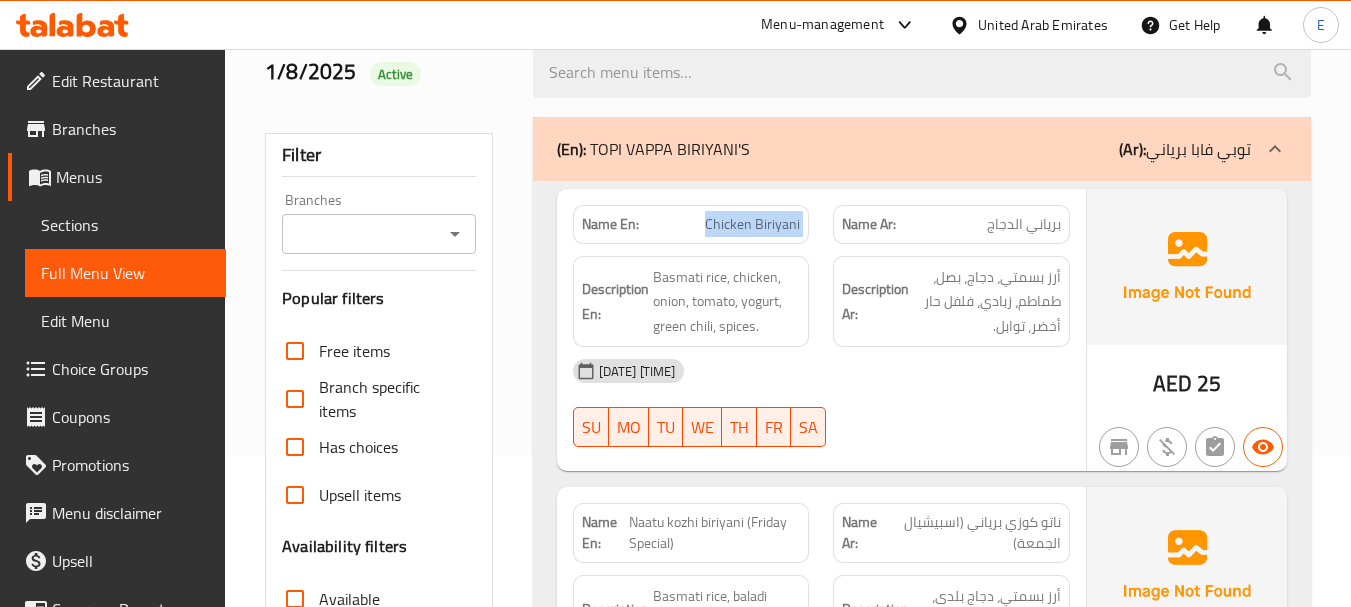 click on "Chicken Biriyani" at bounding box center (752, 224) 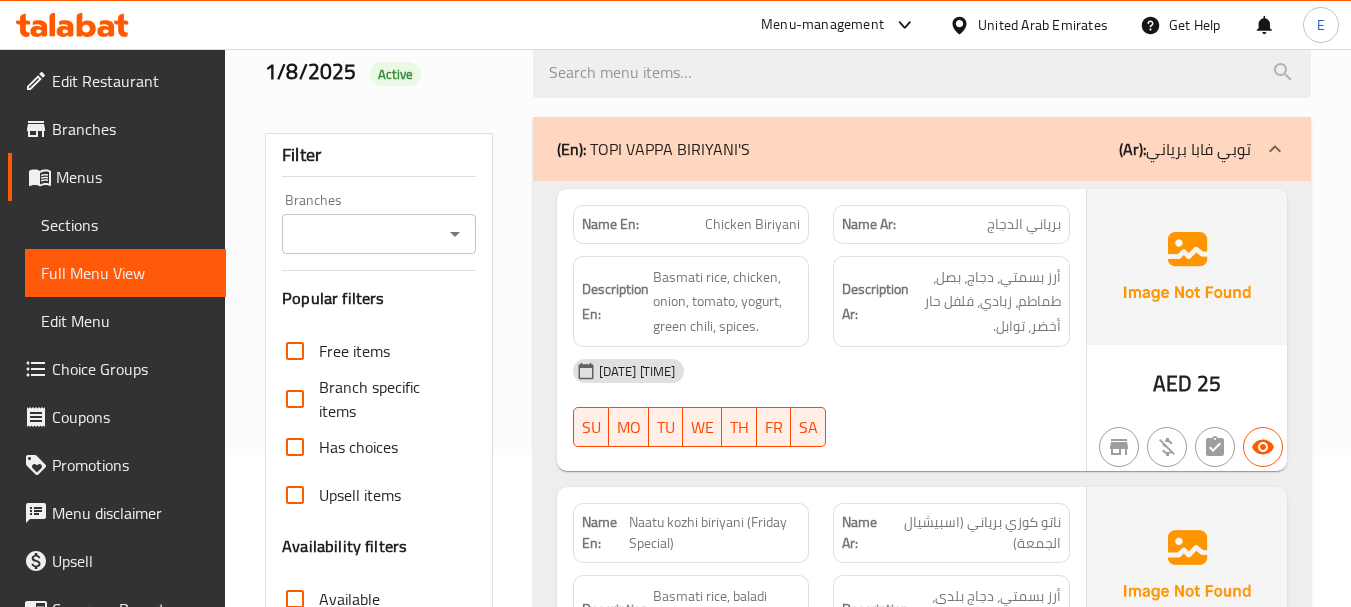 click on "Description Ar: أرز بسمتي، دجاج، بصل، طماطم، زبادي، فلفل حار أخضر، توابل." at bounding box center (951, 302) 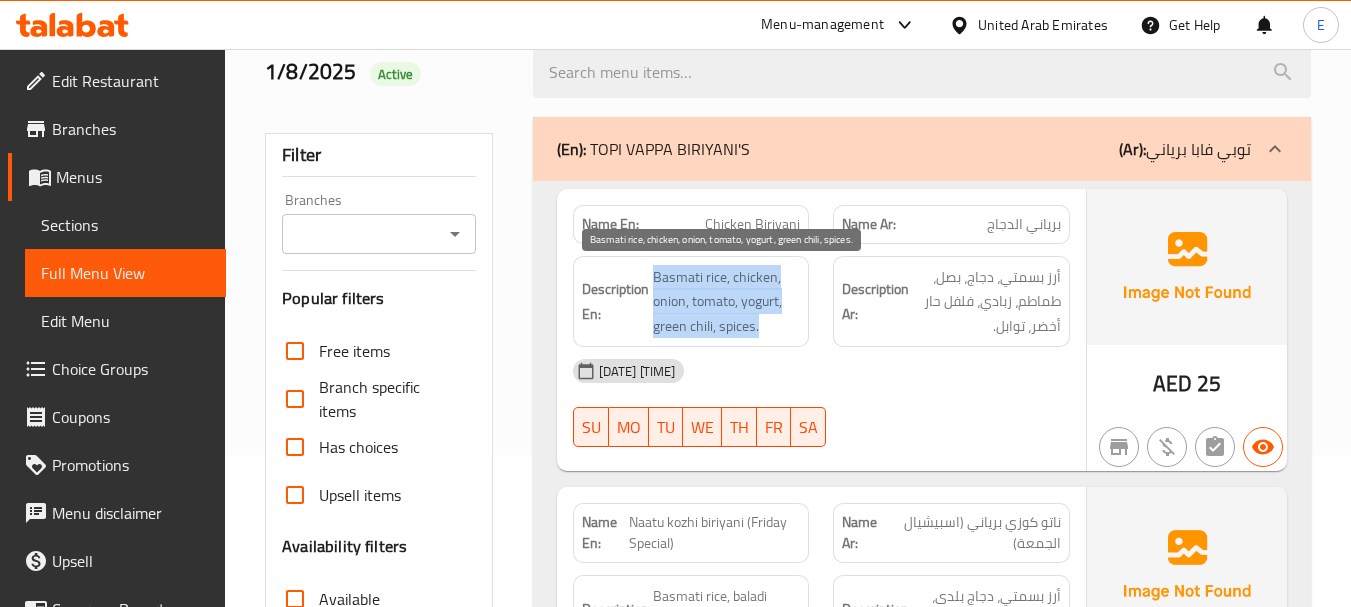 drag, startPoint x: 656, startPoint y: 272, endPoint x: 787, endPoint y: 320, distance: 139.51703 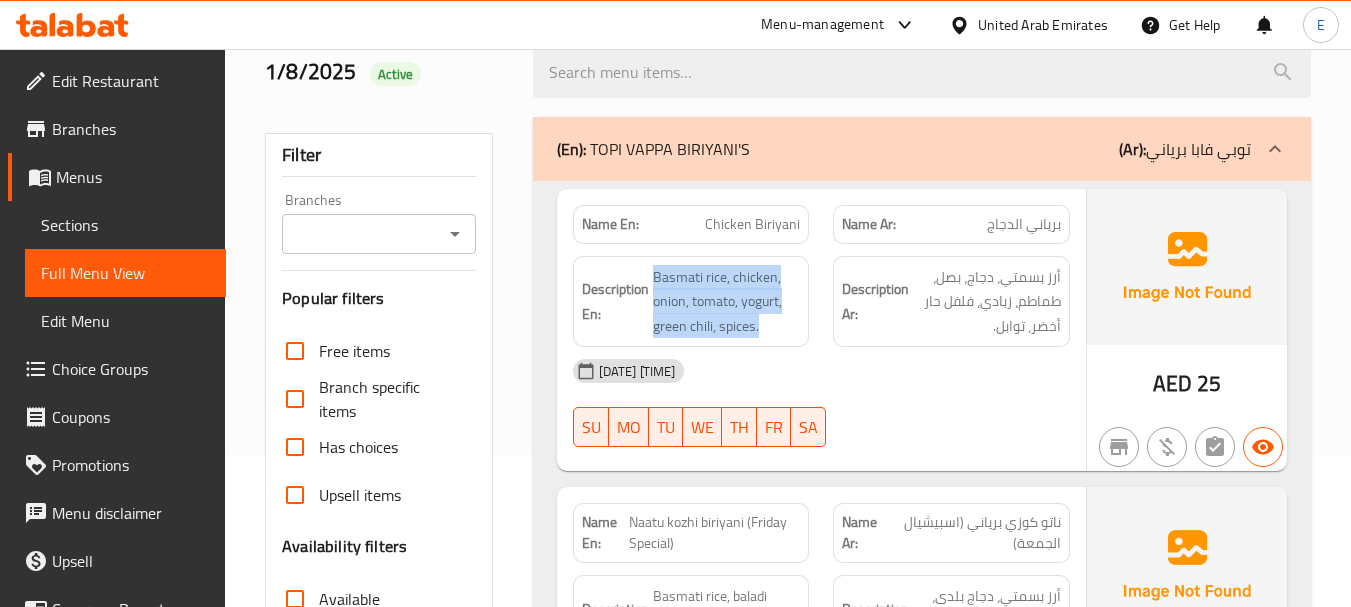 click on "[DATE] [TIME]" at bounding box center [821, 371] 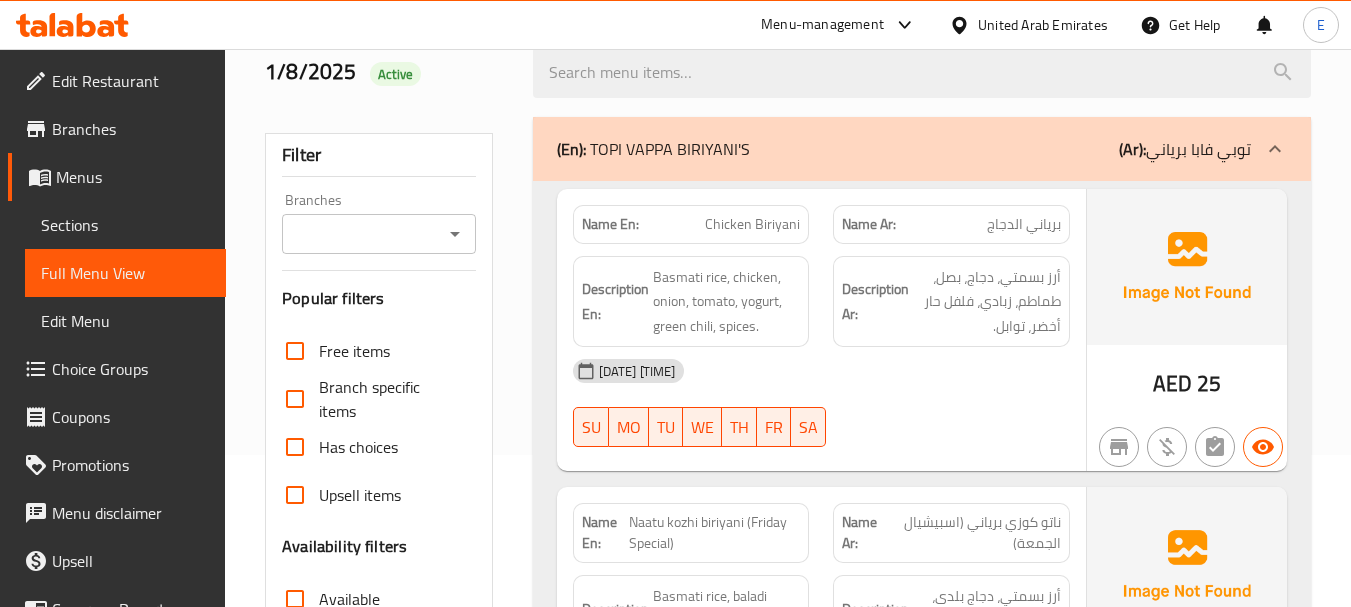 click on "[DATE] [TIME]" at bounding box center (821, 371) 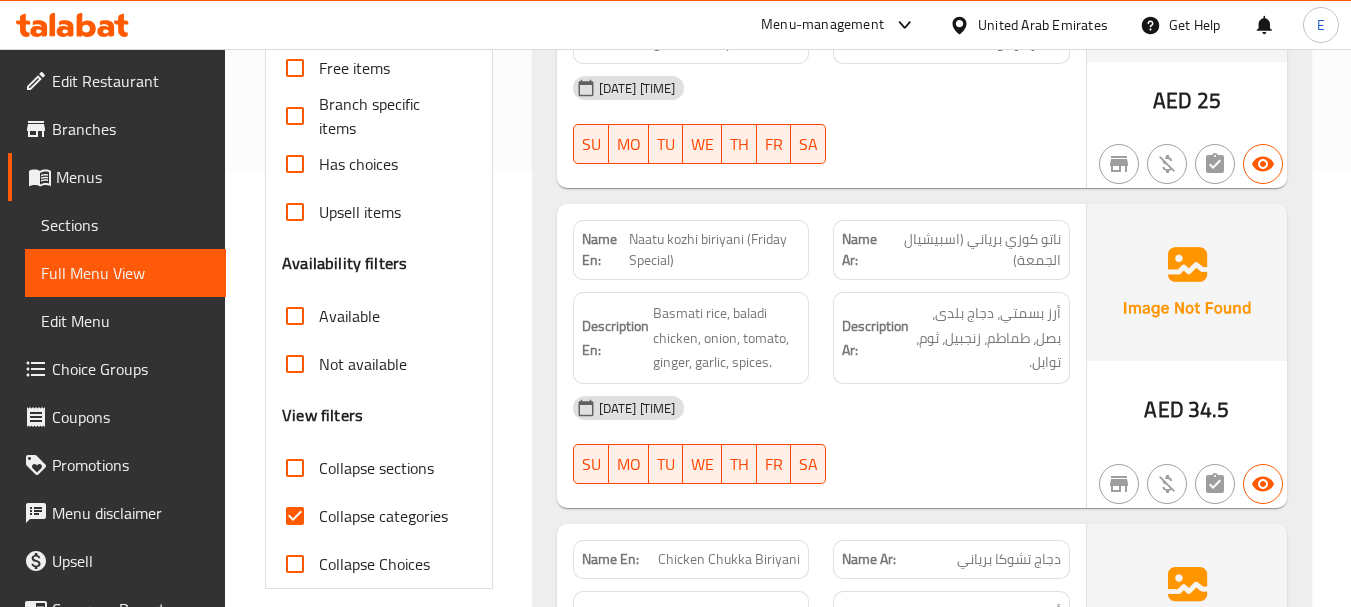 scroll, scrollTop: 552, scrollLeft: 0, axis: vertical 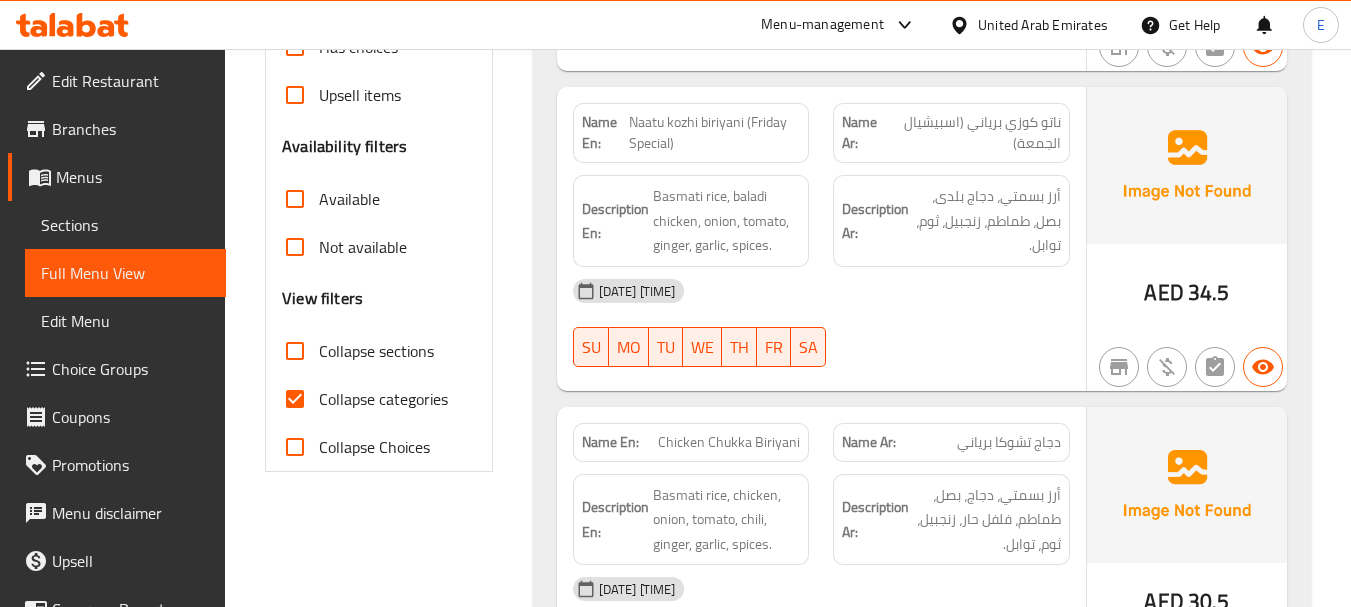 click on "Naatu kozhi biriyani (Friday Special)" at bounding box center [714, 133] 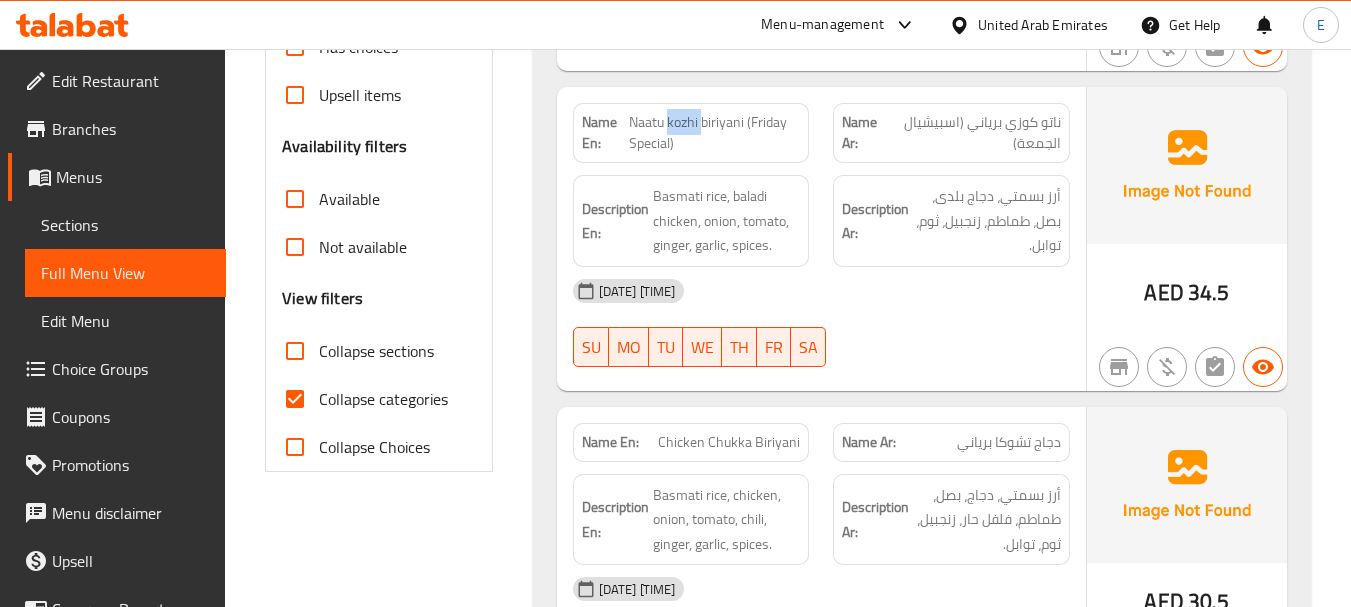 click on "Naatu kozhi biriyani (Friday Special)" at bounding box center (714, 133) 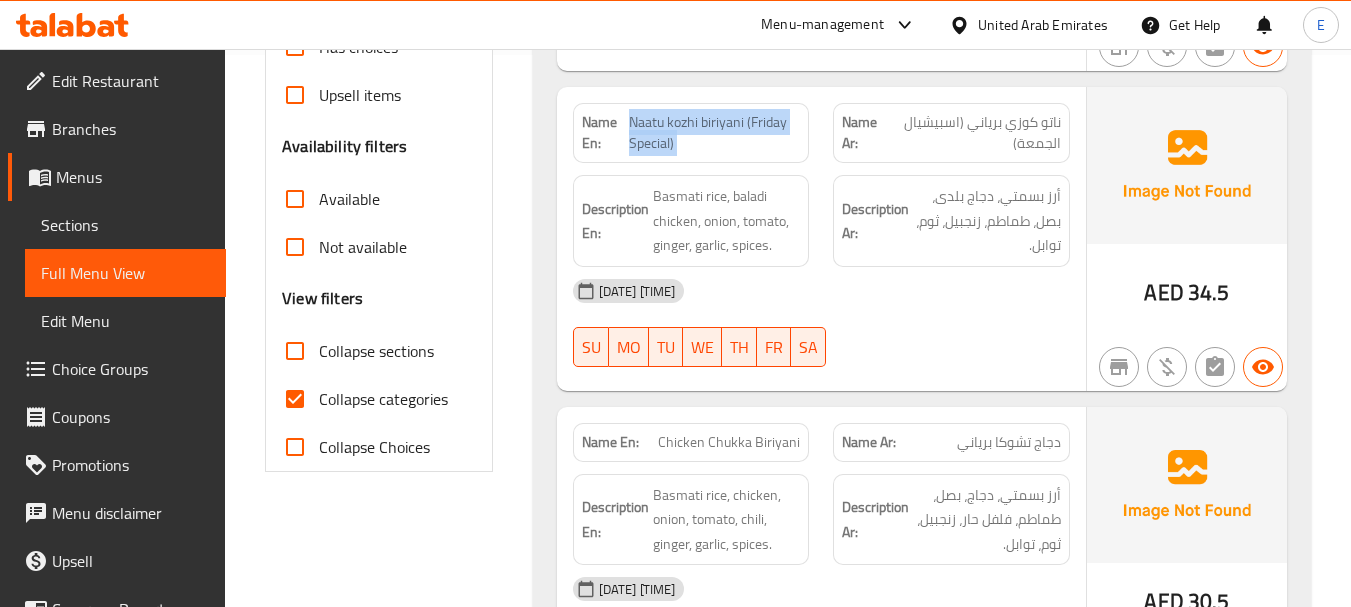 click on "Naatu kozhi biriyani (Friday Special)" at bounding box center [714, 133] 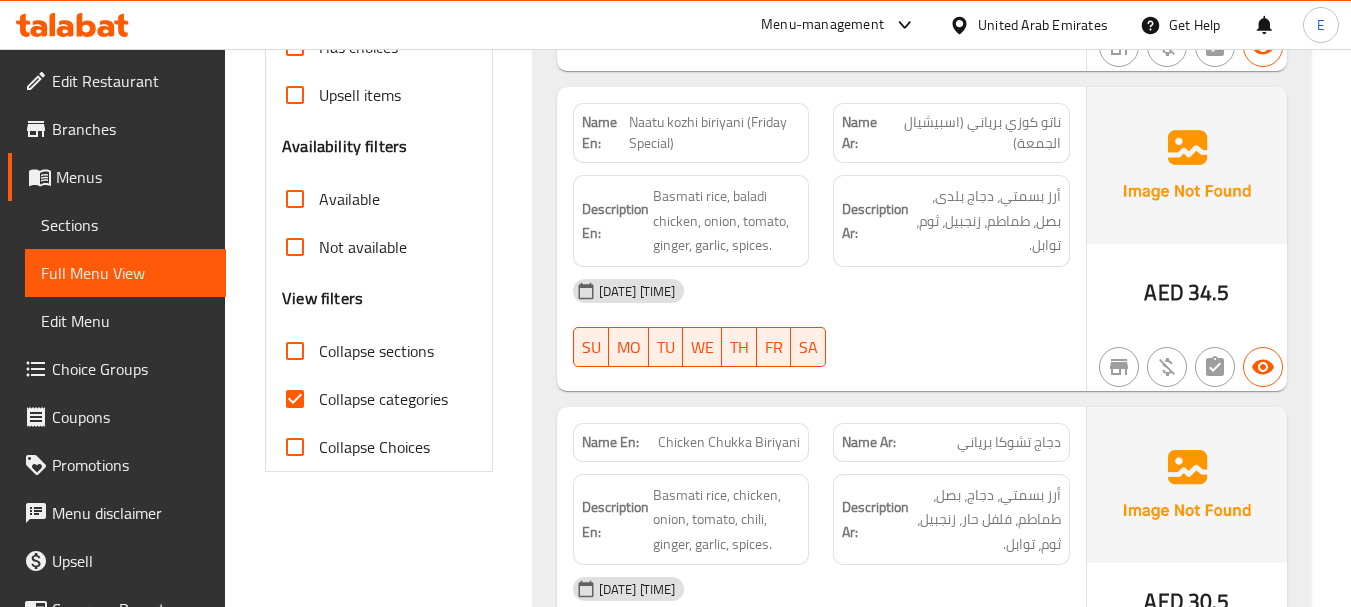 click on "Naatu kozhi biriyani (Friday Special)" at bounding box center (714, 133) 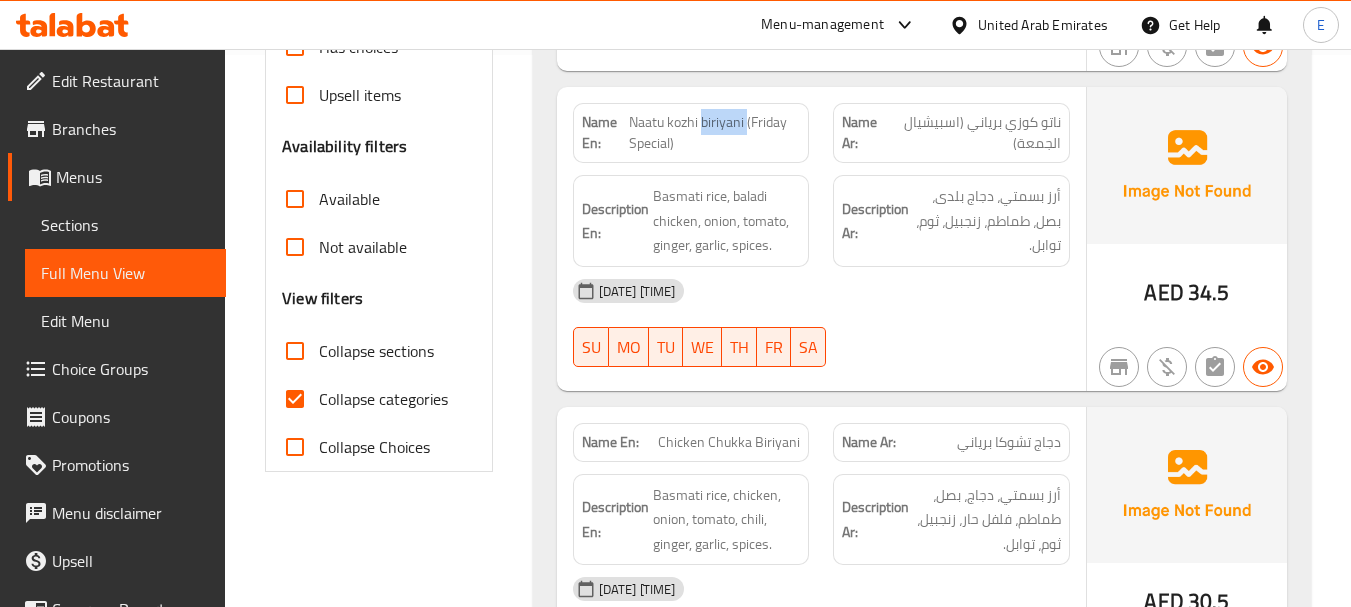 click on "Naatu kozhi biriyani (Friday Special)" at bounding box center [714, 133] 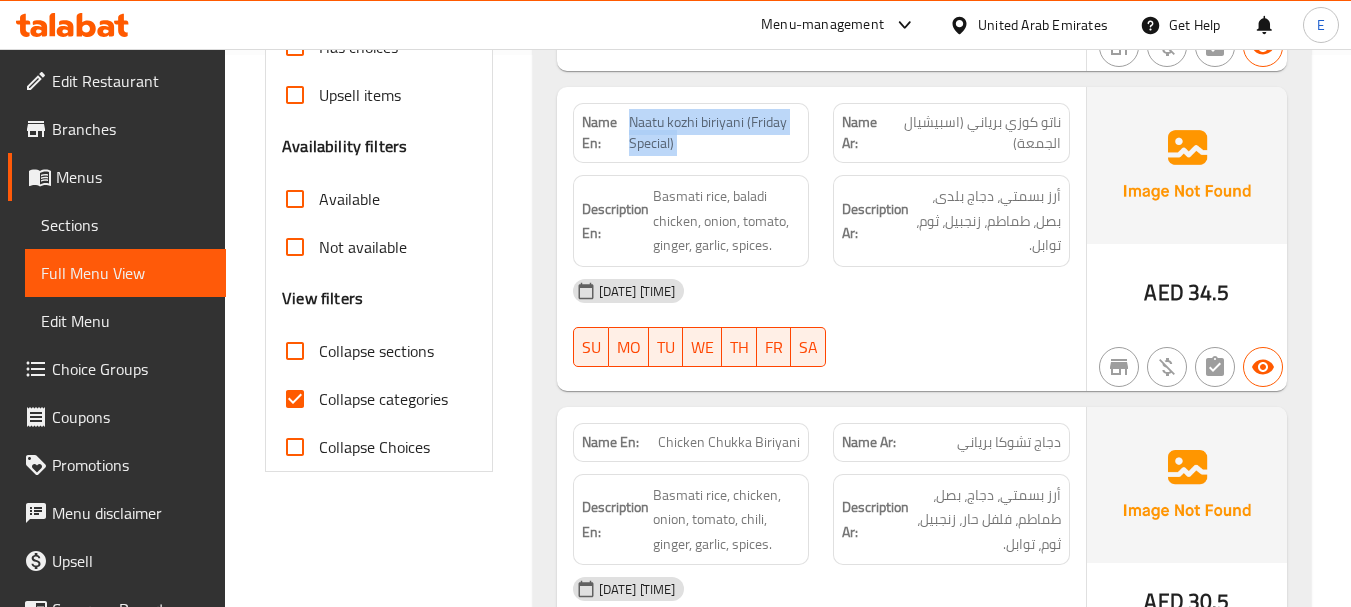 click on "Naatu kozhi biriyani (Friday Special)" at bounding box center (714, 133) 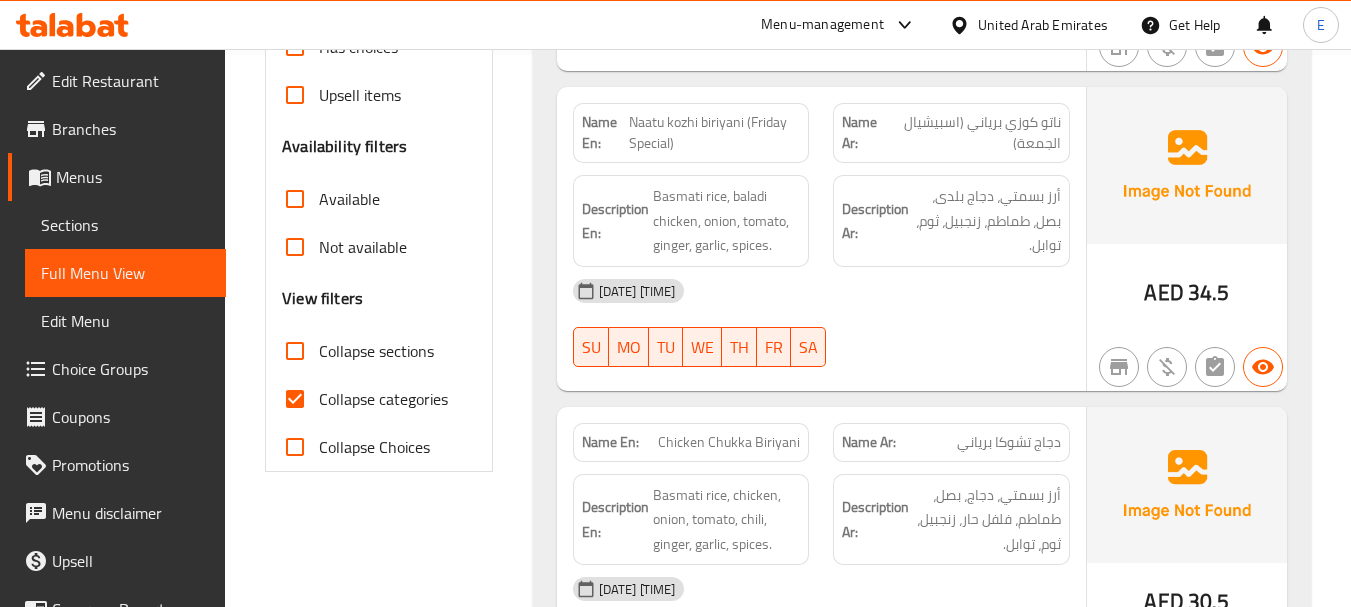 click on "[DATE] [TIME]" at bounding box center [821, 291] 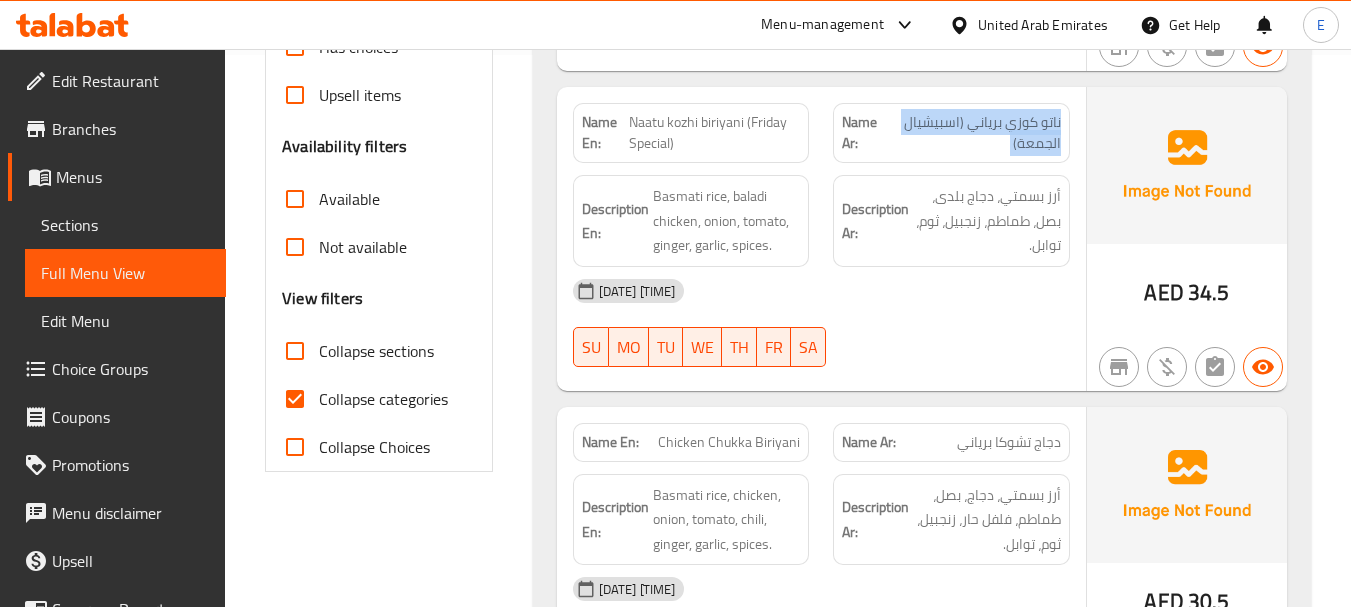 click on "ناتو كوزي برياني (اسبيشيال الجمعة)" at bounding box center (974, 133) 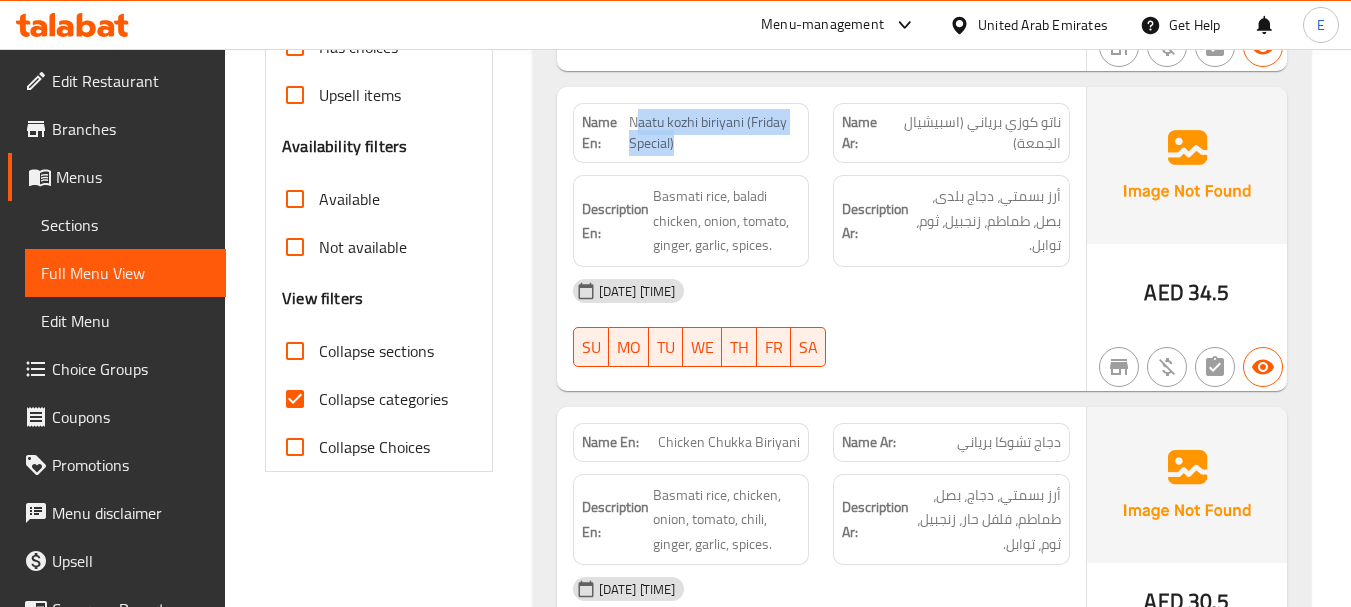 drag, startPoint x: 635, startPoint y: 118, endPoint x: 798, endPoint y: 138, distance: 164.22241 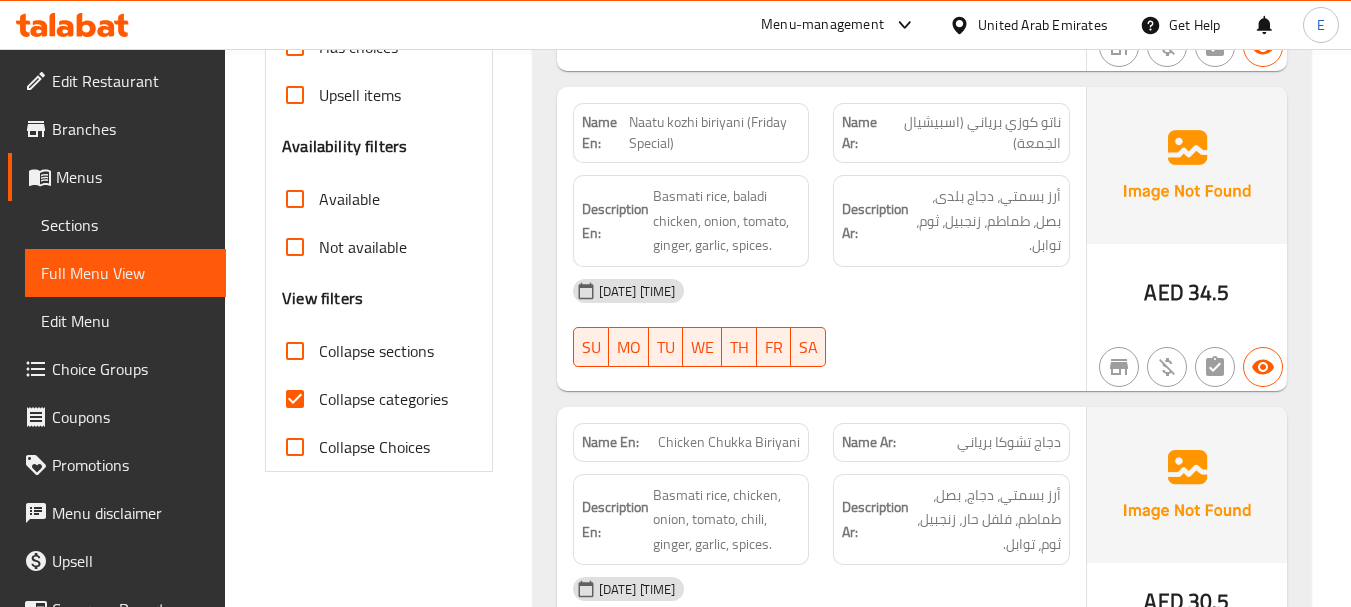 click on "Naatu kozhi biriyani (Friday Special)" at bounding box center [714, 133] 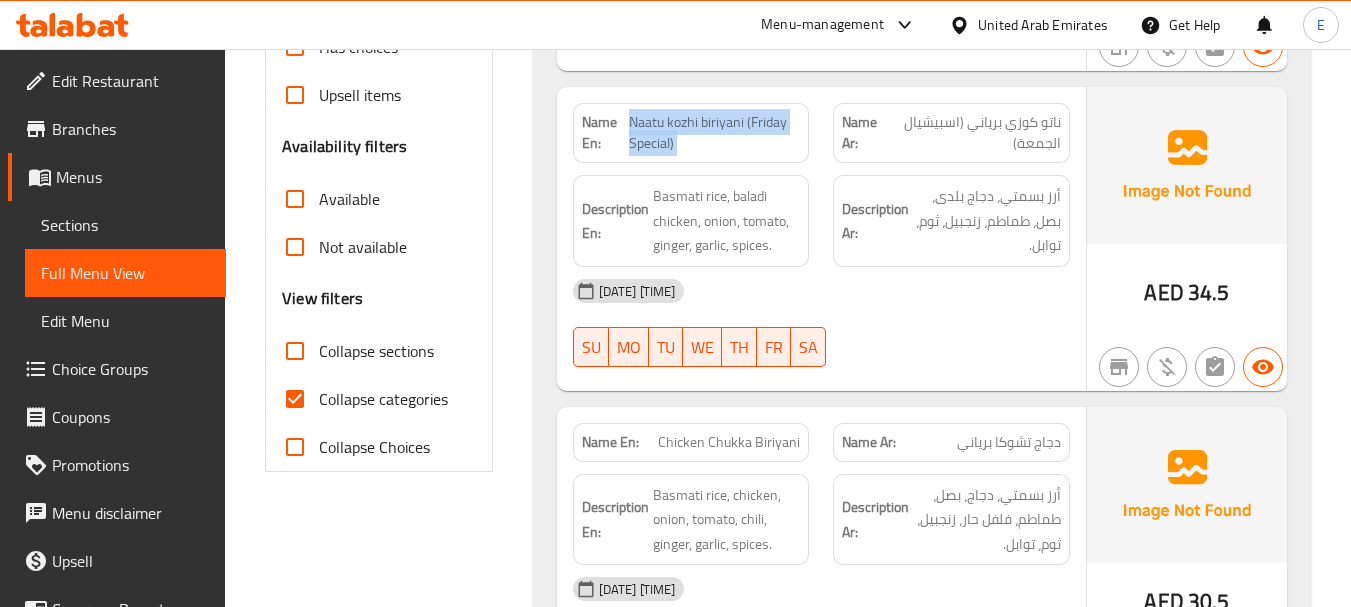 click on "Naatu kozhi biriyani (Friday Special)" at bounding box center (714, 133) 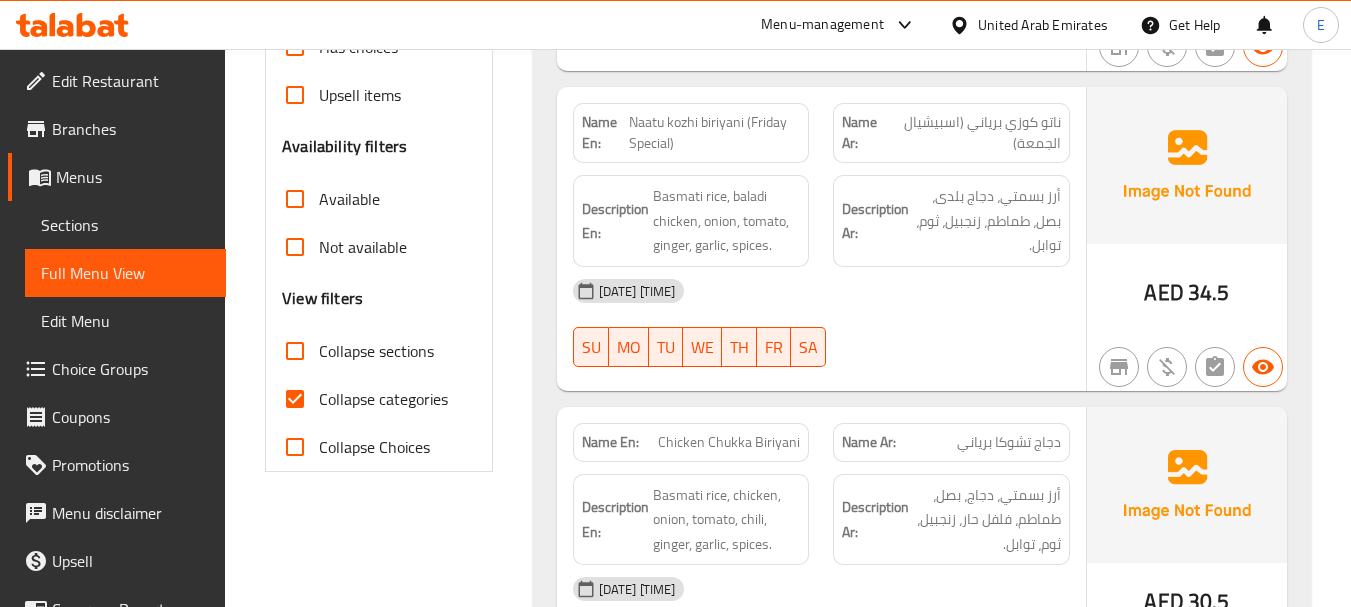 click on "[DATE] [TIME]" at bounding box center (821, 291) 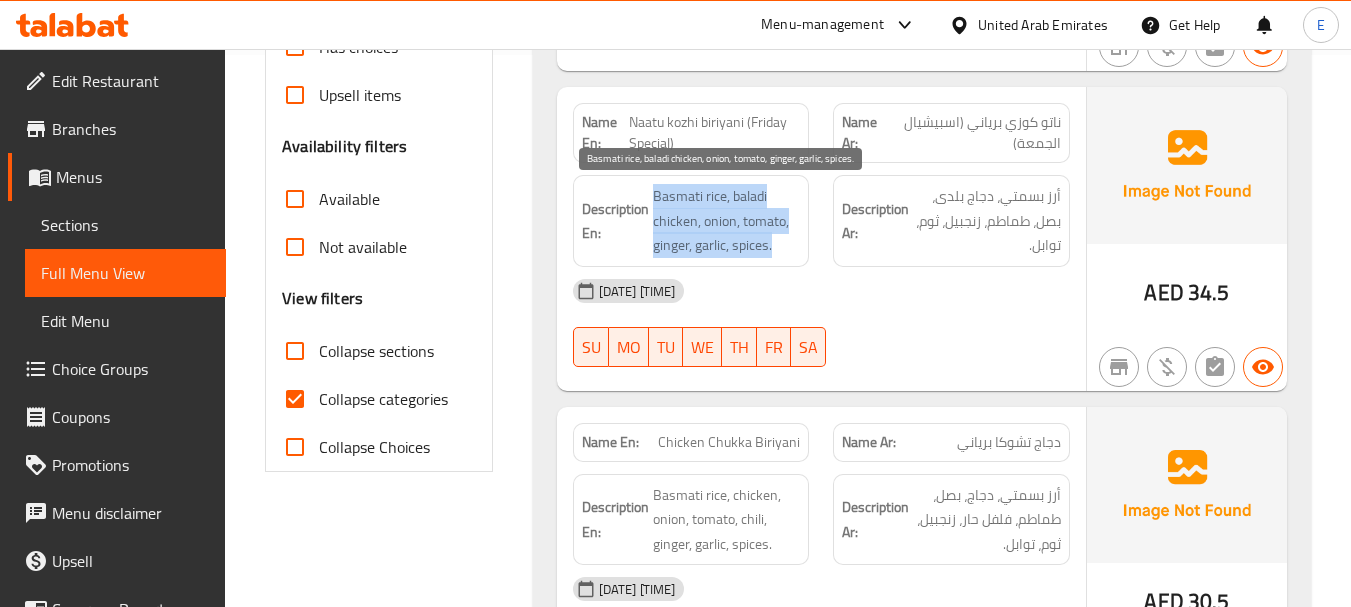 drag, startPoint x: 655, startPoint y: 181, endPoint x: 791, endPoint y: 238, distance: 147.46185 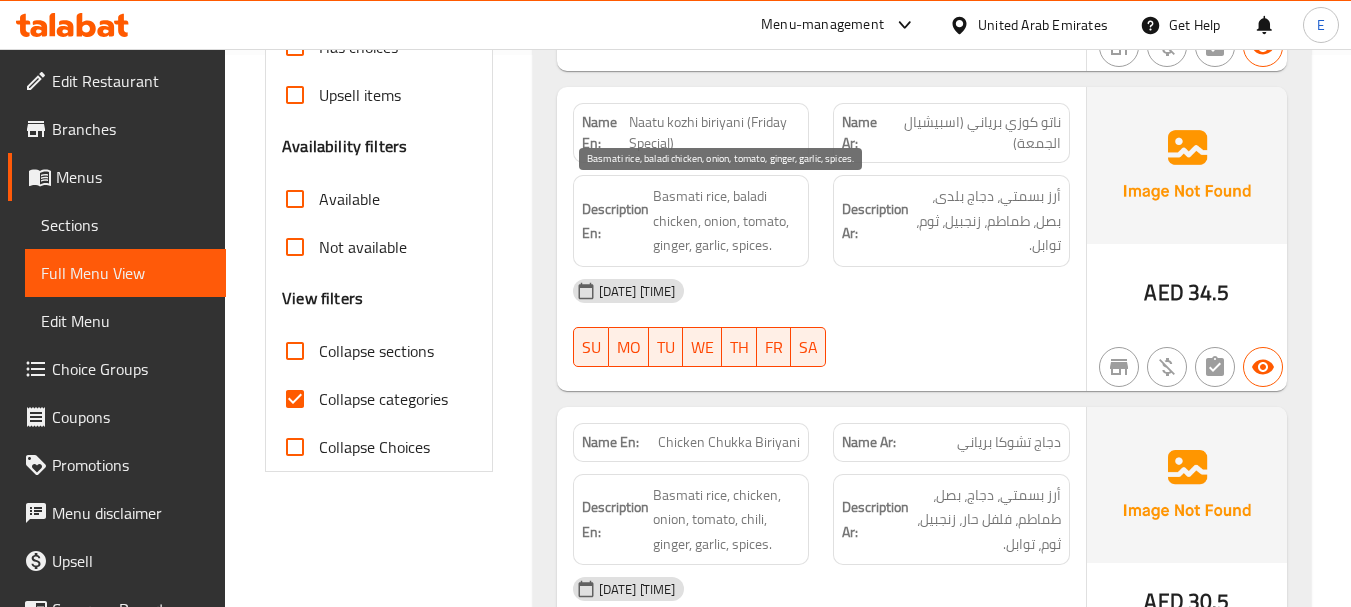 click on "Basmati rice, baladi chicken, onion, tomato, ginger, garlic, spices." at bounding box center (727, 221) 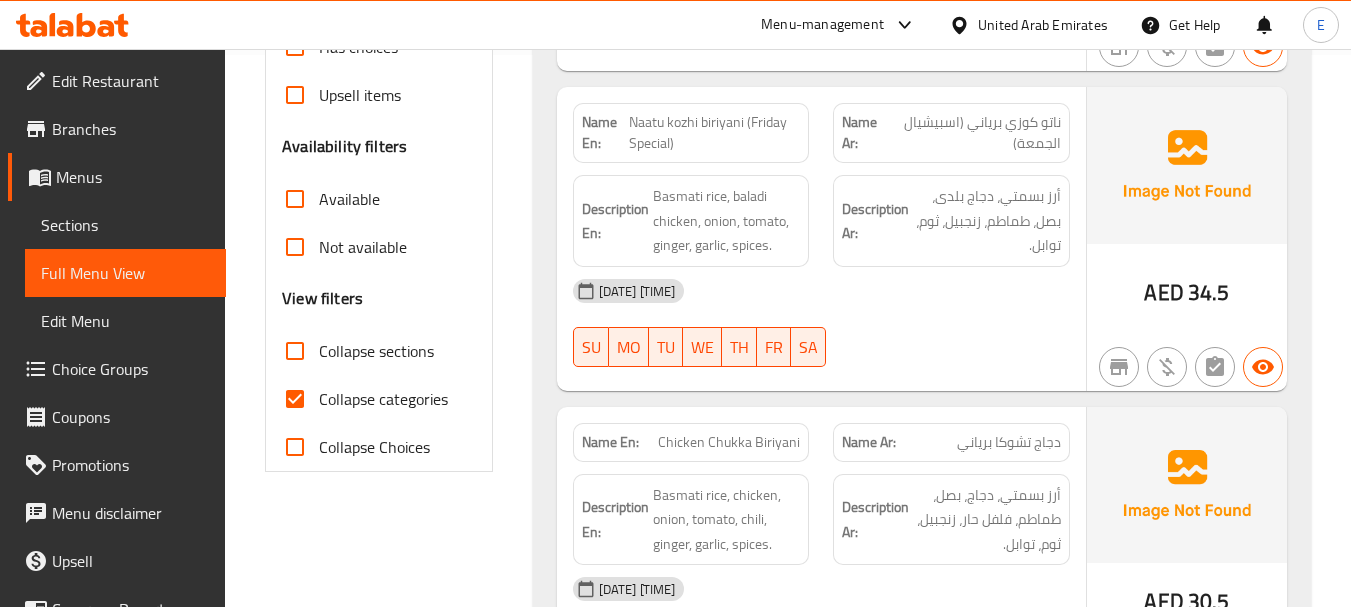 click on "[DATE] [TIME]" at bounding box center [821, 291] 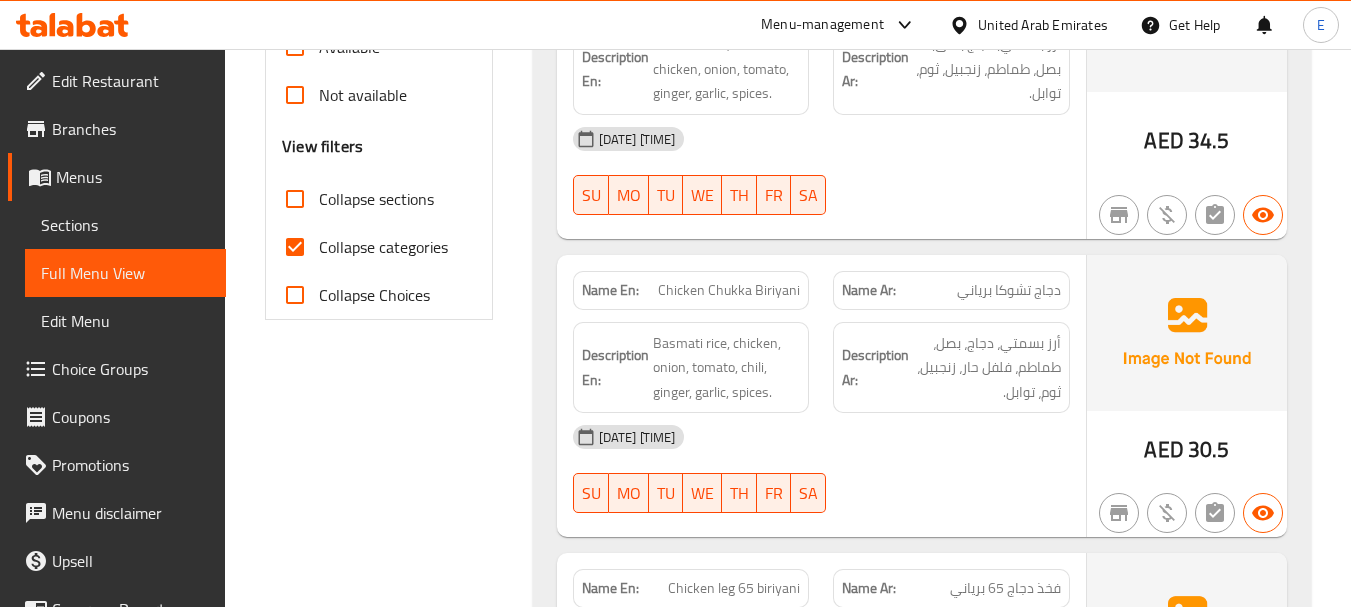 scroll, scrollTop: 752, scrollLeft: 0, axis: vertical 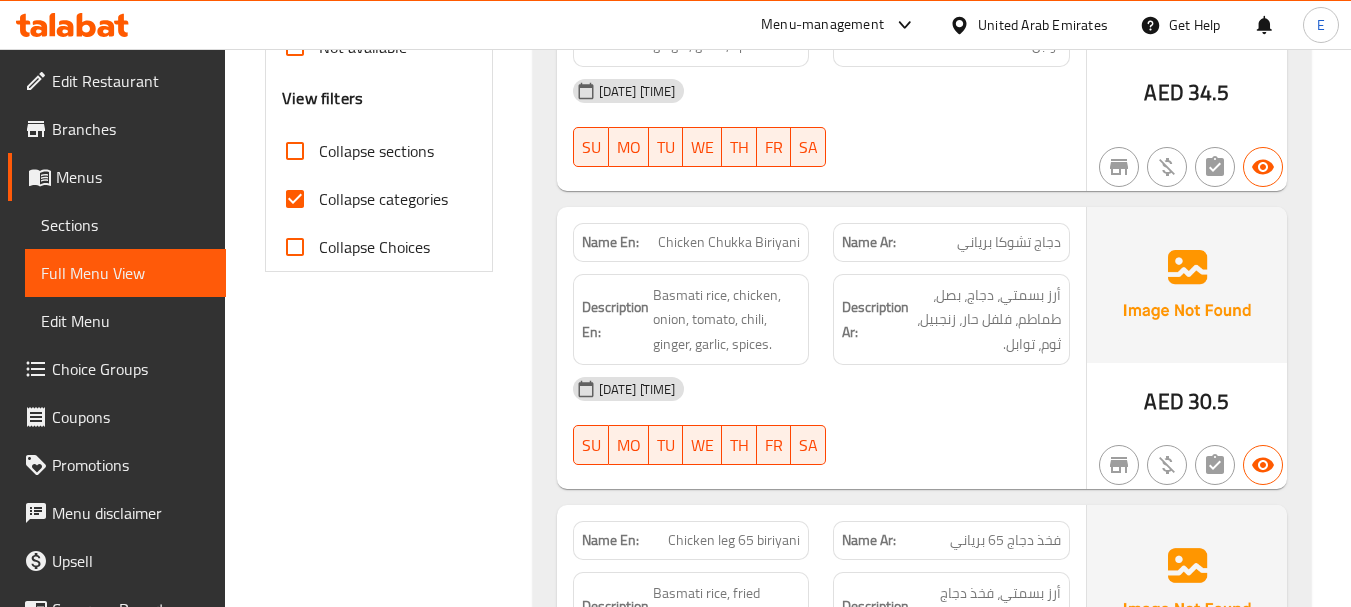 click on "Name Ar: دجاج تشوكا برياني" at bounding box center [951, 242] 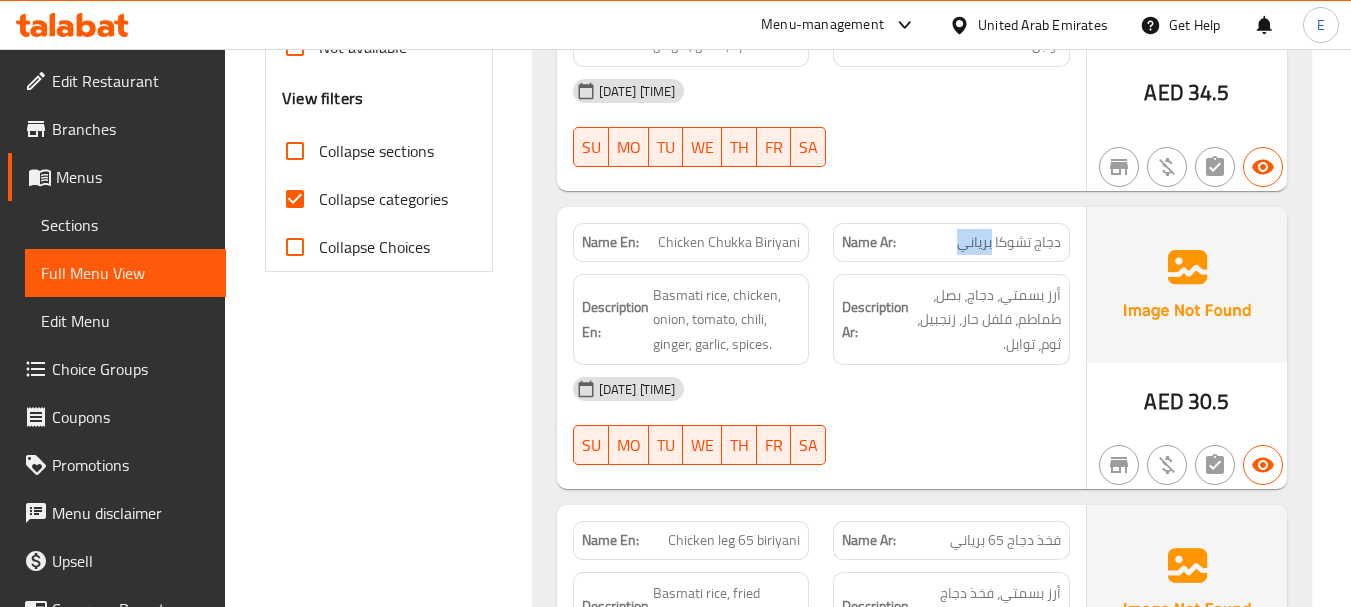 click on "Name Ar: دجاج تشوكا برياني" at bounding box center [951, 242] 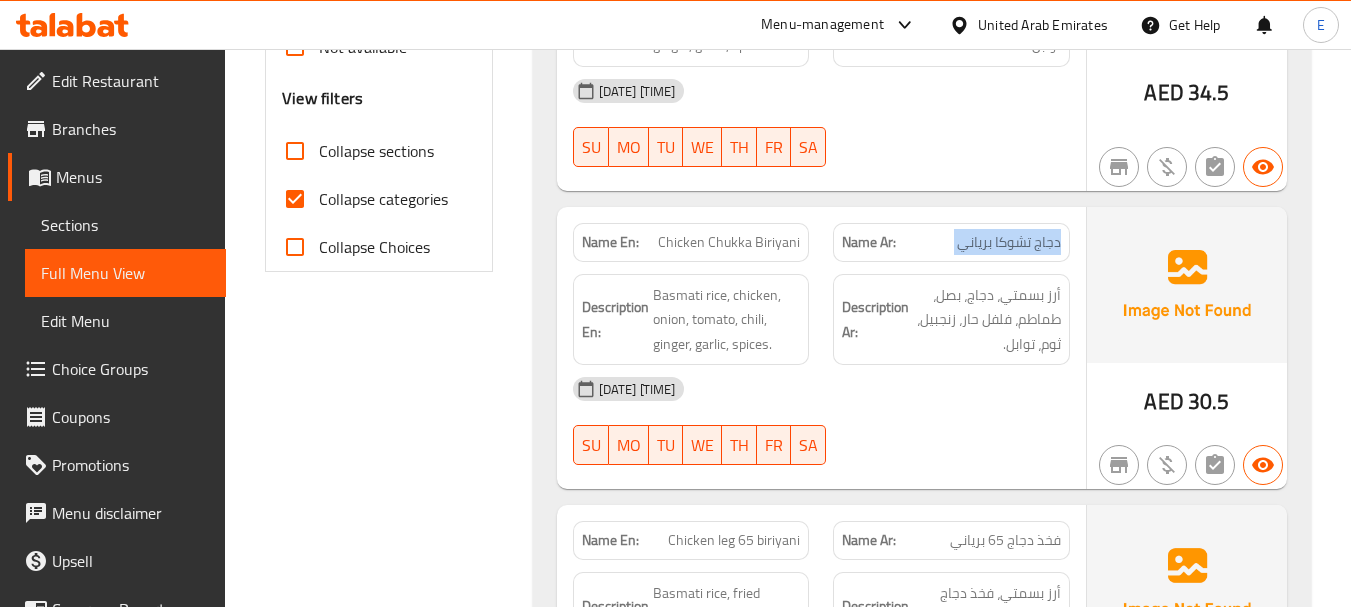click on "Name Ar: دجاج تشوكا برياني" at bounding box center [951, 242] 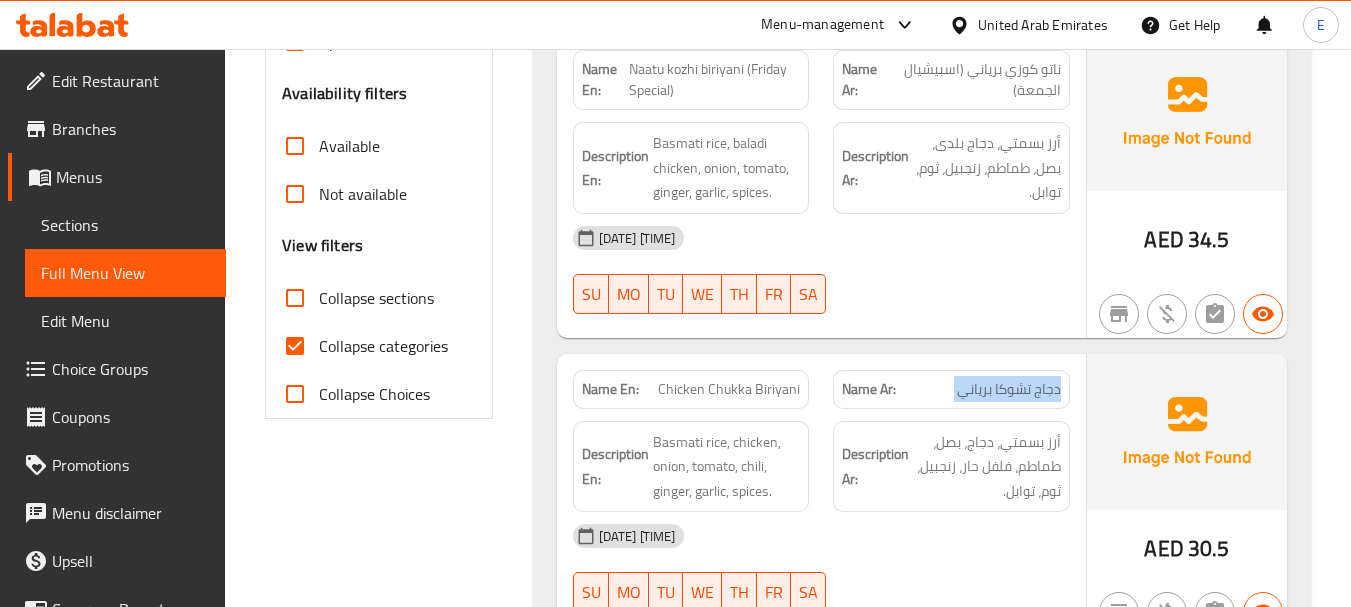 scroll, scrollTop: 552, scrollLeft: 0, axis: vertical 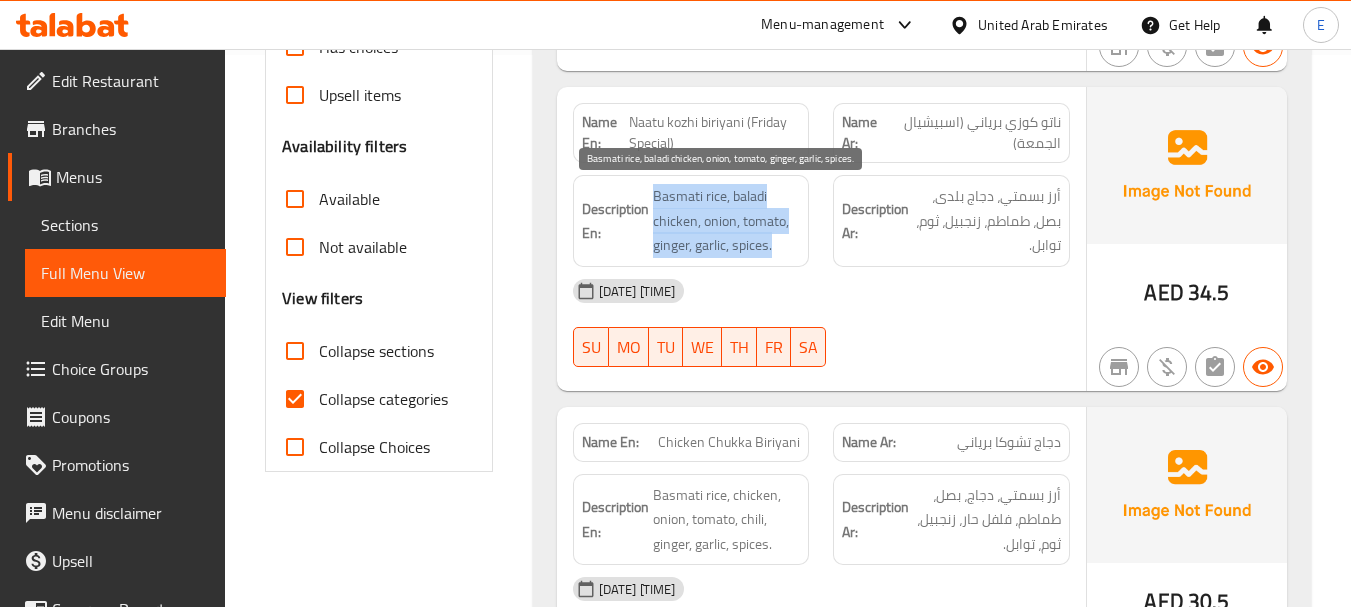 drag, startPoint x: 653, startPoint y: 182, endPoint x: 786, endPoint y: 242, distance: 145.9075 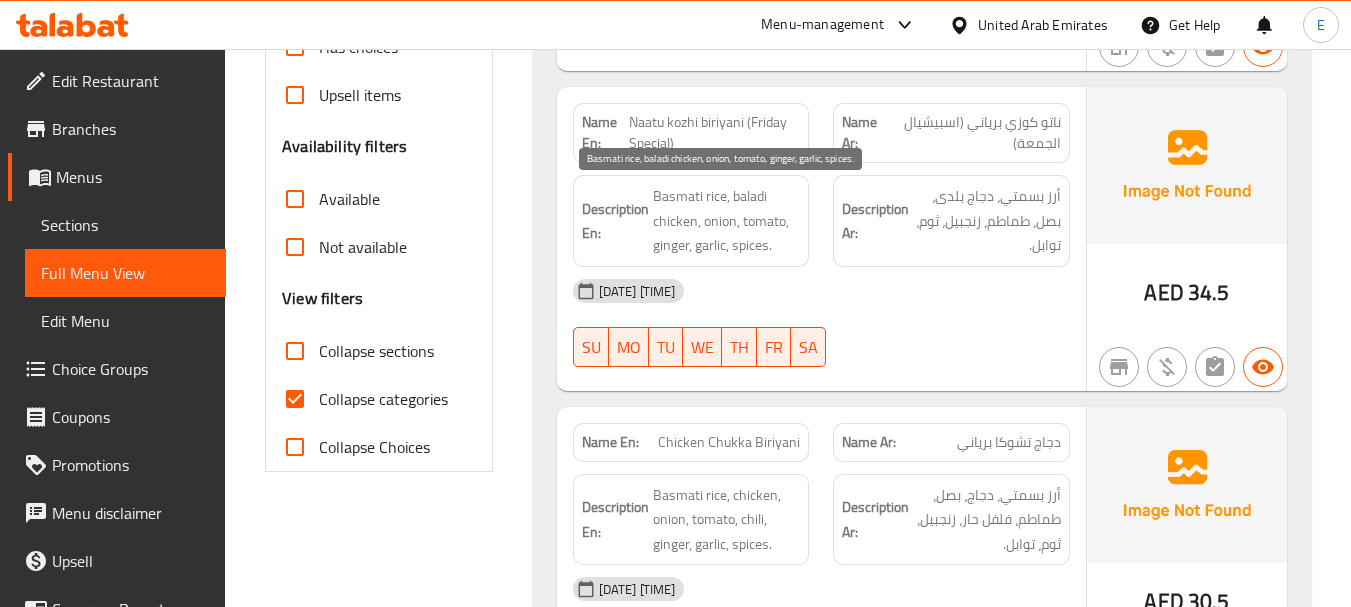 click on "Basmati rice, baladi chicken, onion, tomato, ginger, garlic, spices." at bounding box center [727, 221] 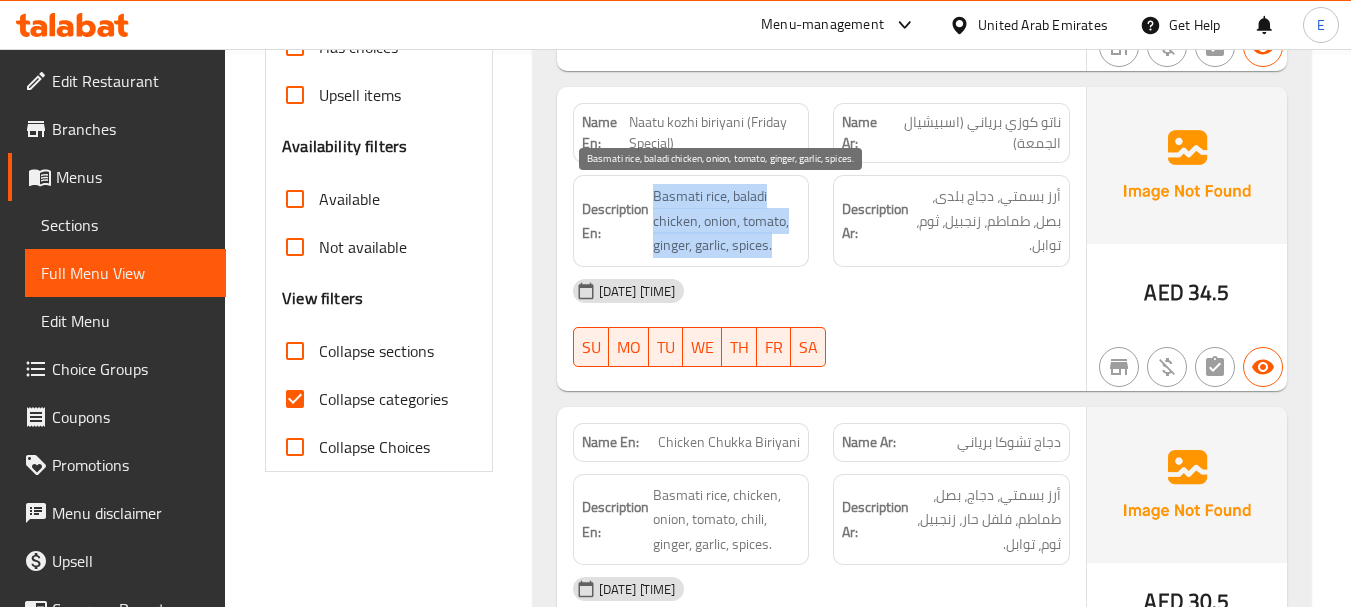 click on "Basmati rice, baladi chicken, onion, tomato, ginger, garlic, spices." at bounding box center [727, 221] 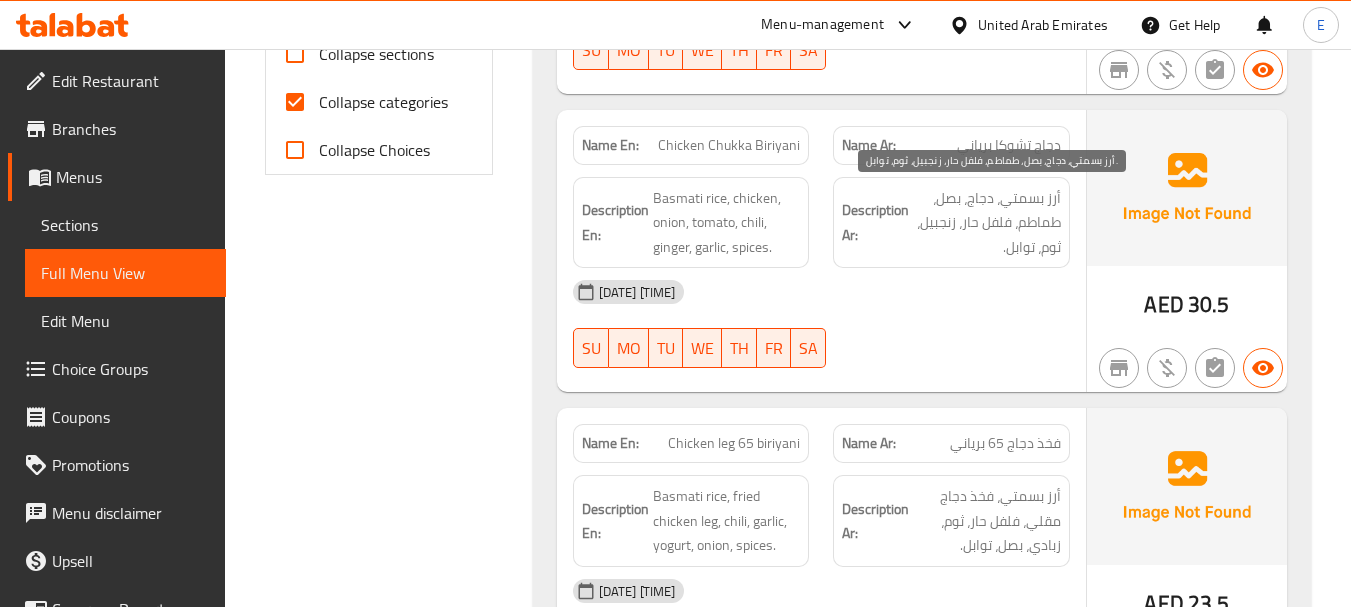 scroll, scrollTop: 852, scrollLeft: 0, axis: vertical 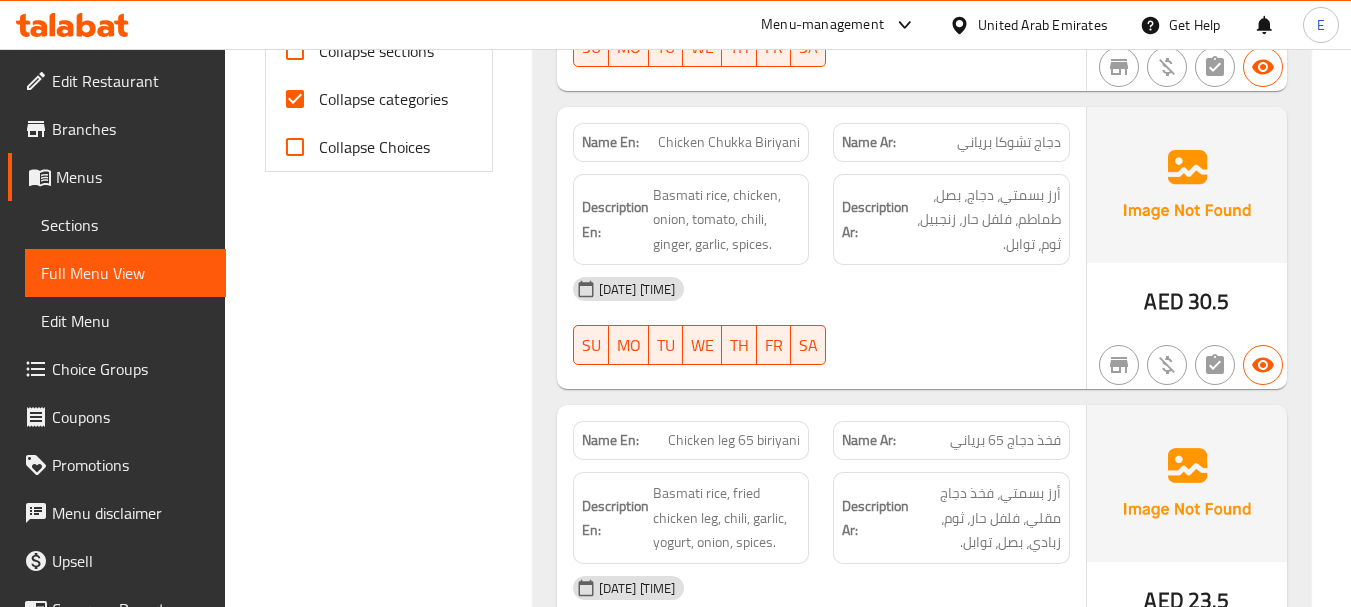 click on "Chicken Chukka Biriyani" at bounding box center [729, 142] 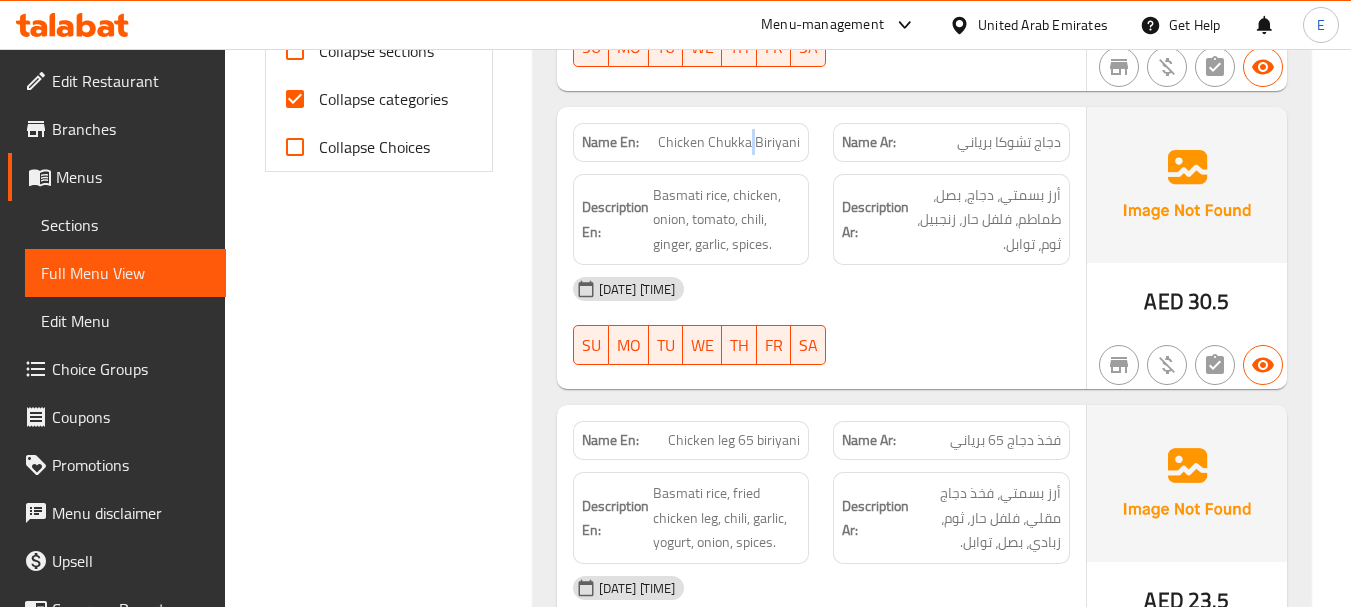 click on "Chicken Chukka Biriyani" at bounding box center (729, 142) 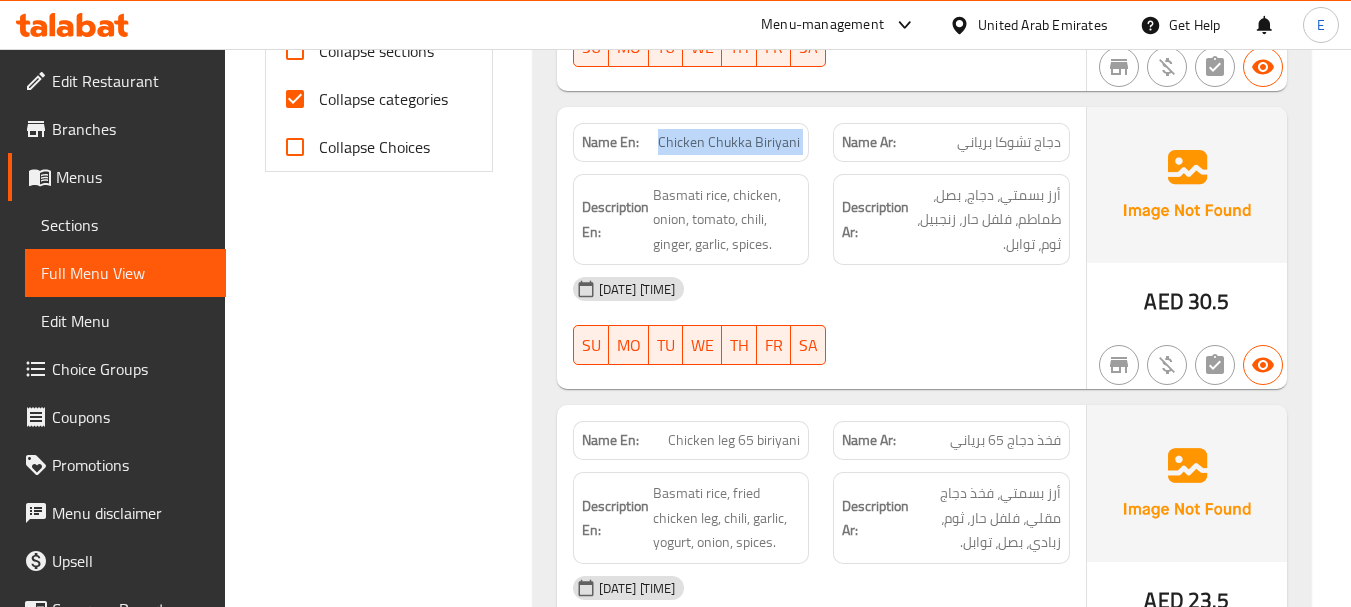 click on "Chicken Chukka Biriyani" at bounding box center (729, 142) 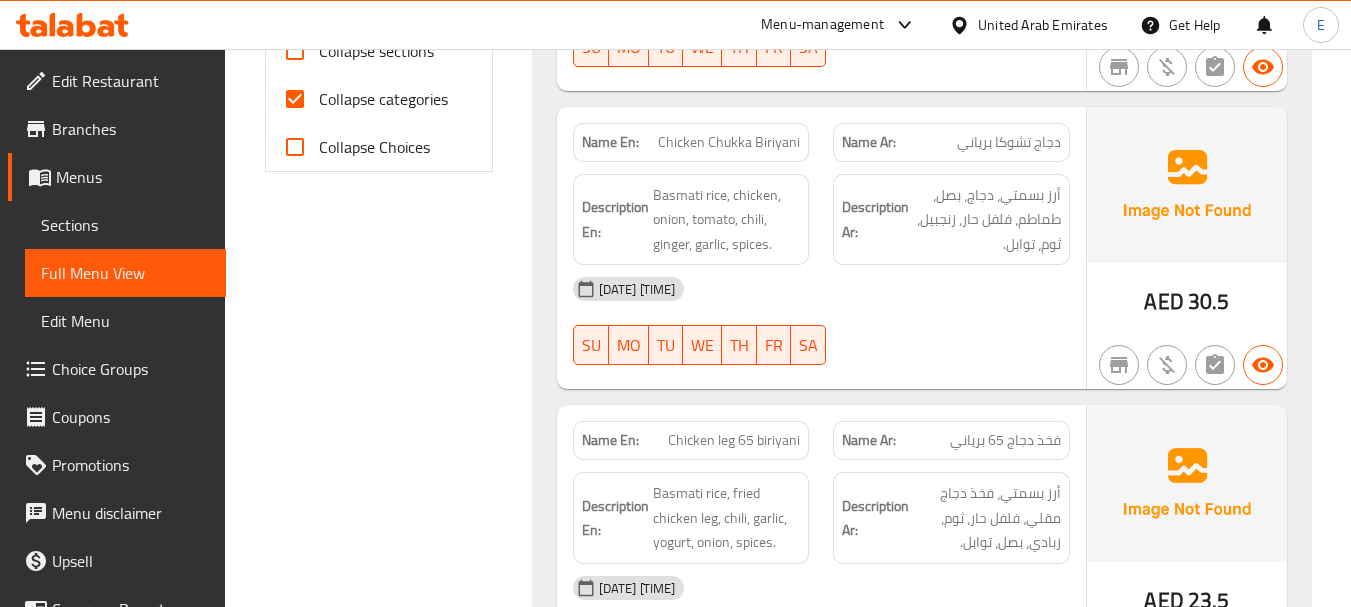 click on "دجاج تشوكا برياني" at bounding box center (1009, 142) 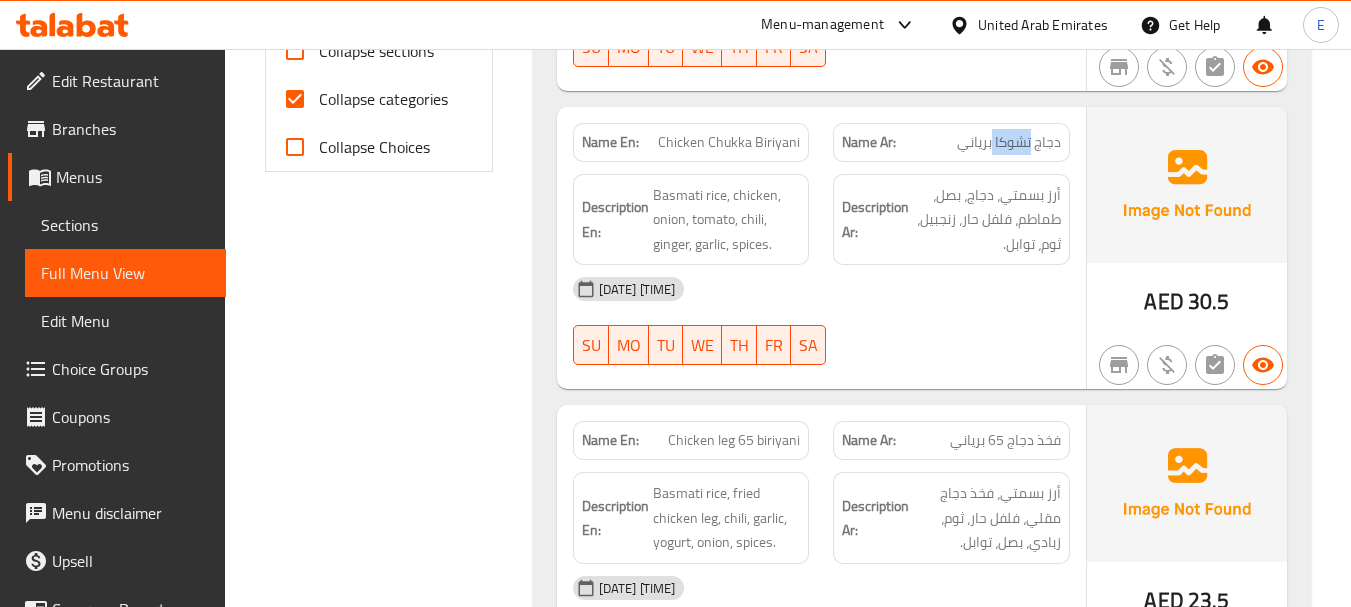 click on "دجاج تشوكا برياني" at bounding box center [1009, 142] 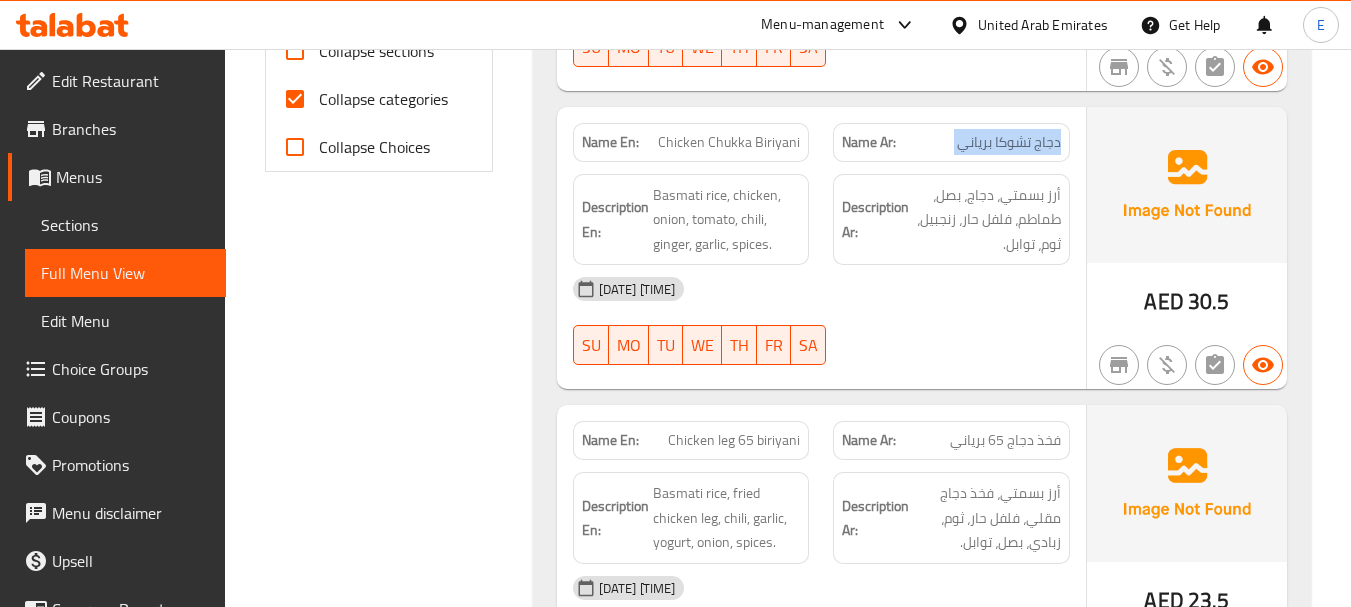 click on "دجاج تشوكا برياني" at bounding box center [1009, 142] 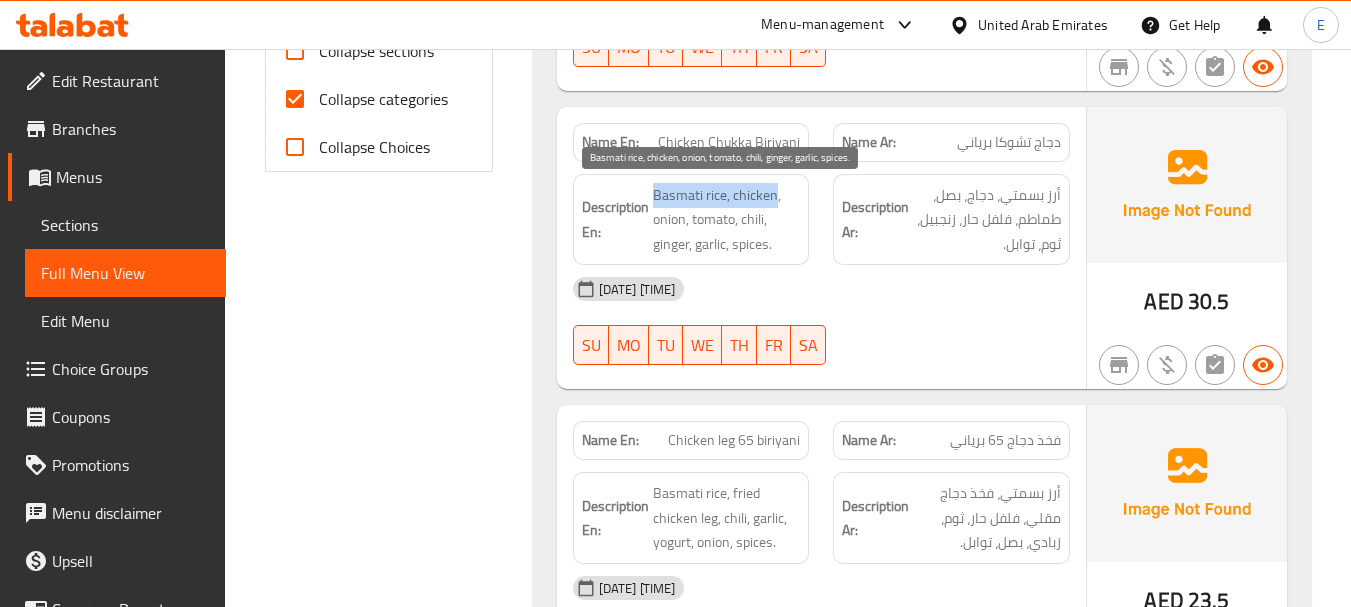 drag, startPoint x: 654, startPoint y: 185, endPoint x: 774, endPoint y: 192, distance: 120.203995 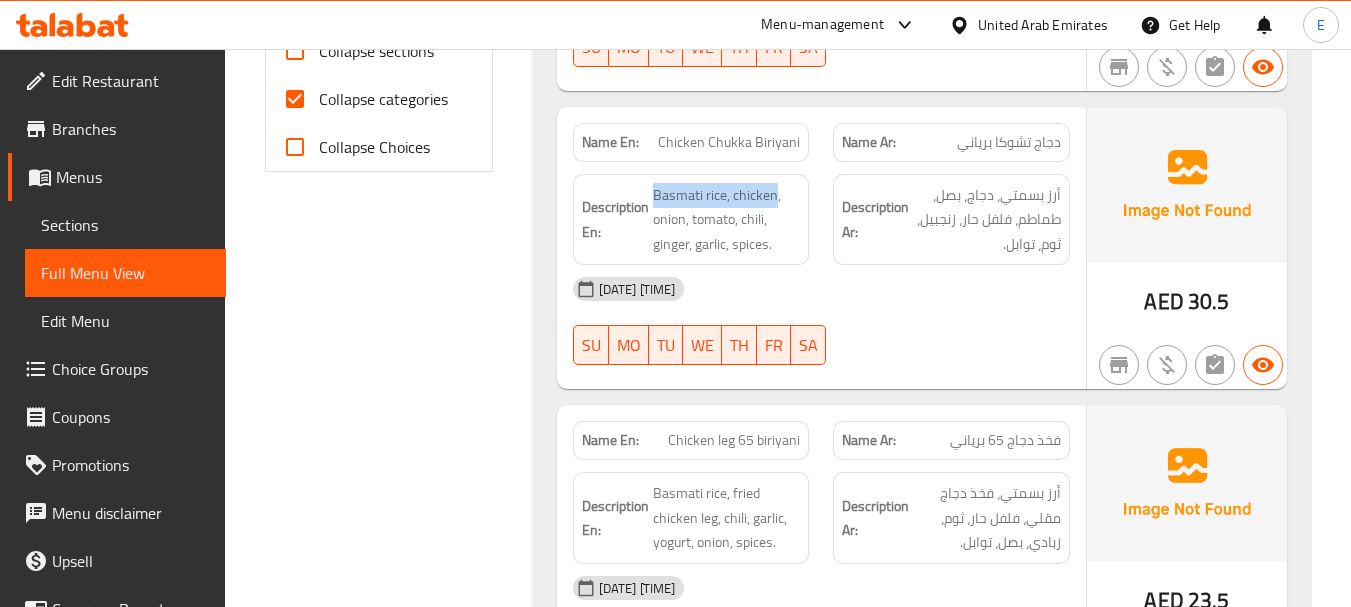 click on "Description En: Basmati rice, chicken, onion, tomato, chili, ginger, garlic, spices." at bounding box center (691, 220) 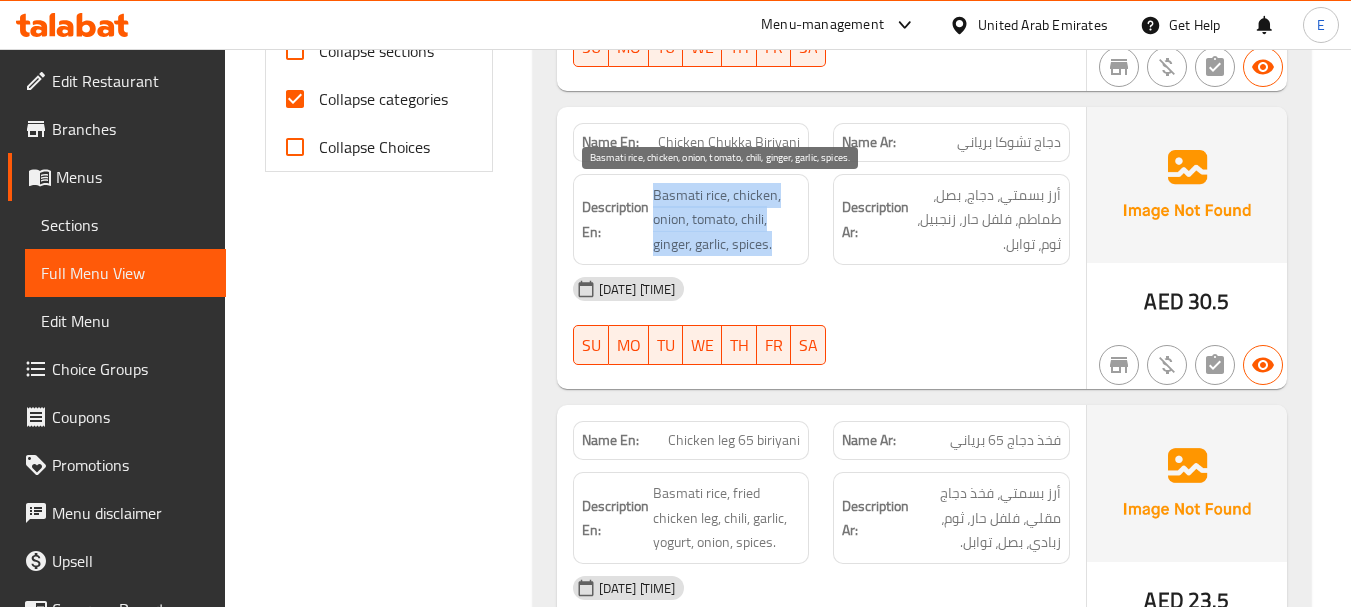 drag, startPoint x: 651, startPoint y: 177, endPoint x: 783, endPoint y: 251, distance: 151.32745 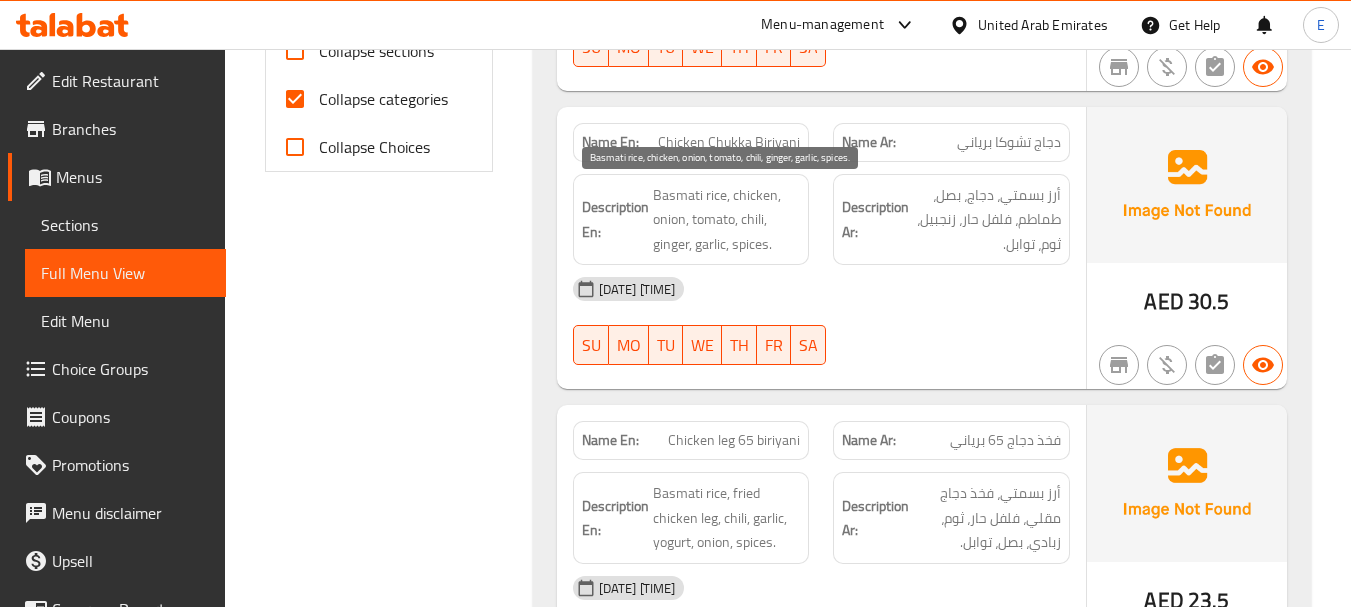 click on "Basmati rice, chicken, onion, tomato, chili, ginger, garlic, spices." at bounding box center (727, 220) 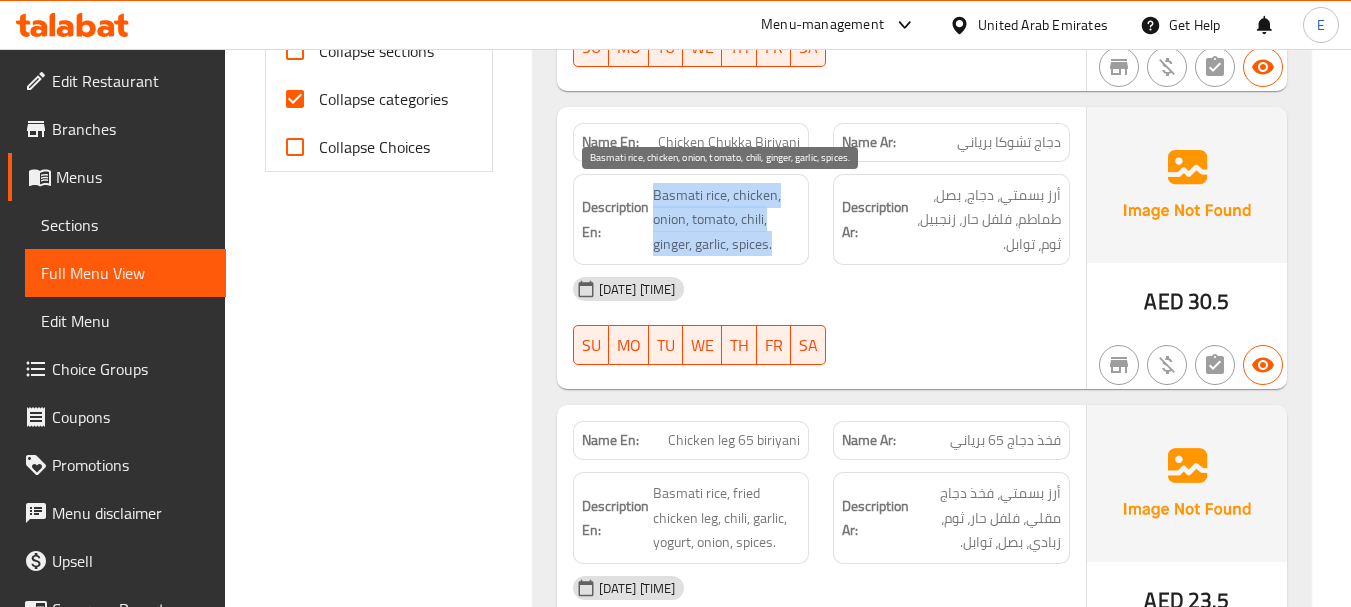click on "Basmati rice, chicken, onion, tomato, chili, ginger, garlic, spices." at bounding box center [727, 220] 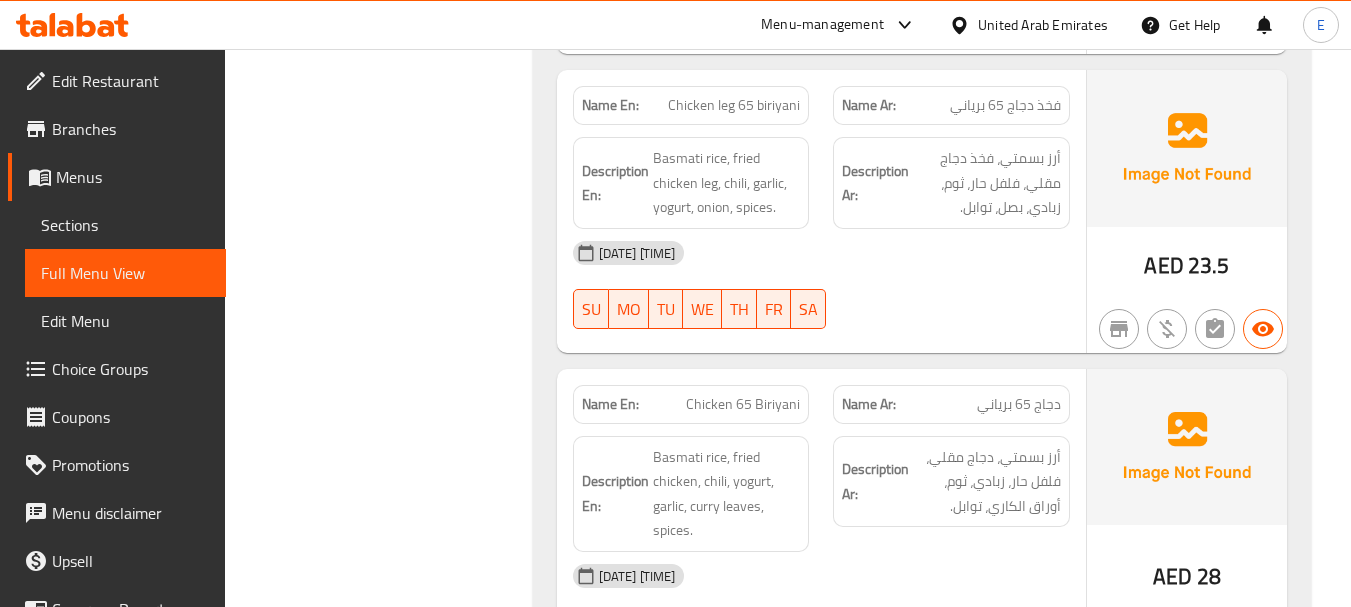 scroll, scrollTop: 1152, scrollLeft: 0, axis: vertical 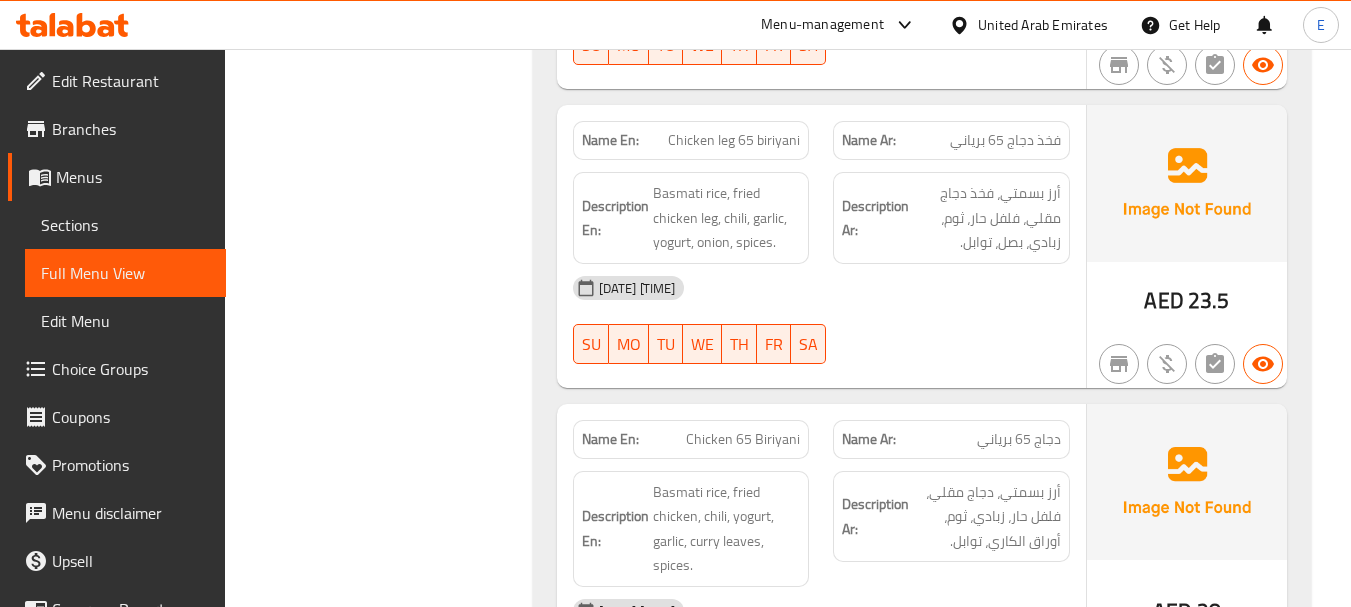 click on "[DATE] [TIME]" at bounding box center (821, 288) 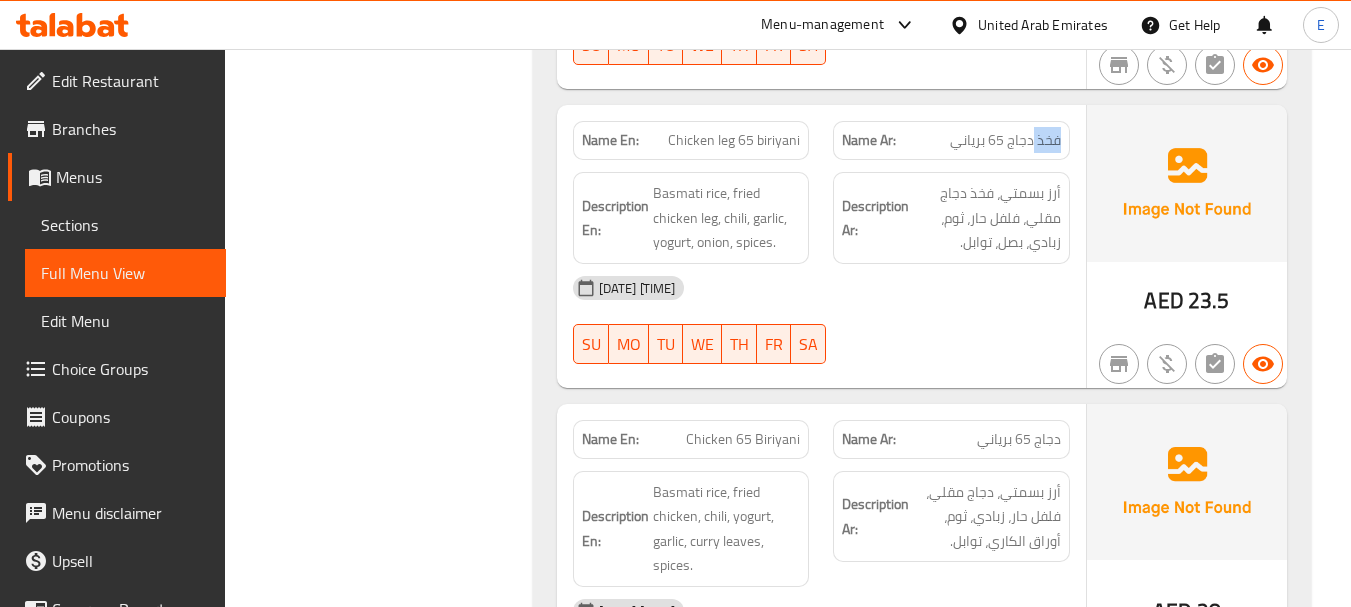 click on "Name Ar: فخذ دجاج 65 برياني" at bounding box center (951, 140) 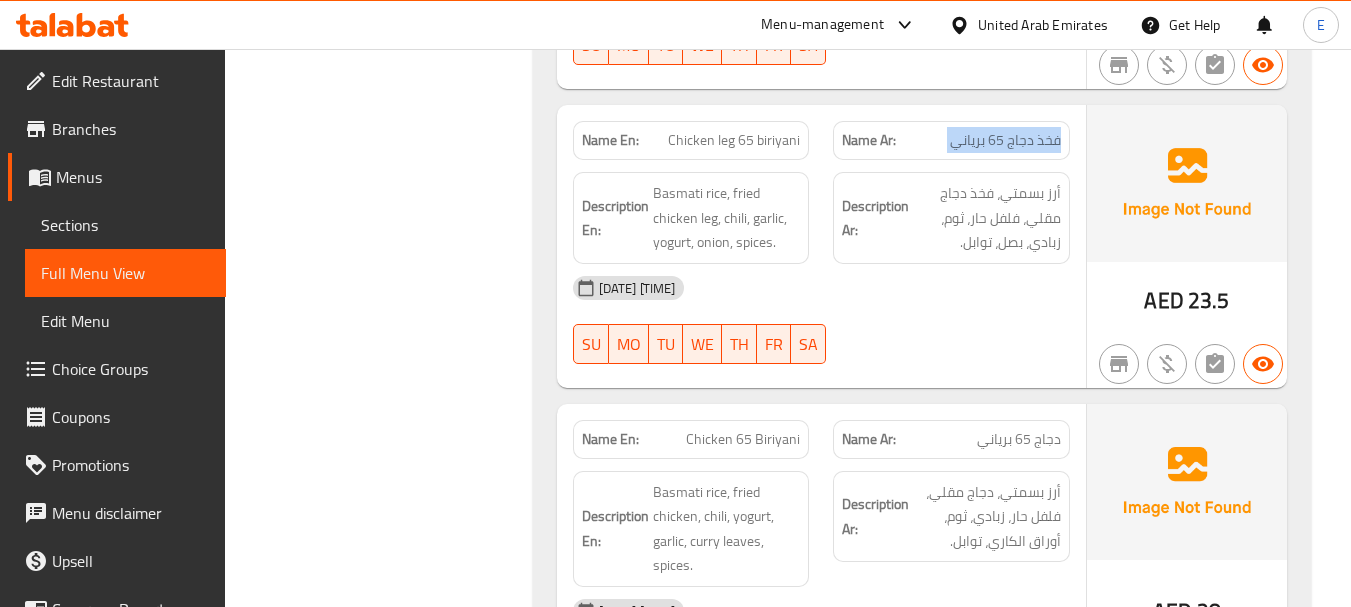 click on "Name Ar: فخذ دجاج 65 برياني" at bounding box center [951, 140] 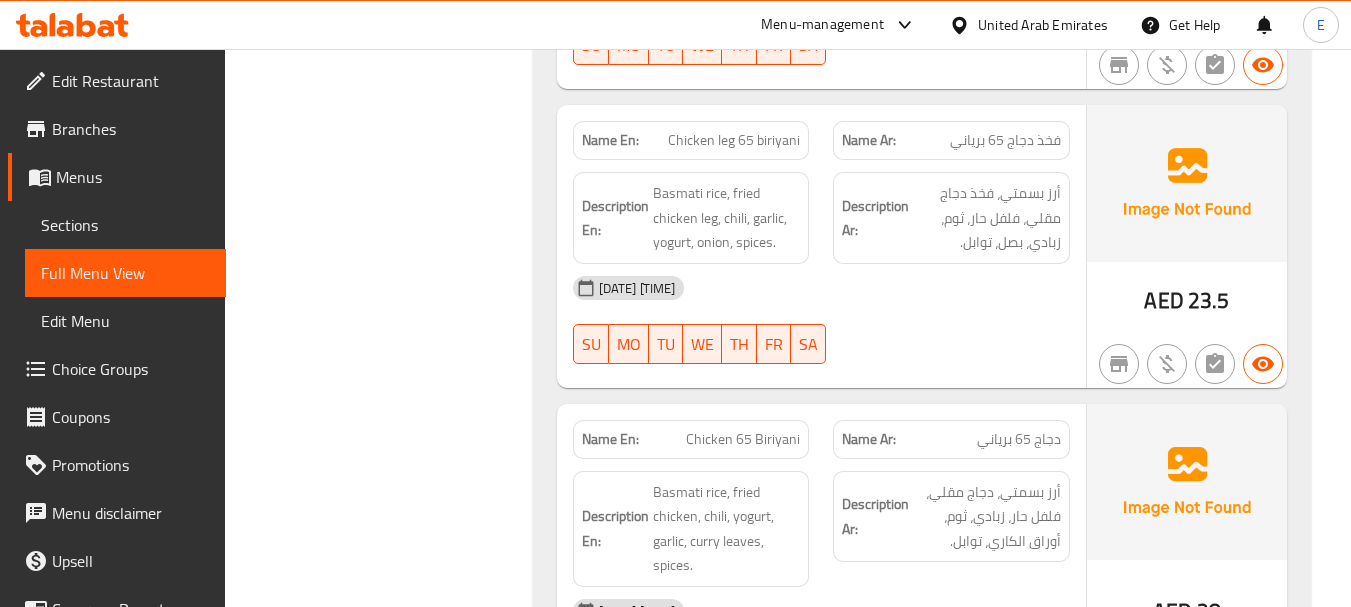click on "Chicken leg 65 biriyani" at bounding box center (734, 140) 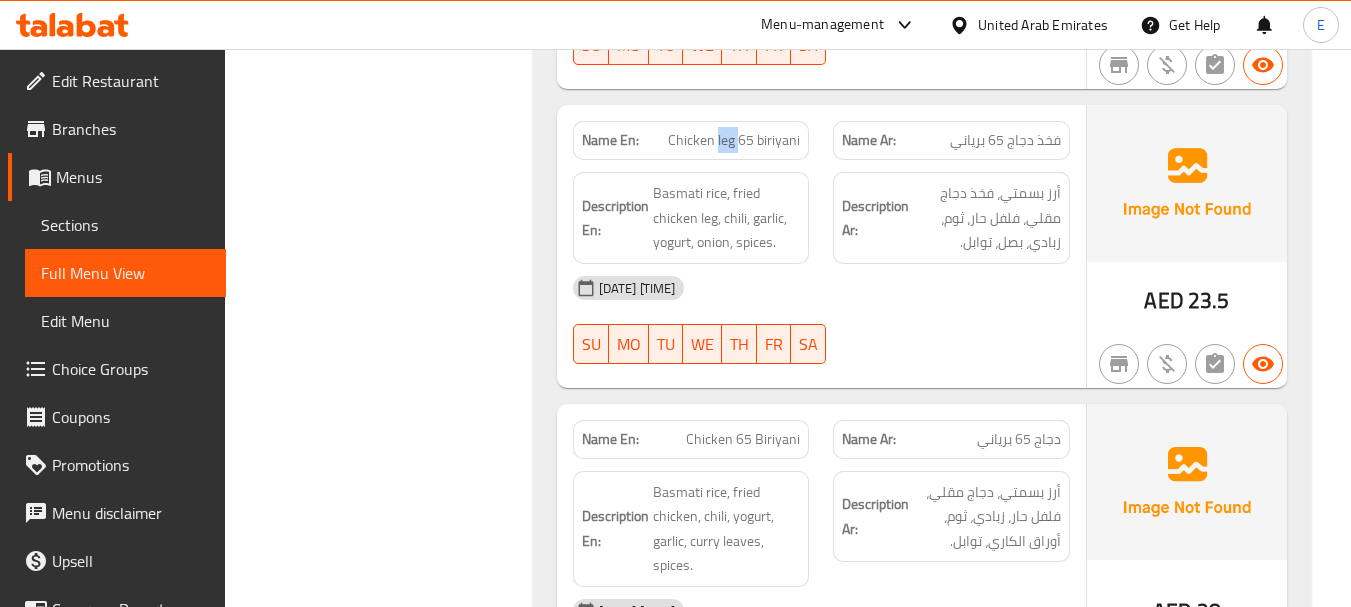 click on "Chicken leg 65 biriyani" at bounding box center [734, 140] 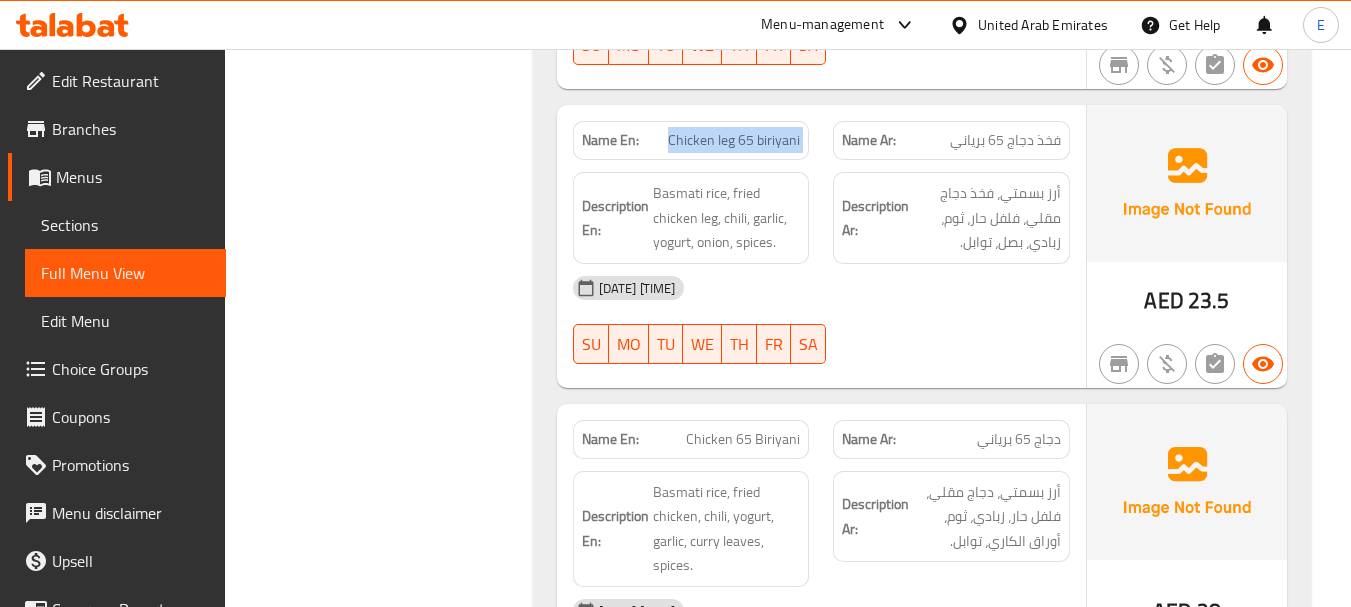 click on "Chicken leg 65 biriyani" at bounding box center [734, 140] 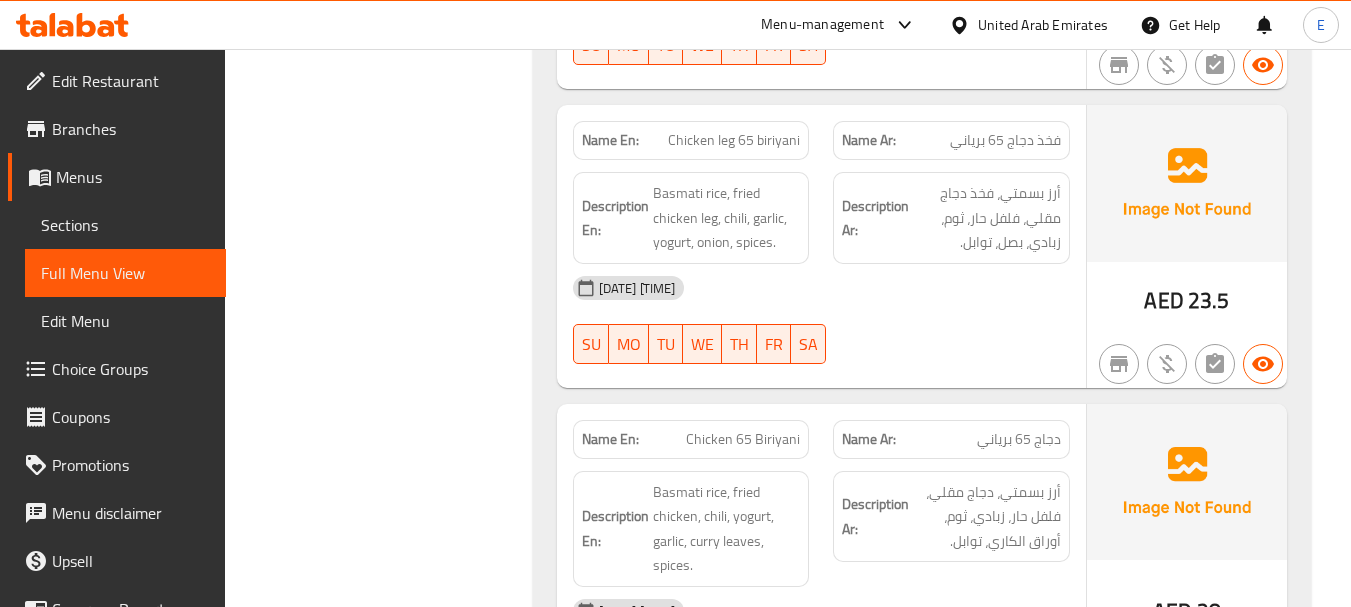 click on "Description Ar: أرز بسمتي، فخذ دجاج مقلي، فلفل حار، ثوم، زبادي، بصل، توابل." at bounding box center (951, 218) 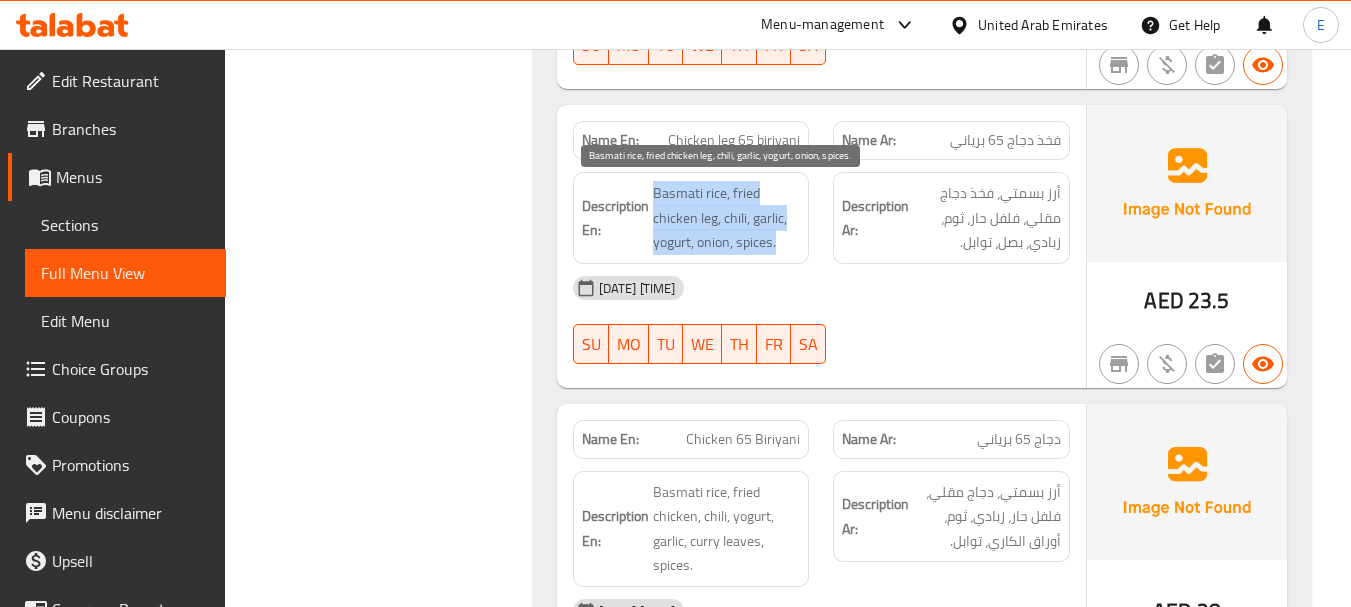 drag, startPoint x: 682, startPoint y: 180, endPoint x: 790, endPoint y: 237, distance: 122.1188 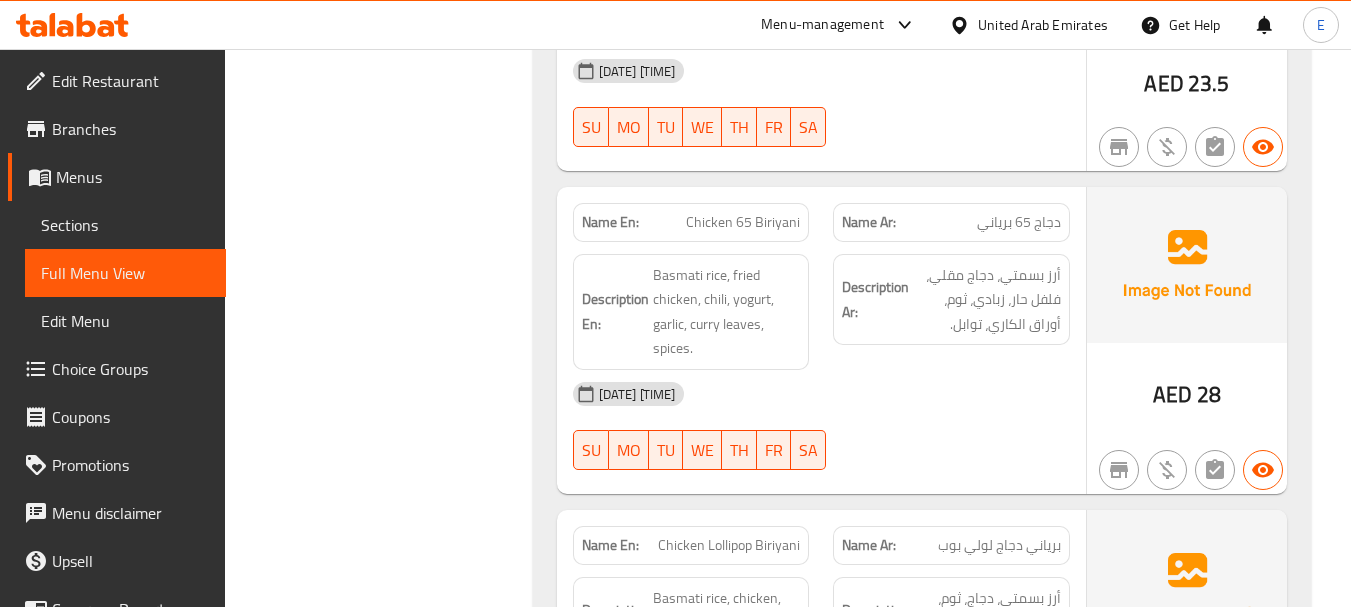 scroll, scrollTop: 1452, scrollLeft: 0, axis: vertical 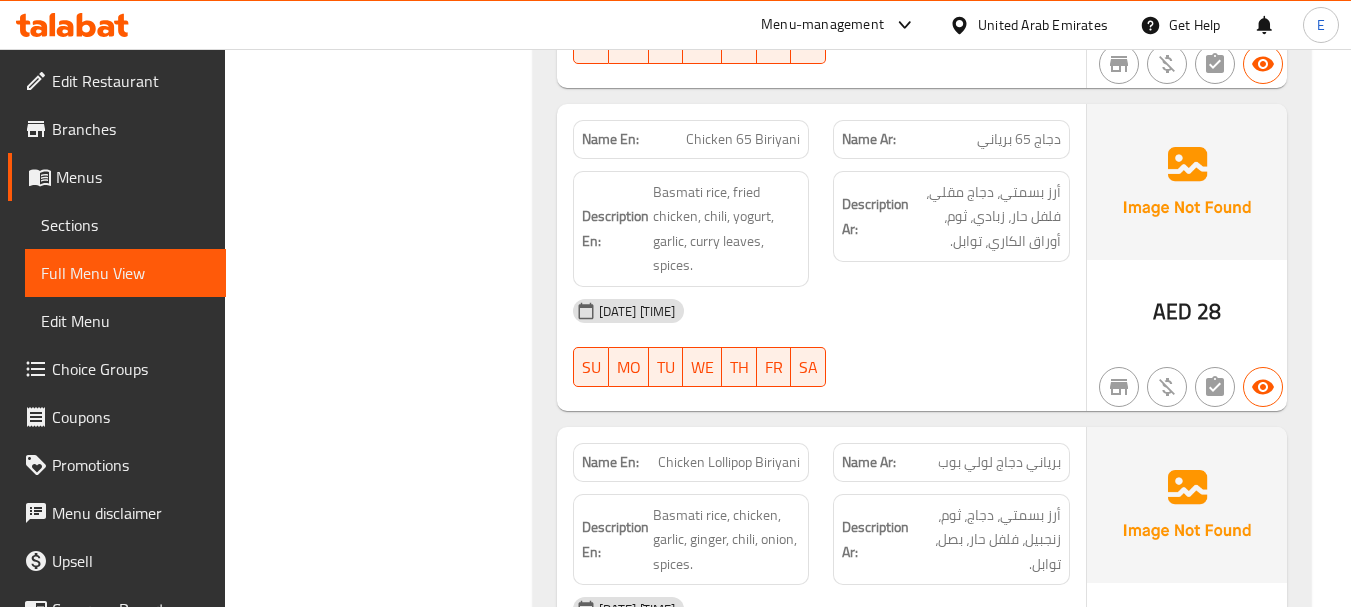 click on "Chicken 65 Biriyani" at bounding box center (743, 139) 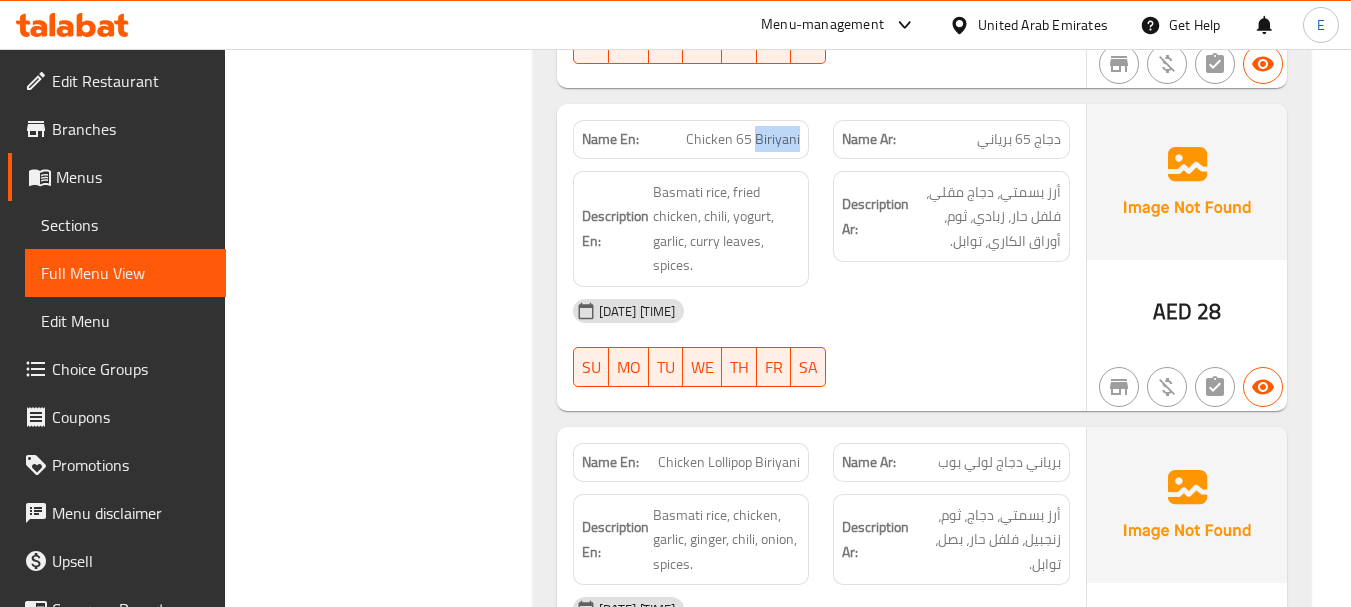 click on "Chicken 65 Biriyani" at bounding box center [743, 139] 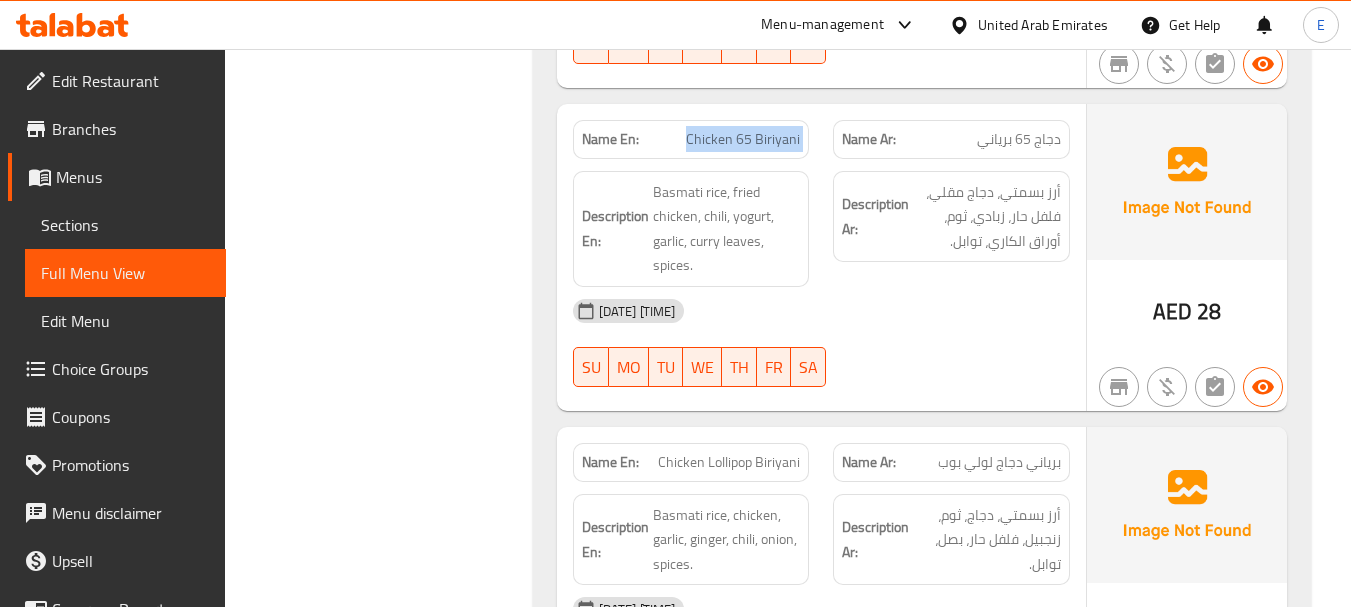 click on "Chicken 65 Biriyani" at bounding box center [743, 139] 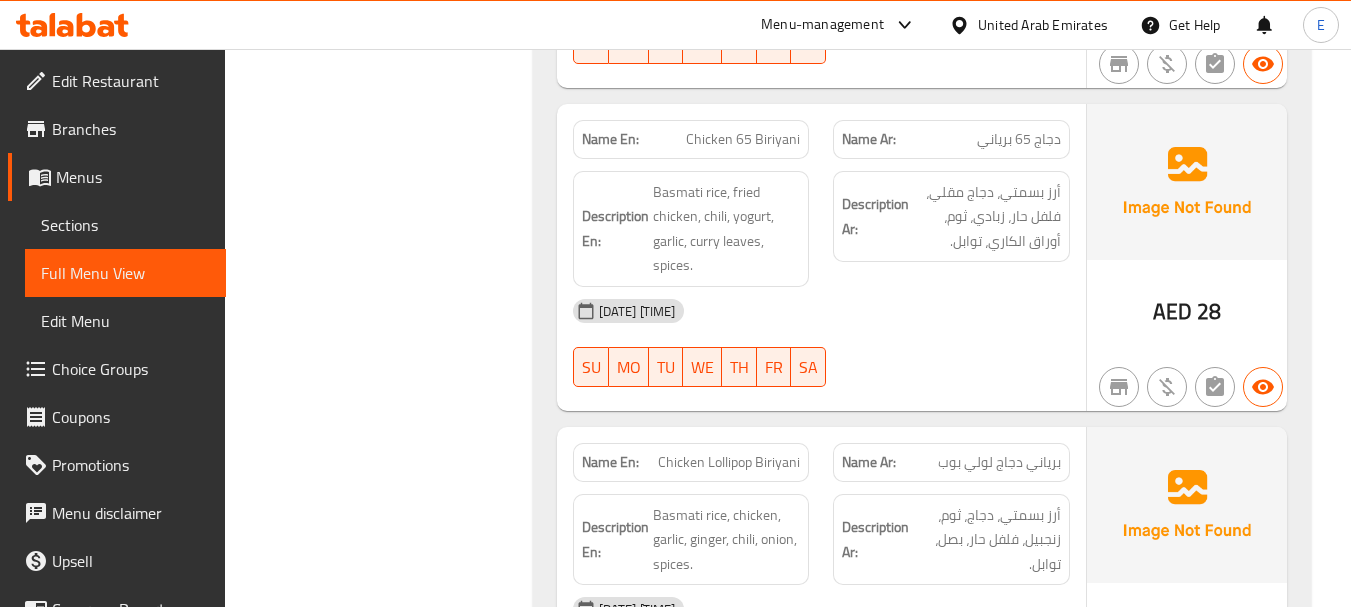 click on "دجاج 65 برياني" at bounding box center [1019, 139] 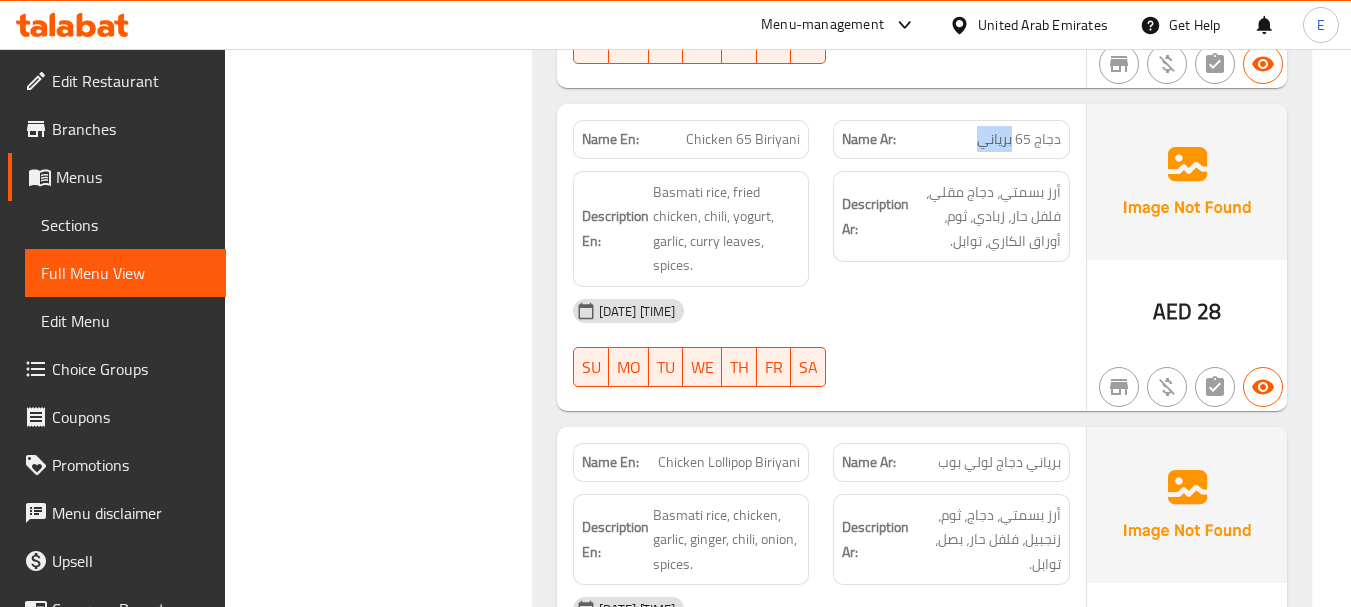 click on "دجاج 65 برياني" at bounding box center (1019, 139) 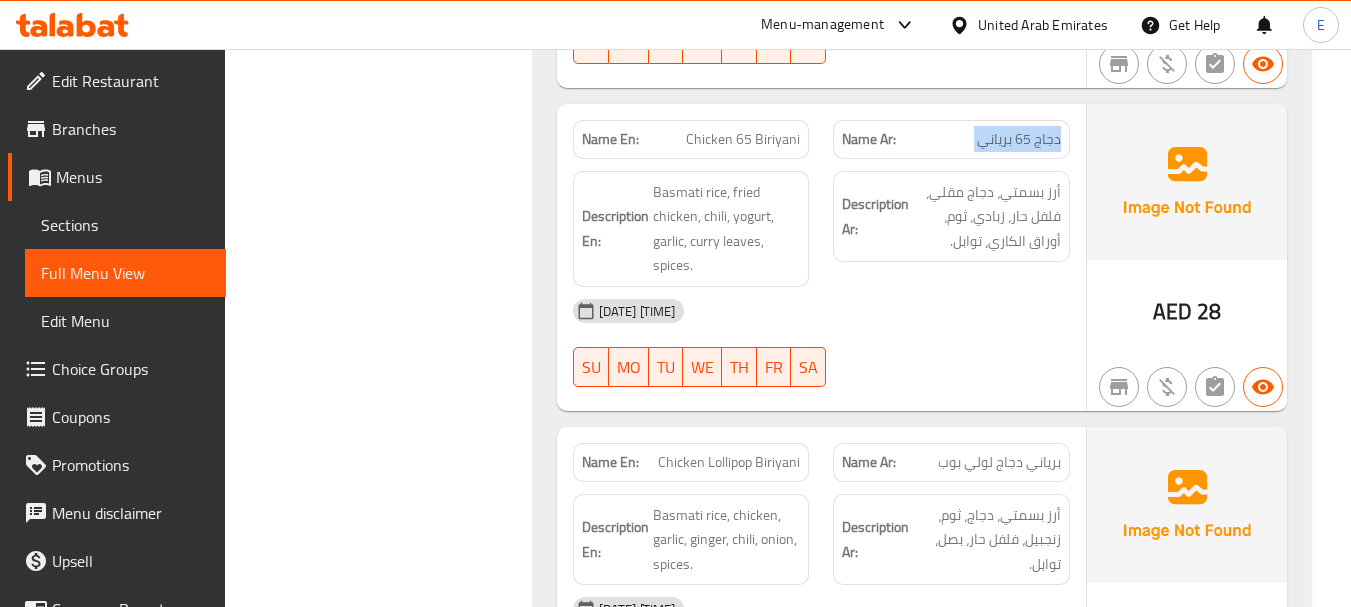 click on "دجاج 65 برياني" at bounding box center [1019, 139] 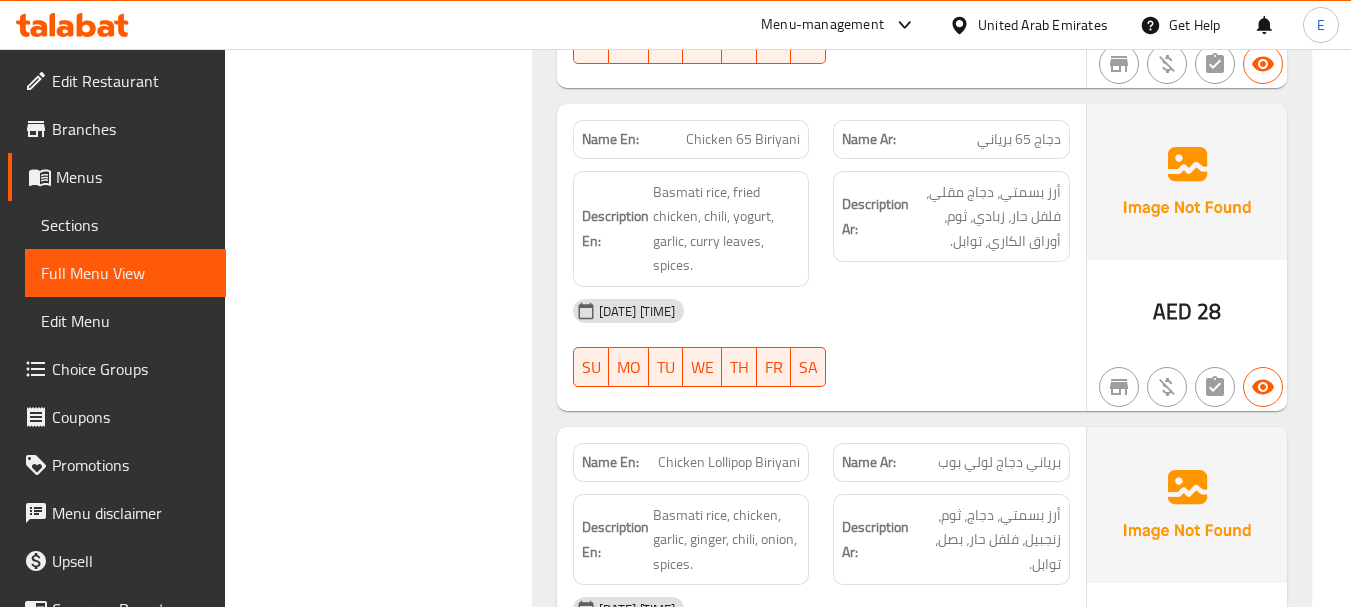 click on "[DATE] [TIME]" at bounding box center (821, 311) 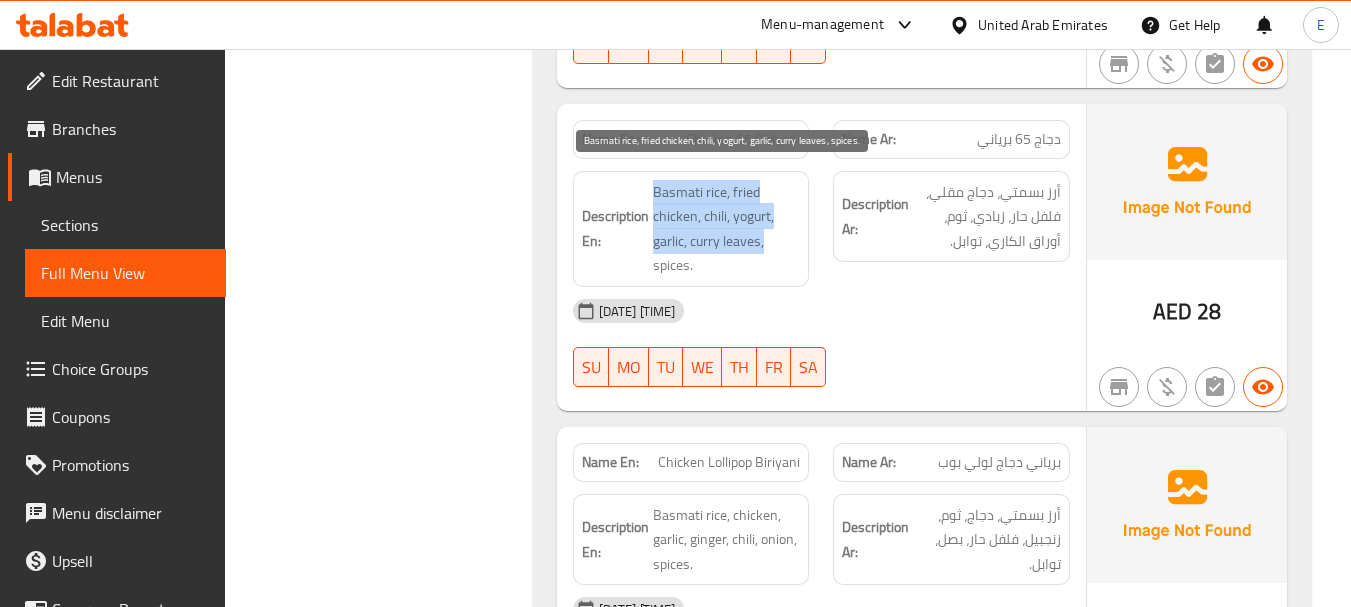 drag, startPoint x: 652, startPoint y: 190, endPoint x: 782, endPoint y: 249, distance: 142.76204 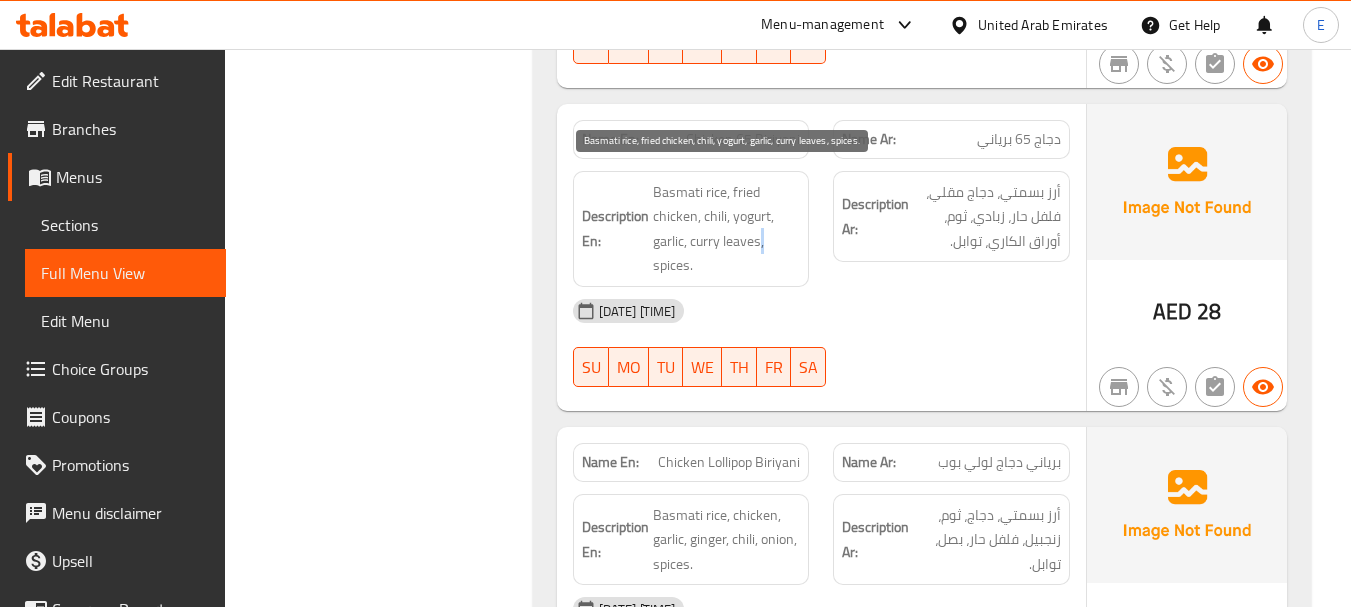 click on "Basmati rice, fried chicken, chili, yogurt, garlic, curry leaves, spices." at bounding box center [727, 229] 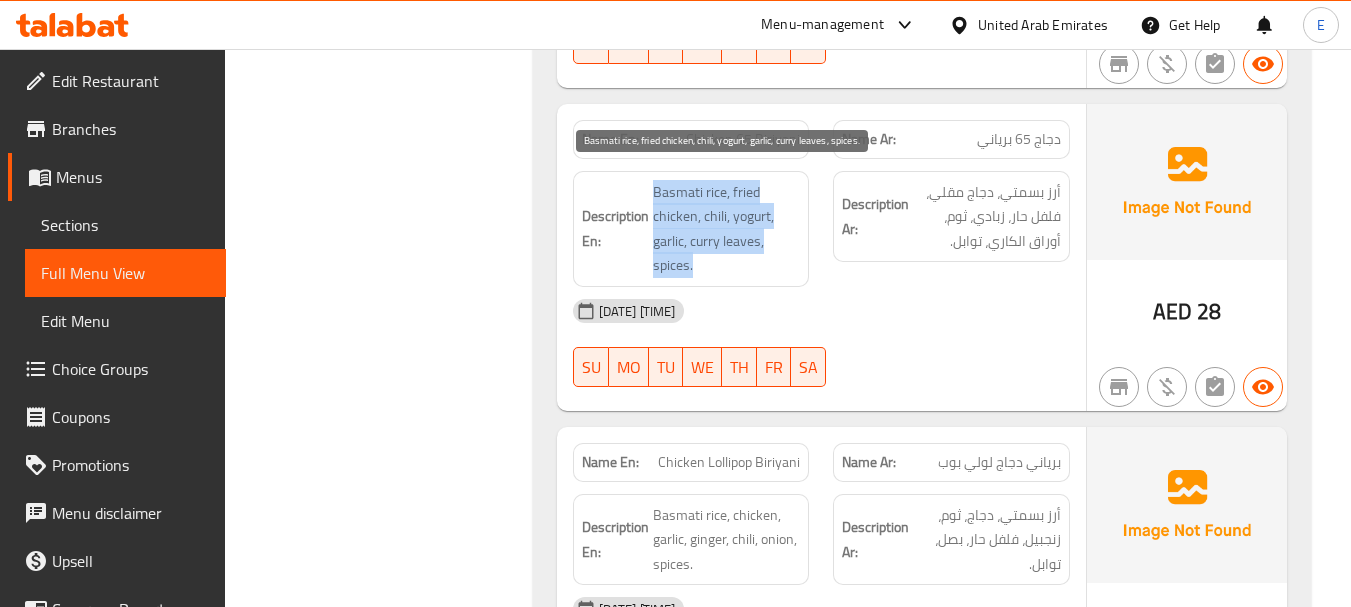 click on "Basmati rice, fried chicken, chili, yogurt, garlic, curry leaves, spices." at bounding box center [727, 229] 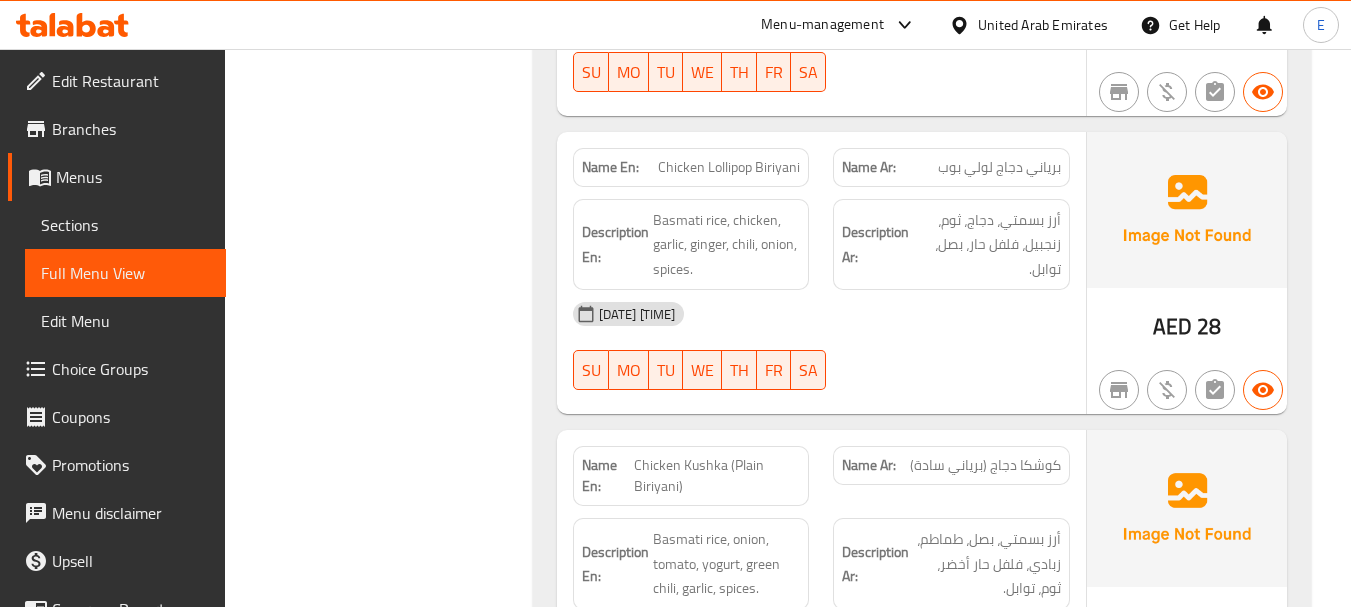 scroll, scrollTop: 1752, scrollLeft: 0, axis: vertical 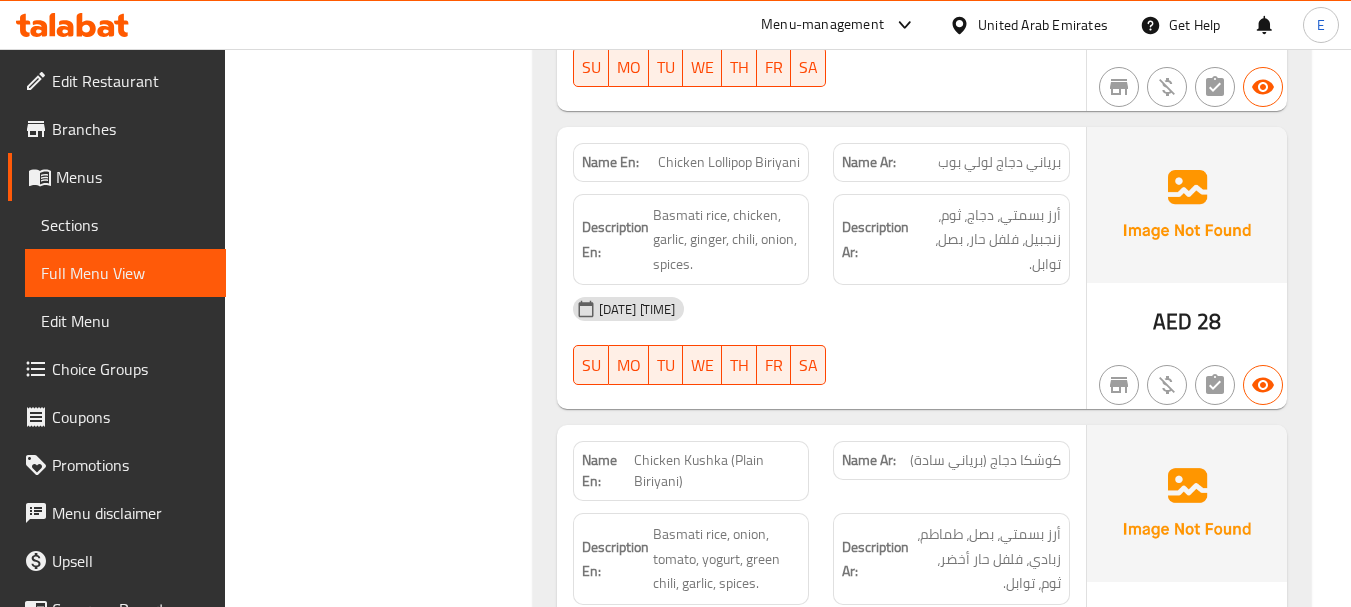 click on "AED" at bounding box center (1172, 321) 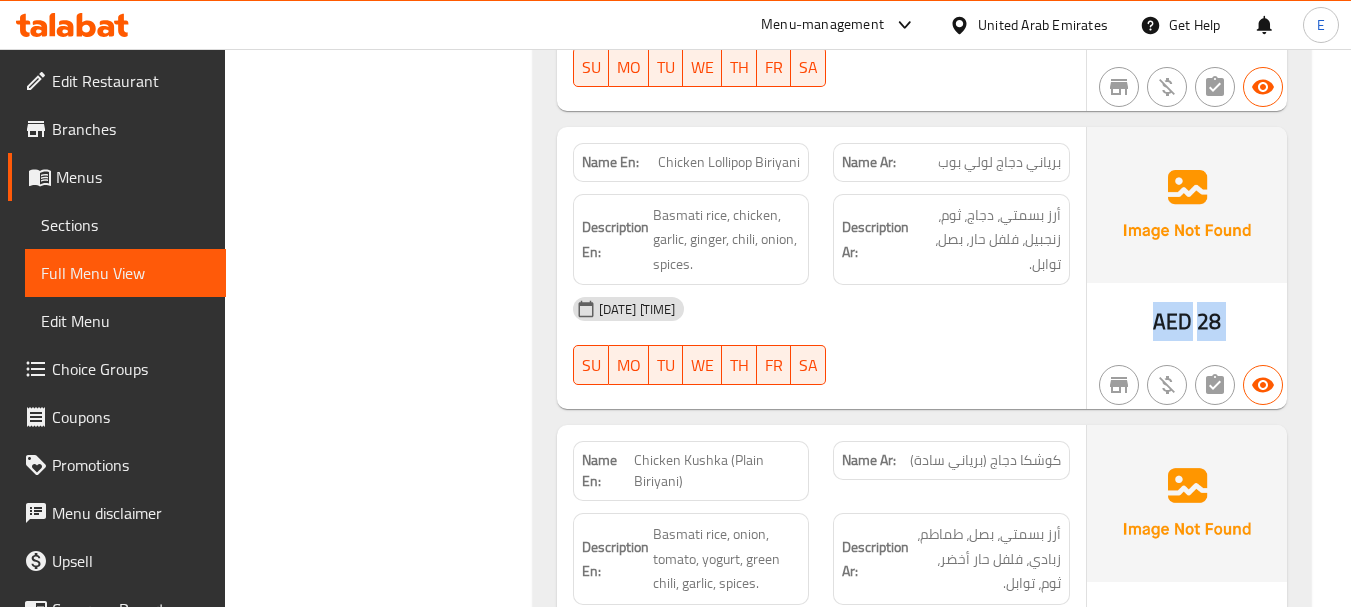 click on "AED" at bounding box center (1172, 321) 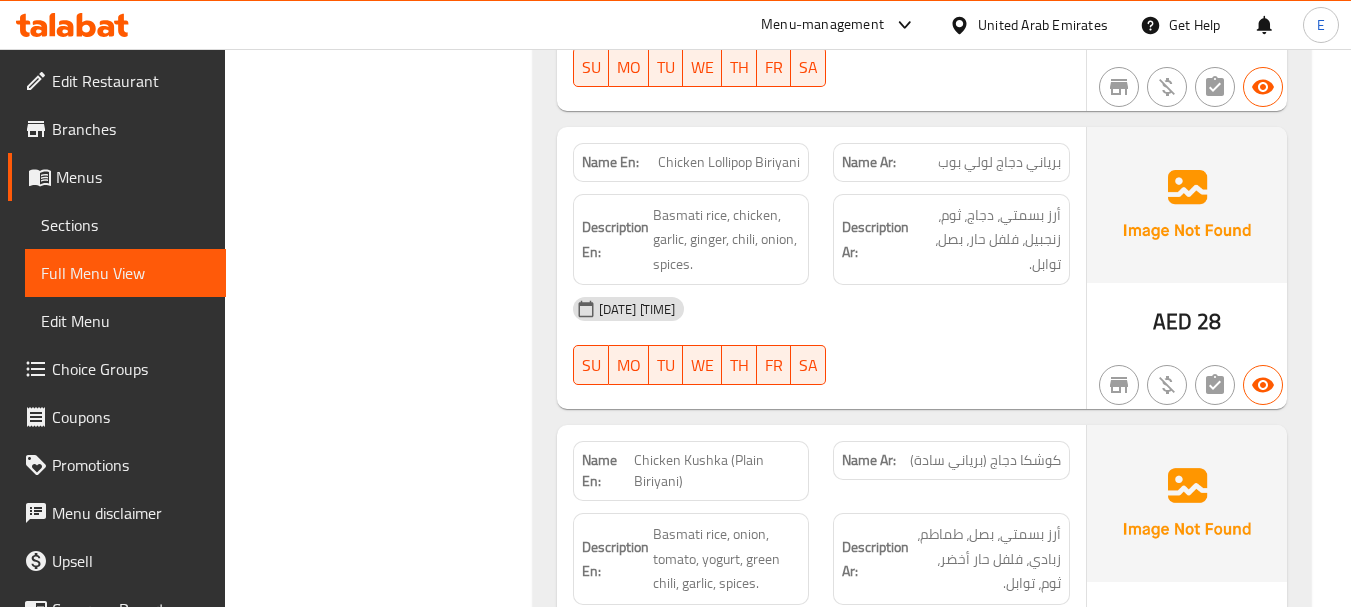 click on "Chicken Lollipop Biriyani" at bounding box center (729, 162) 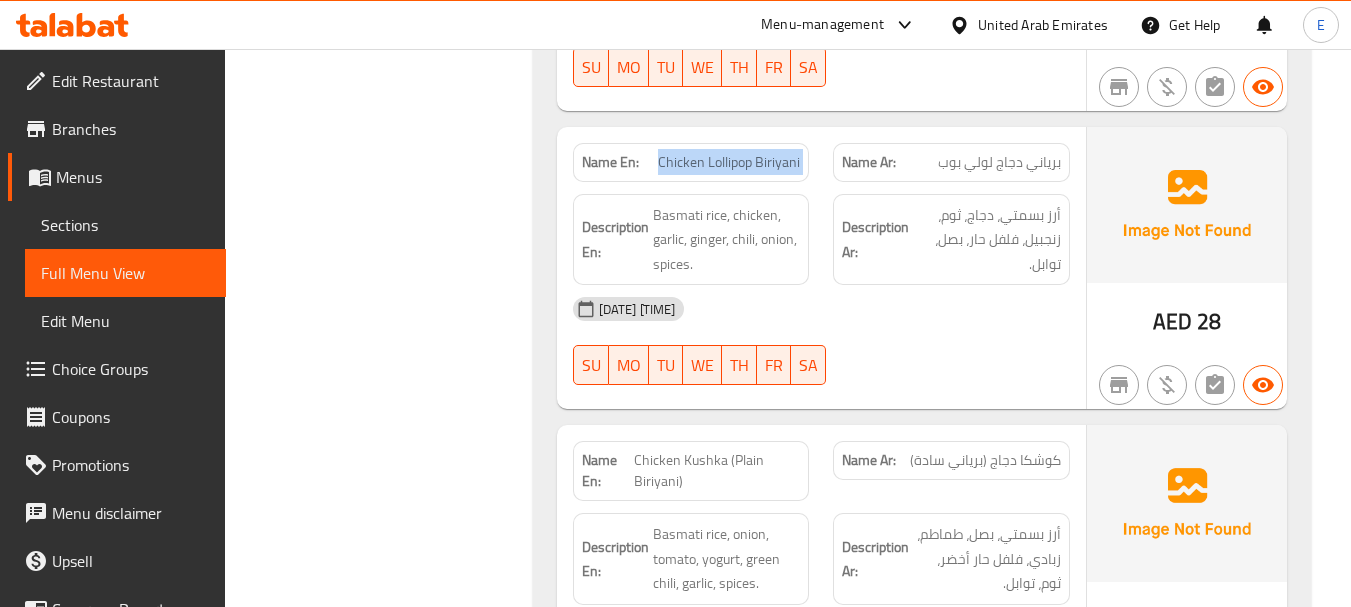 click on "Chicken Lollipop Biriyani" at bounding box center [729, 162] 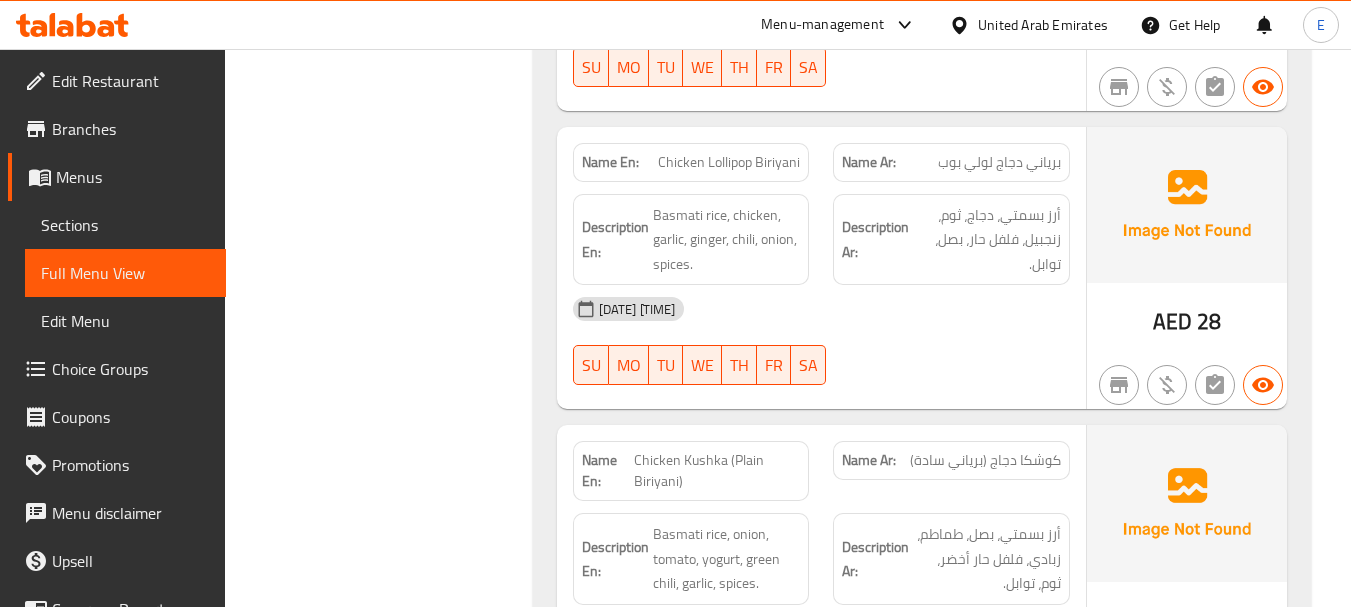 click on "برياني دجاج لولي بوب" at bounding box center [999, 162] 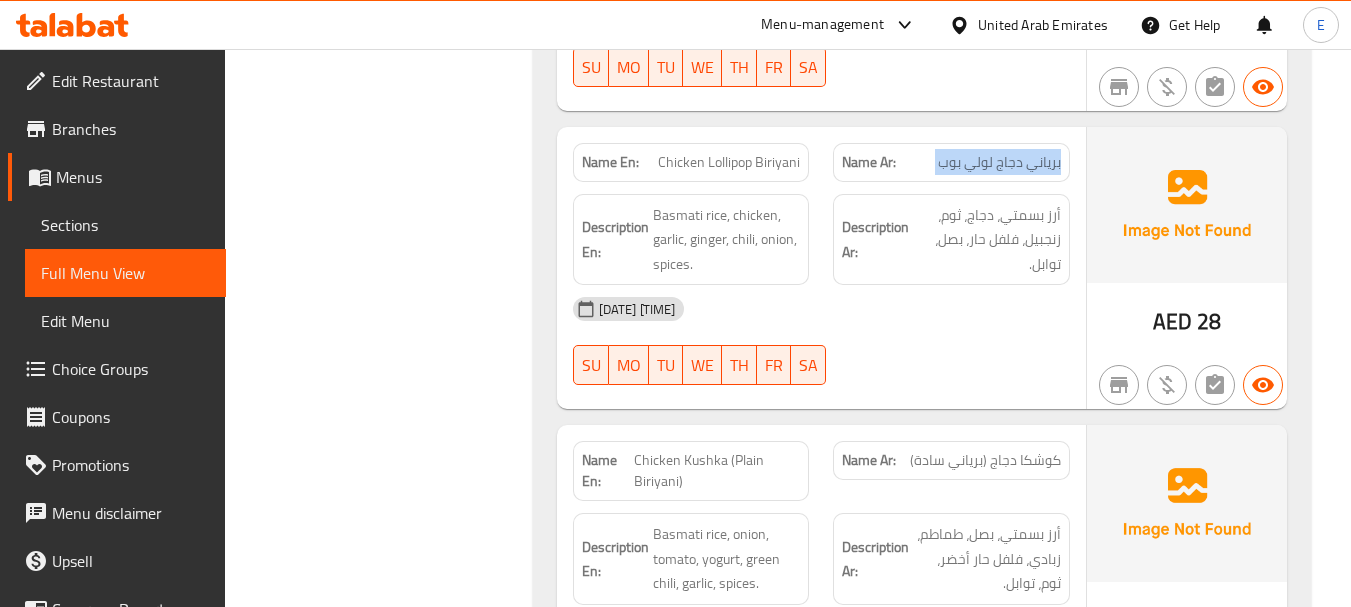 click on "برياني دجاج لولي بوب" at bounding box center [999, 162] 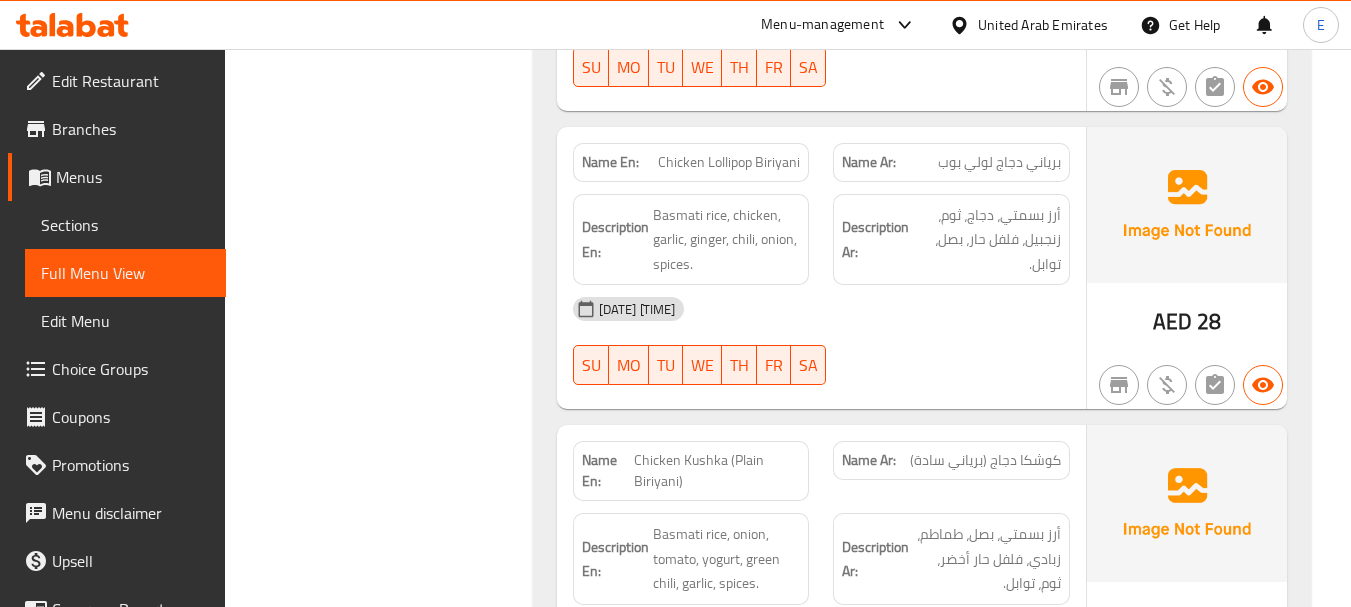 drag, startPoint x: 919, startPoint y: 280, endPoint x: 694, endPoint y: 184, distance: 244.6242 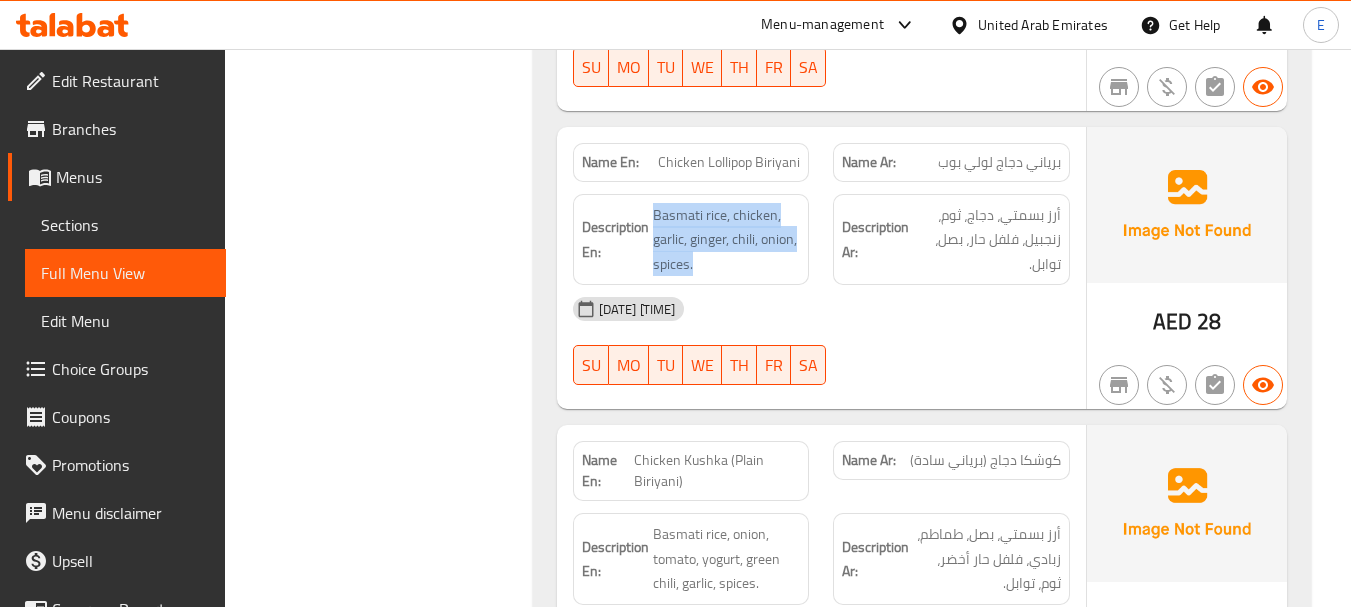 drag, startPoint x: 650, startPoint y: 208, endPoint x: 797, endPoint y: 260, distance: 155.92627 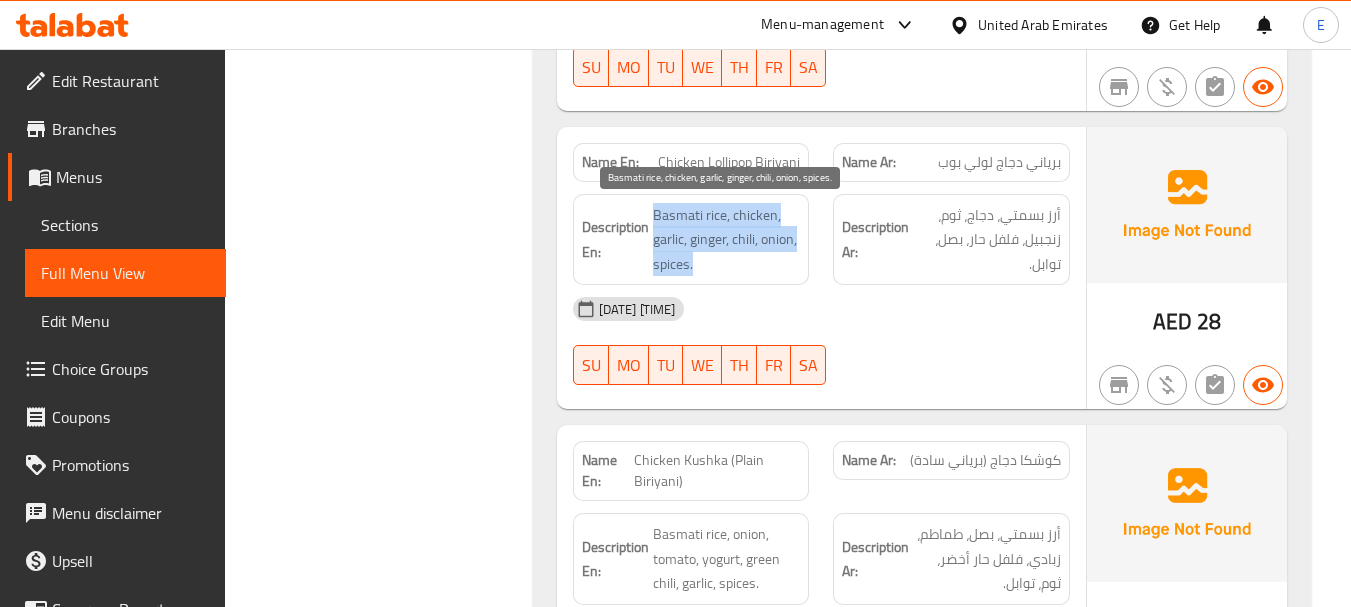 click on "Basmati rice, chicken, garlic, ginger, chili, onion, spices." at bounding box center (727, 240) 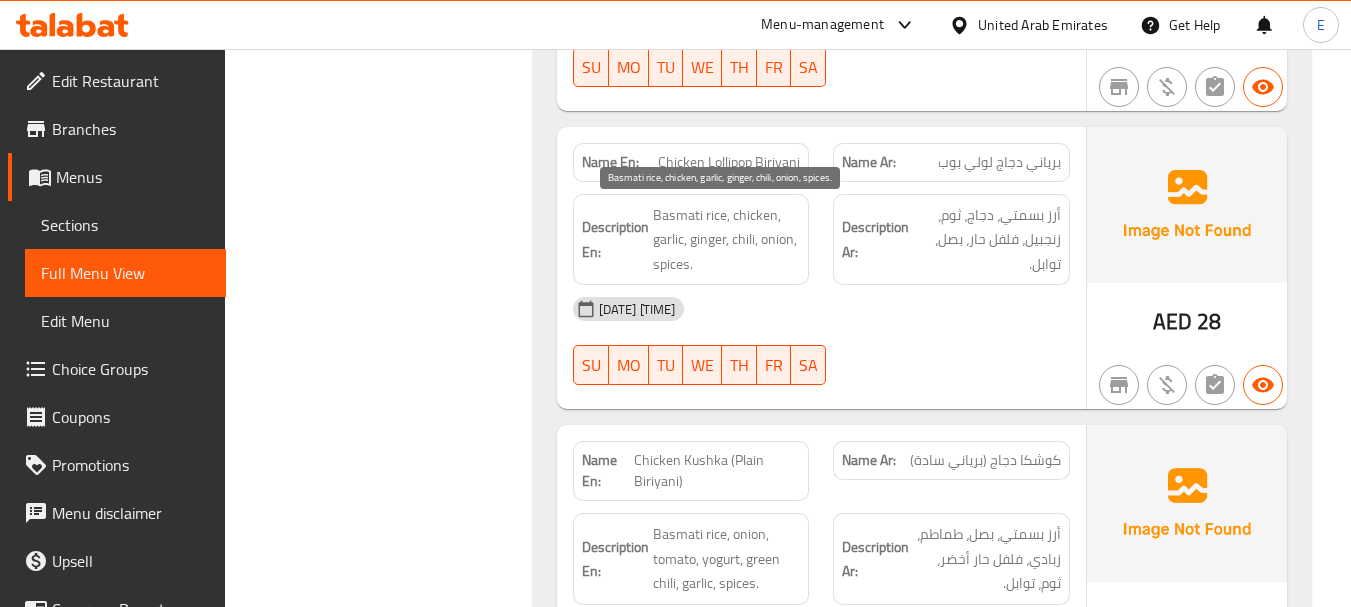 click on "Basmati rice, chicken, garlic, ginger, chili, onion, spices." at bounding box center [727, 240] 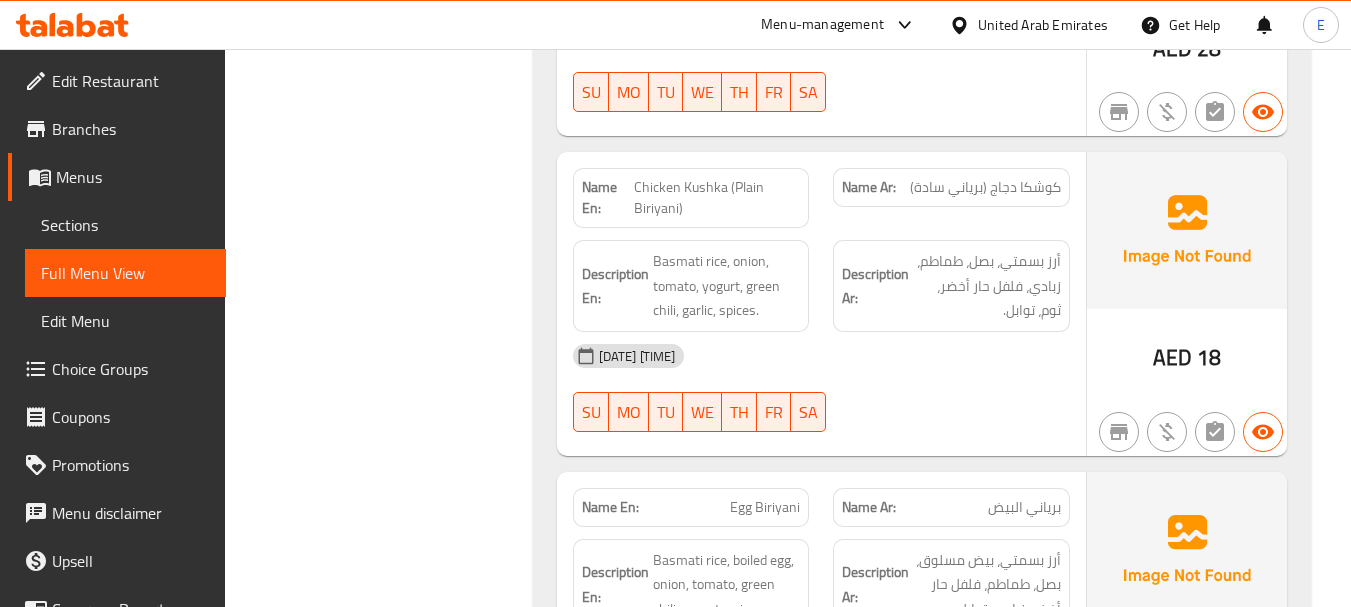 scroll, scrollTop: 2052, scrollLeft: 0, axis: vertical 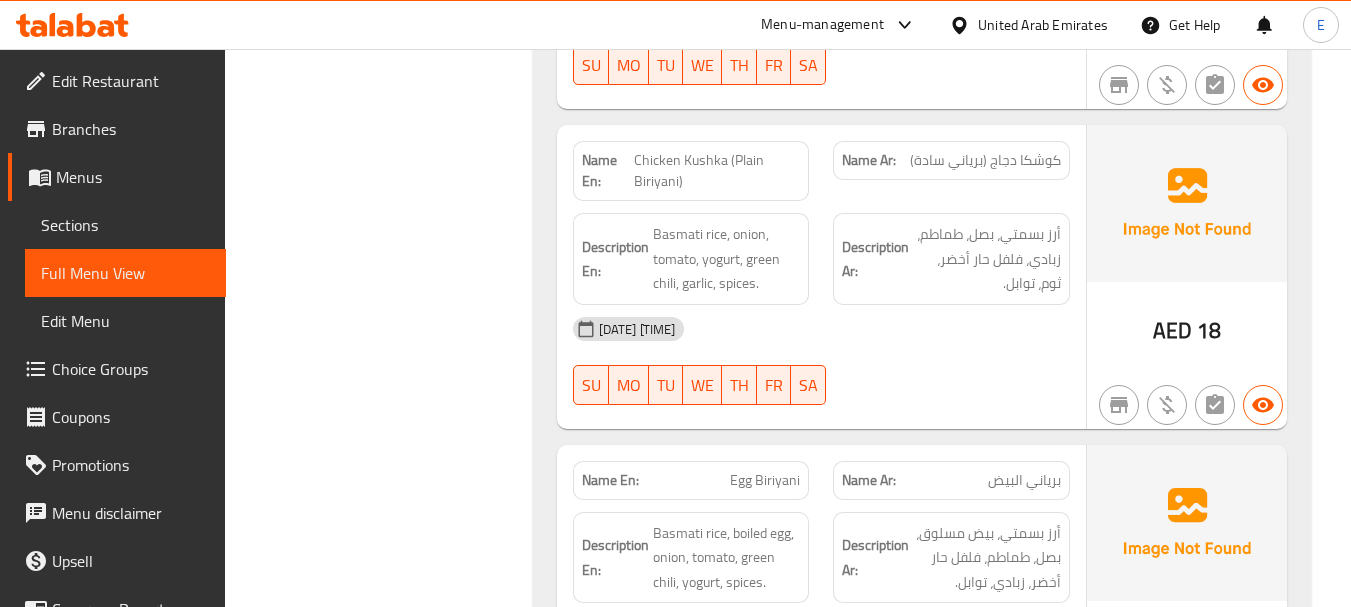 click on "كوشكا دجاج (برياني سادة)" at bounding box center [985, 160] 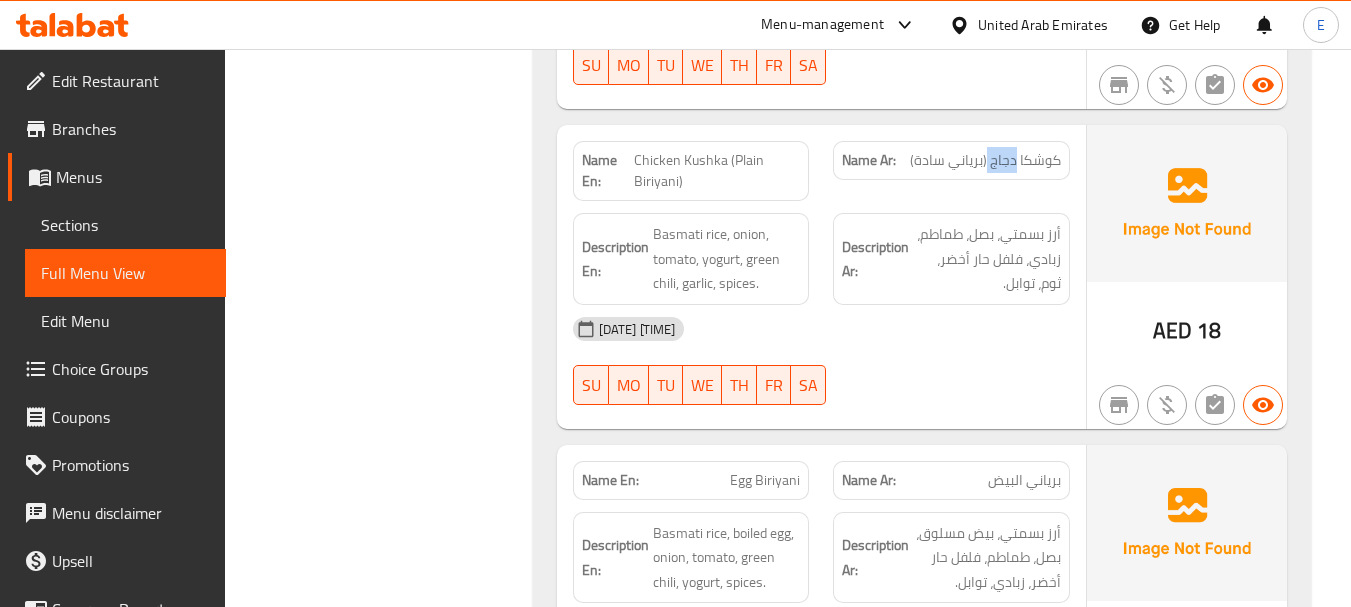 click on "كوشكا دجاج (برياني سادة)" at bounding box center (985, 160) 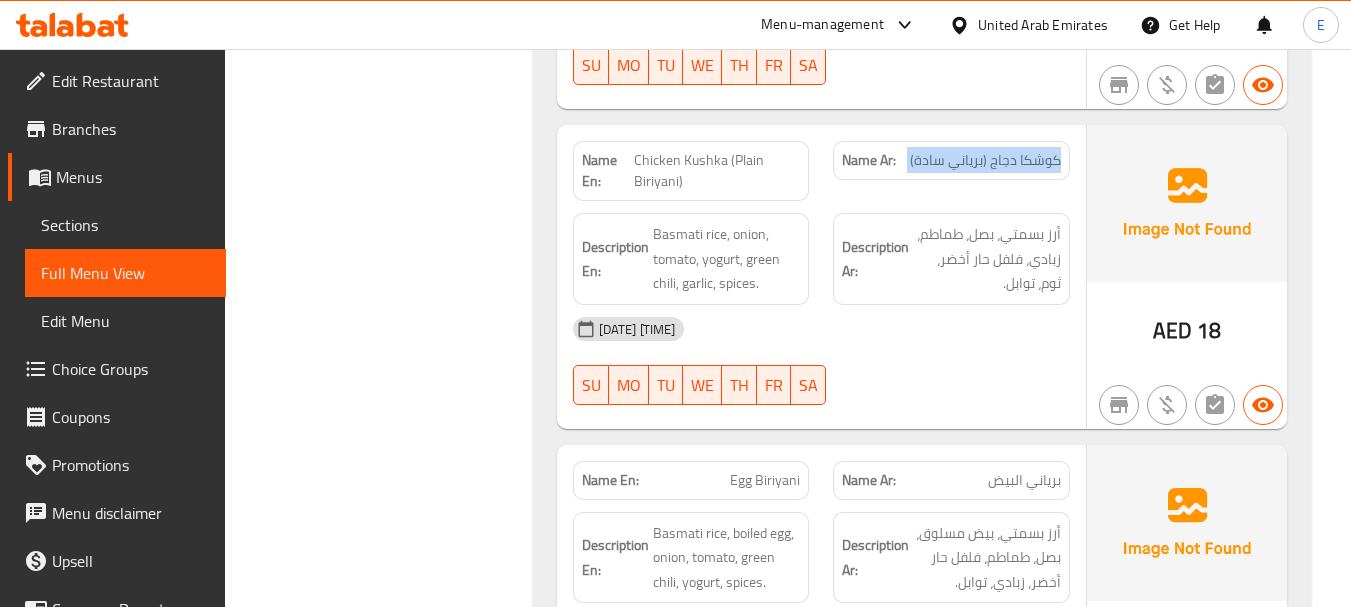 click on "كوشكا دجاج (برياني سادة)" at bounding box center [985, 160] 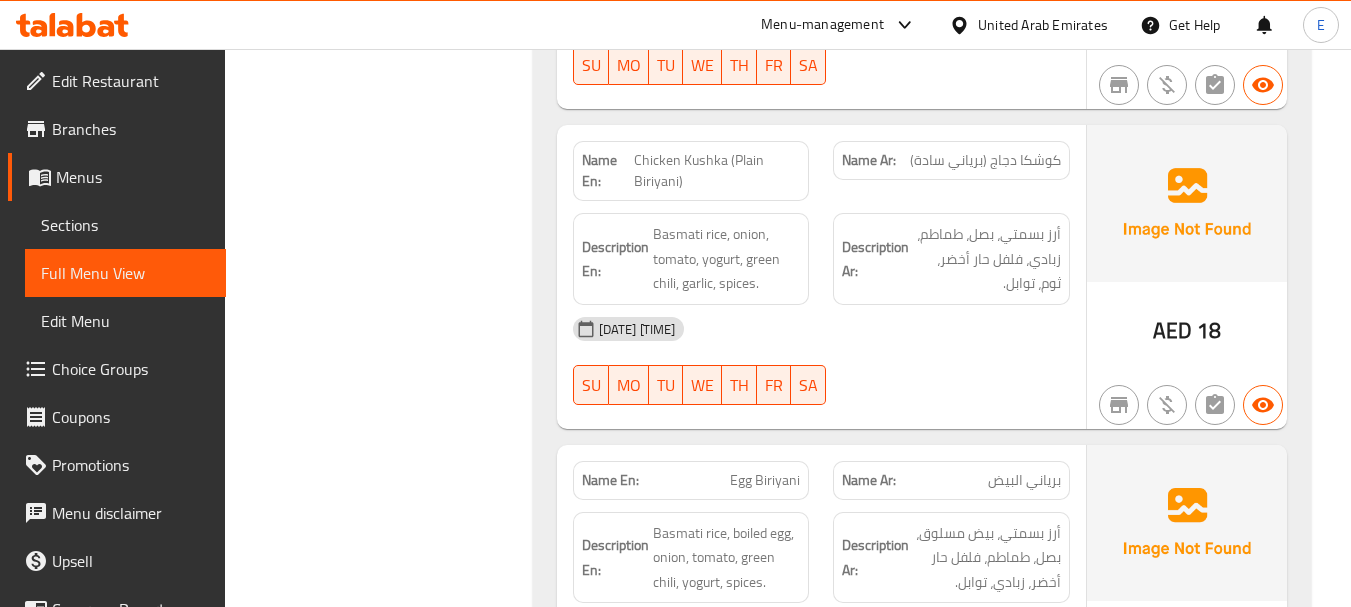 click on "Name En: Chicken Kushka (Plain Biriyani)" at bounding box center [691, 171] 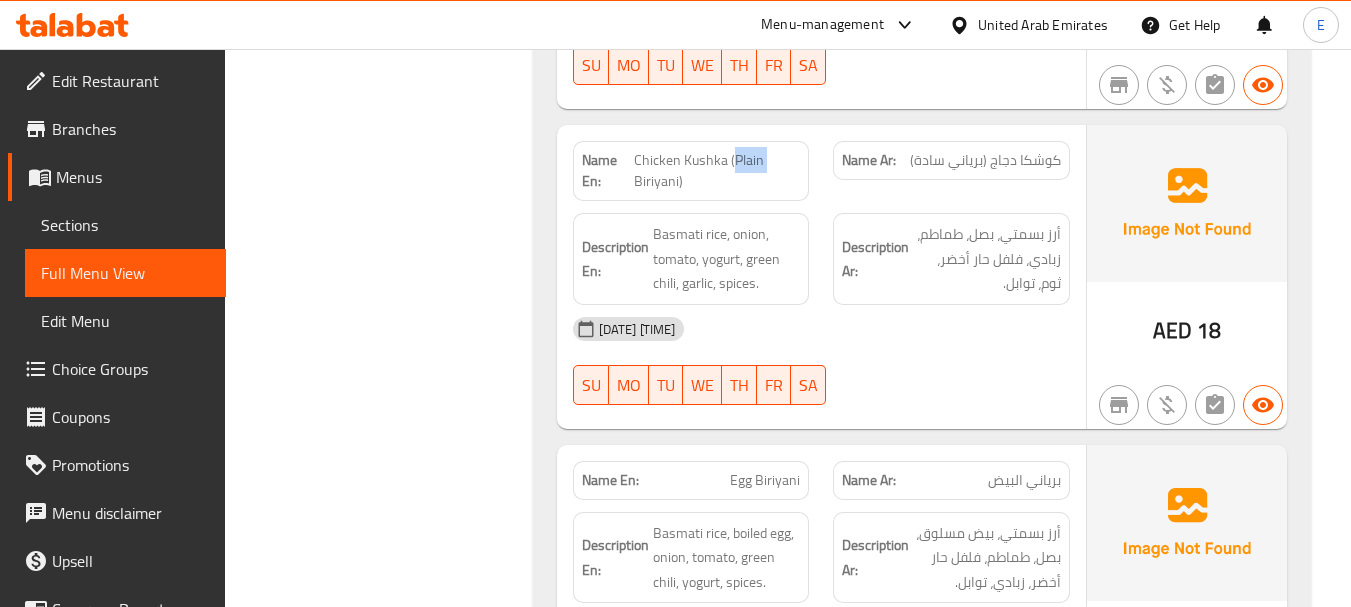 click on "Name En: Chicken Kushka (Plain Biriyani)" at bounding box center (691, 171) 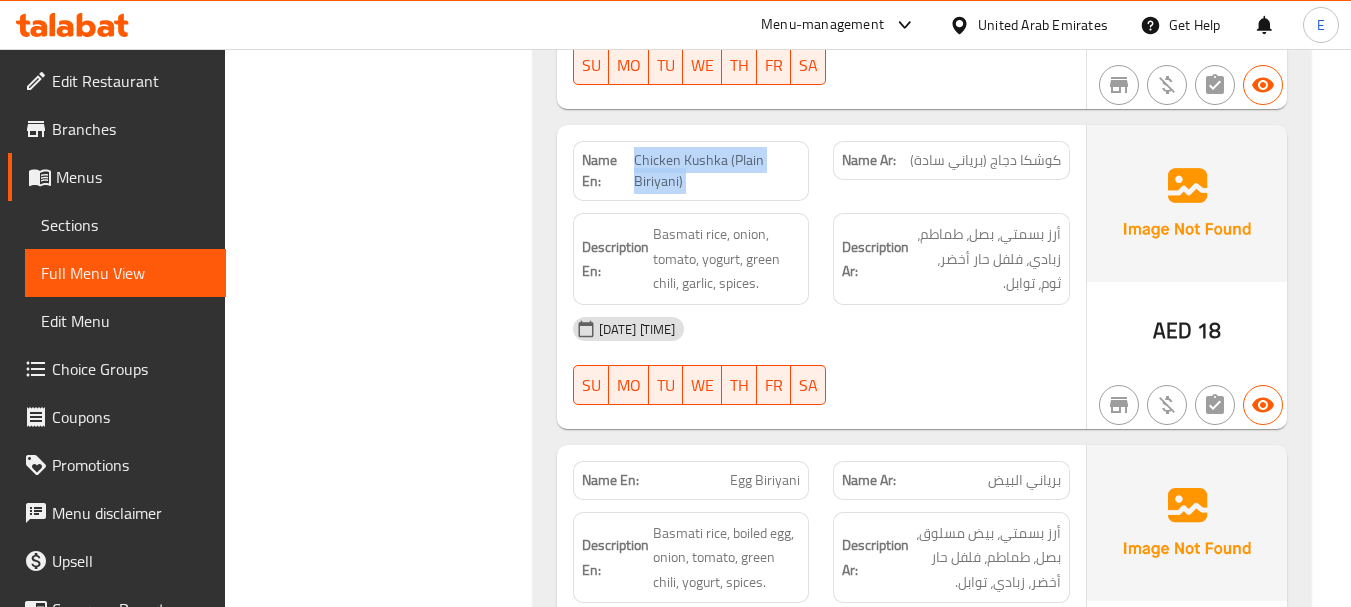 click on "Name En: Chicken Kushka (Plain Biriyani)" at bounding box center [691, 171] 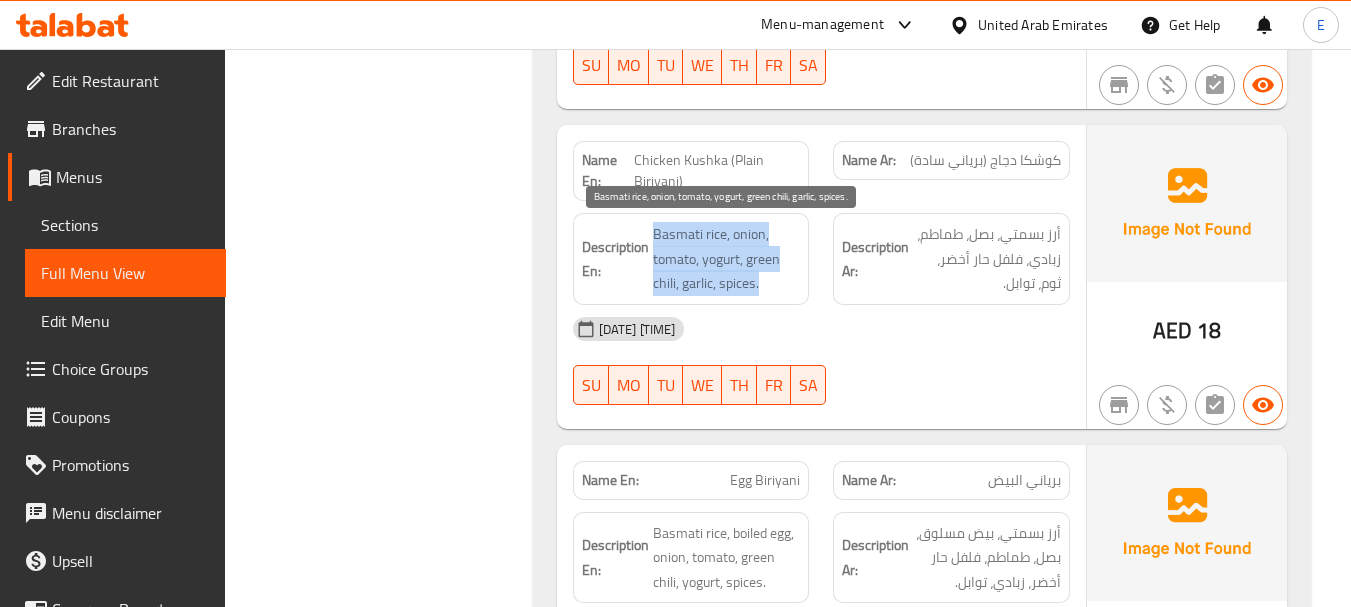drag, startPoint x: 650, startPoint y: 224, endPoint x: 797, endPoint y: 278, distance: 156.6046 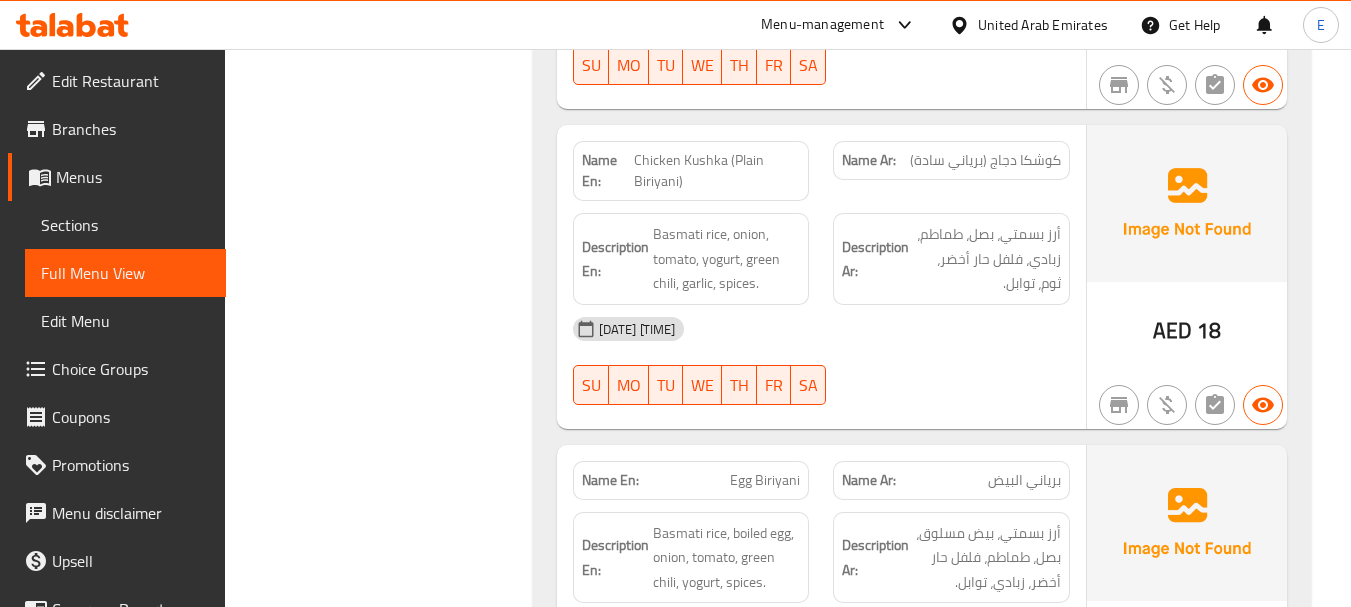 click on "[DATE] [TIME] SU MO TU WE TH FR SA" at bounding box center [821, 361] 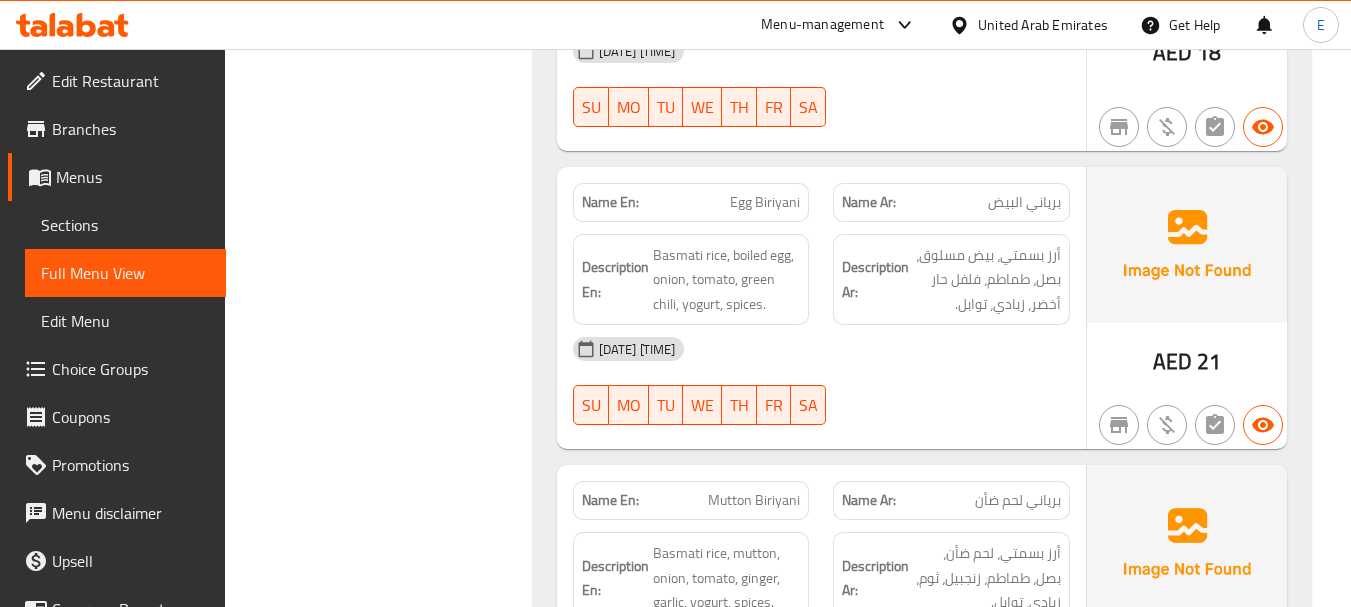 scroll, scrollTop: 2352, scrollLeft: 0, axis: vertical 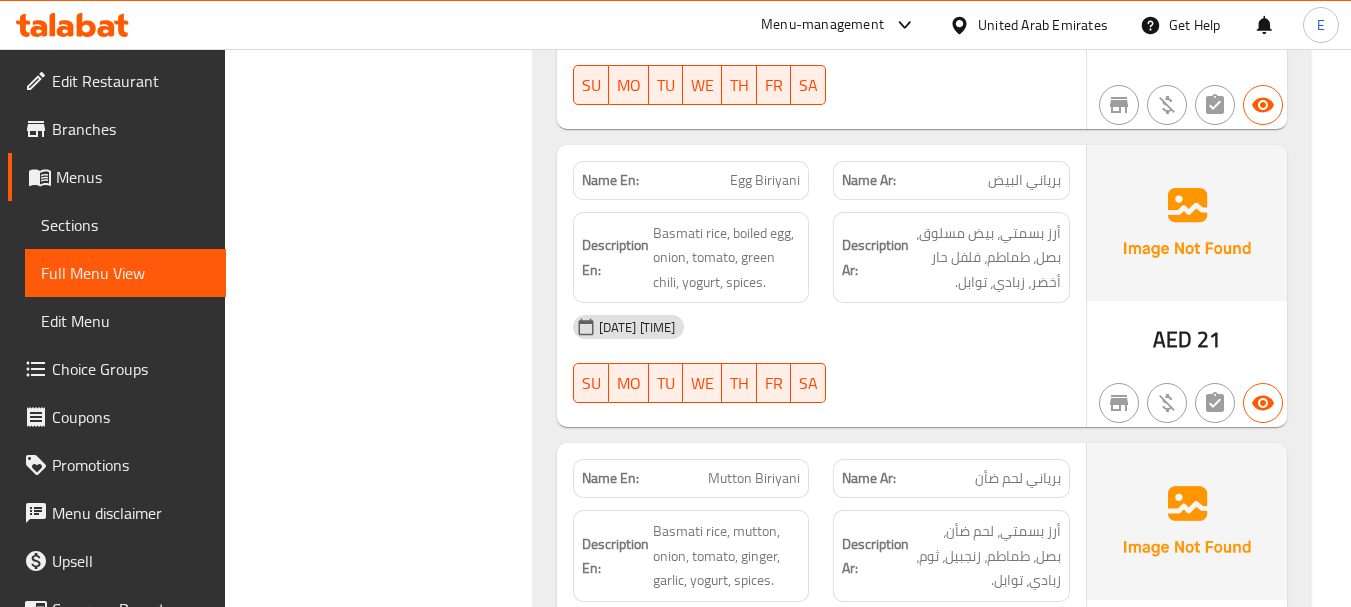 click on "Egg Biriyani" at bounding box center (765, 180) 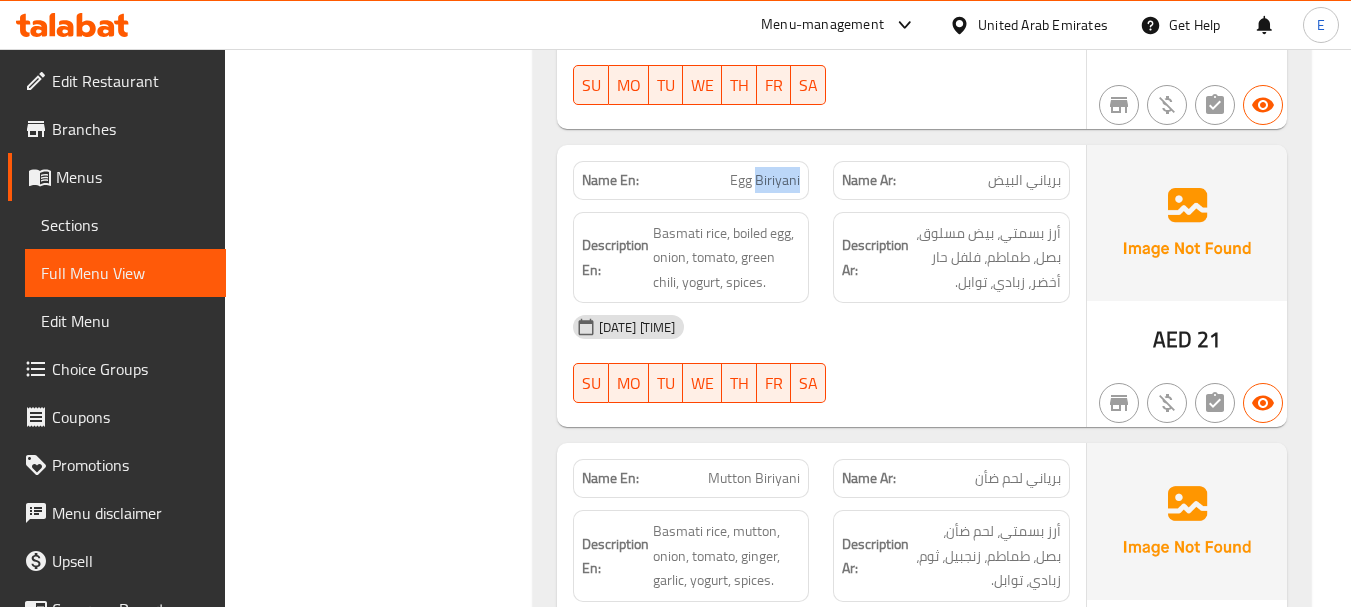 click on "Egg Biriyani" at bounding box center [765, 180] 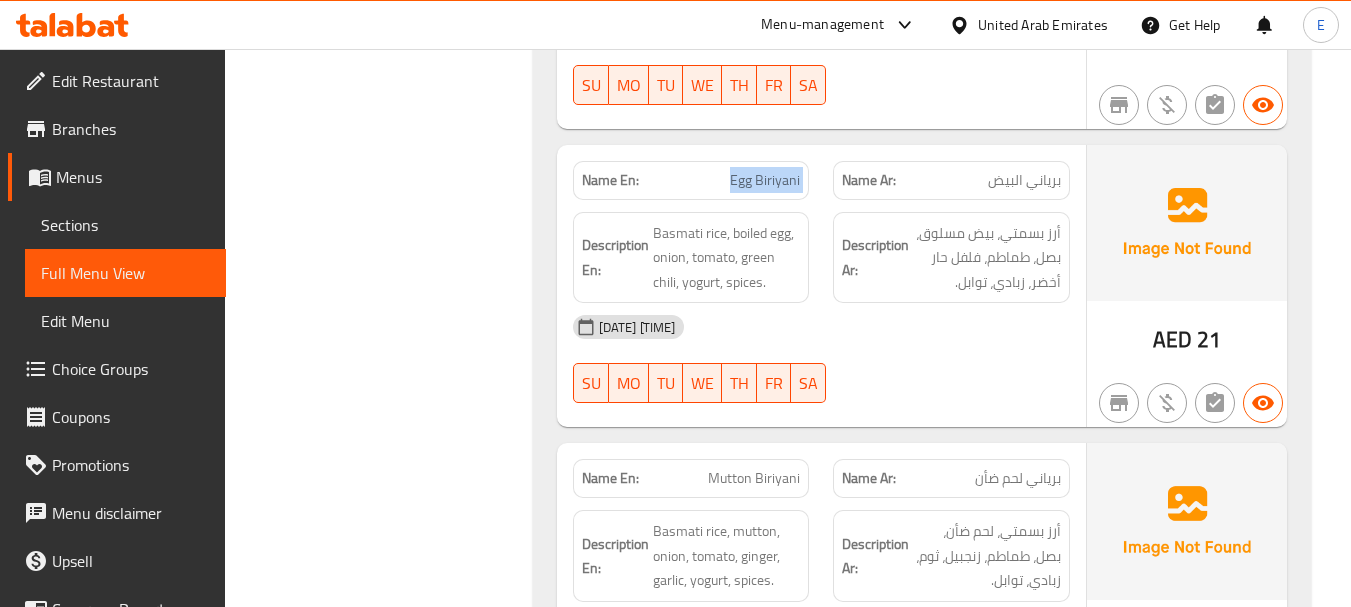 click on "Egg Biriyani" at bounding box center [765, 180] 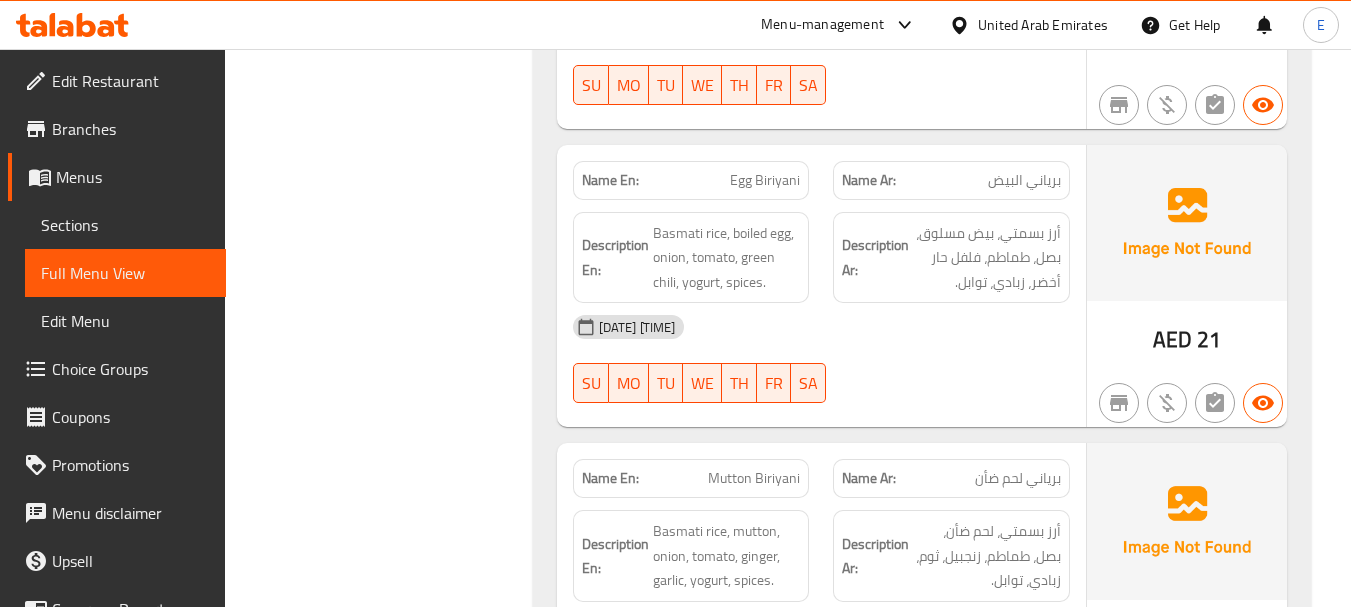 click on "برياني البيض" at bounding box center [1024, 180] 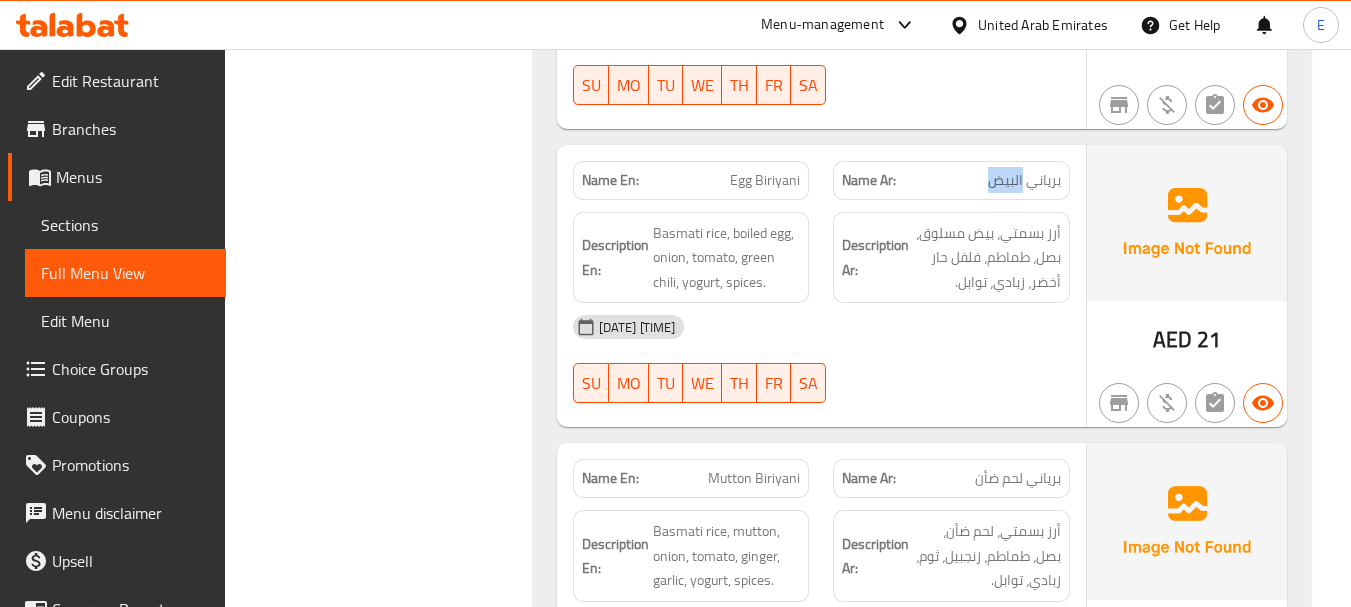 click on "برياني البيض" at bounding box center [1024, 180] 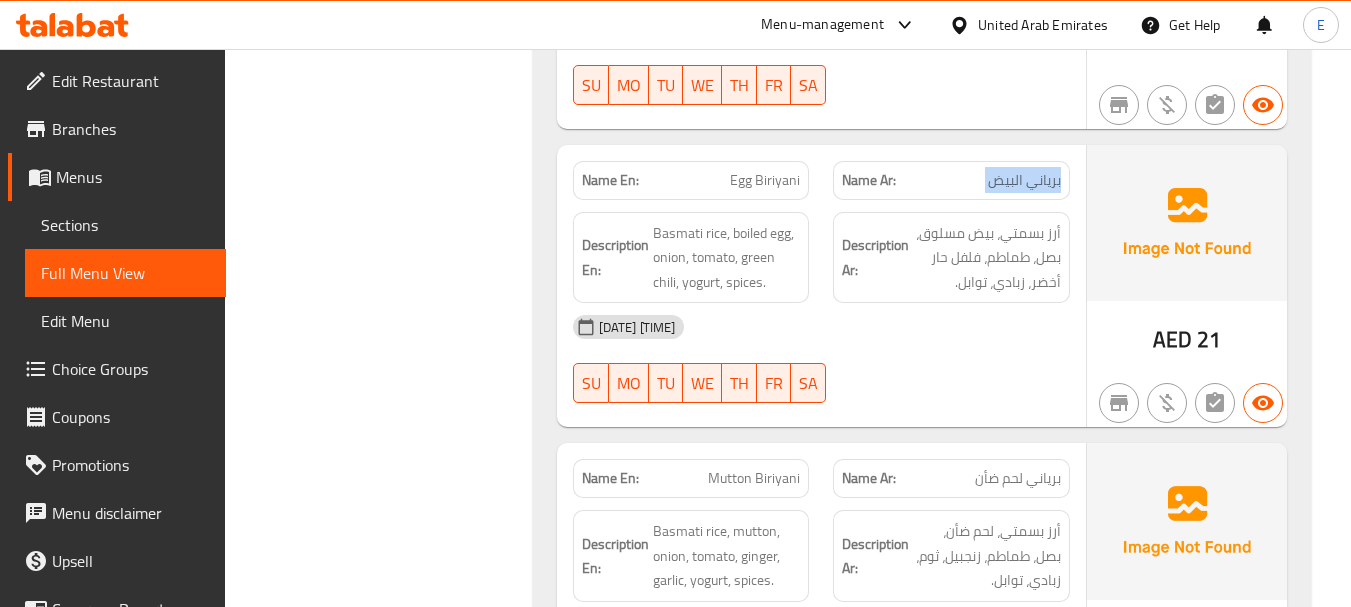click on "برياني البيض" at bounding box center (1024, 180) 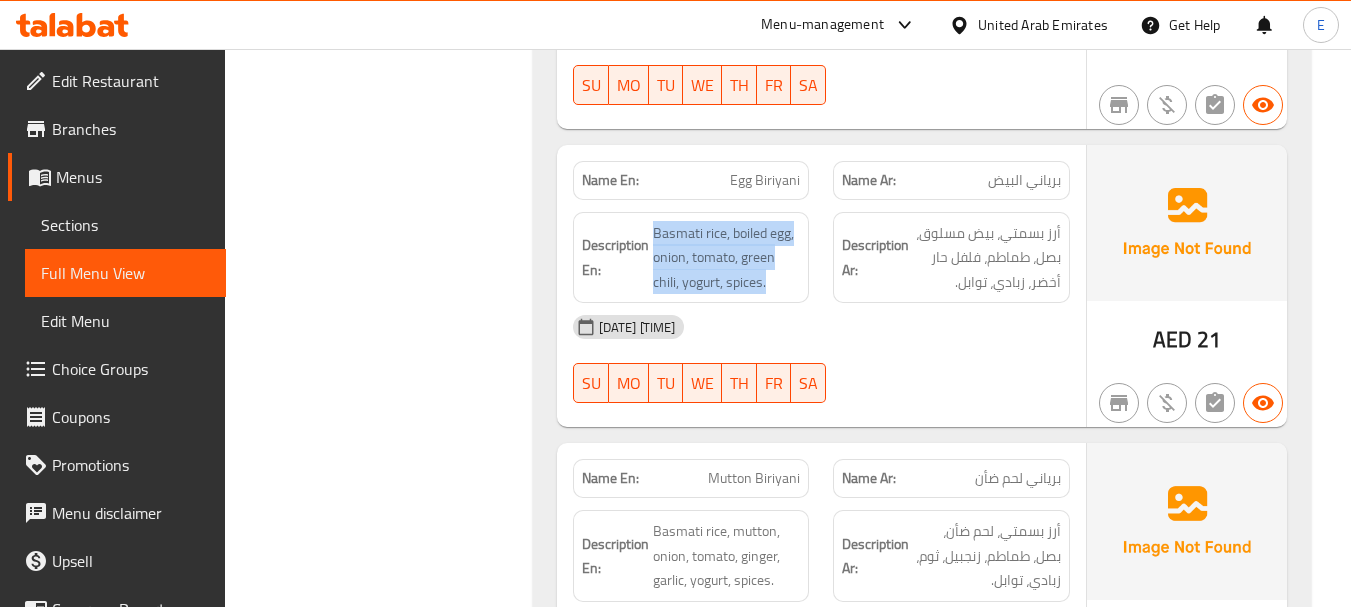 drag, startPoint x: 656, startPoint y: 225, endPoint x: 805, endPoint y: 276, distance: 157.48651 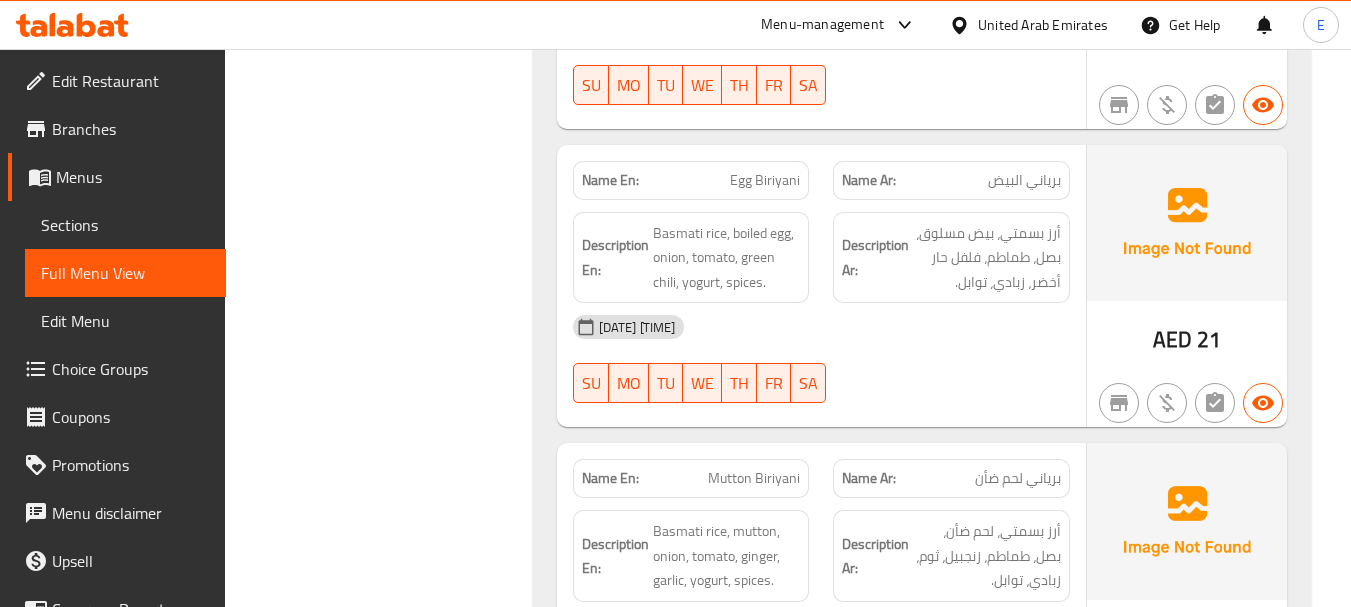 click on "Description En: Basmati rice, boiled egg, onion, tomato, green chili, yogurt, spices." at bounding box center [691, 258] 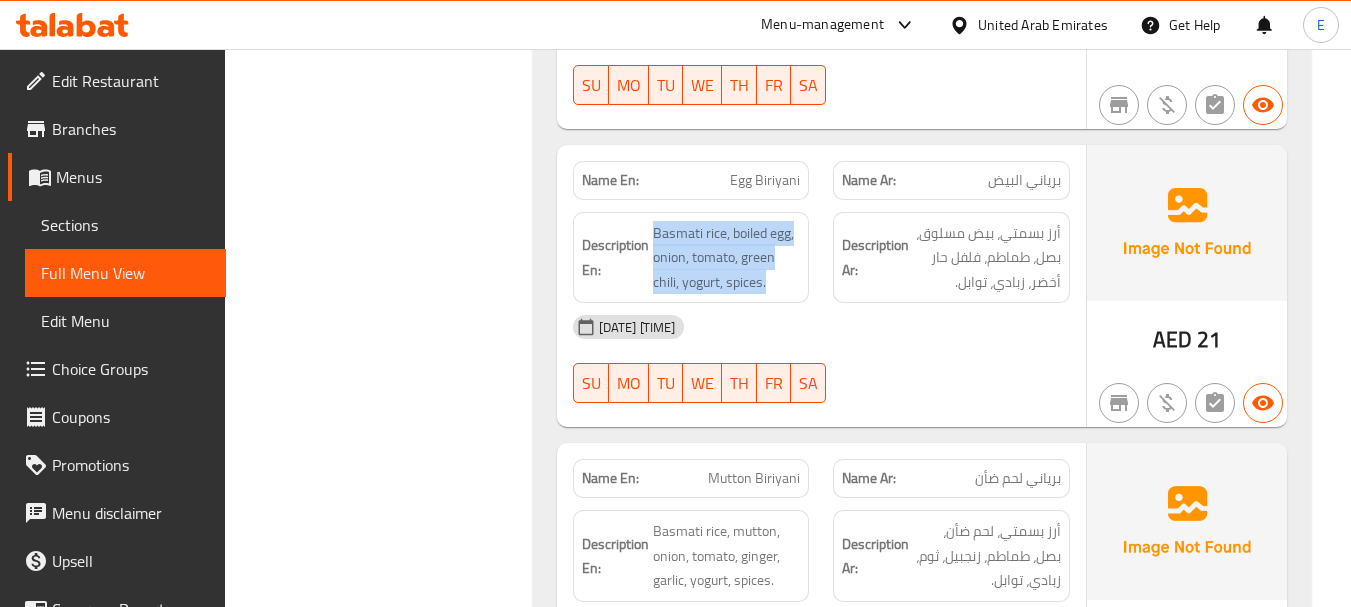 click on "Description En: Basmati rice, boiled egg, onion, tomato, green chili, yogurt, spices." at bounding box center [691, 258] 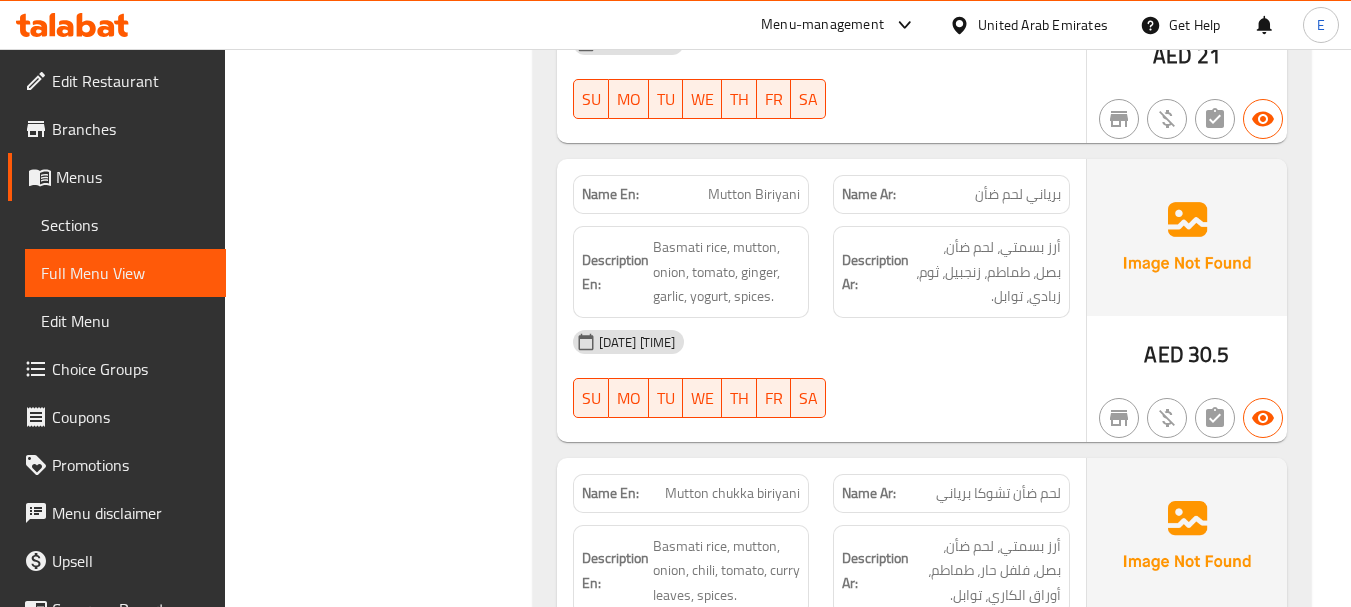 scroll, scrollTop: 2652, scrollLeft: 0, axis: vertical 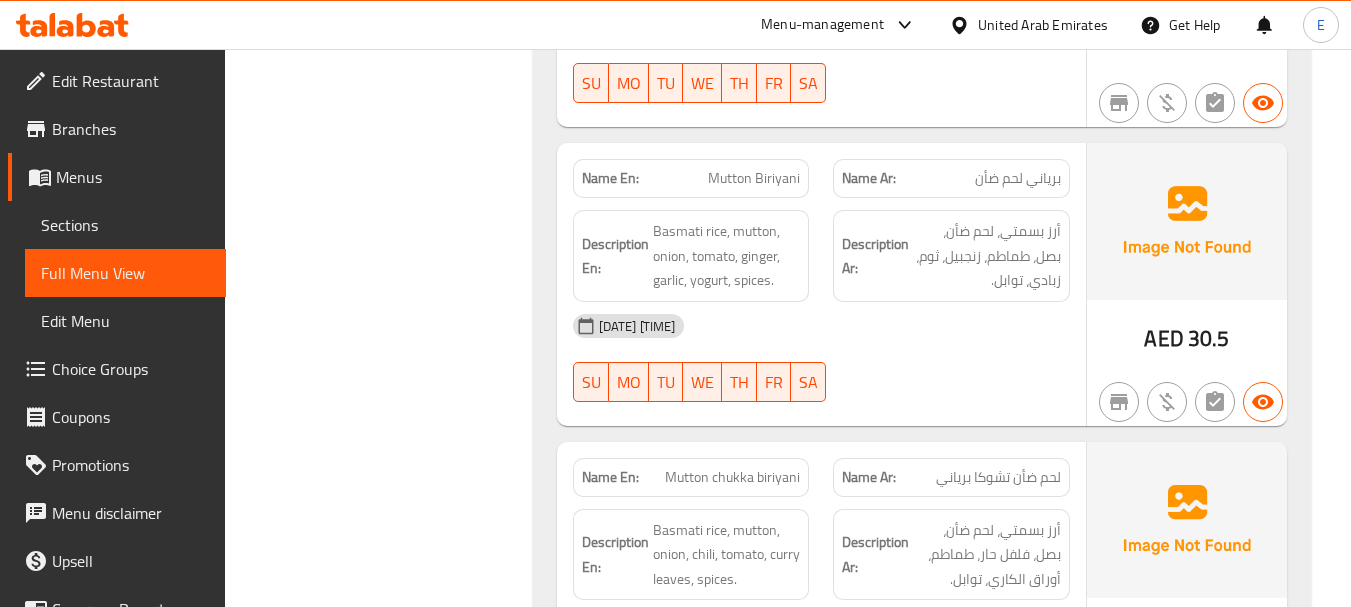 click on "برياني لحم ضأن" at bounding box center [1018, 178] 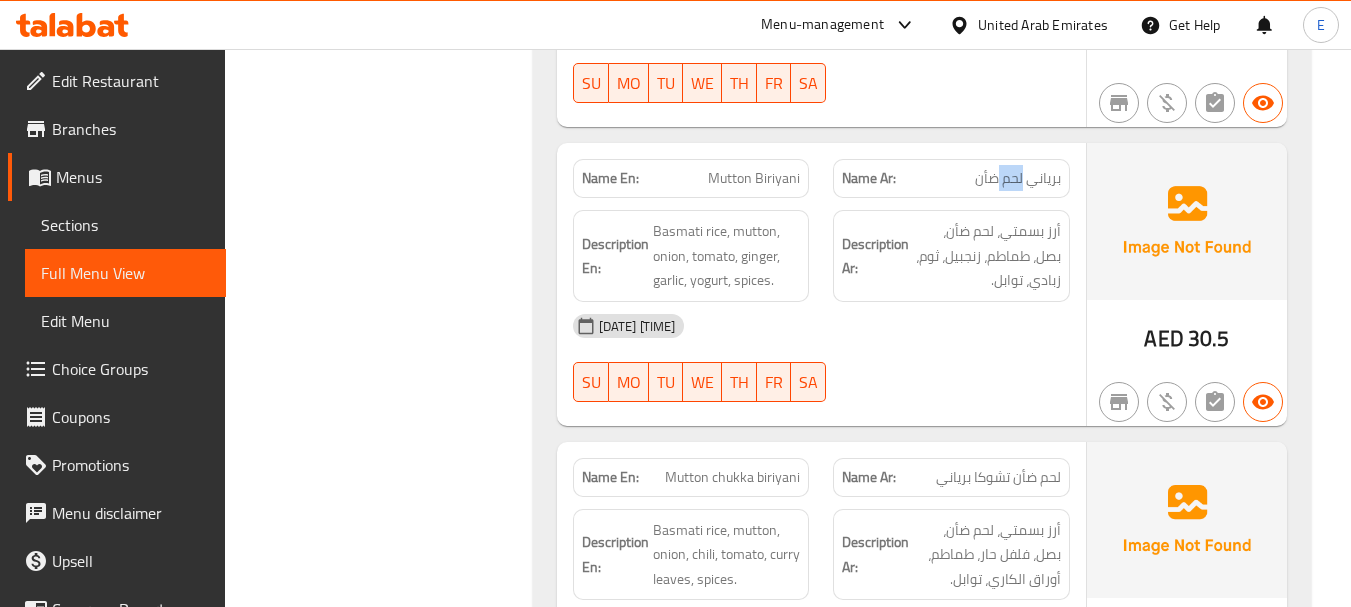 click on "برياني لحم ضأن" at bounding box center (1018, 178) 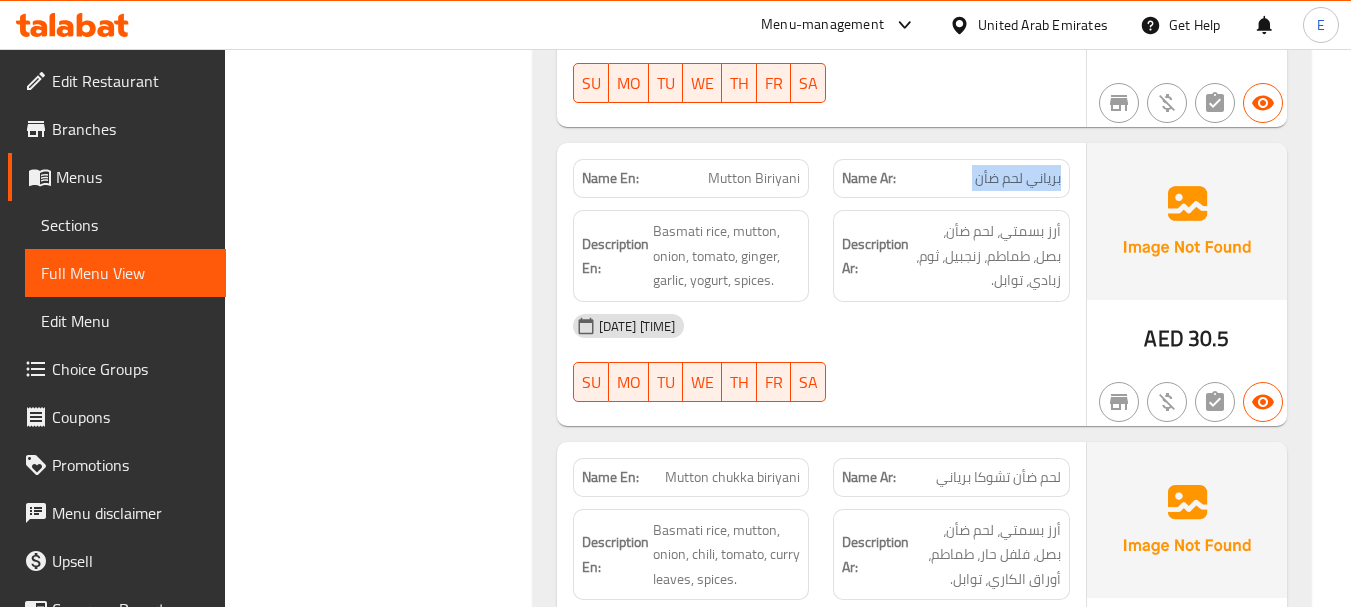 click on "برياني لحم ضأن" at bounding box center [1018, 178] 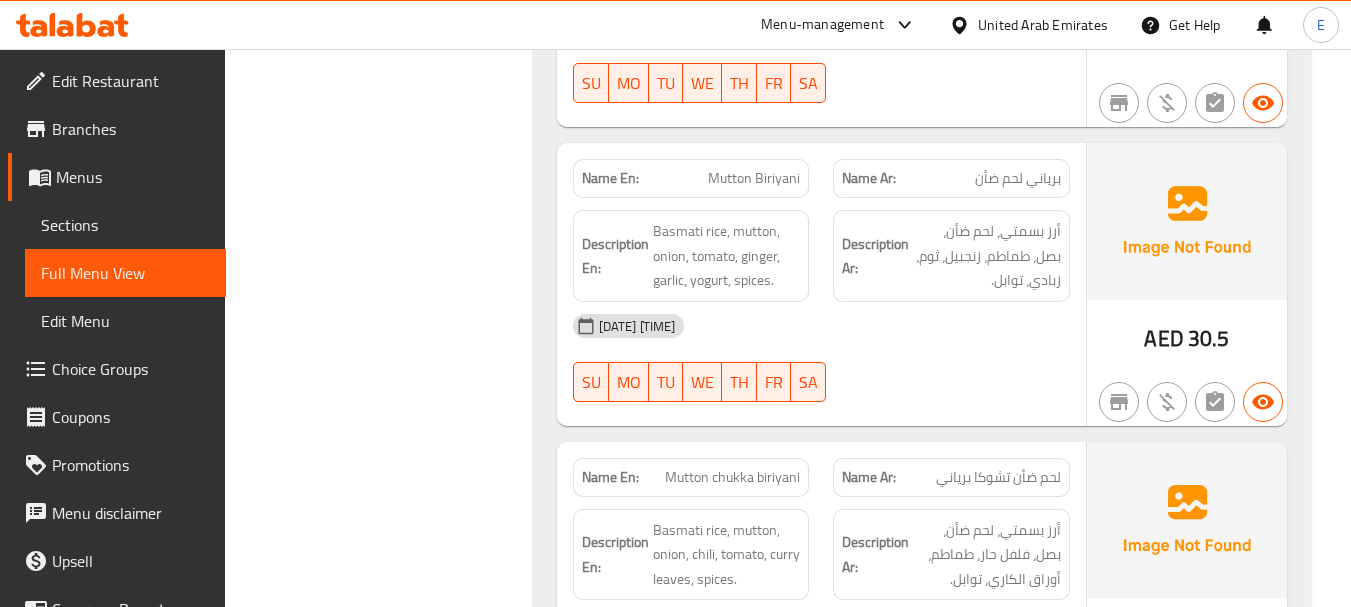 click on "Name En: Mutton Biriyani" at bounding box center [691, 178] 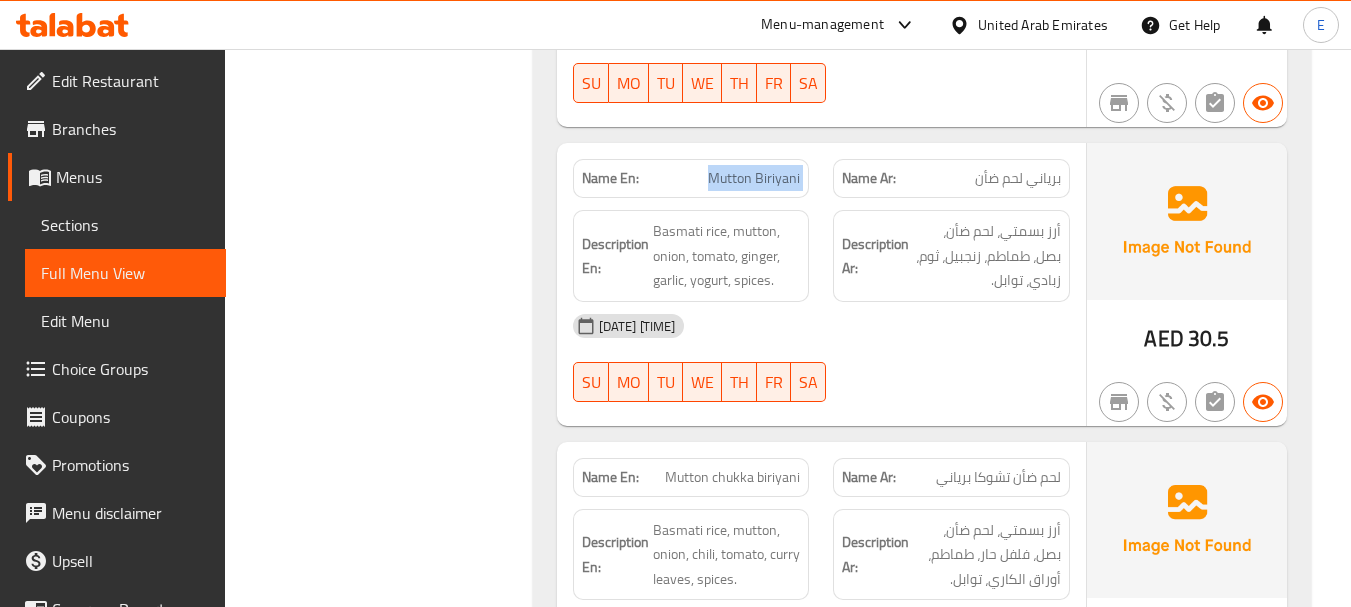 click on "Name En: Mutton Biriyani" at bounding box center (691, 178) 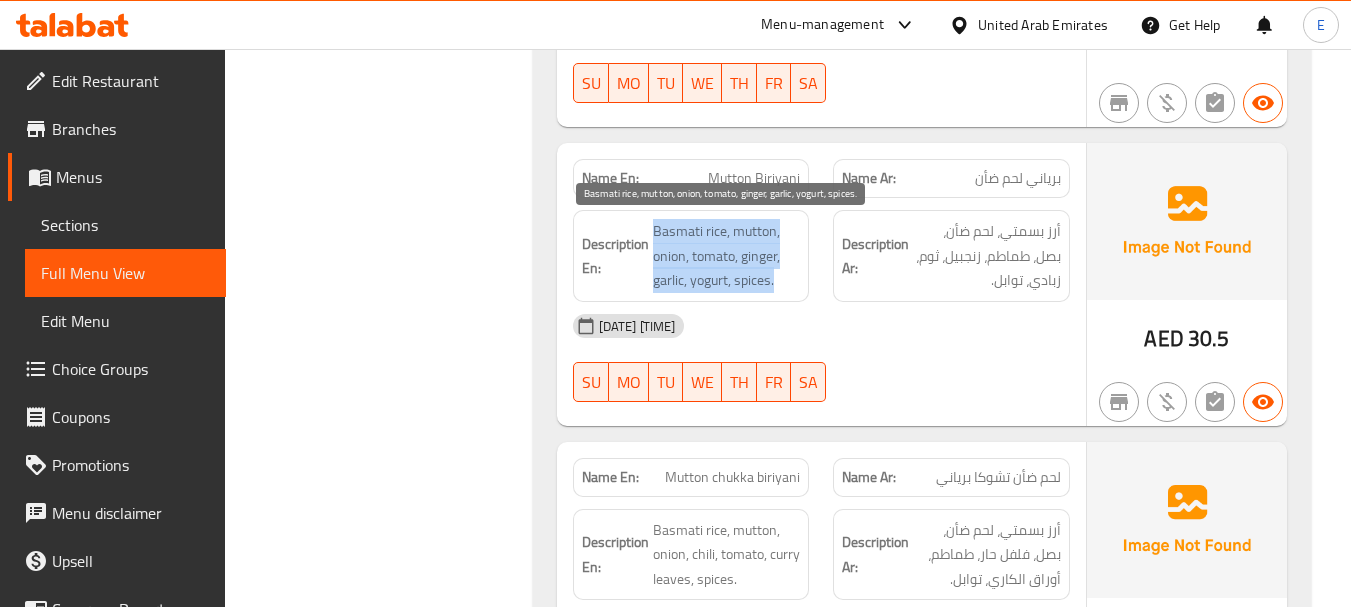 drag, startPoint x: 650, startPoint y: 218, endPoint x: 784, endPoint y: 277, distance: 146.4138 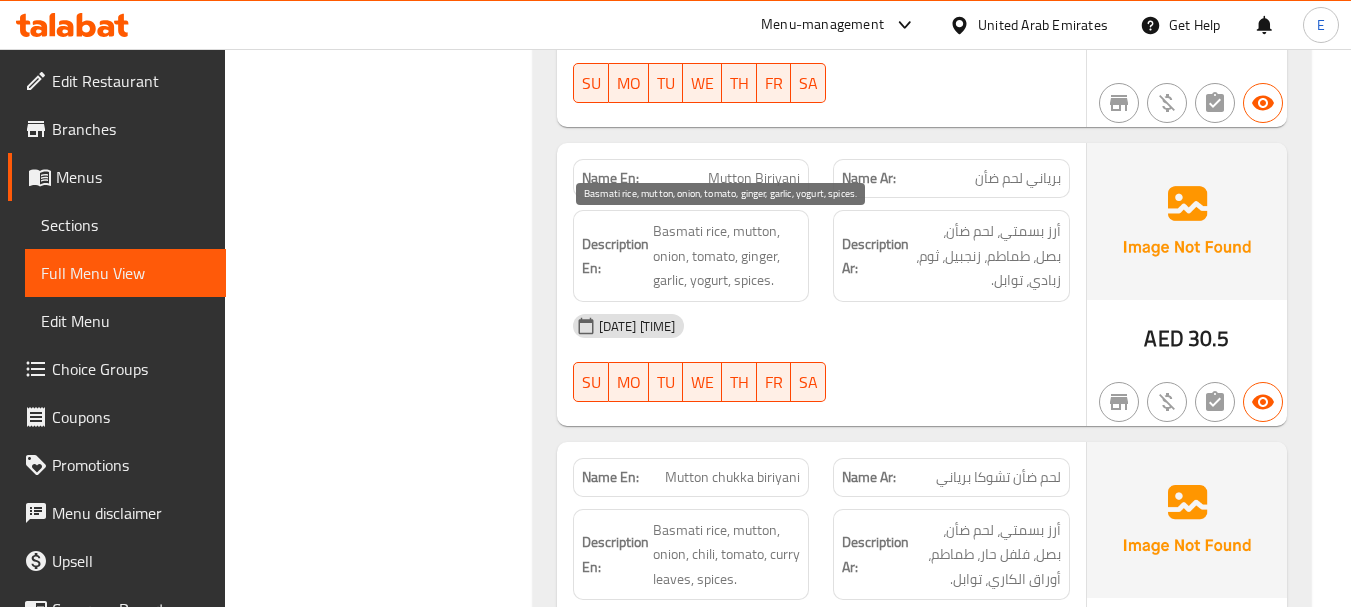 click on "Basmati rice, mutton, onion, tomato, ginger, garlic, yogurt, spices." at bounding box center [727, 256] 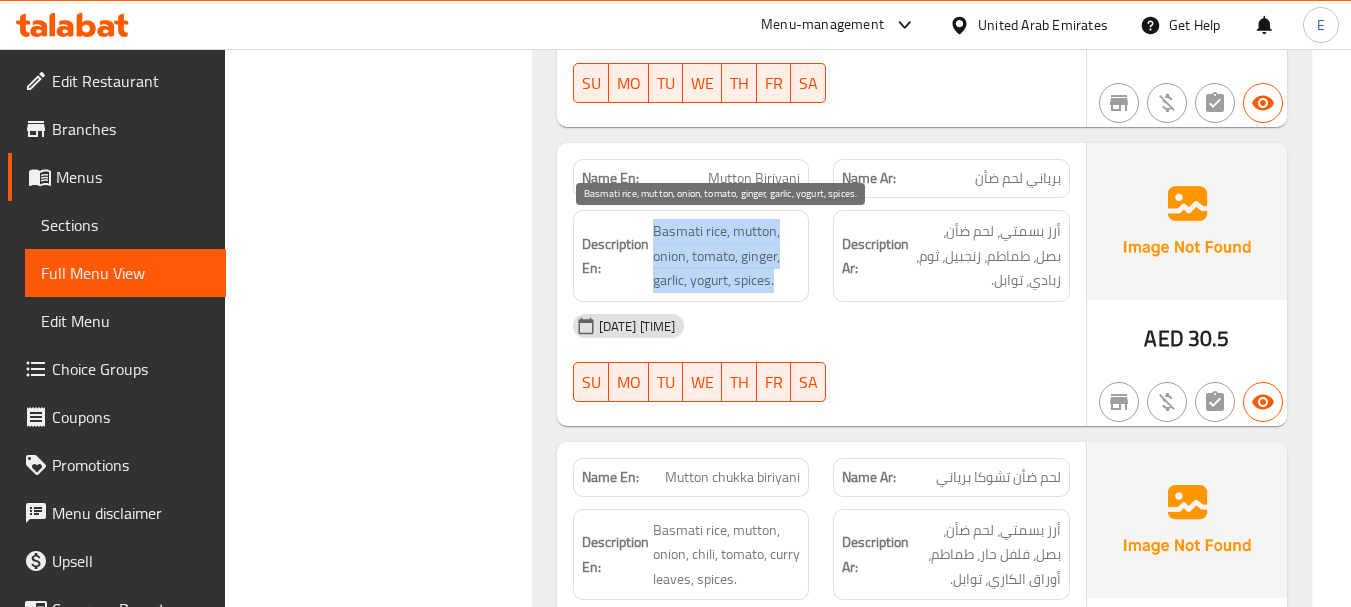 click on "Basmati rice, mutton, onion, tomato, ginger, garlic, yogurt, spices." at bounding box center (727, 256) 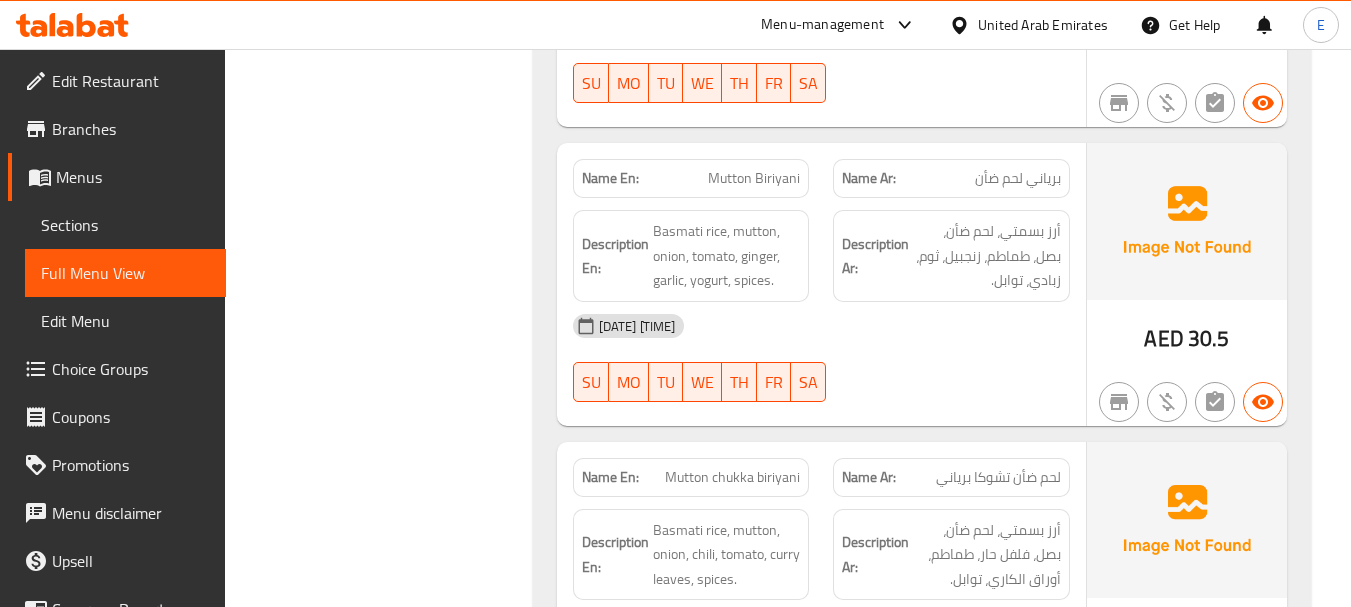 click on "[DATE] [TIME] SU MO TU WE TH FR SA" at bounding box center [821, 358] 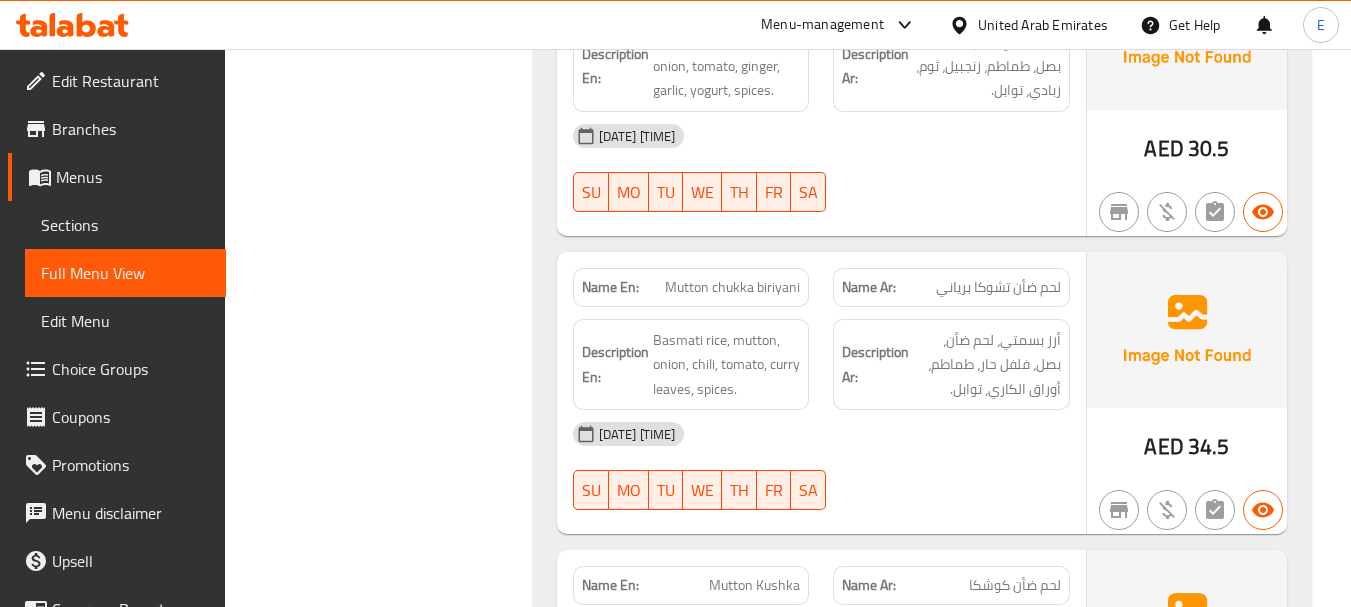 scroll, scrollTop: 2952, scrollLeft: 0, axis: vertical 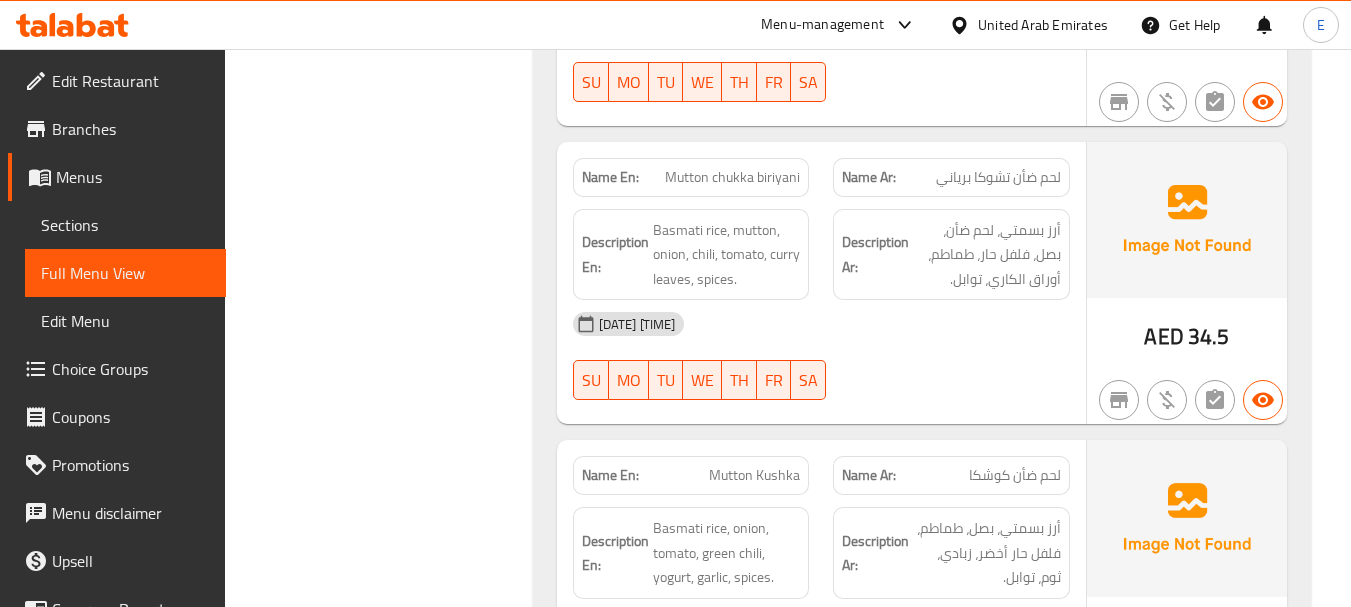 click on "34.5" at bounding box center [1209, 336] 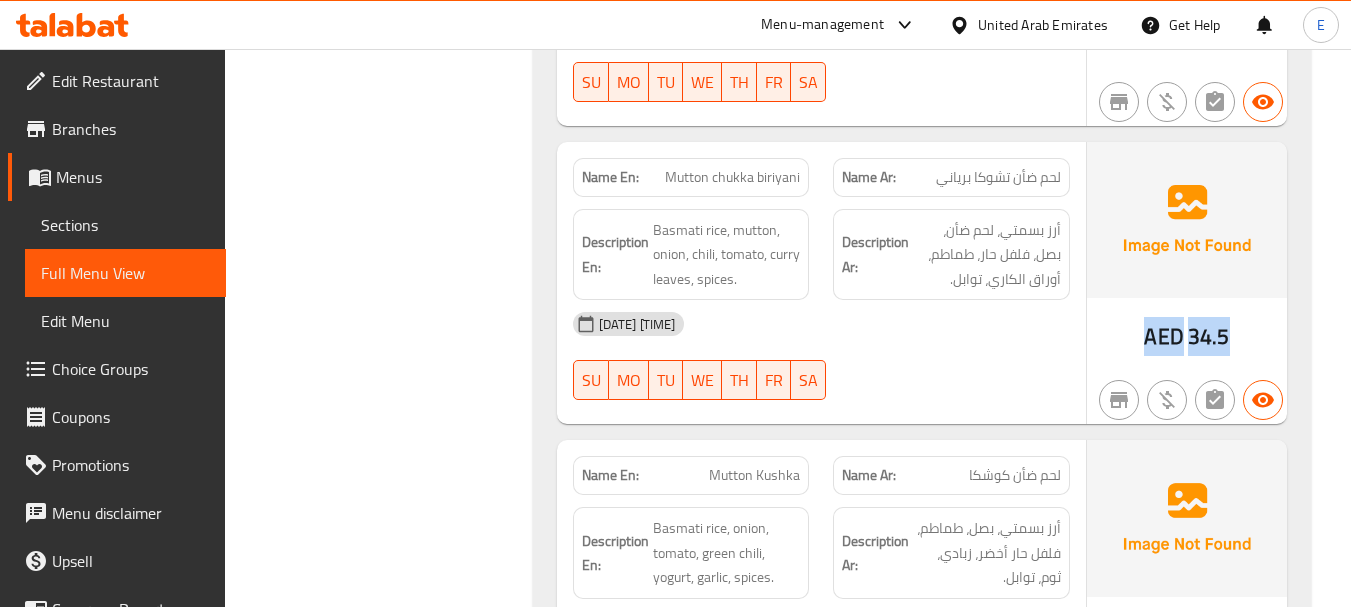 click on "34.5" at bounding box center (1209, 336) 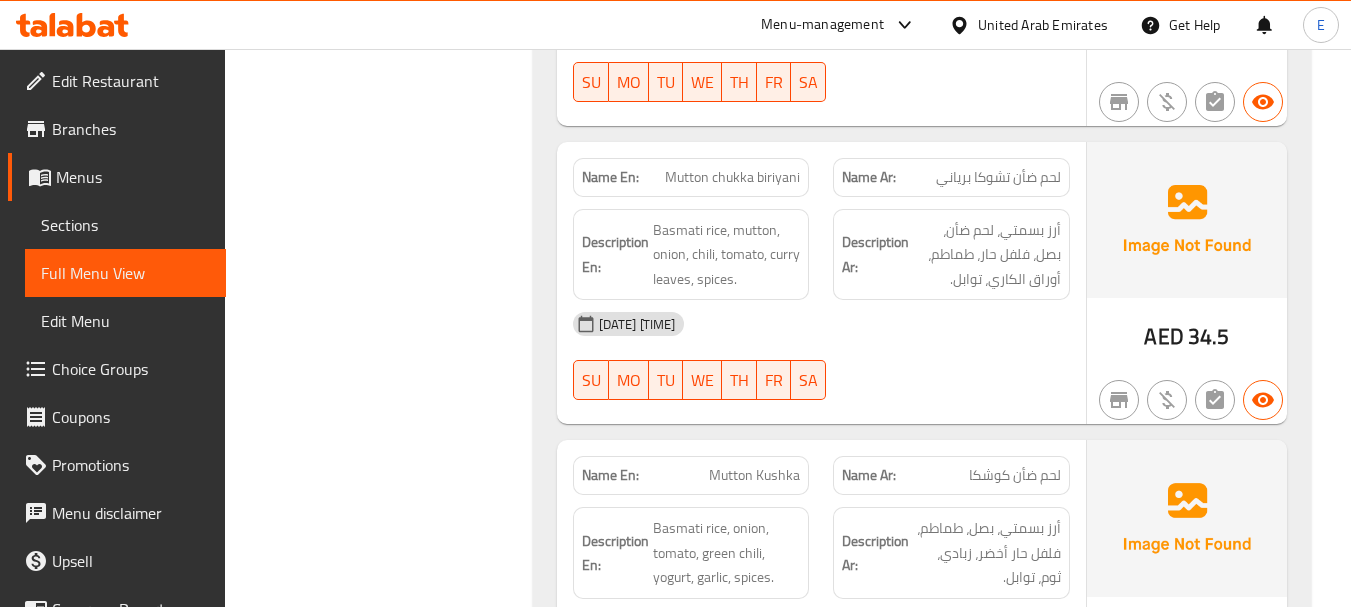 click on "لحم ضأن تشوكا برياني" at bounding box center [998, 177] 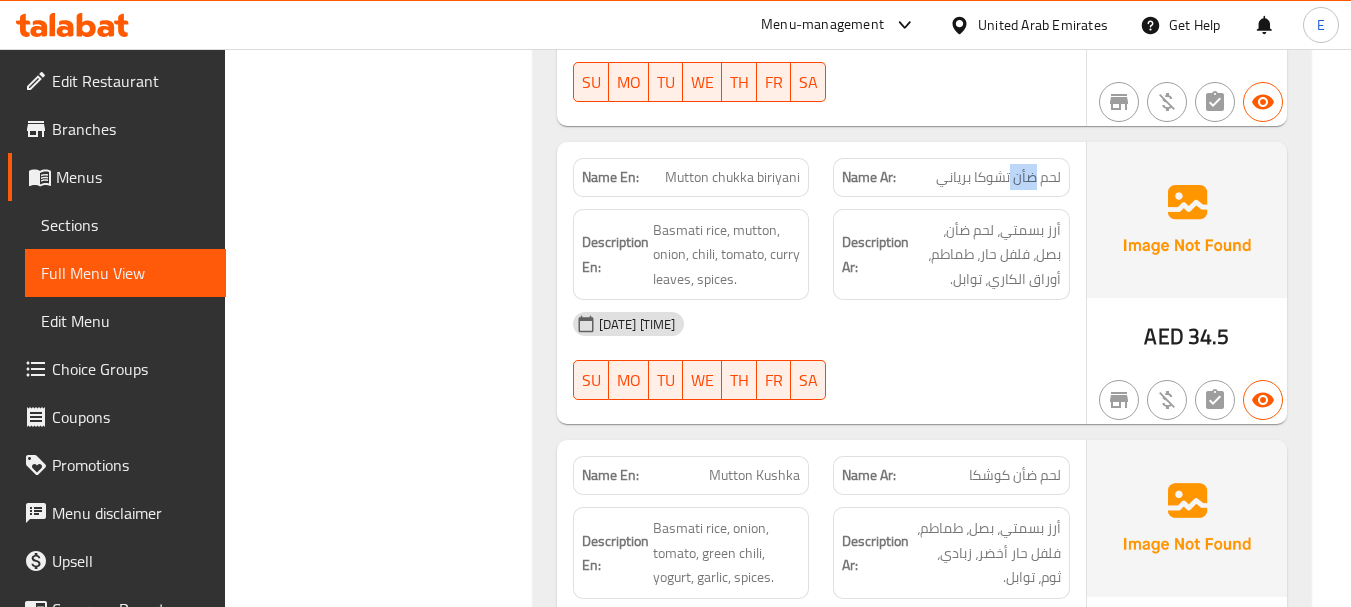click on "لحم ضأن تشوكا برياني" at bounding box center [998, 177] 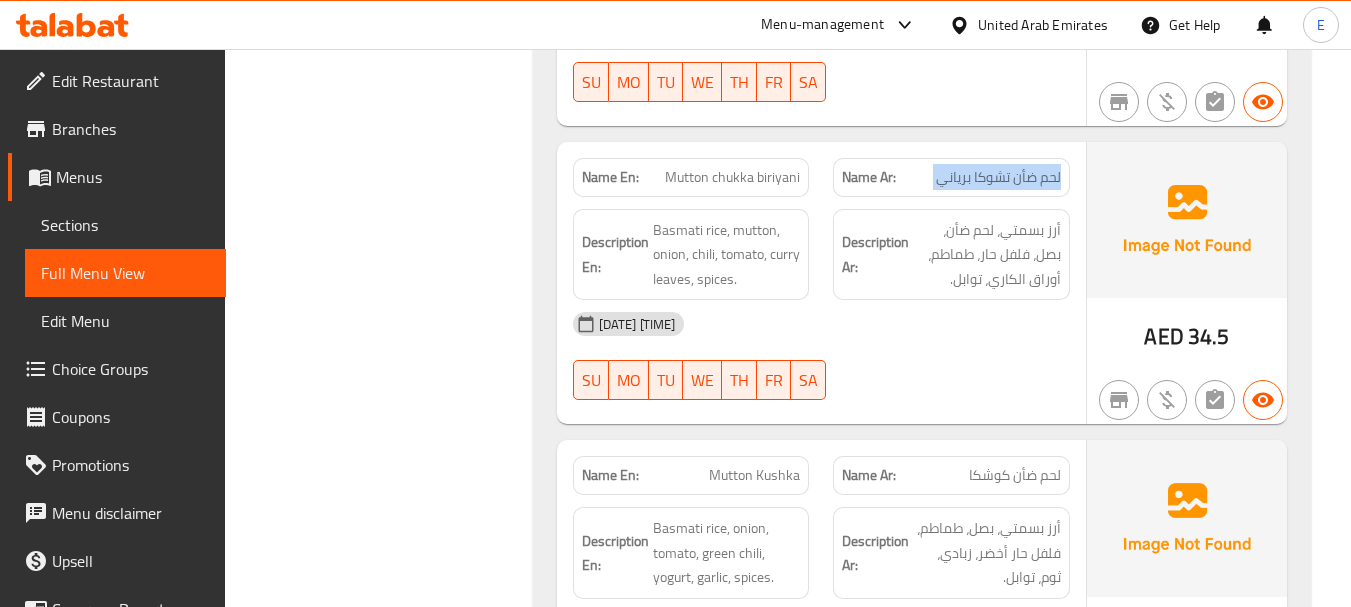 click on "لحم ضأن تشوكا برياني" at bounding box center (998, 177) 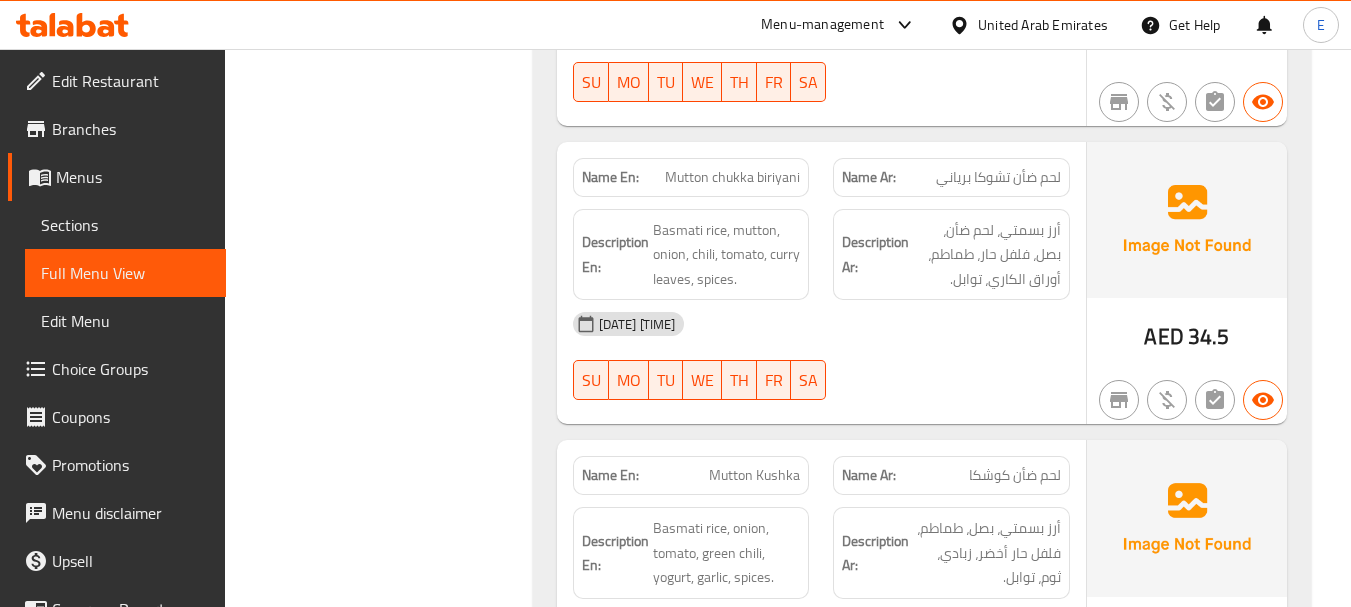 click on "Mutton chukka biriyani" at bounding box center [732, 177] 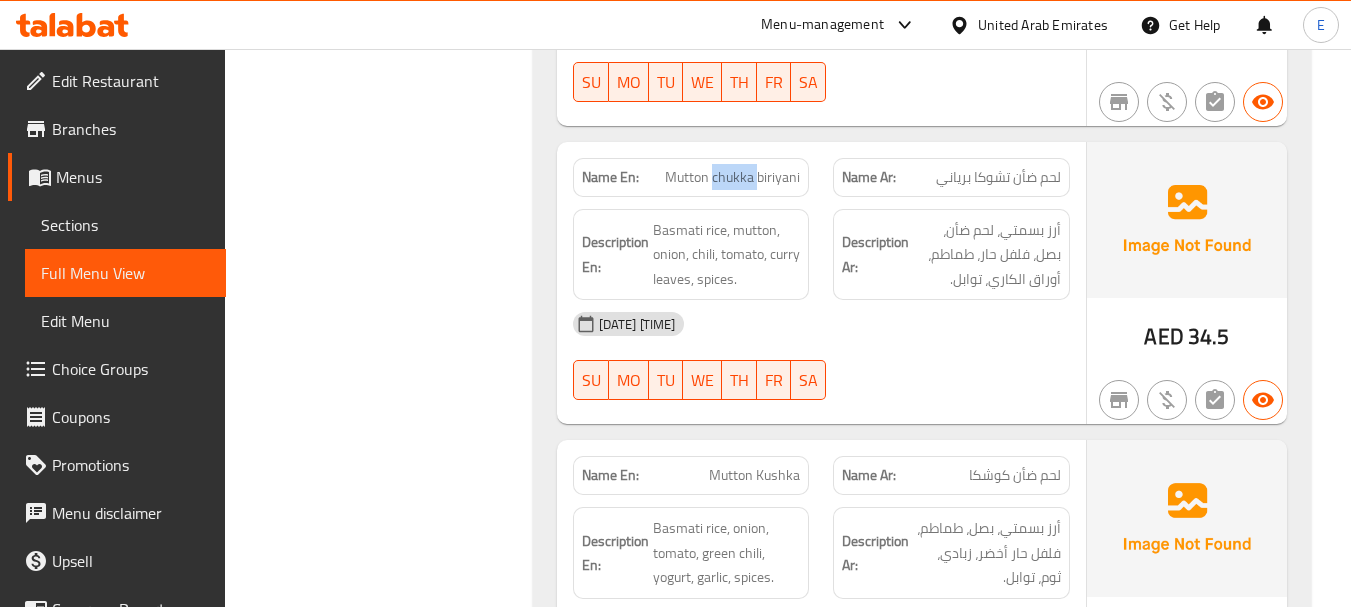 click on "Mutton chukka biriyani" at bounding box center [732, 177] 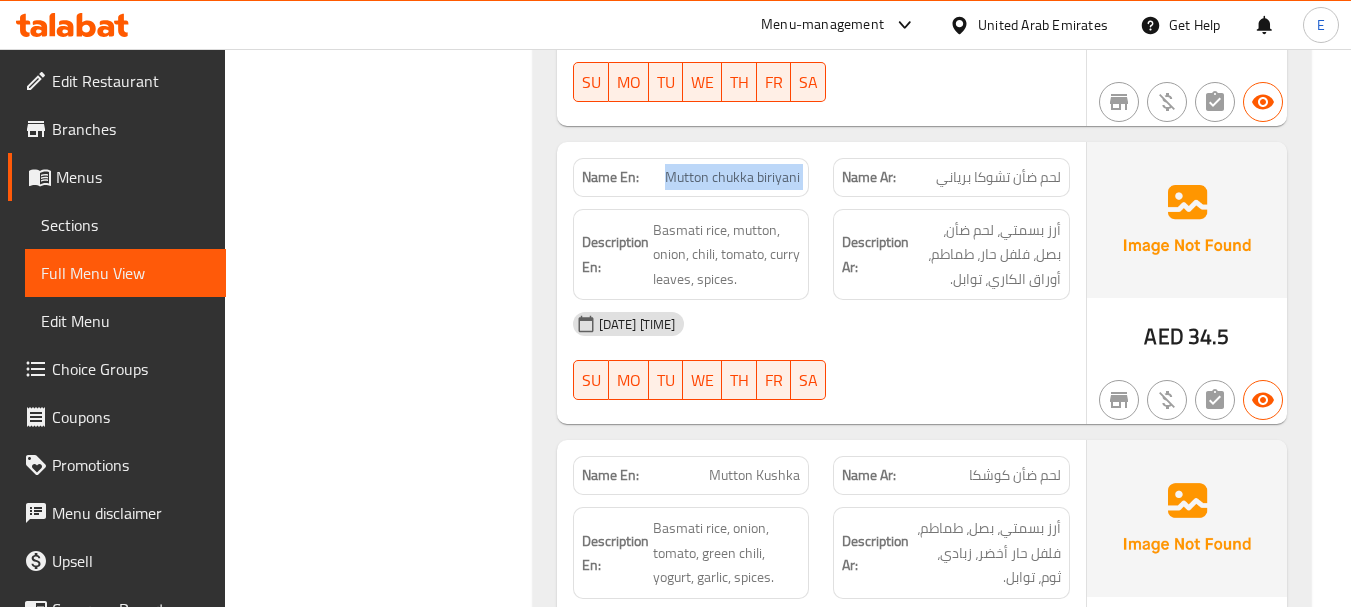 click on "Mutton chukka biriyani" at bounding box center (732, 177) 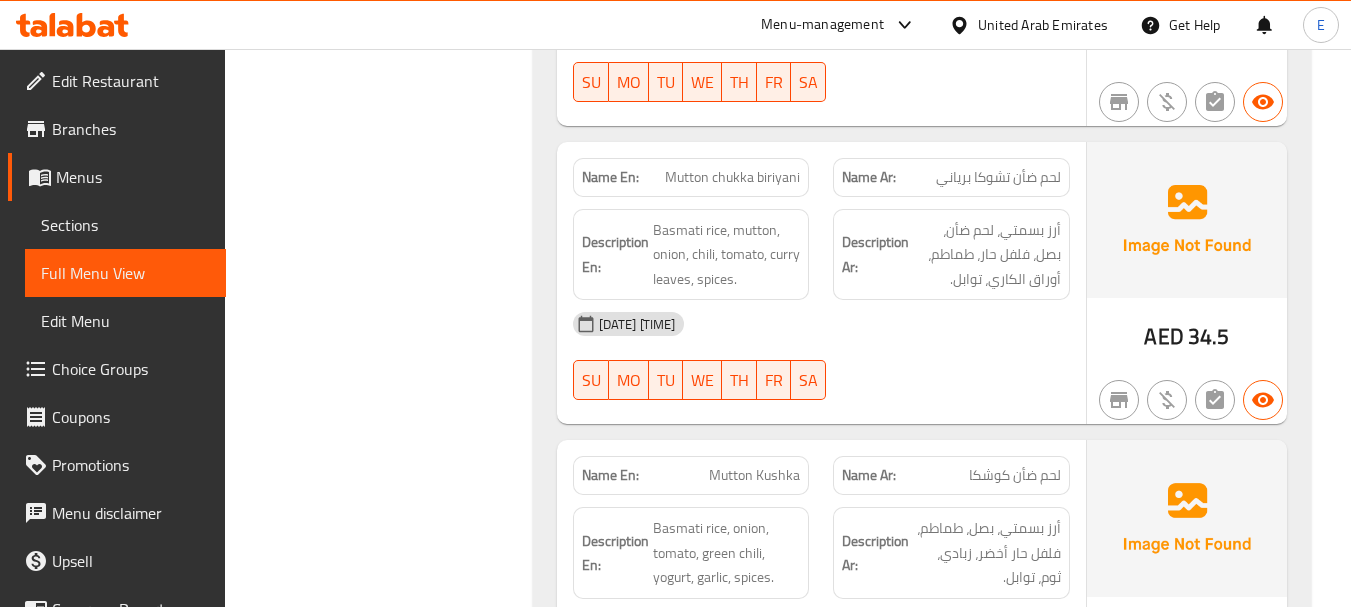 click on "Description Ar: أرز بسمتي، لحم ضأن، بصل، فلفل حار، طماطم، أوراق الكاري، توابل." at bounding box center (951, 255) 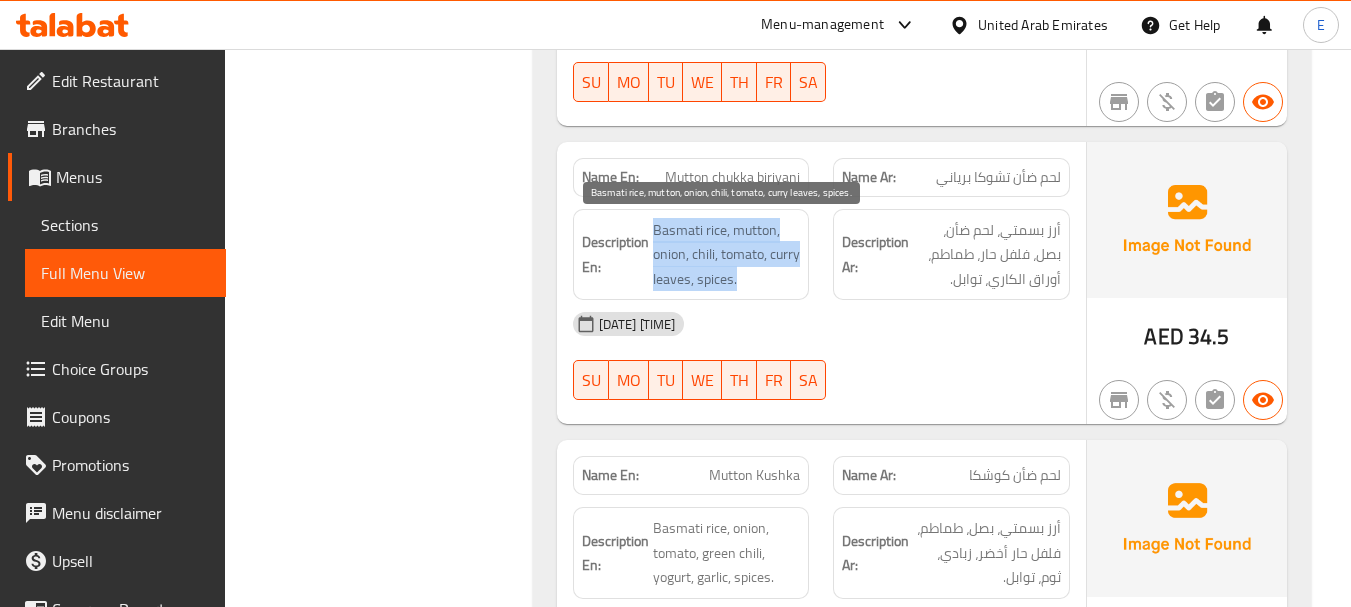 drag, startPoint x: 652, startPoint y: 228, endPoint x: 799, endPoint y: 272, distance: 153.4438 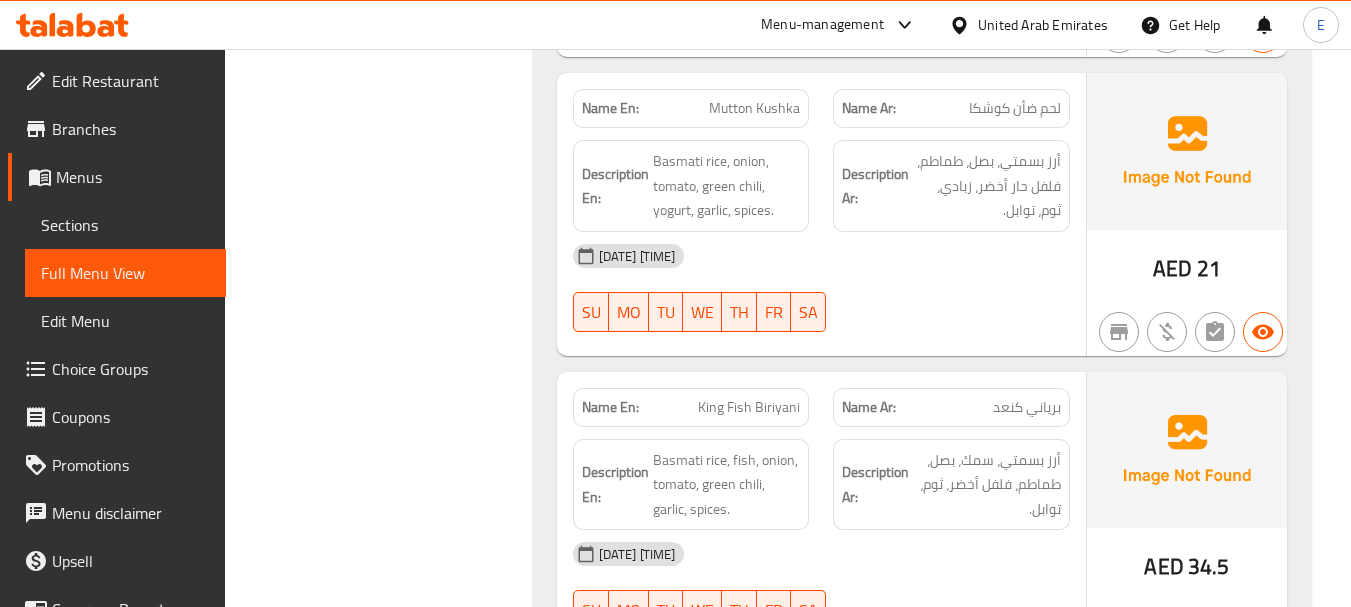 scroll, scrollTop: 3352, scrollLeft: 0, axis: vertical 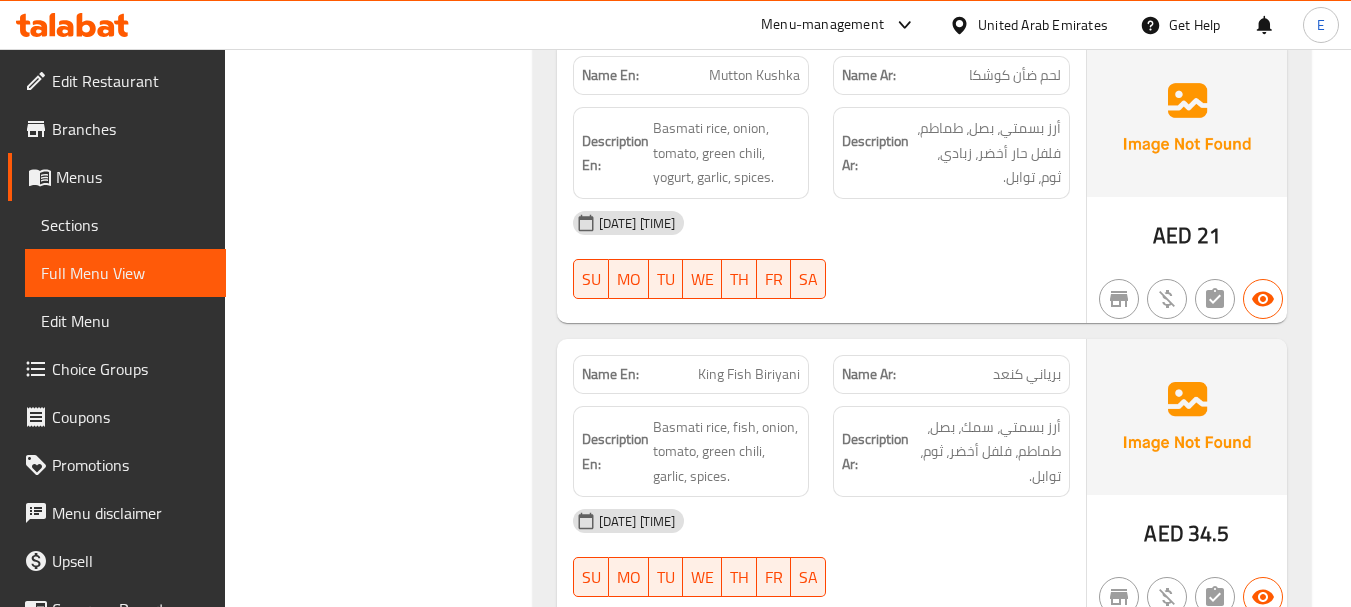 click on "لحم ضأن كوشكا" at bounding box center (1015, 75) 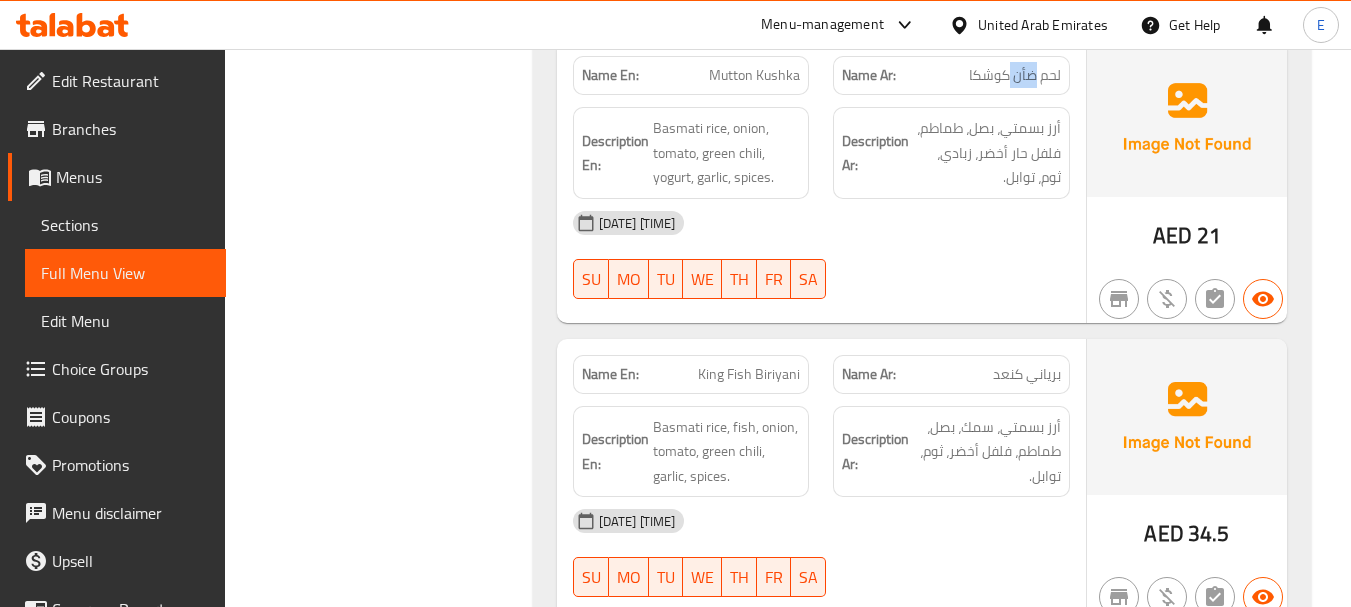click on "لحم ضأن كوشكا" at bounding box center [1015, 75] 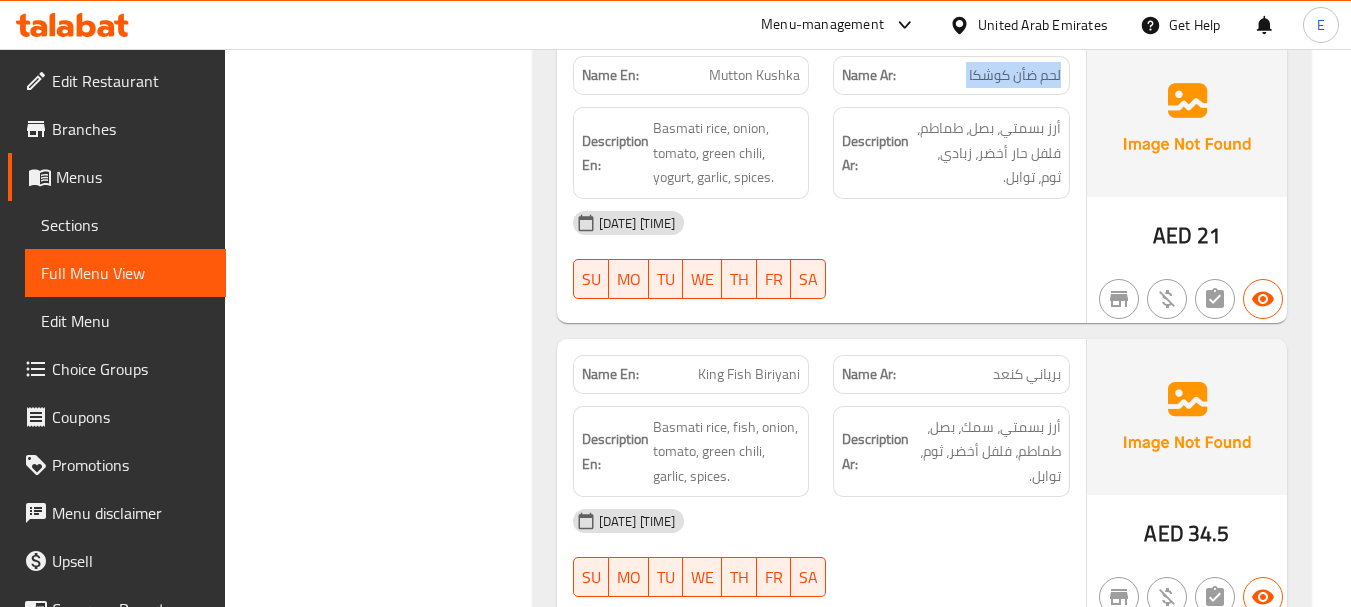 click on "لحم ضأن كوشكا" at bounding box center [1015, 75] 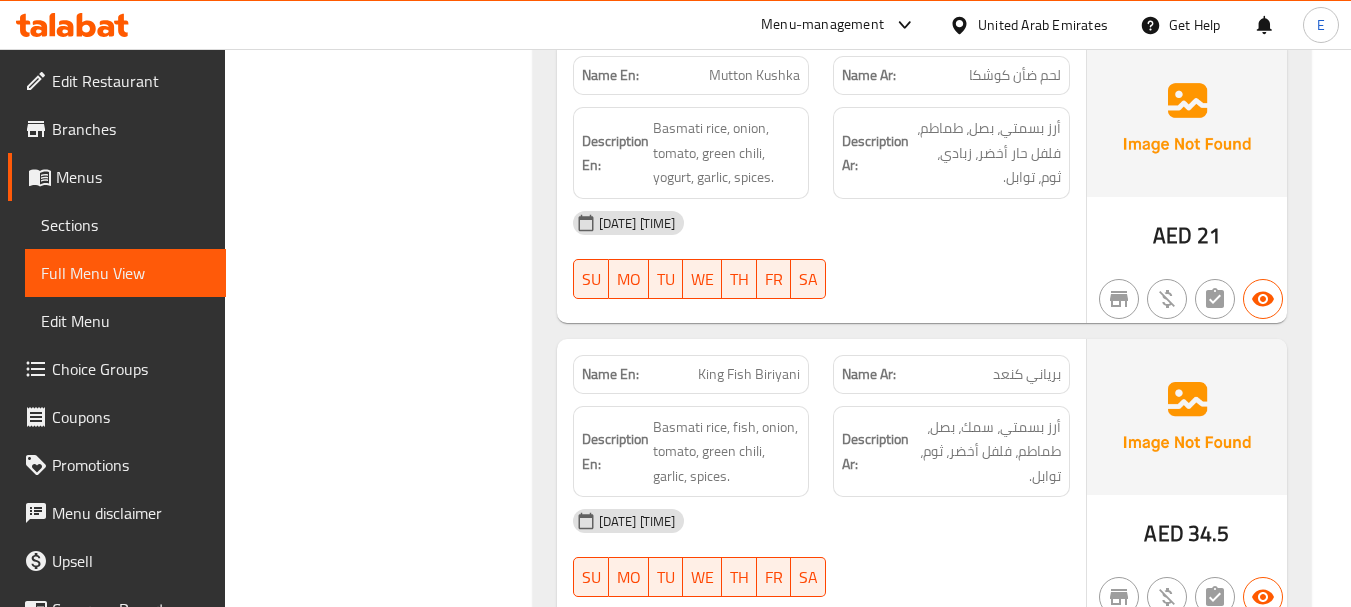 click on "Name En: Mutton Kushka" at bounding box center (691, 75) 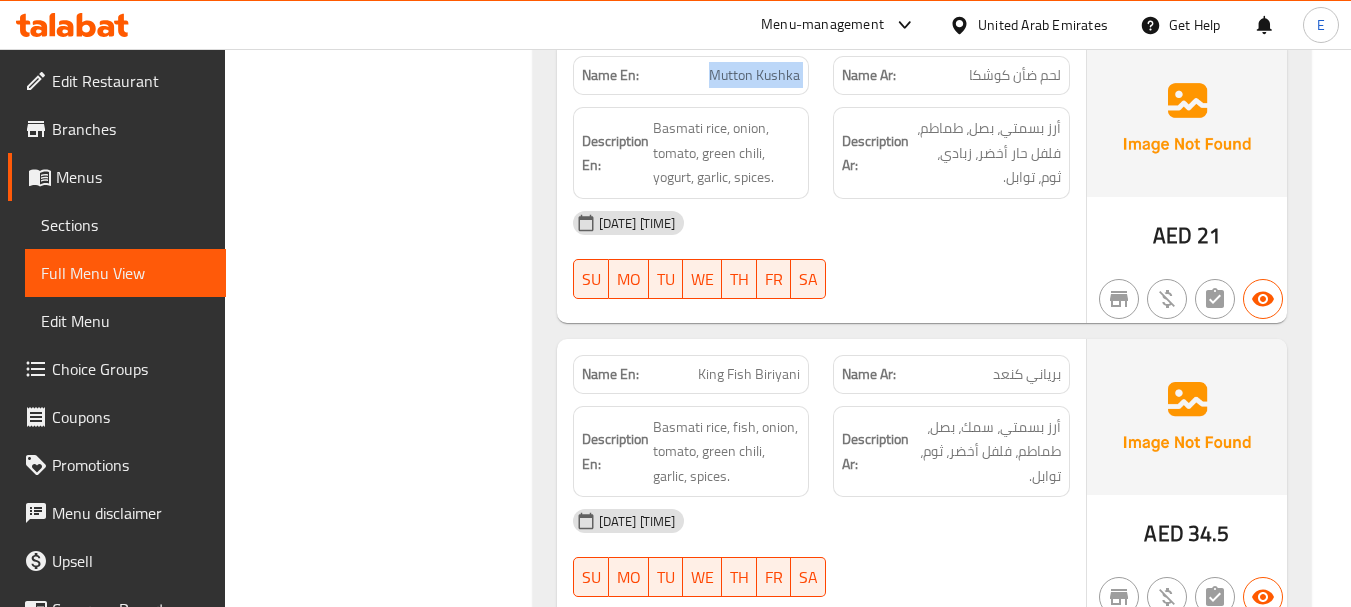 click on "Name En: Mutton Kushka" at bounding box center (691, 75) 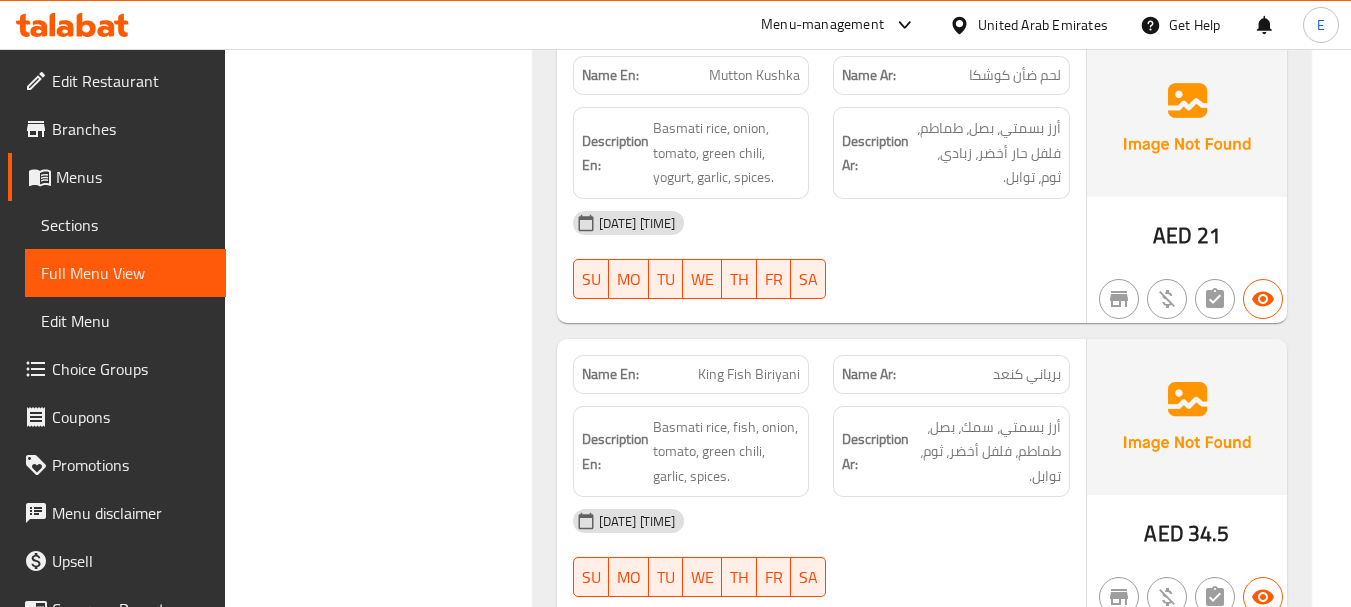 click on "[DATE] [TIME]" at bounding box center (821, 223) 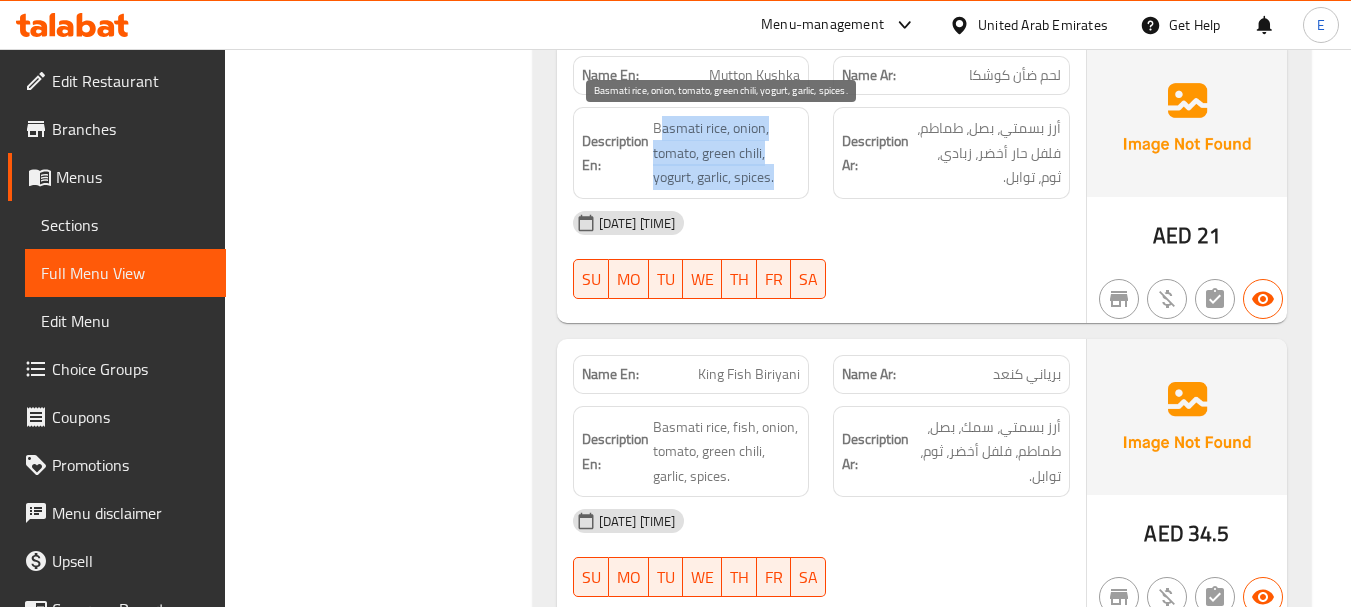 drag, startPoint x: 659, startPoint y: 121, endPoint x: 779, endPoint y: 176, distance: 132.00378 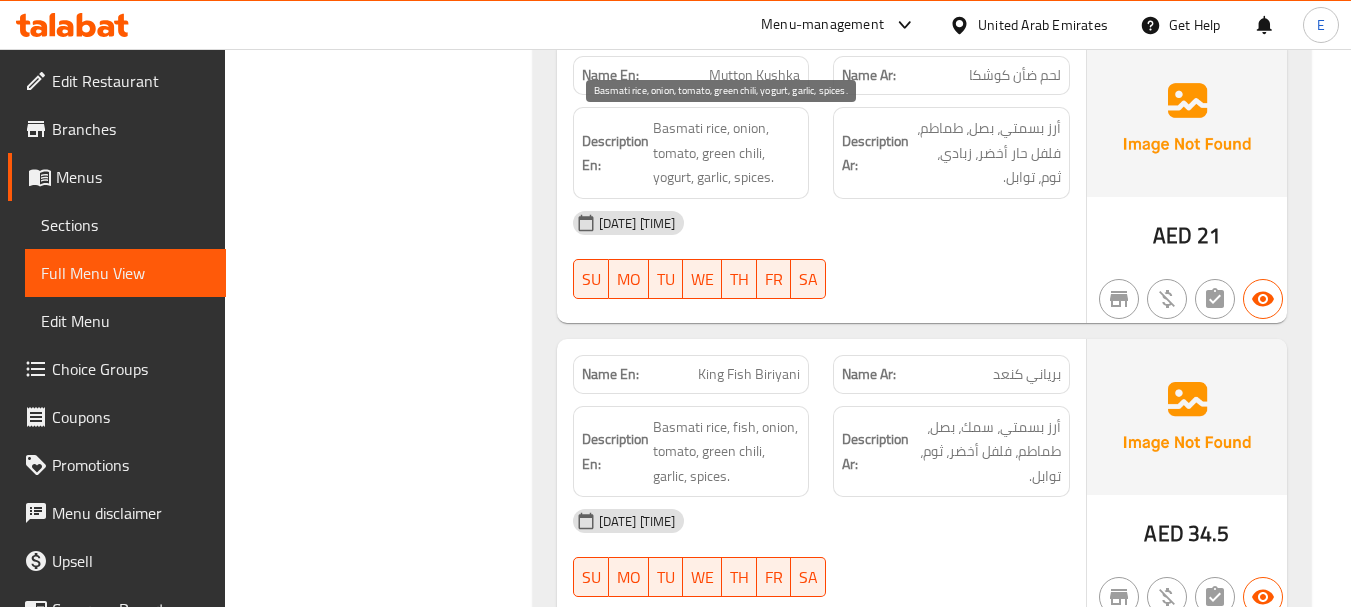 click on "Basmati rice, onion, tomato, green chili, yogurt, garlic, spices." at bounding box center (727, 153) 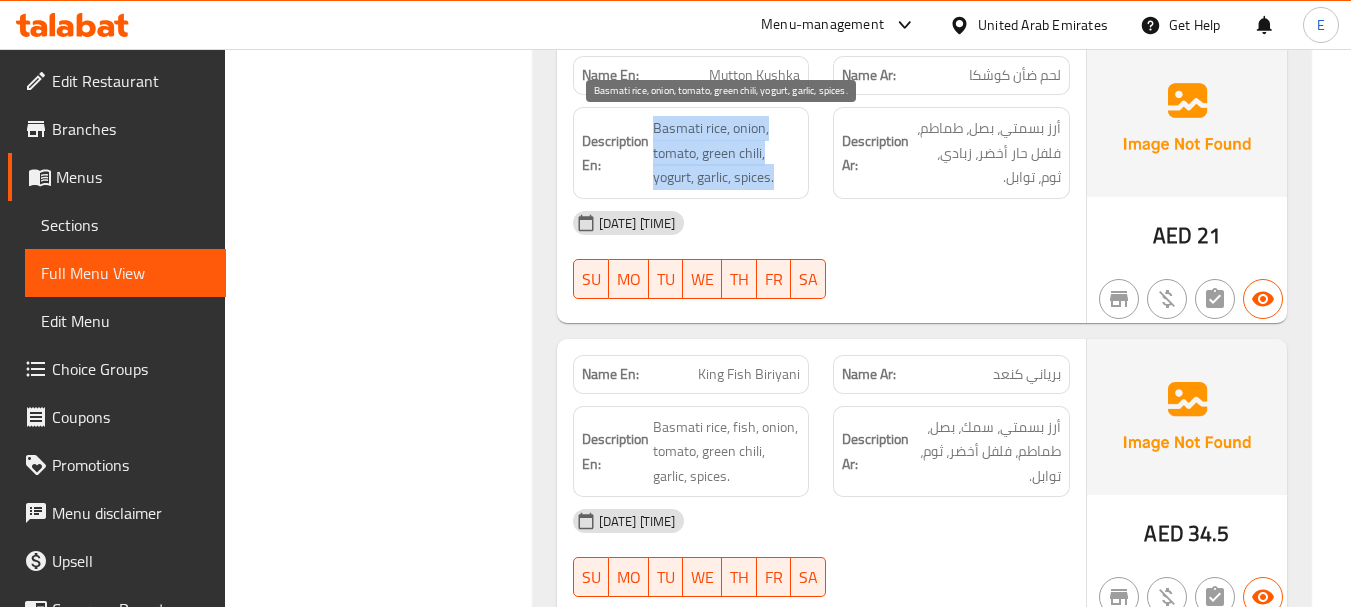click on "Basmati rice, onion, tomato, green chili, yogurt, garlic, spices." at bounding box center [727, 153] 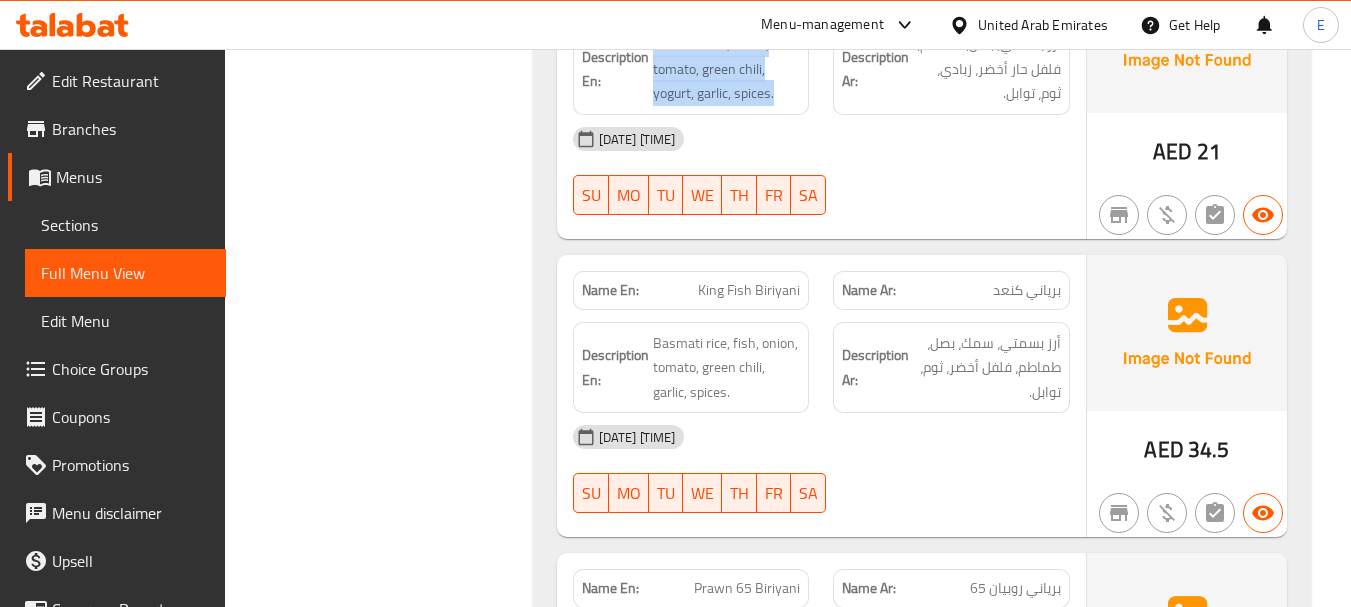 scroll, scrollTop: 3552, scrollLeft: 0, axis: vertical 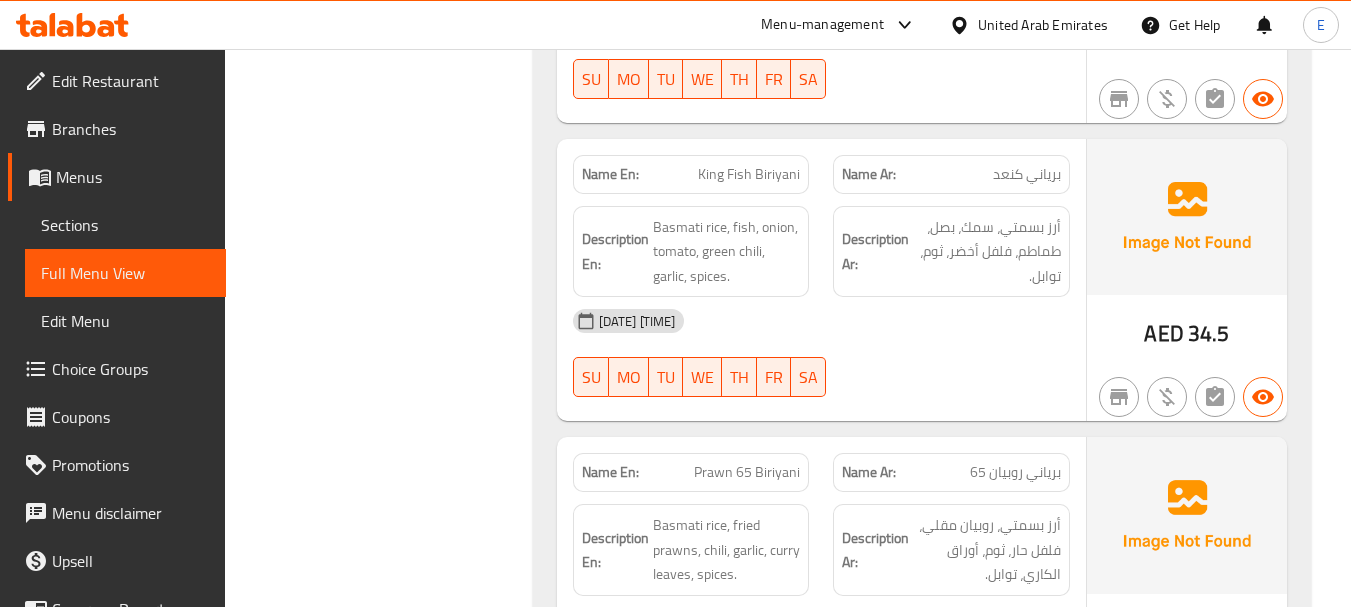 click on "King Fish Biriyani" at bounding box center [749, 174] 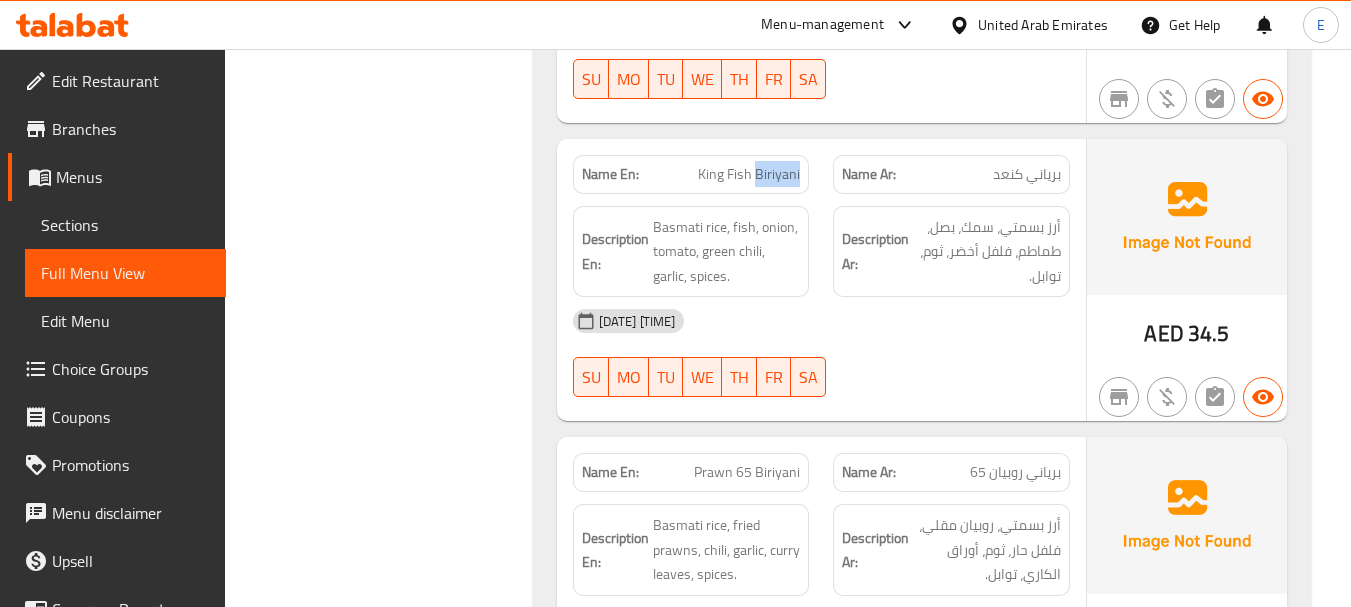 click on "King Fish Biriyani" at bounding box center [749, 174] 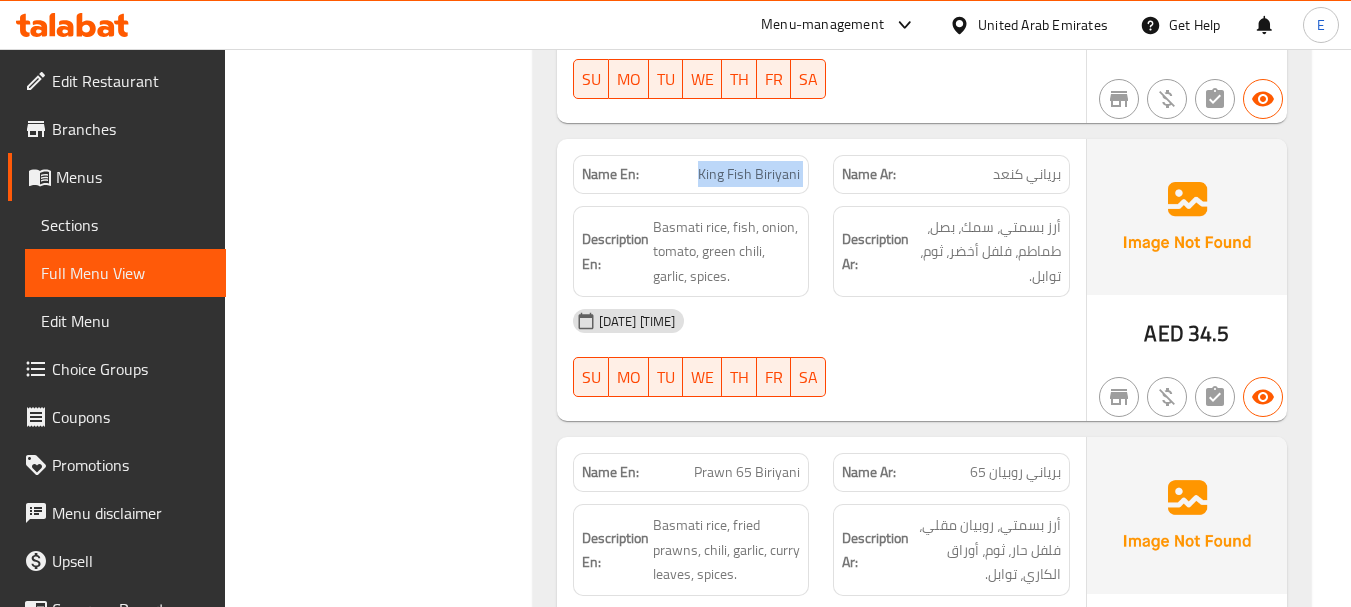 click on "King Fish Biriyani" at bounding box center (749, 174) 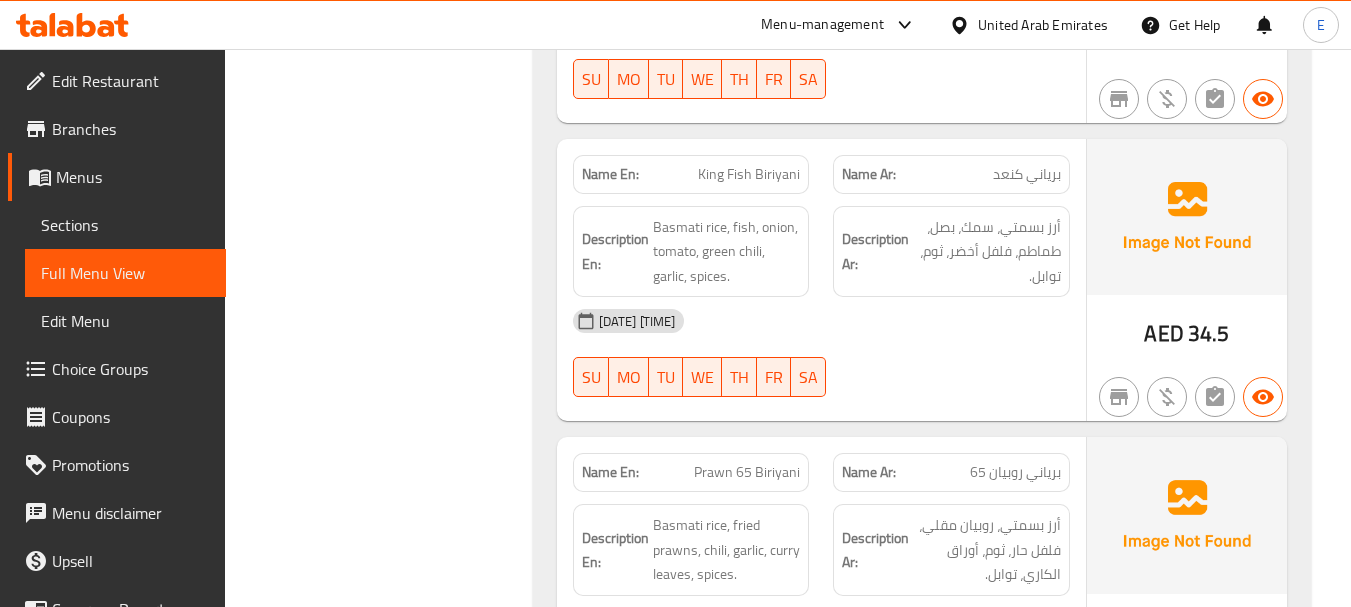 click on "برياني كنعد" at bounding box center [1027, 174] 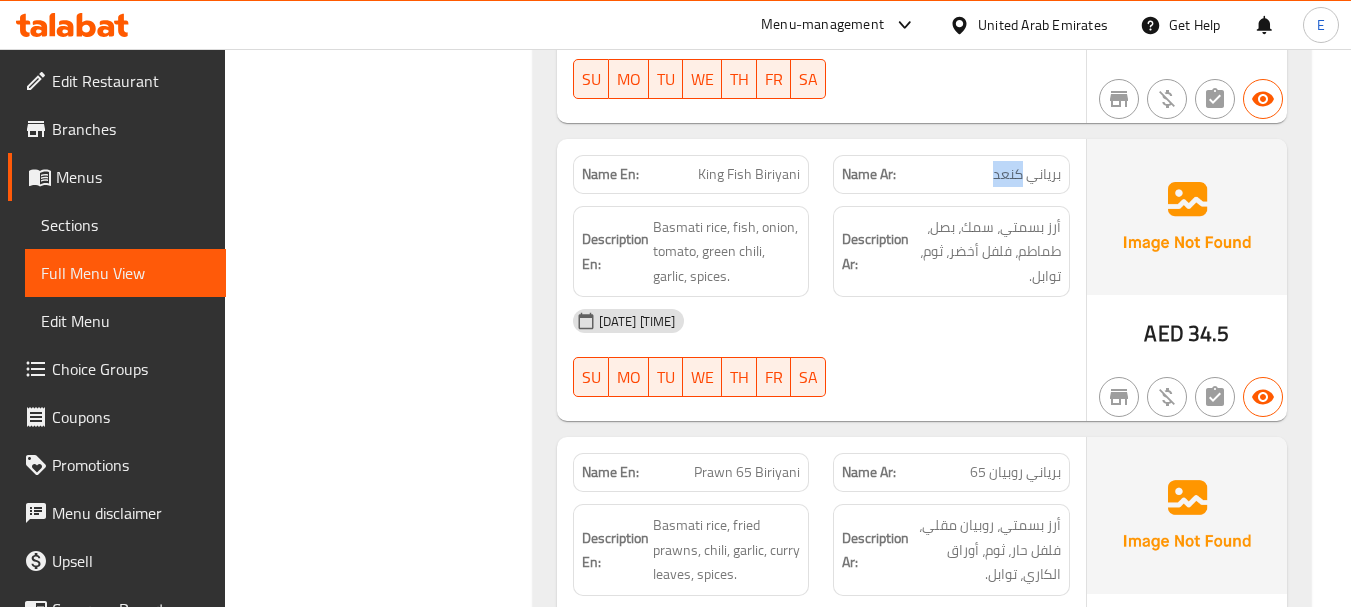 click on "برياني كنعد" at bounding box center (1027, 174) 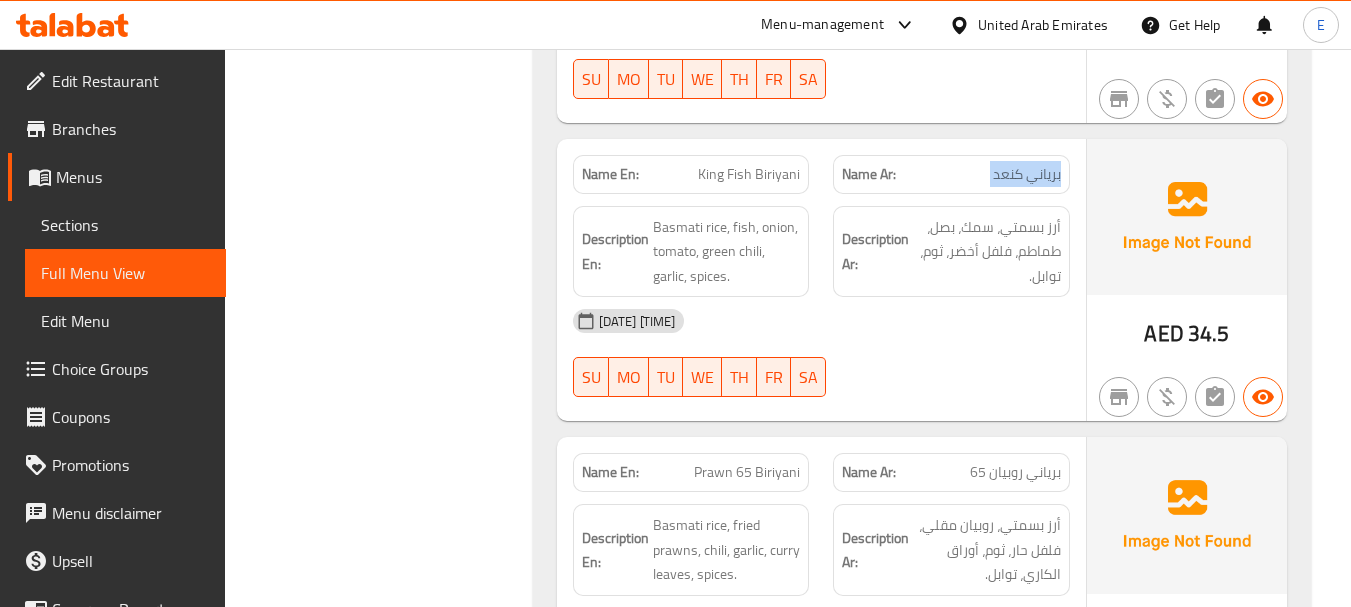 click on "برياني كنعد" at bounding box center (1027, 174) 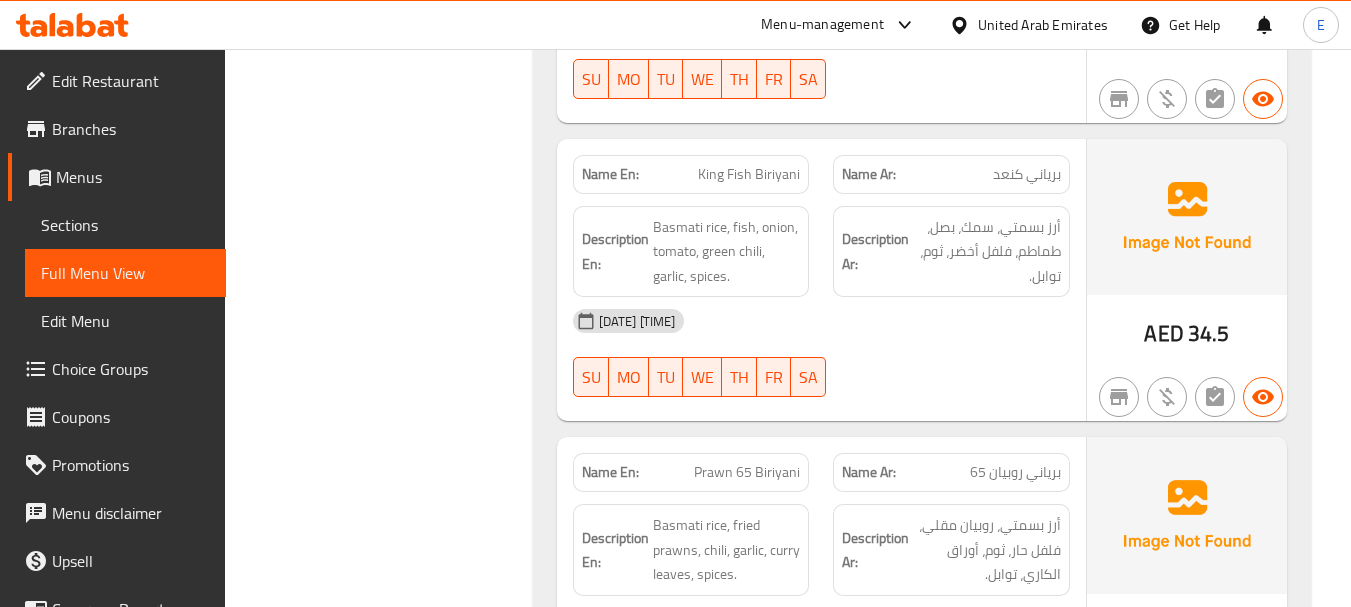 click on "[DATE] [TIME] SU MO TU WE TH FR SA" at bounding box center (821, 353) 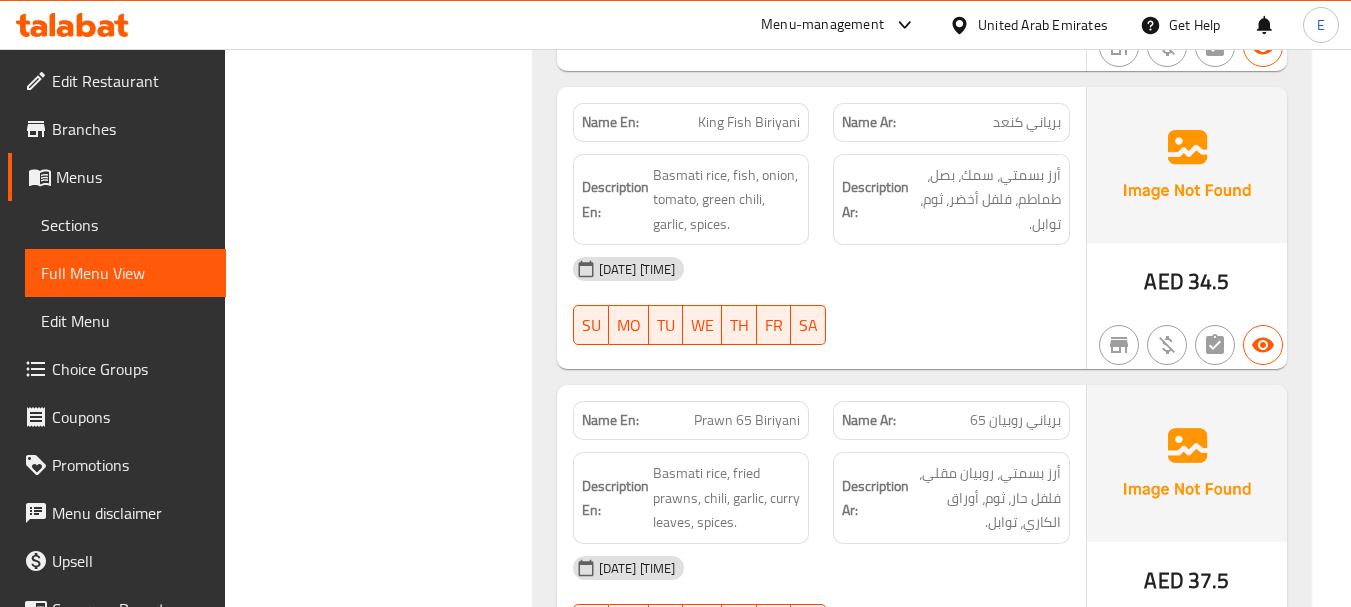 scroll, scrollTop: 3652, scrollLeft: 0, axis: vertical 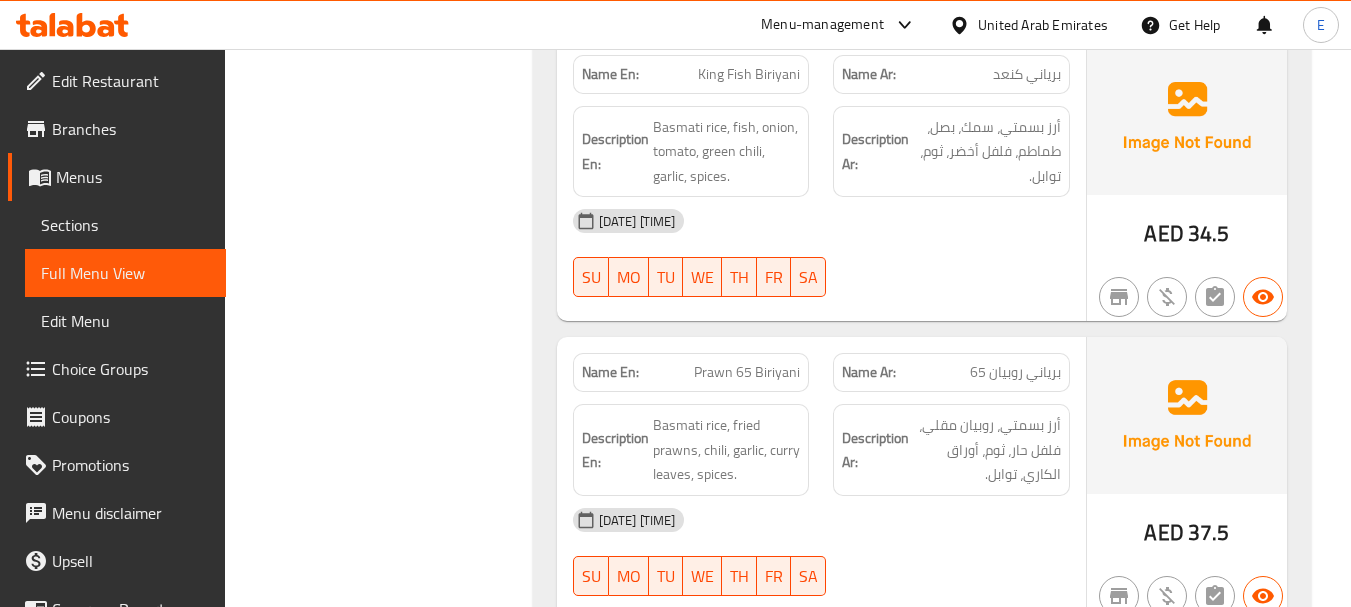 click on "[DATE] [TIME]" at bounding box center [821, 221] 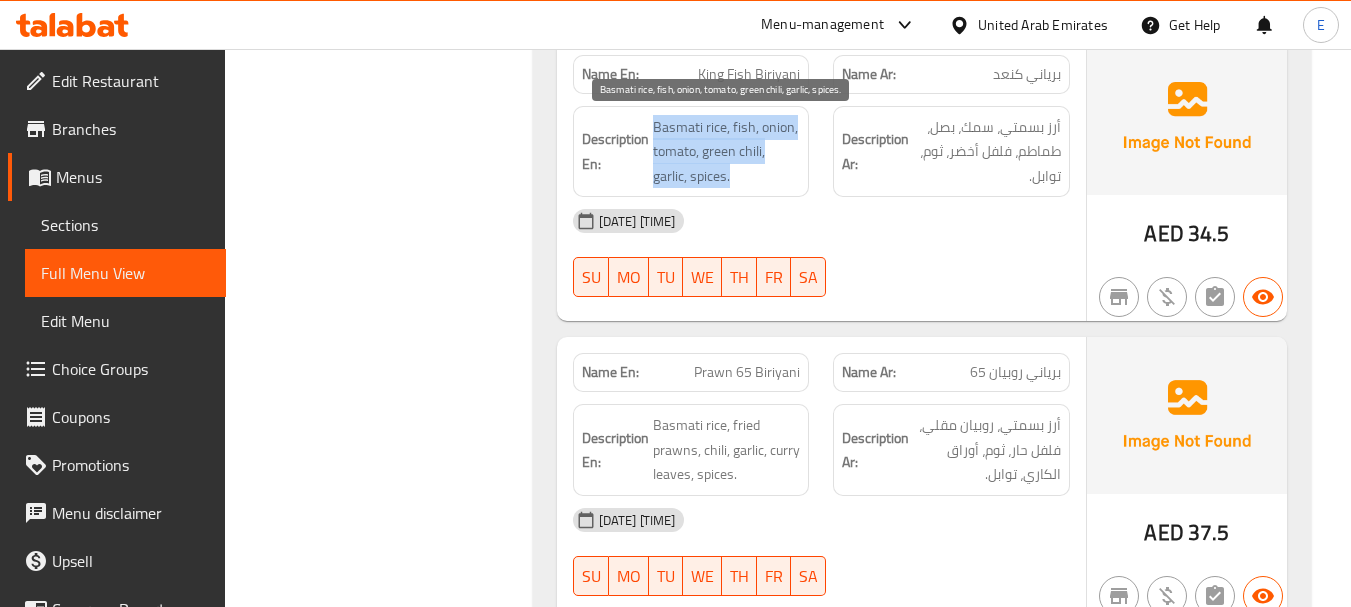 drag, startPoint x: 654, startPoint y: 130, endPoint x: 776, endPoint y: 179, distance: 131.47243 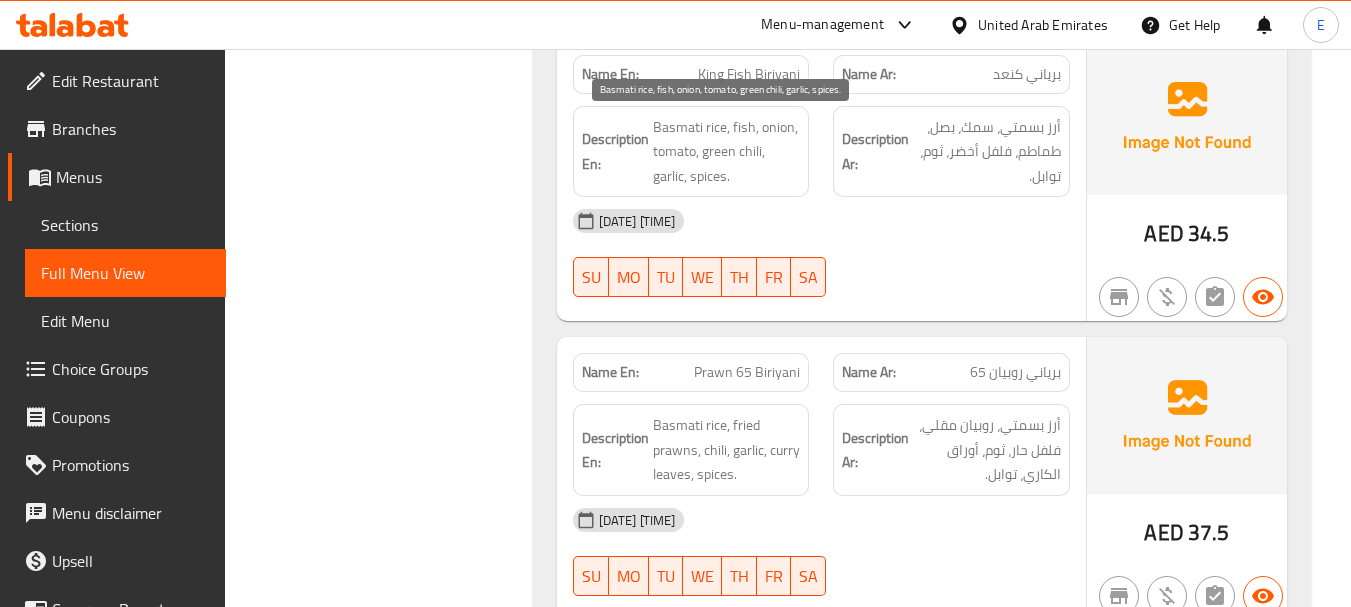 click on "Basmati rice, fish, onion, tomato, green chili, garlic, spices." at bounding box center (727, 152) 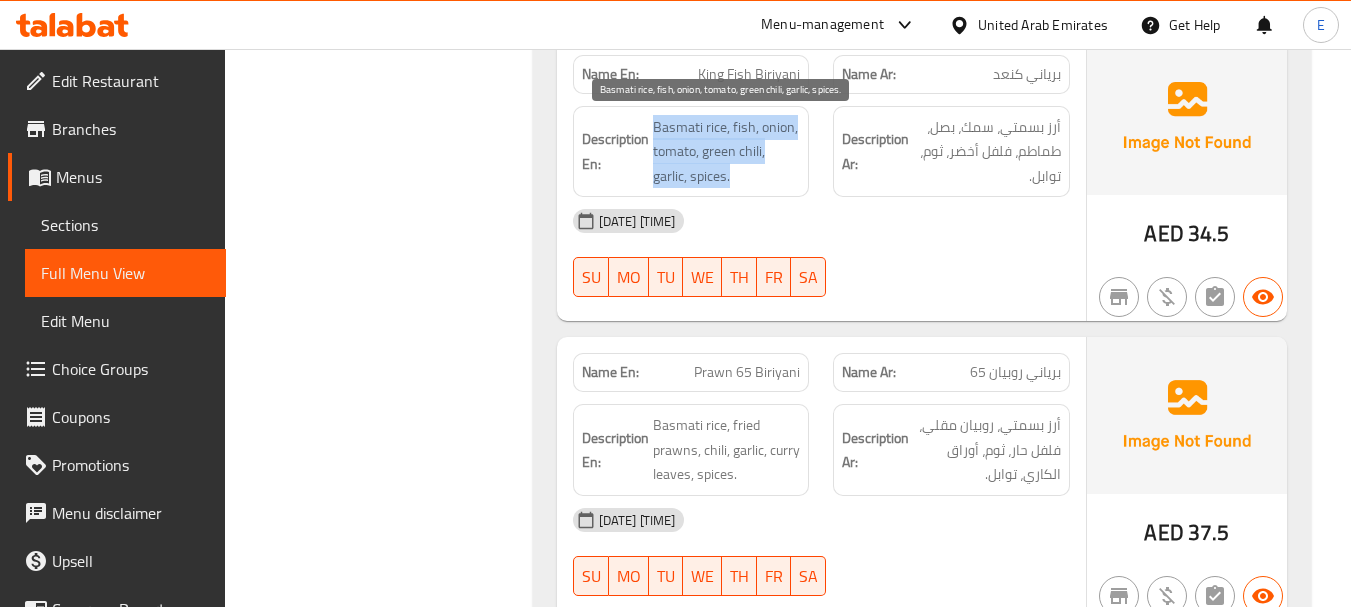 click on "Basmati rice, fish, onion, tomato, green chili, garlic, spices." at bounding box center [727, 152] 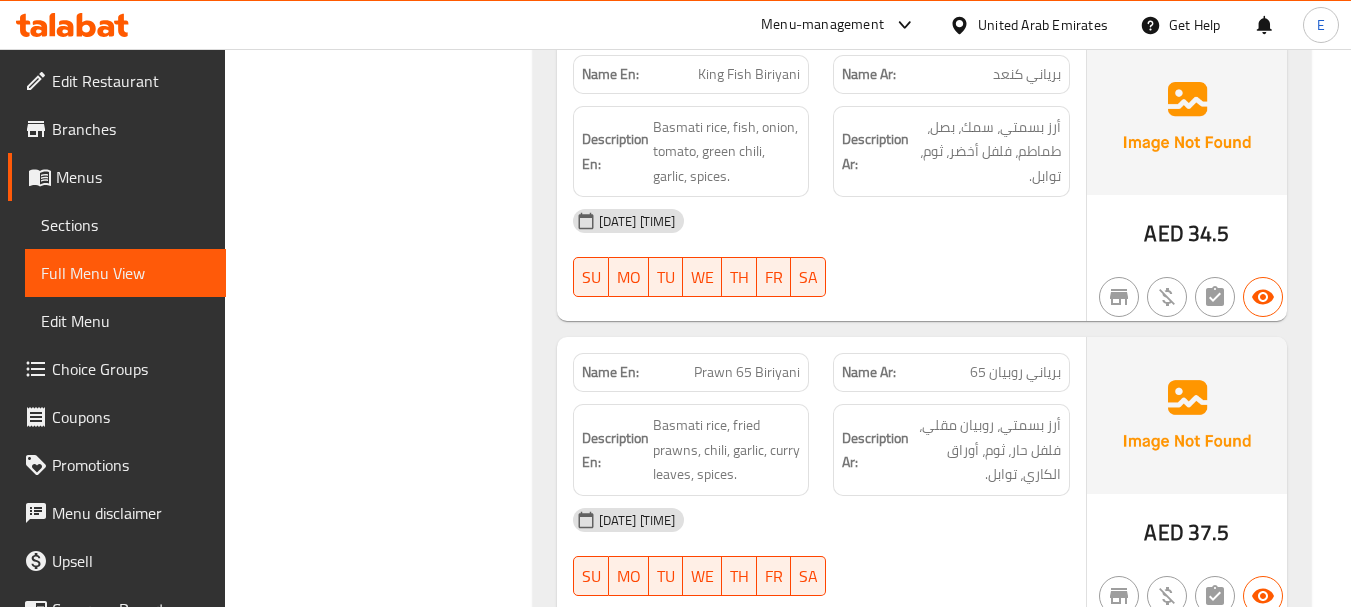 click on "King Fish Biriyani" at bounding box center (749, 74) 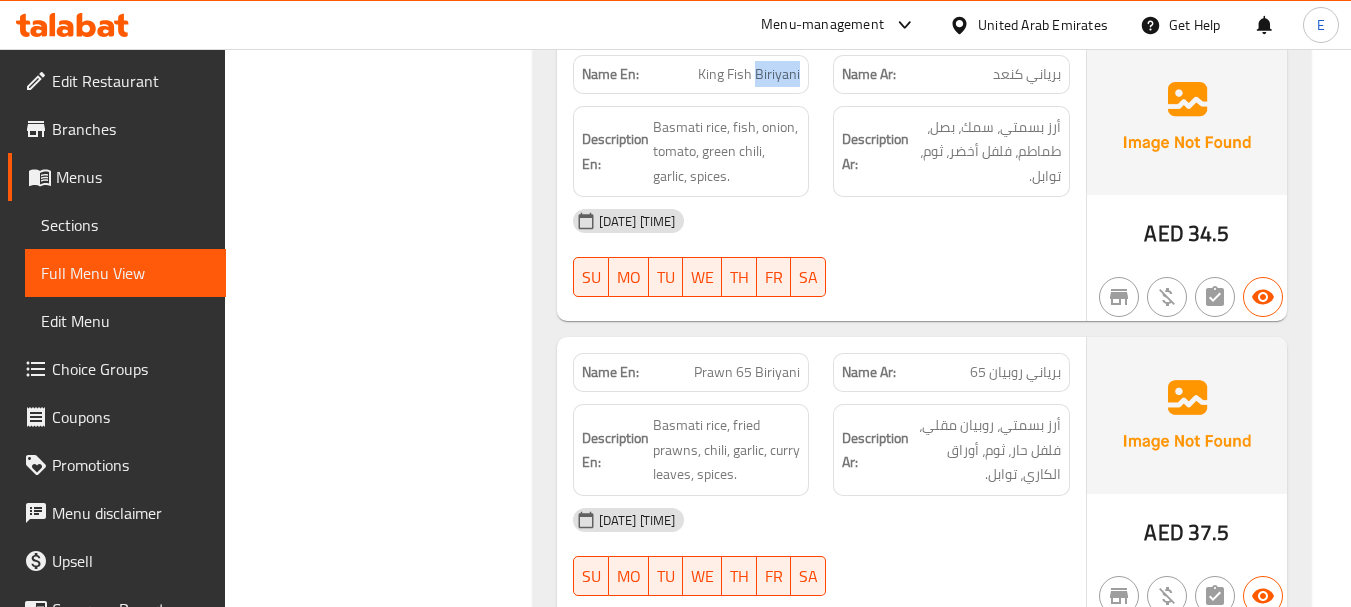 click on "King Fish Biriyani" at bounding box center (749, 74) 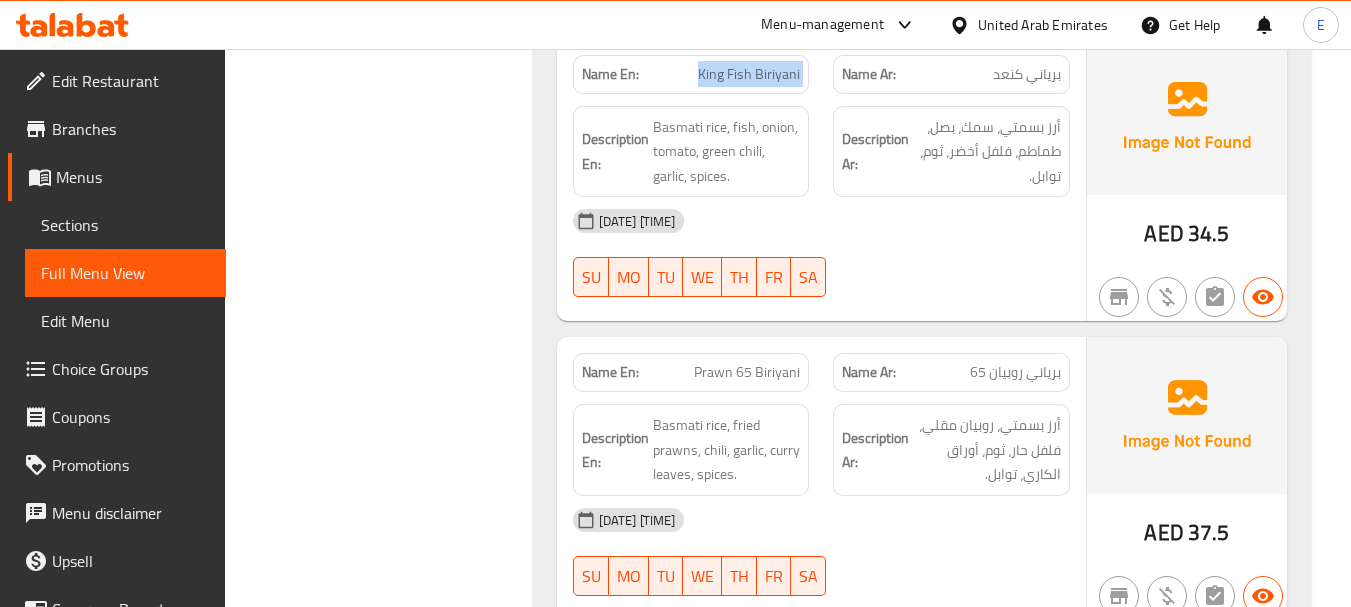 click on "King Fish Biriyani" at bounding box center [749, 74] 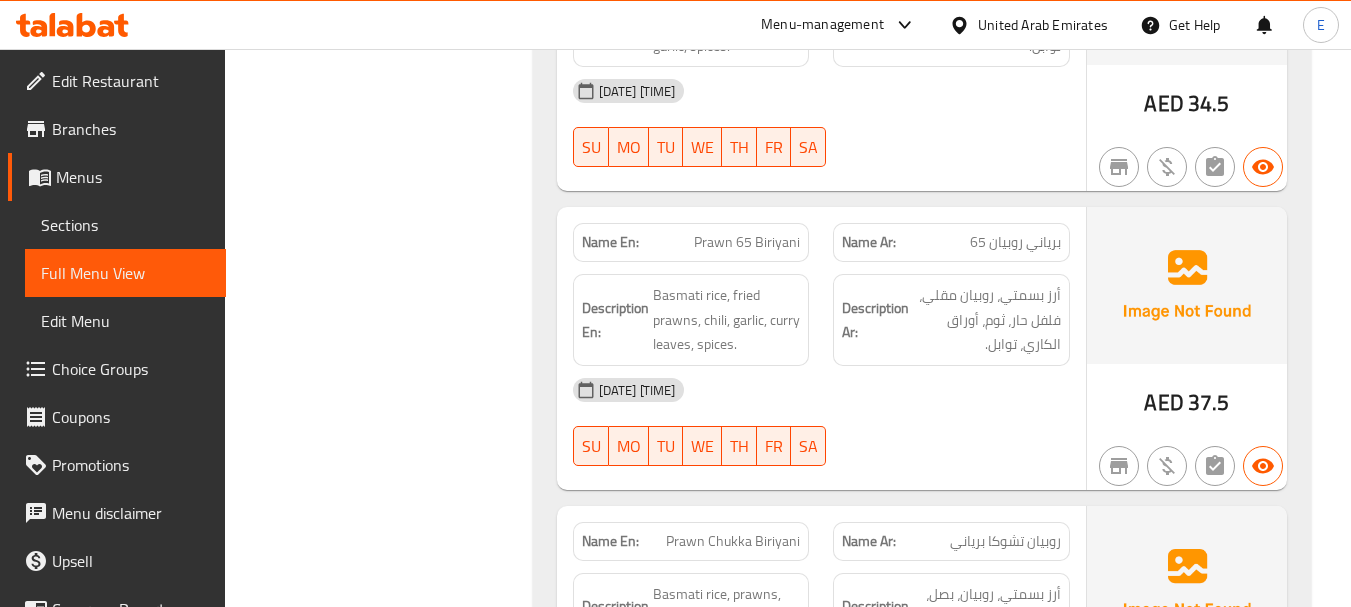 scroll, scrollTop: 3752, scrollLeft: 0, axis: vertical 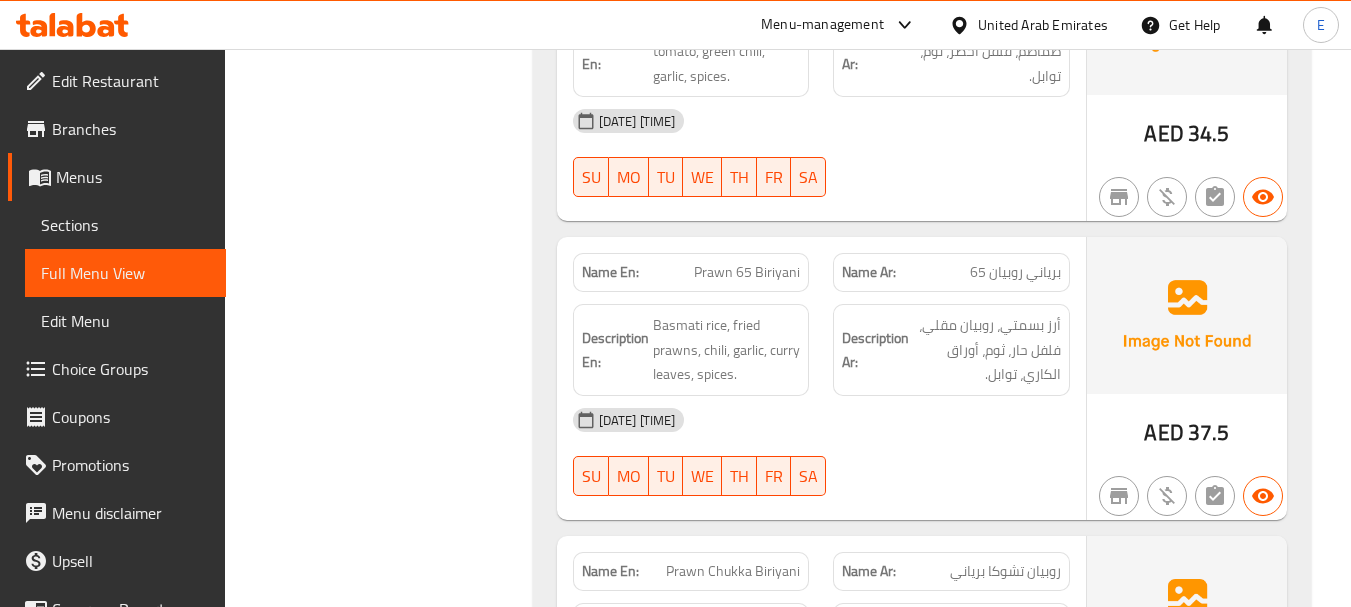 click on "برياني روبيان 65" at bounding box center (1015, 272) 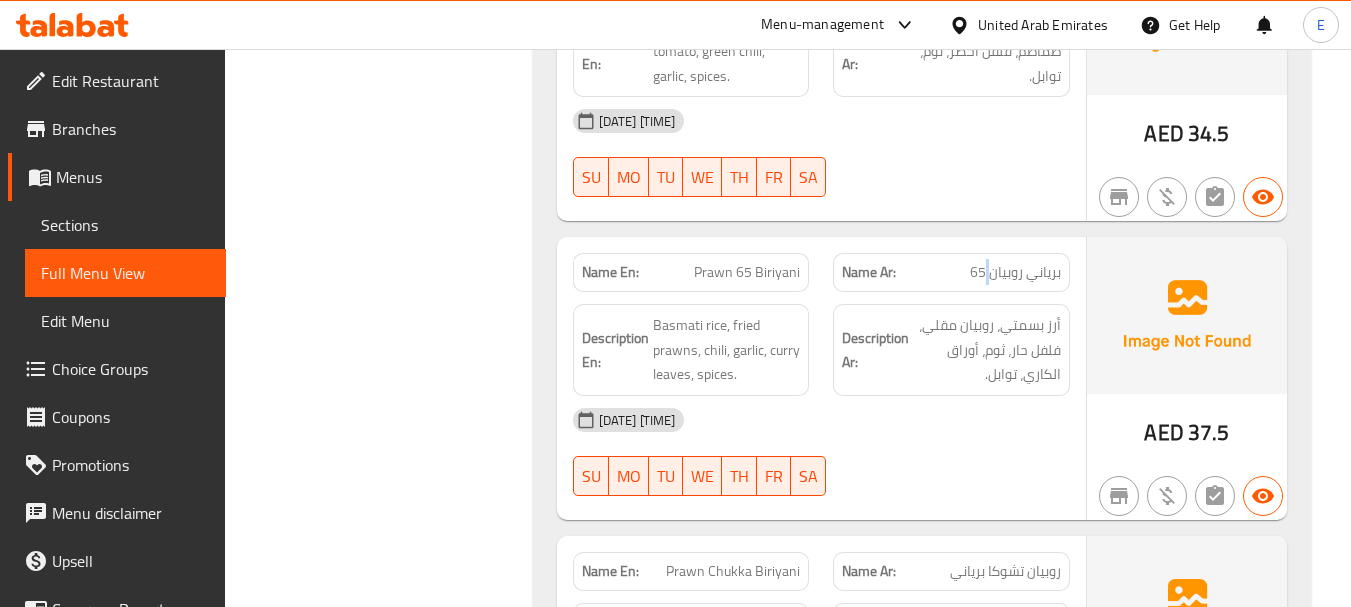 click on "برياني روبيان 65" at bounding box center [1015, 272] 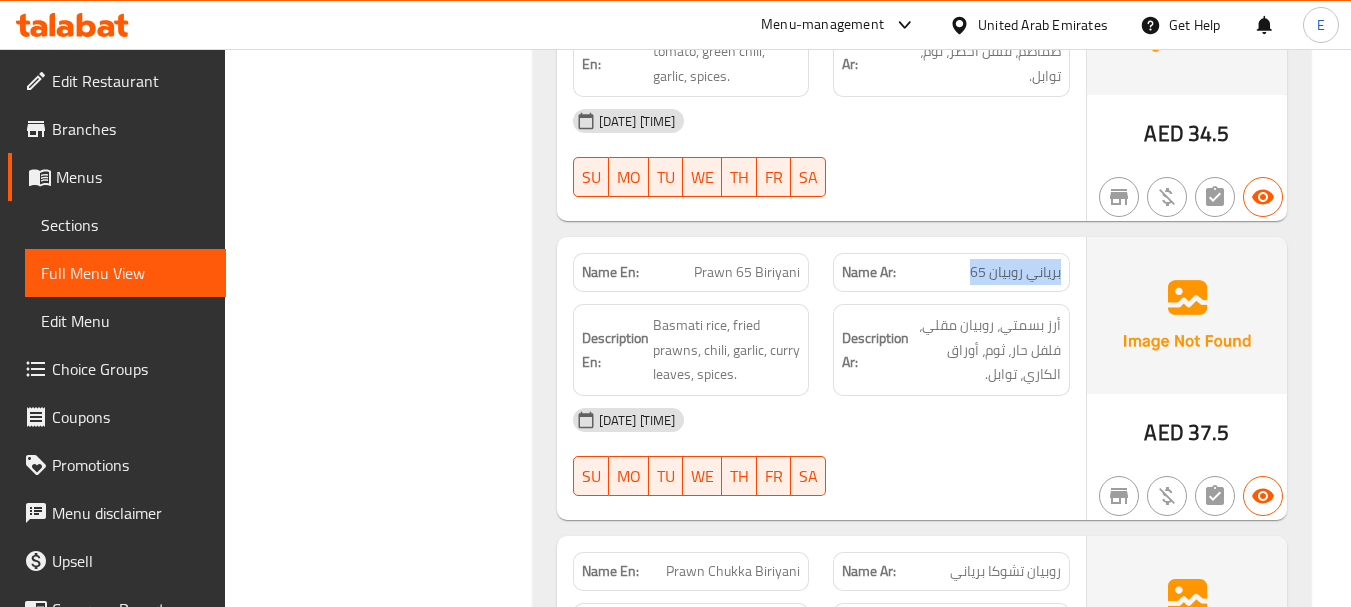 click on "برياني روبيان 65" at bounding box center (1015, 272) 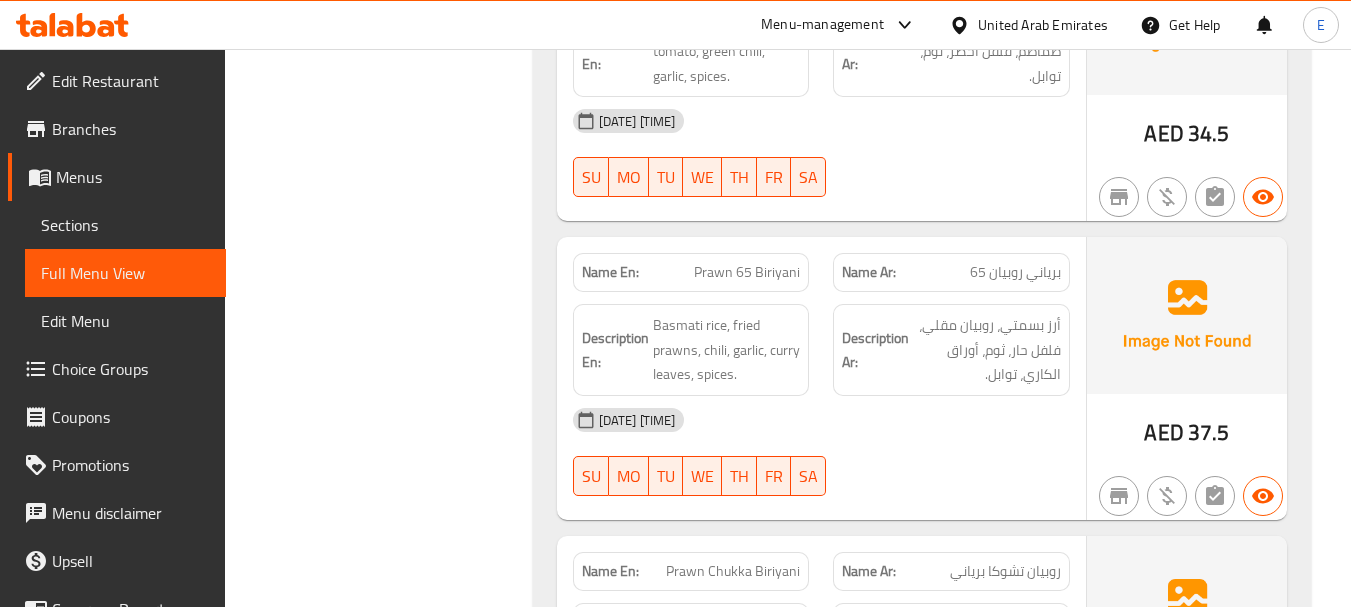 click on "Prawn 65 Biriyani" at bounding box center [747, 272] 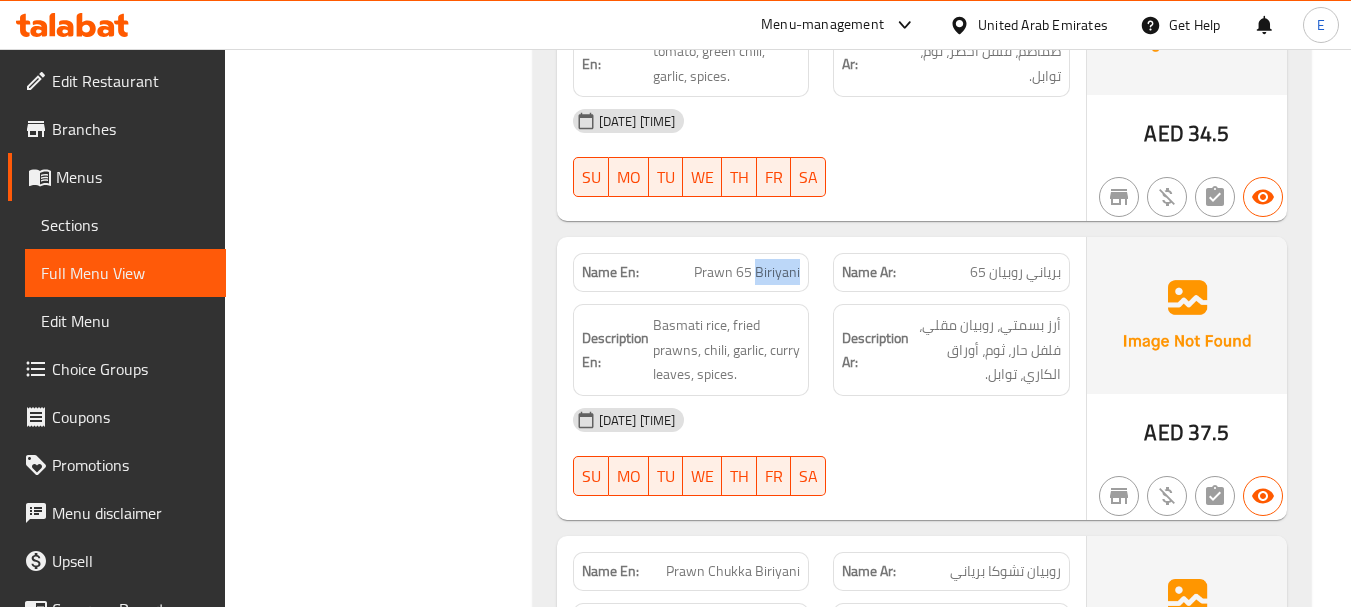 click on "Prawn 65 Biriyani" at bounding box center [747, 272] 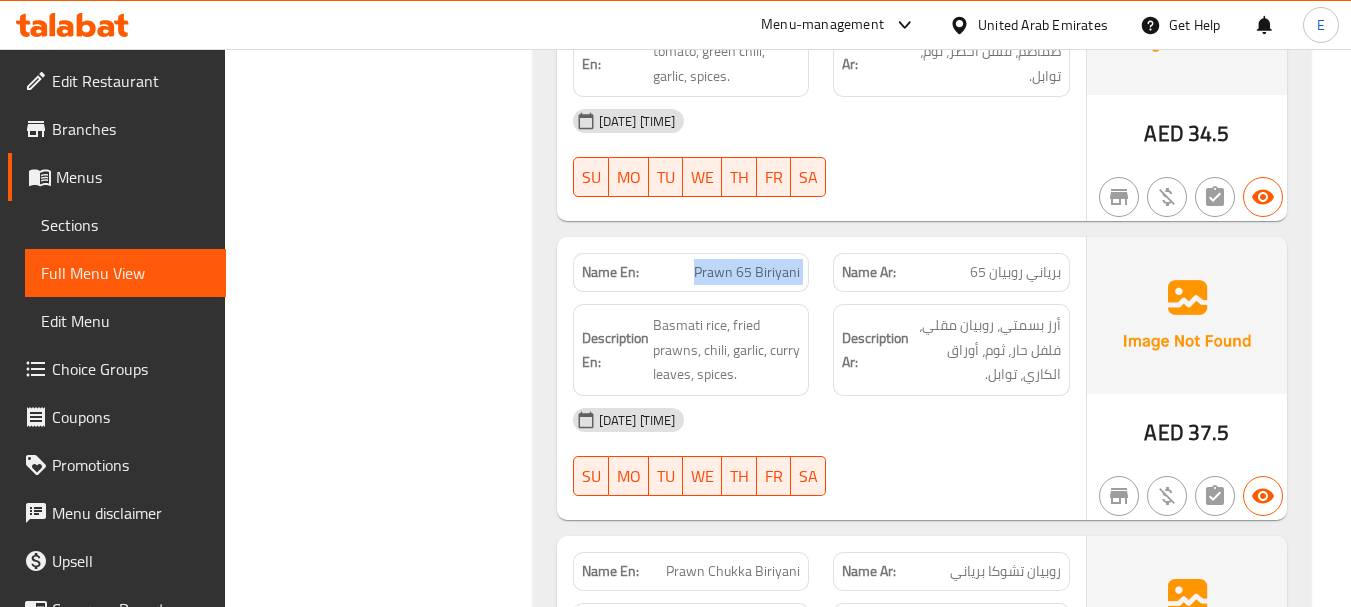 click on "Prawn 65 Biriyani" at bounding box center (747, 272) 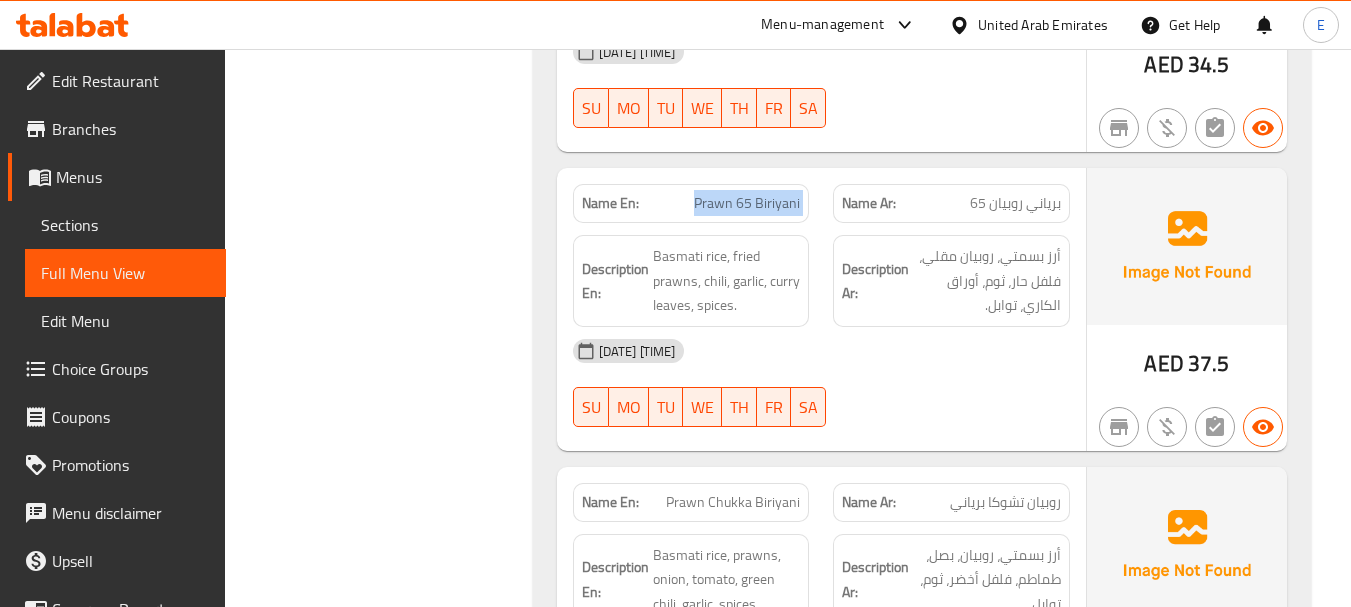 scroll, scrollTop: 3852, scrollLeft: 0, axis: vertical 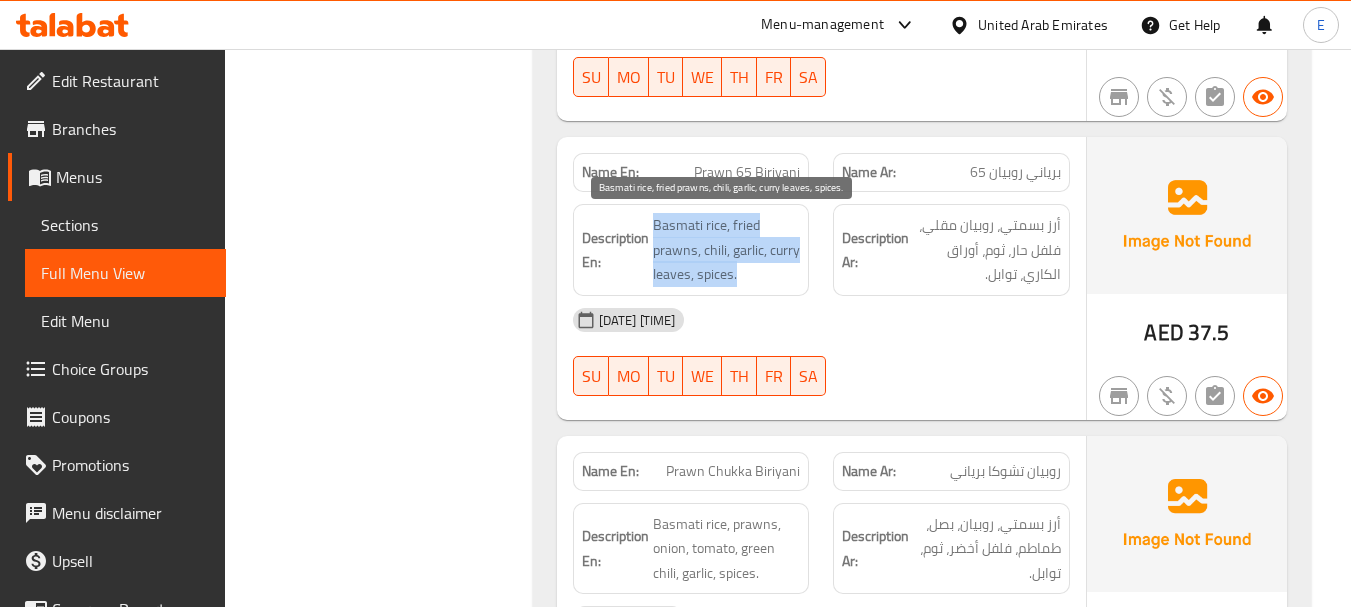 drag, startPoint x: 655, startPoint y: 213, endPoint x: 799, endPoint y: 267, distance: 153.79207 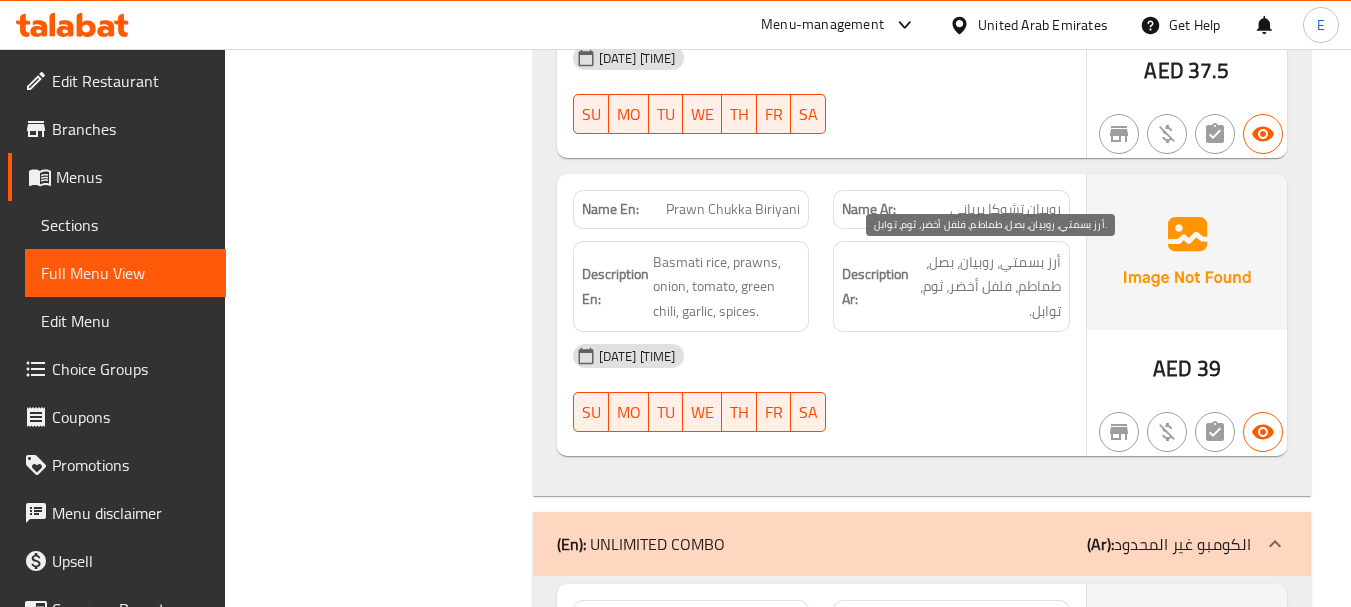 scroll, scrollTop: 4152, scrollLeft: 0, axis: vertical 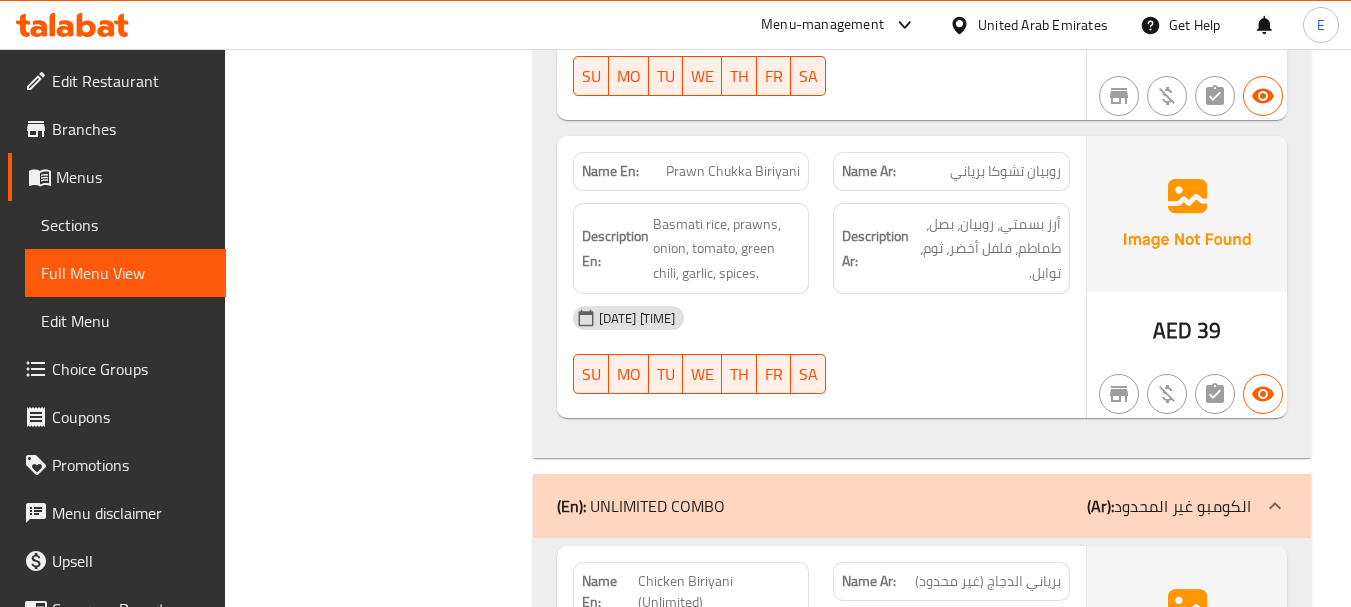 click on "AED" at bounding box center (1172, 330) 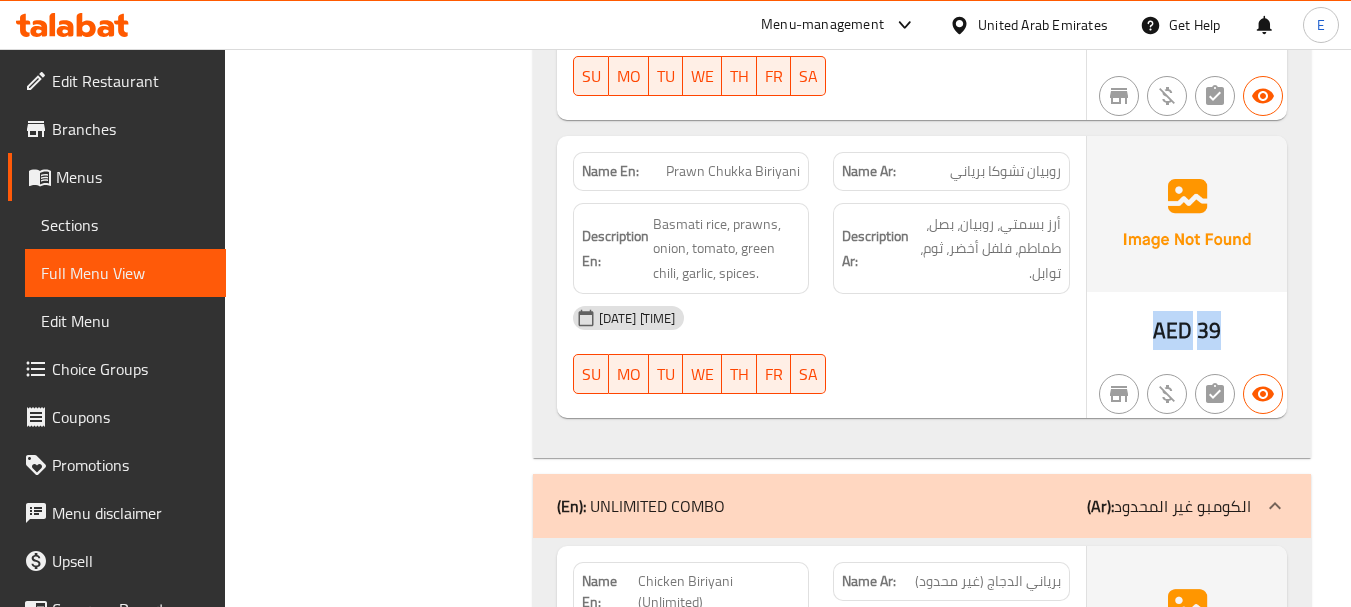 click on "AED" at bounding box center (1172, 330) 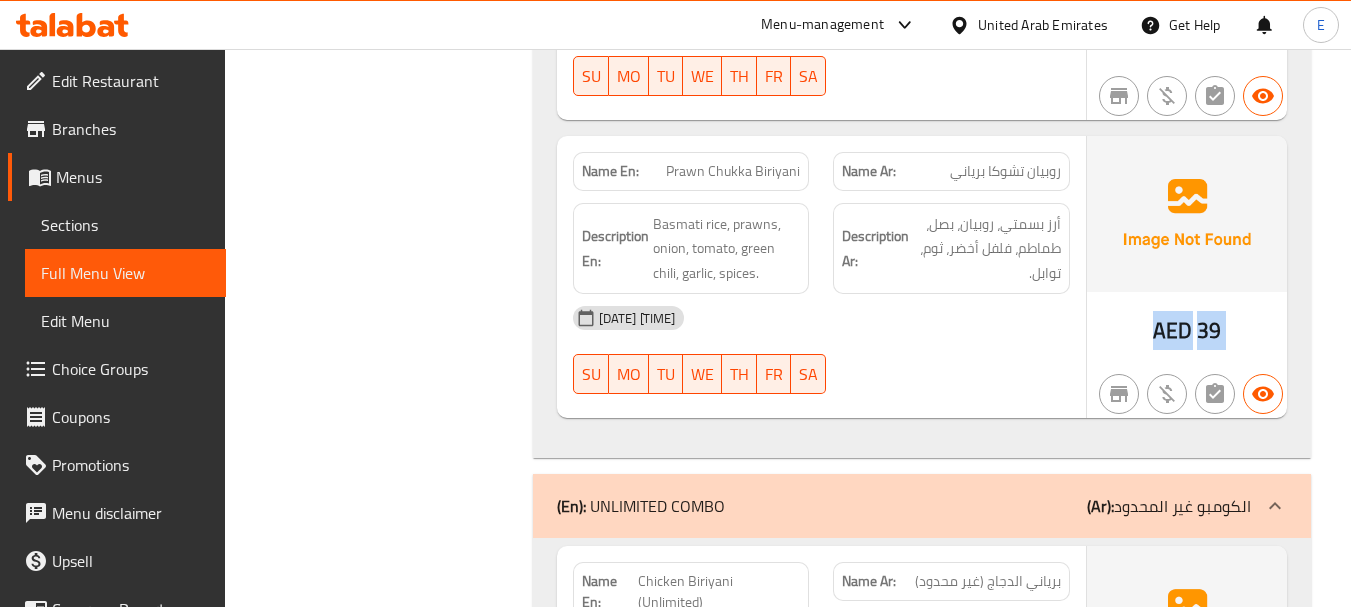 click on "AED" at bounding box center [1172, 330] 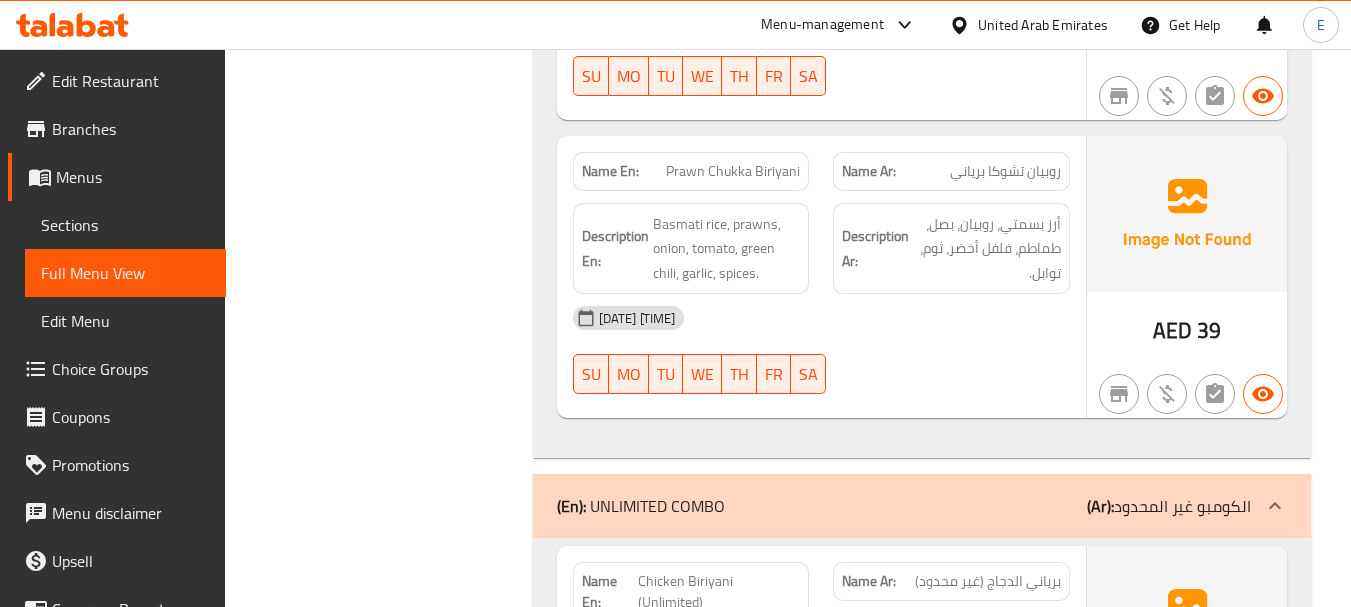 click on "Prawn Chukka Biriyani" at bounding box center (733, 171) 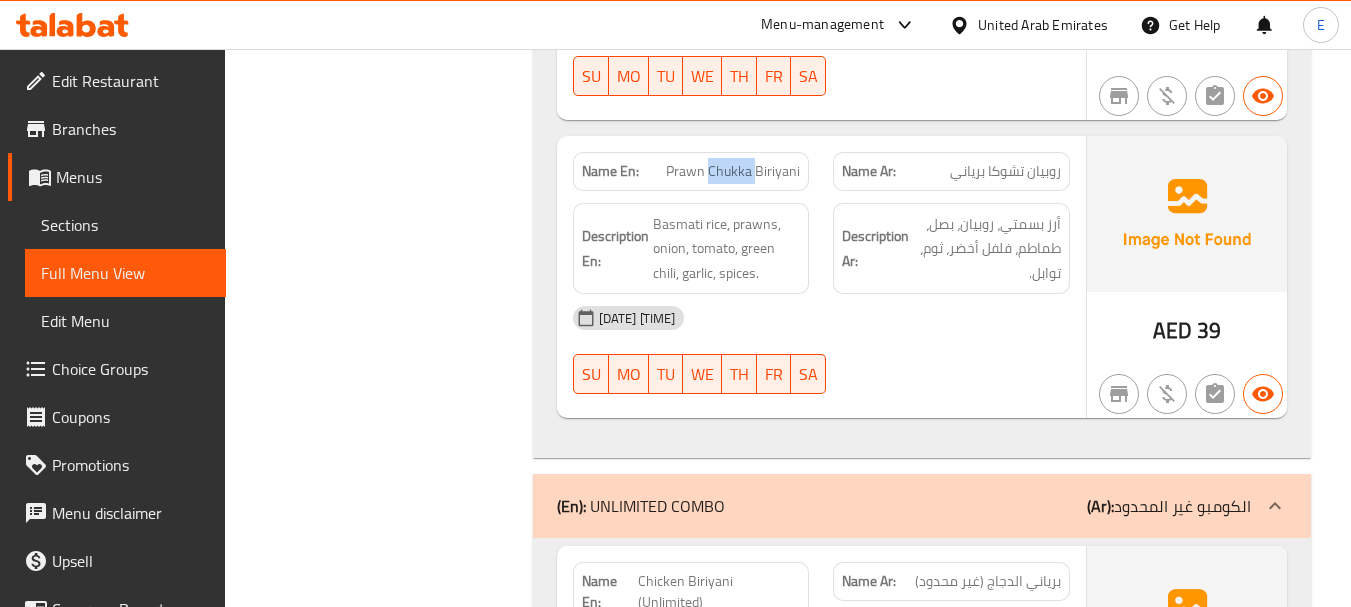 click on "Prawn Chukka Biriyani" at bounding box center (733, 171) 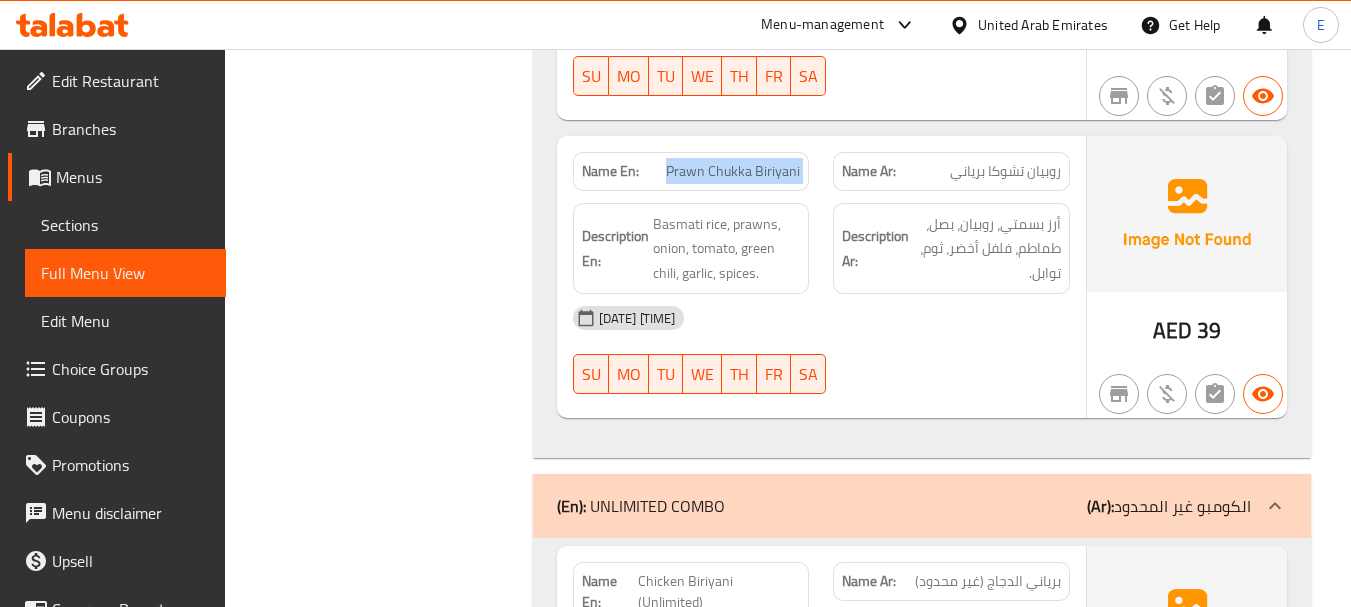 click on "Prawn Chukka Biriyani" at bounding box center [733, 171] 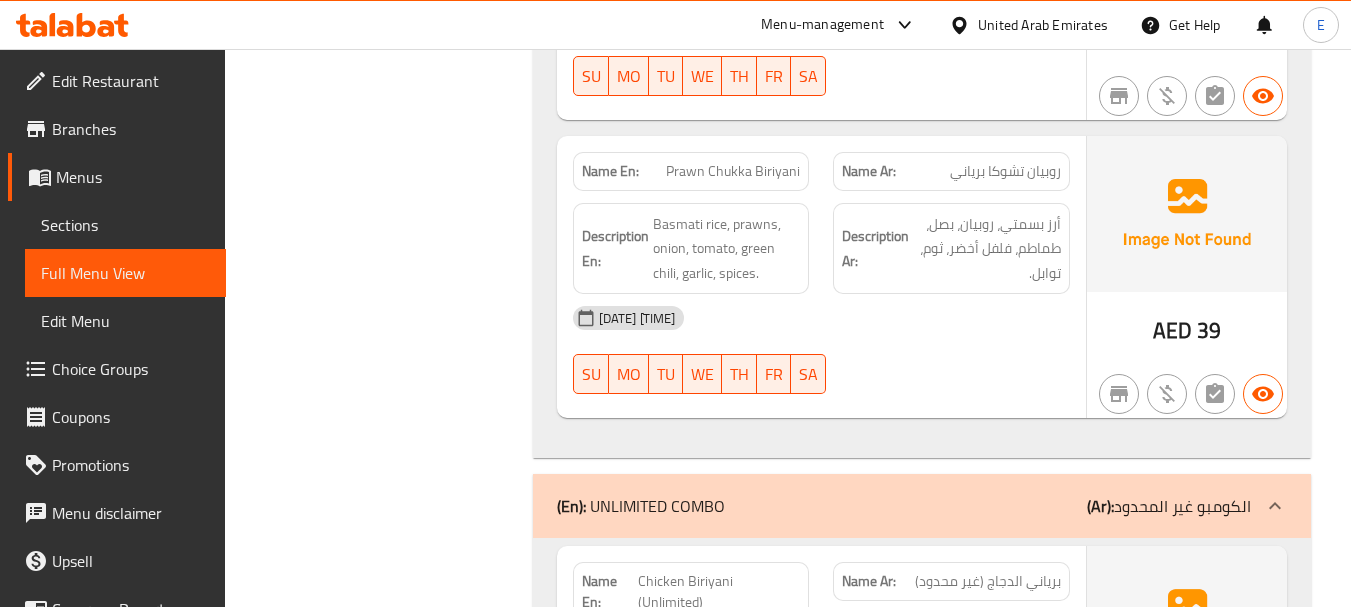 click on "روبيان تشوكا برياني" at bounding box center [1005, 171] 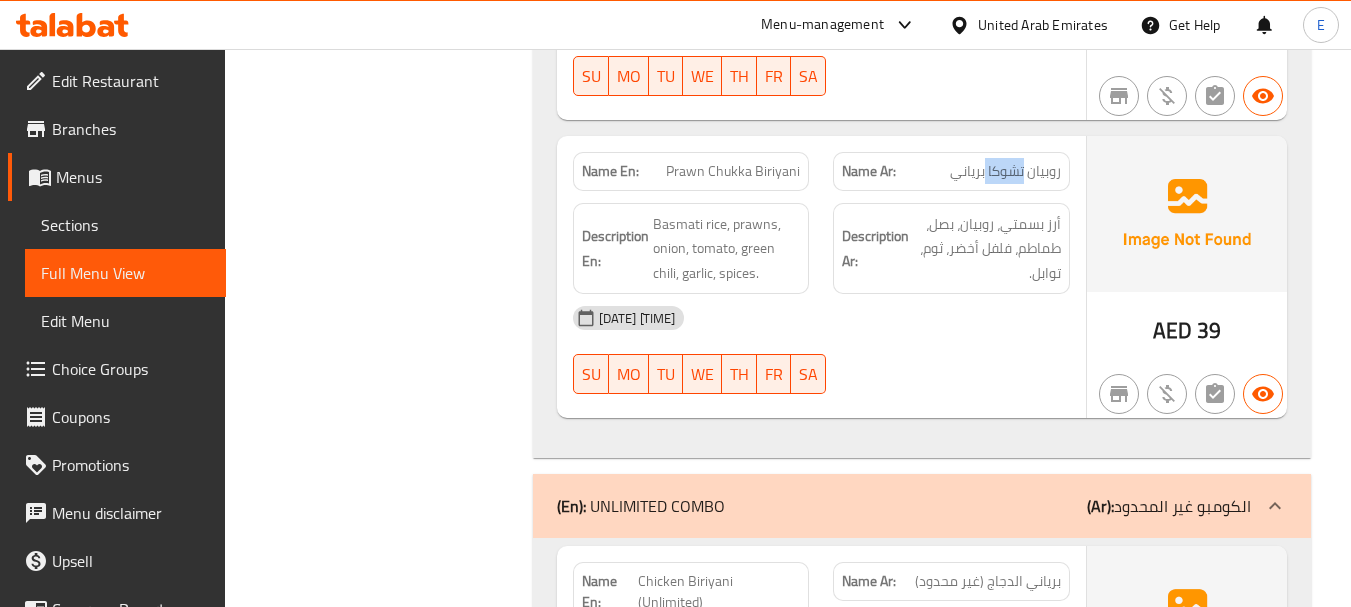 click on "روبيان تشوكا برياني" at bounding box center (1005, 171) 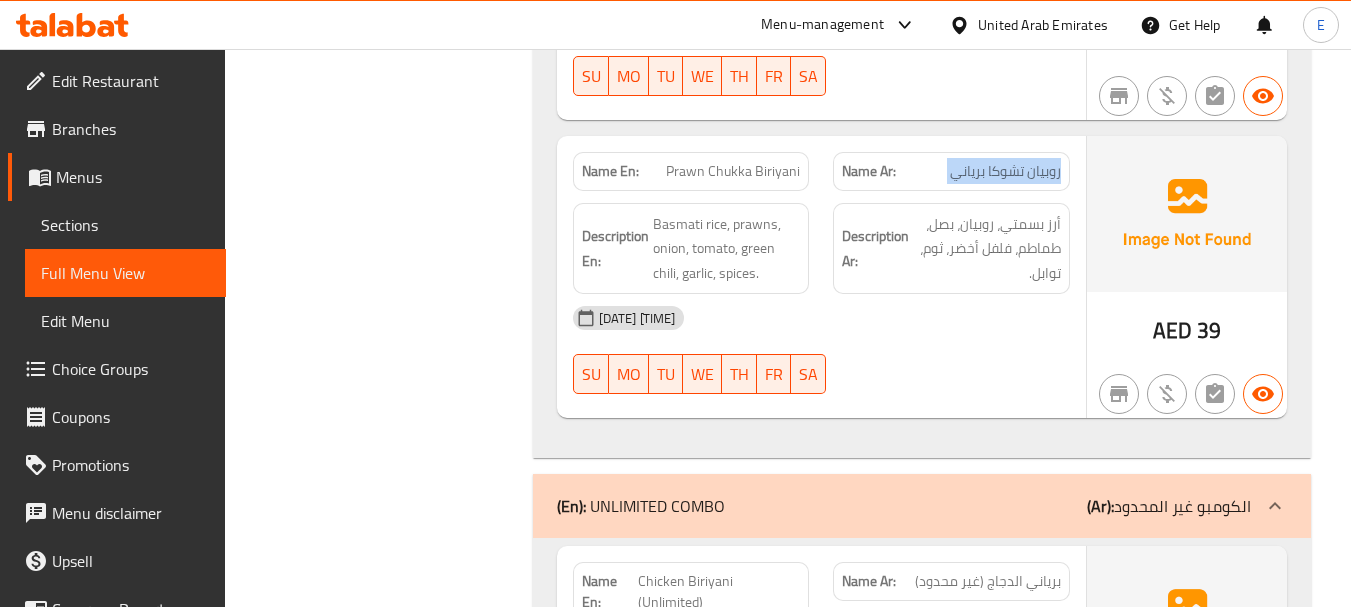 click on "روبيان تشوكا برياني" at bounding box center [1005, 171] 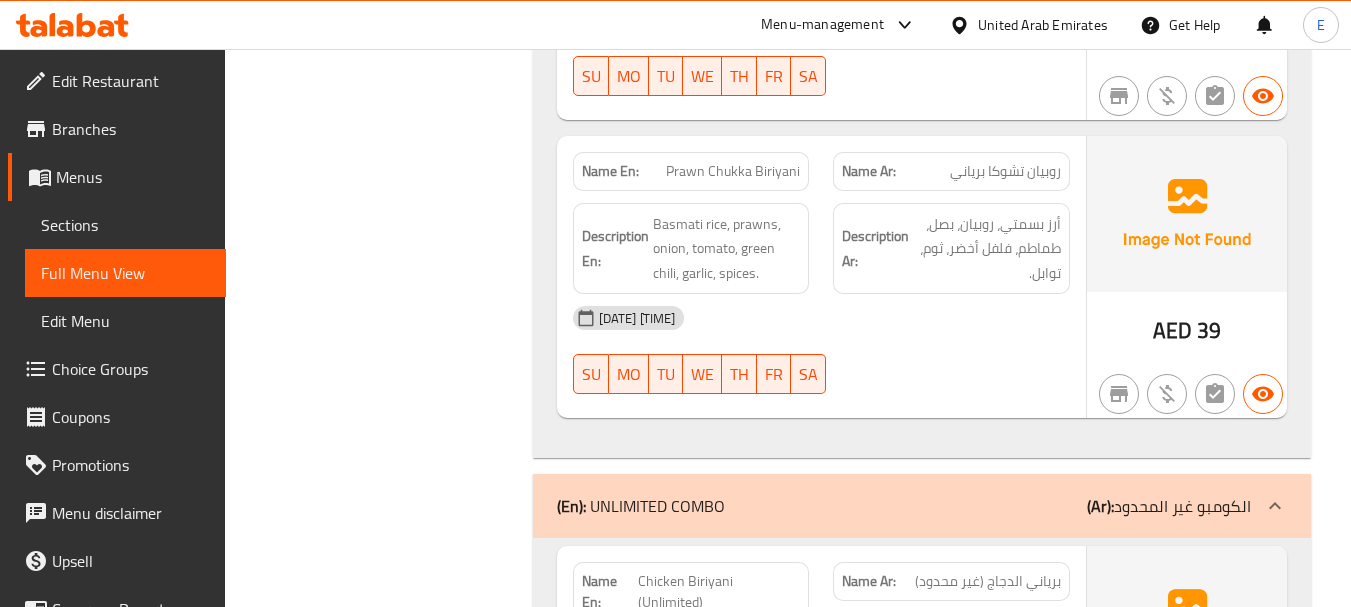 click on "أرز بسمتي، روبيان، بصل، طماطم، فلفل أخضر، ثوم، توابل." at bounding box center (987, 249) 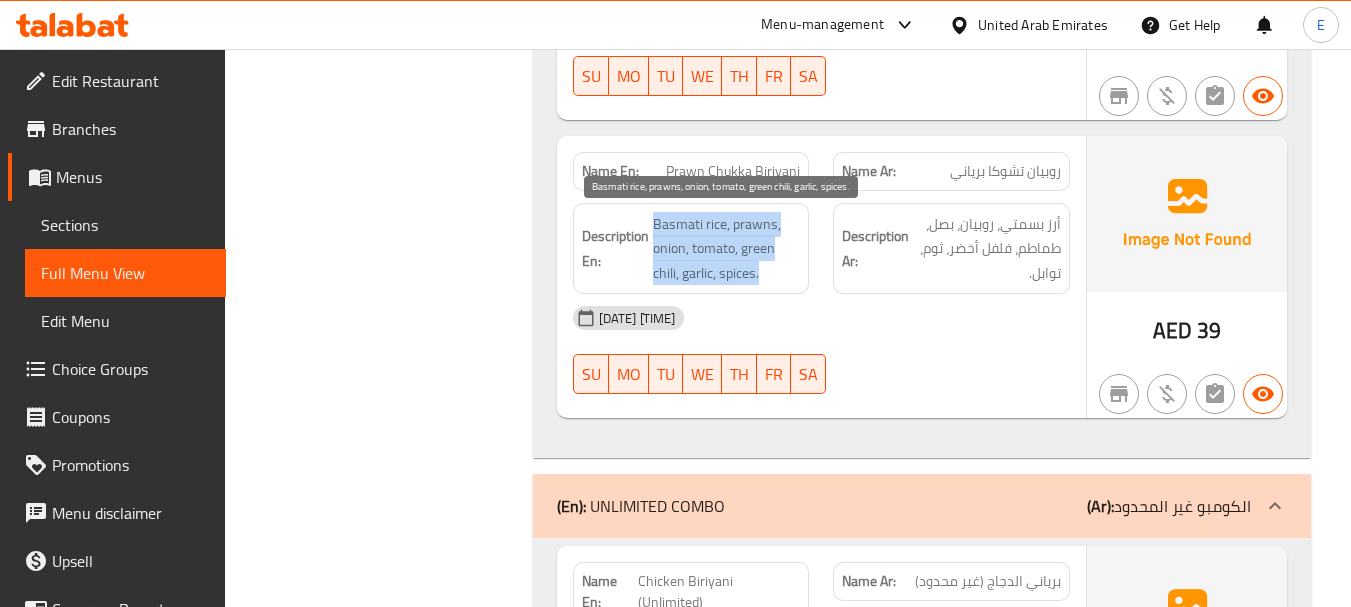 drag, startPoint x: 761, startPoint y: 215, endPoint x: 799, endPoint y: 272, distance: 68.50548 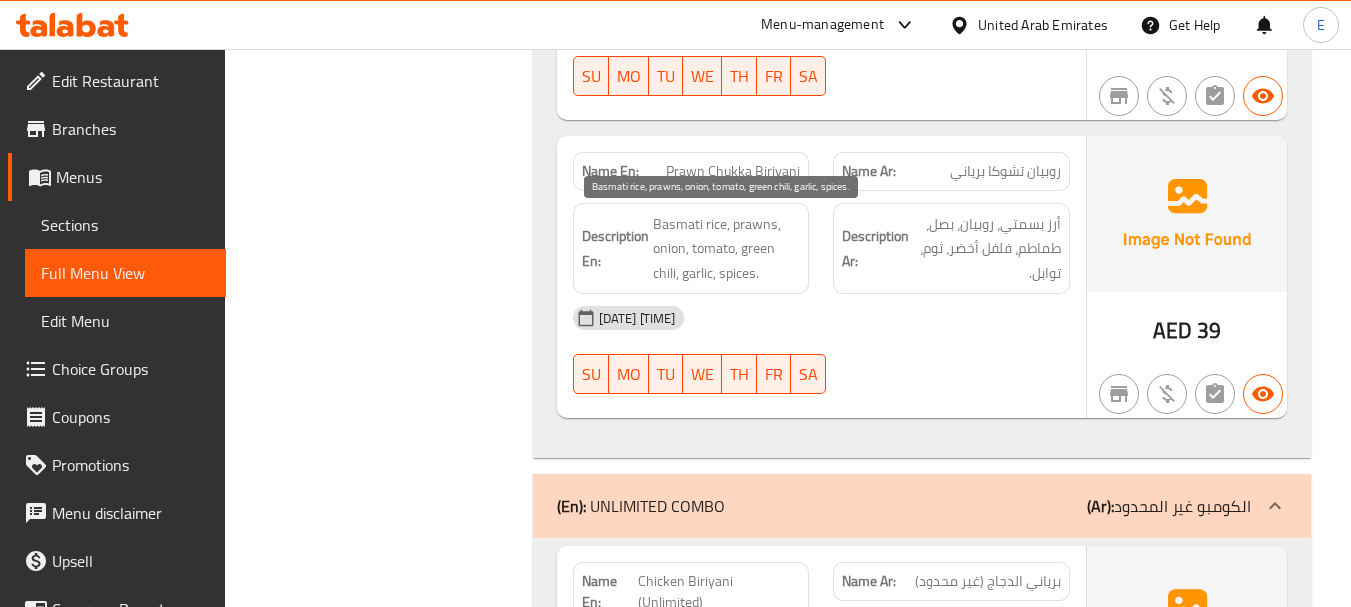 click on "Basmati rice, prawns, onion, tomato, green chili, garlic, spices." at bounding box center (727, 249) 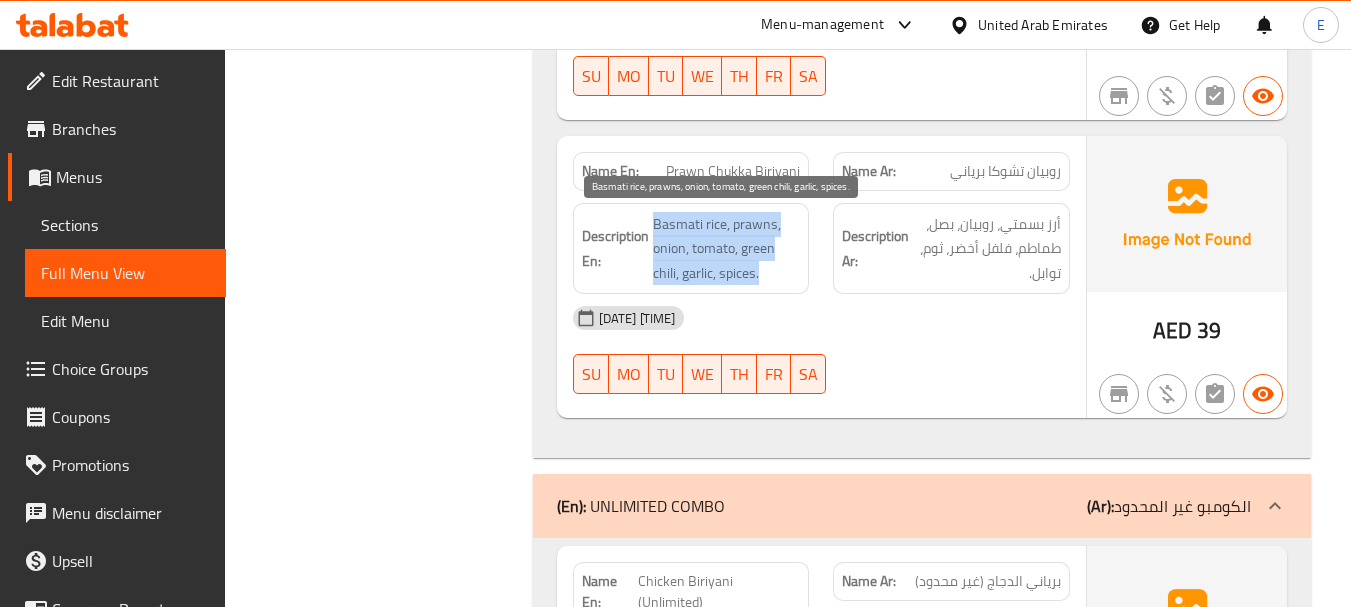 click on "Basmati rice, prawns, onion, tomato, green chili, garlic, spices." at bounding box center (727, 249) 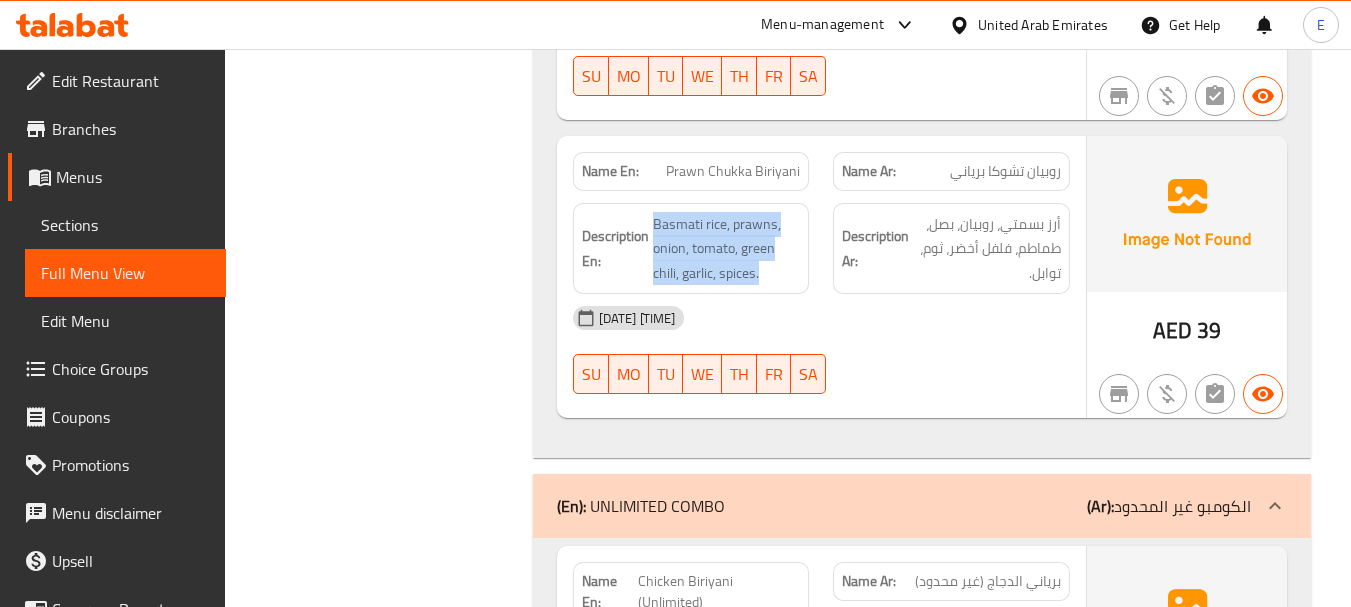 click on "[DATE] [TIME]" at bounding box center [821, 318] 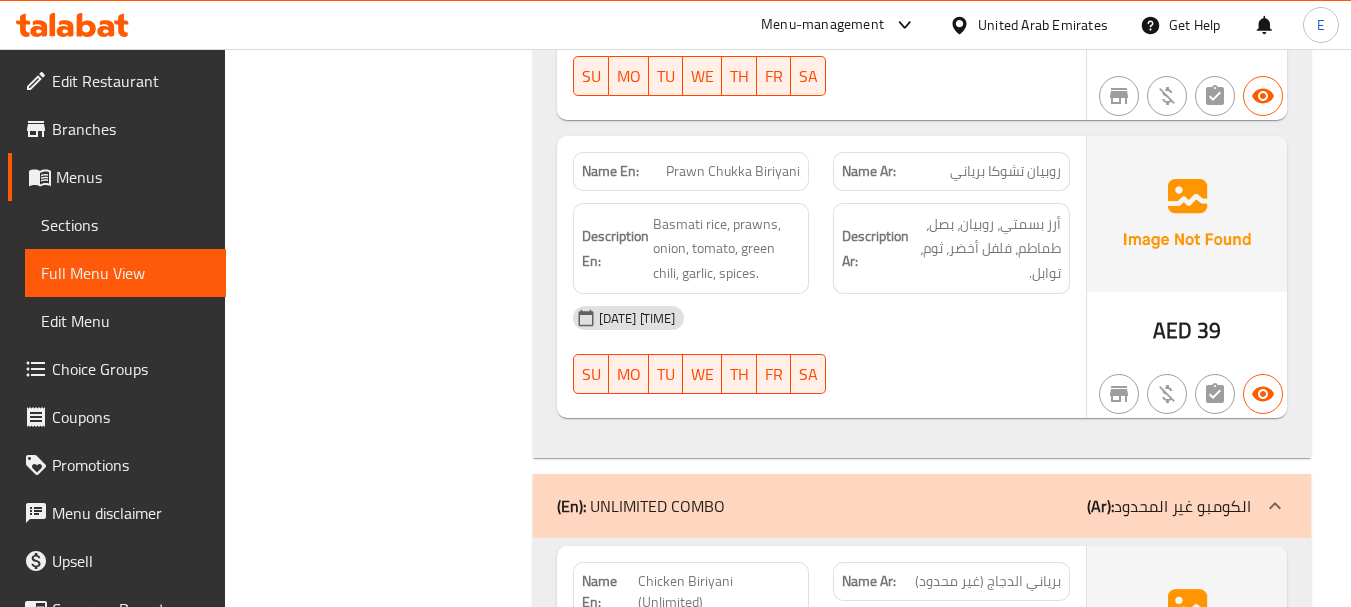 click on "Prawn Chukka Biriyani" at bounding box center [733, 171] 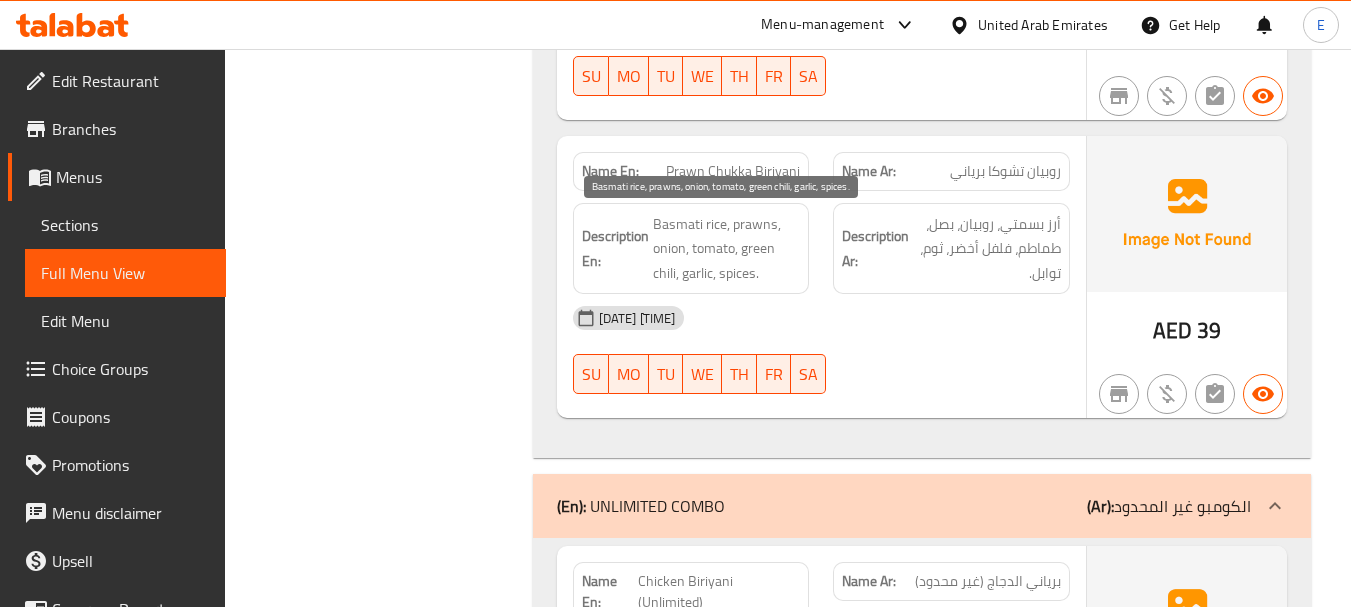 click on "Basmati rice, prawns, onion, tomato, green chili, garlic, spices." at bounding box center (727, 249) 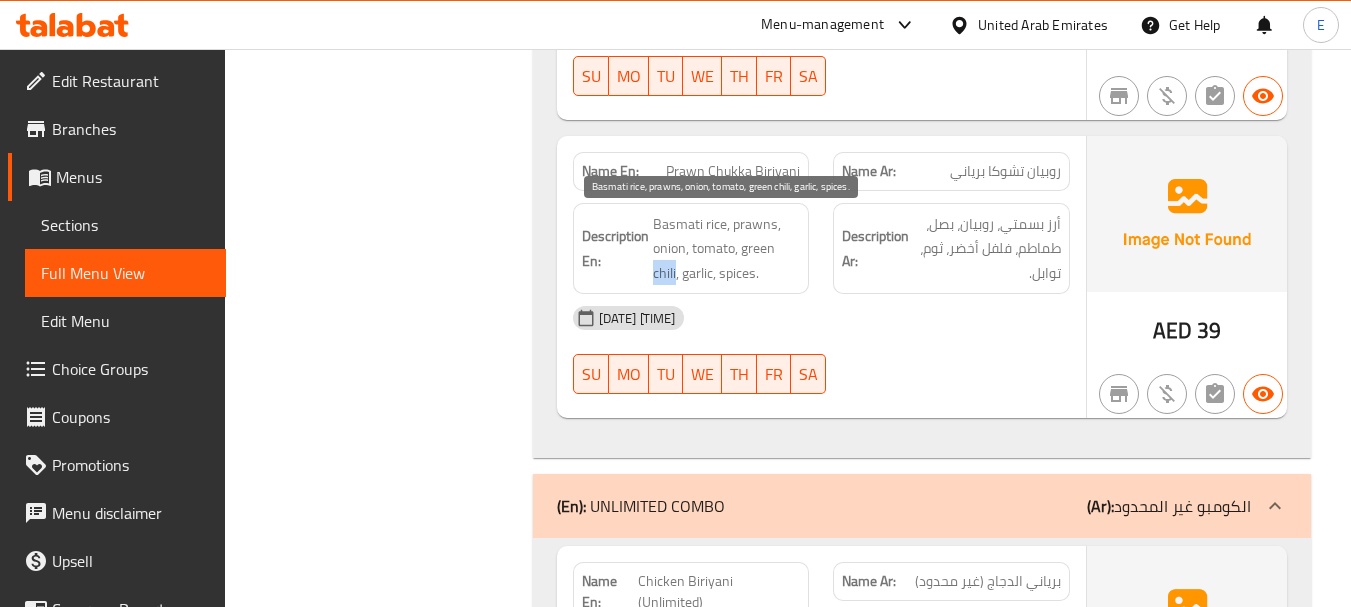 copy on "chili" 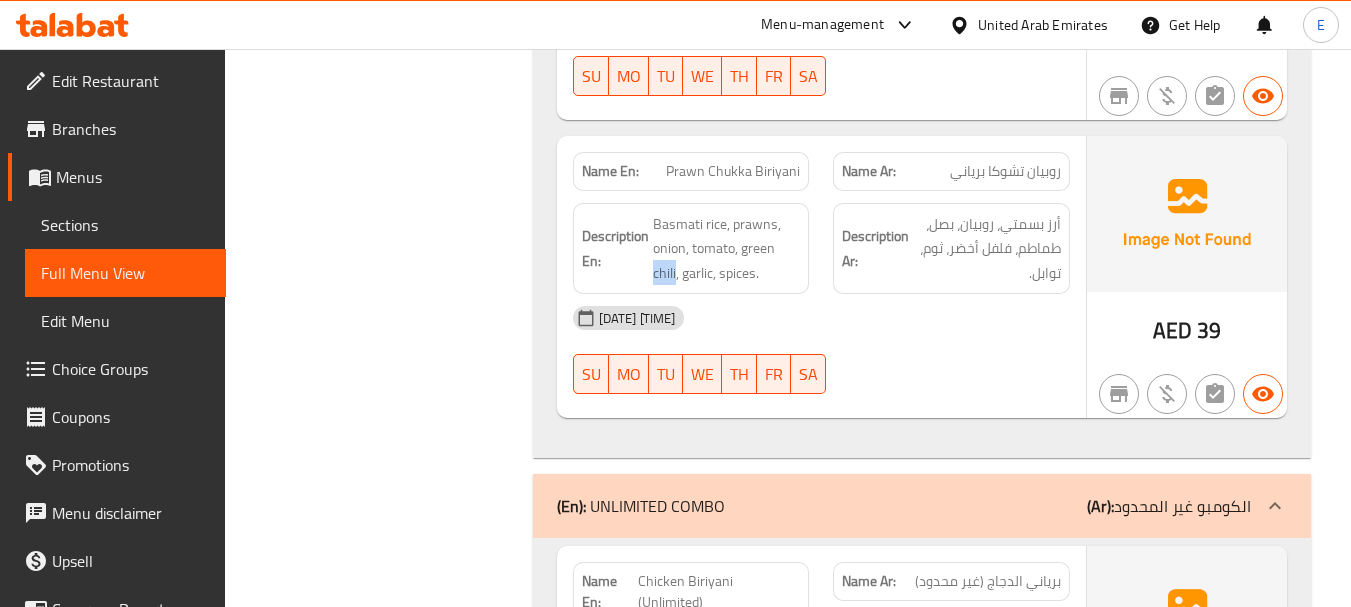click on "Filter Branches Branches Popular filters Free items Branch specific items Has choices Upsell items Availability filters Available Not available View filters Collapse sections Collapse categories Collapse Choices" at bounding box center (386, 14880) 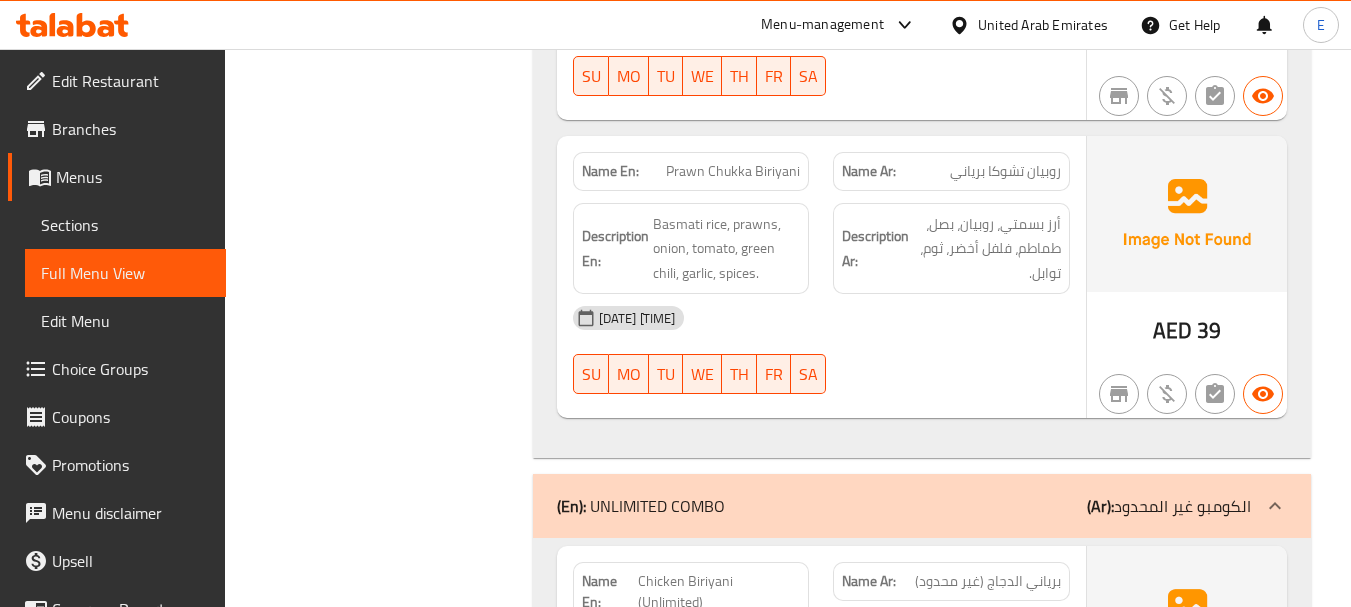 click on "Prawn Chukka Biriyani" at bounding box center (733, 171) 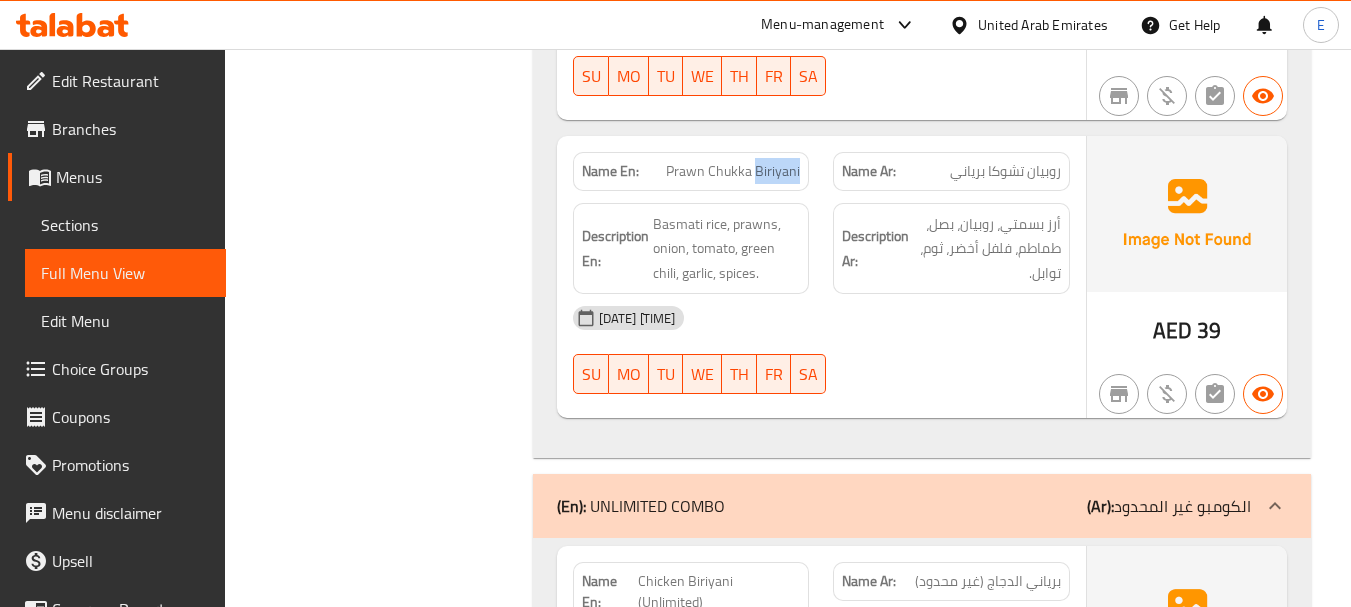 click on "Prawn Chukka Biriyani" at bounding box center [733, 171] 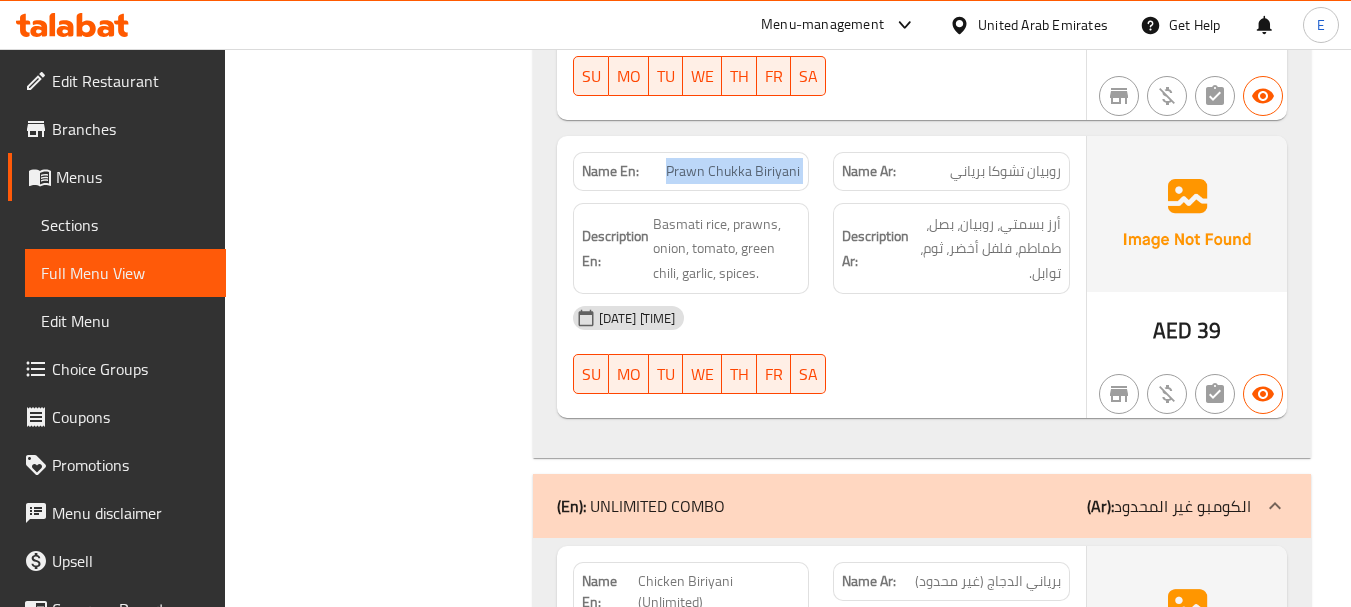 click on "Prawn Chukka Biriyani" at bounding box center [733, 171] 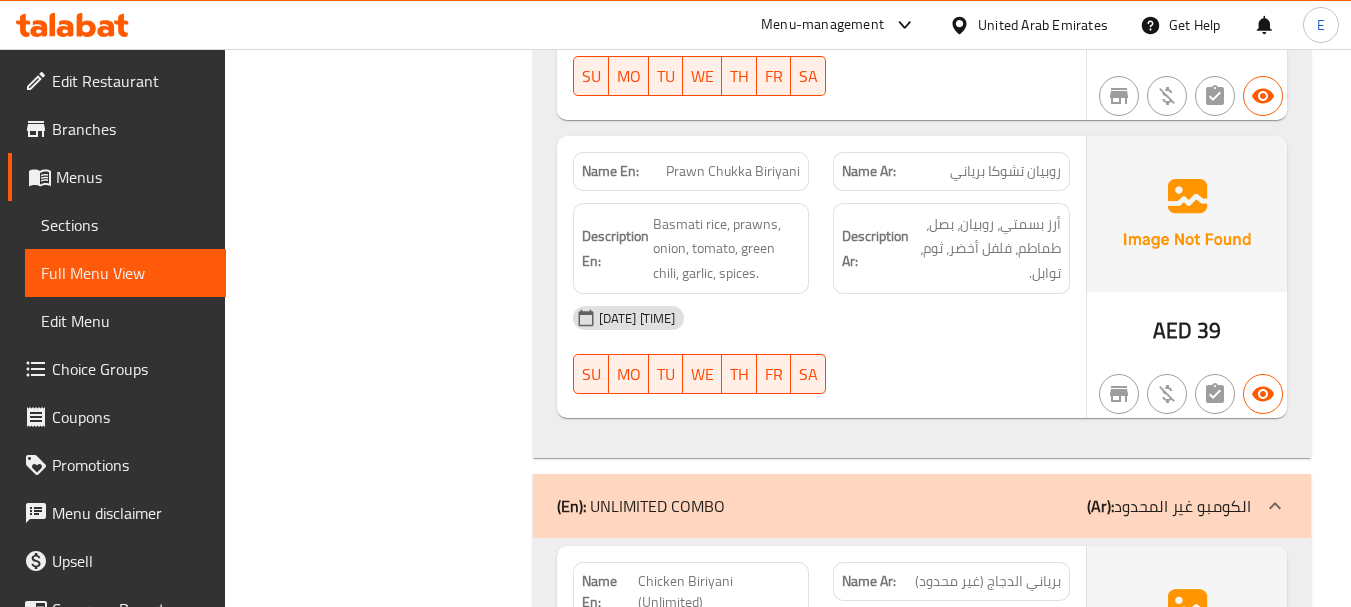 click on "Basmati rice, prawns, onion, tomato, green chili, garlic, spices." at bounding box center (727, 249) 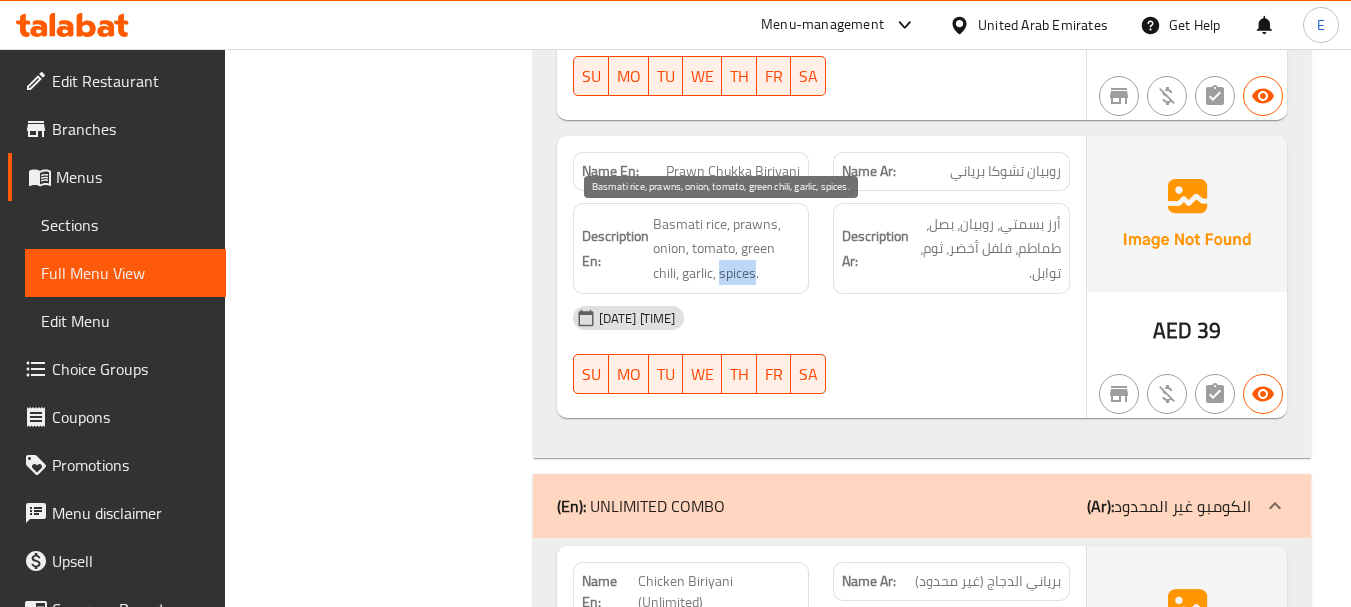 click on "Basmati rice, prawns, onion, tomato, green chili, garlic, spices." at bounding box center [727, 249] 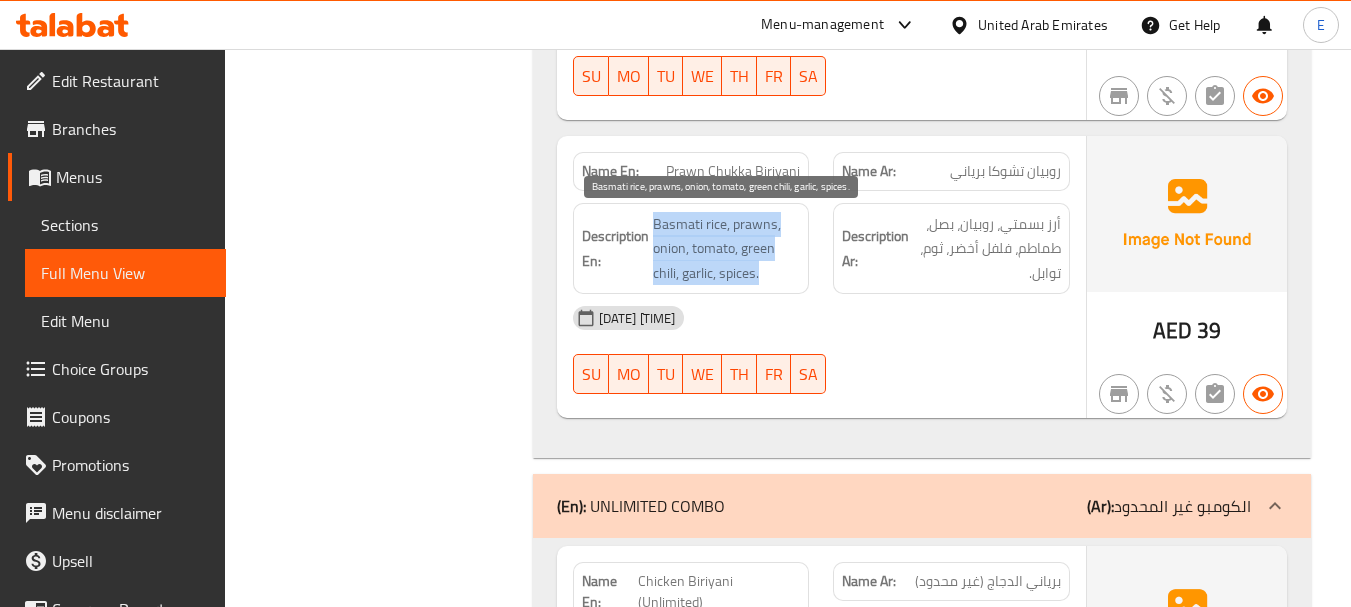 click on "Basmati rice, prawns, onion, tomato, green chili, garlic, spices." at bounding box center [727, 249] 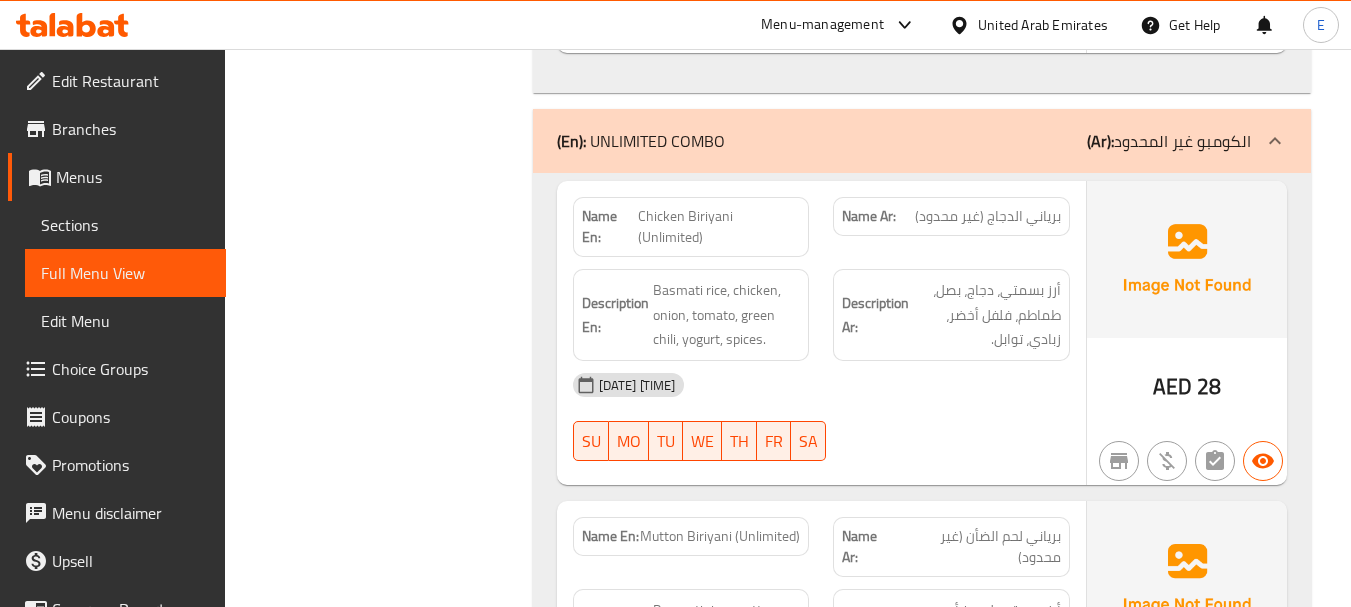 scroll, scrollTop: 4552, scrollLeft: 0, axis: vertical 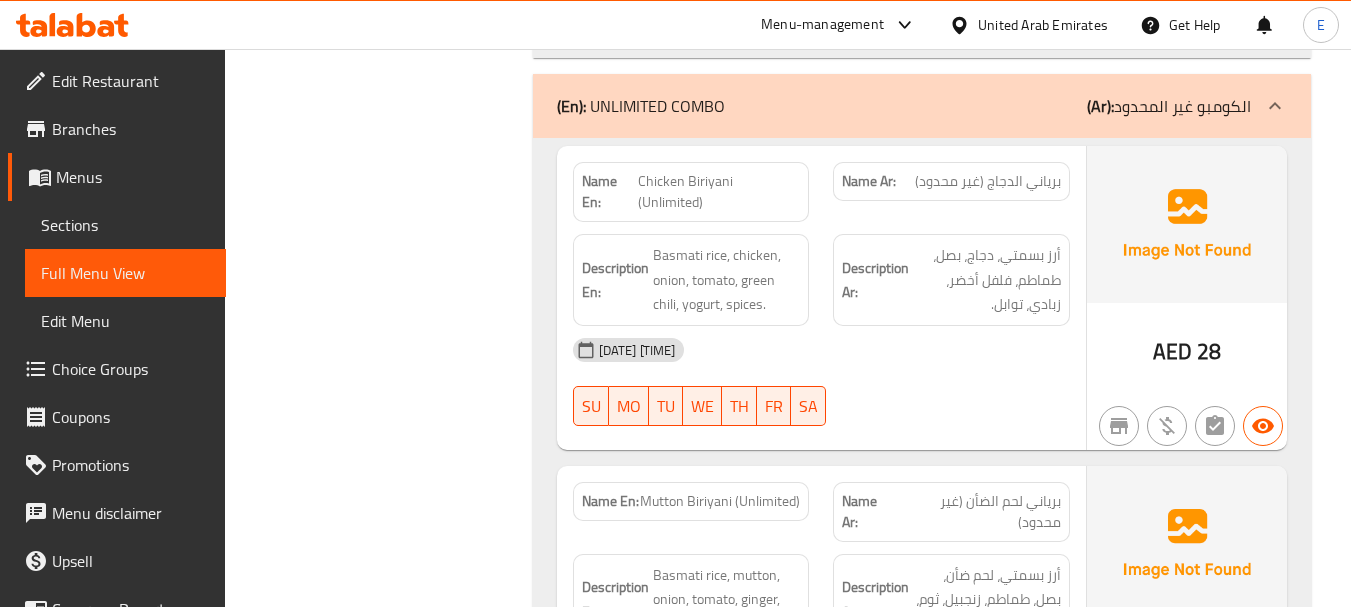 click on "[DATE] [TIME]" at bounding box center [821, -4029] 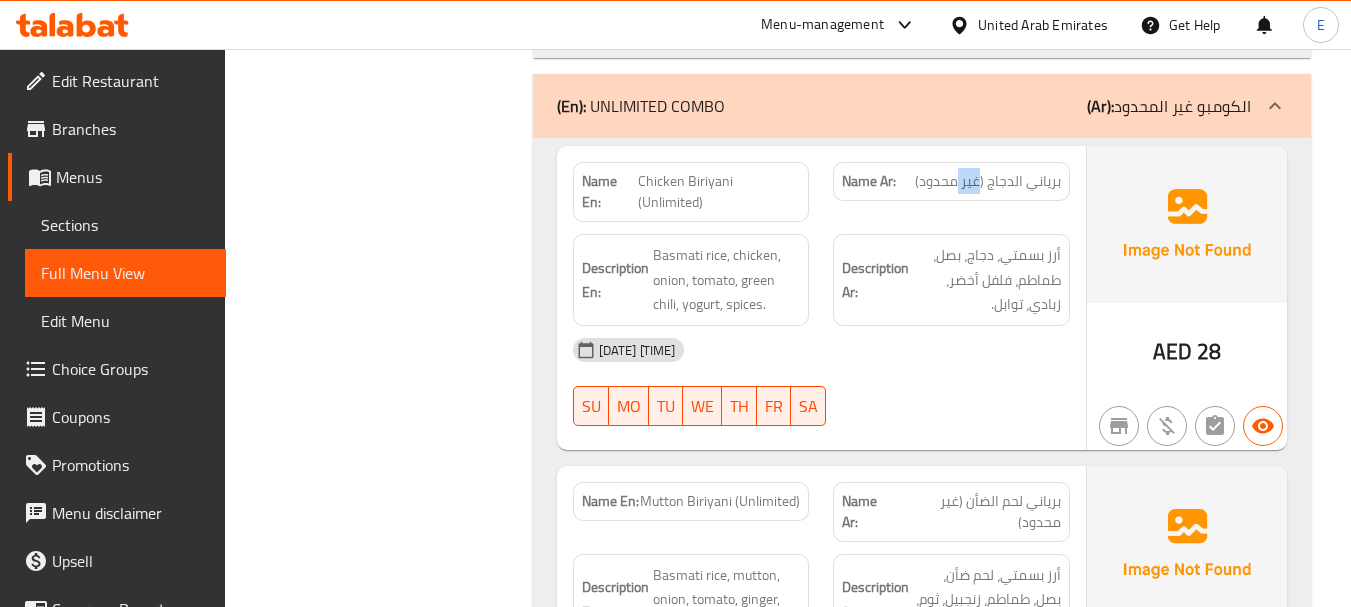 click on "برياني الدجاج (غير محدود)" at bounding box center (1024, -4176) 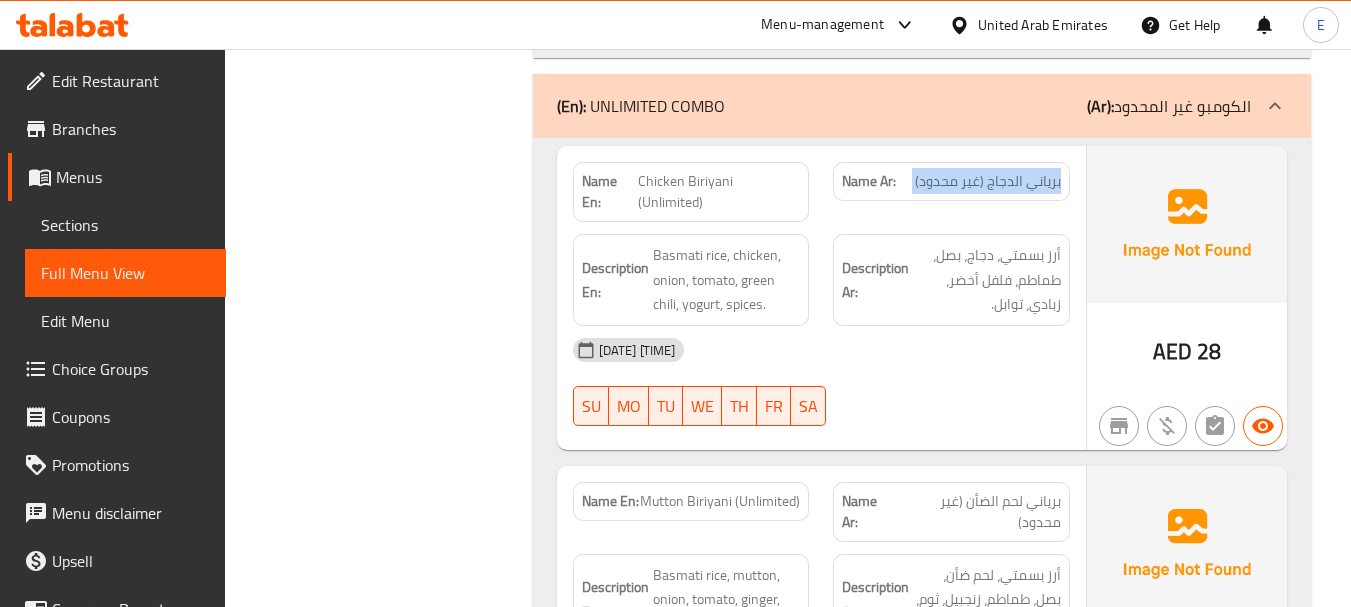 click on "برياني الدجاج (غير محدود)" at bounding box center (1024, -4176) 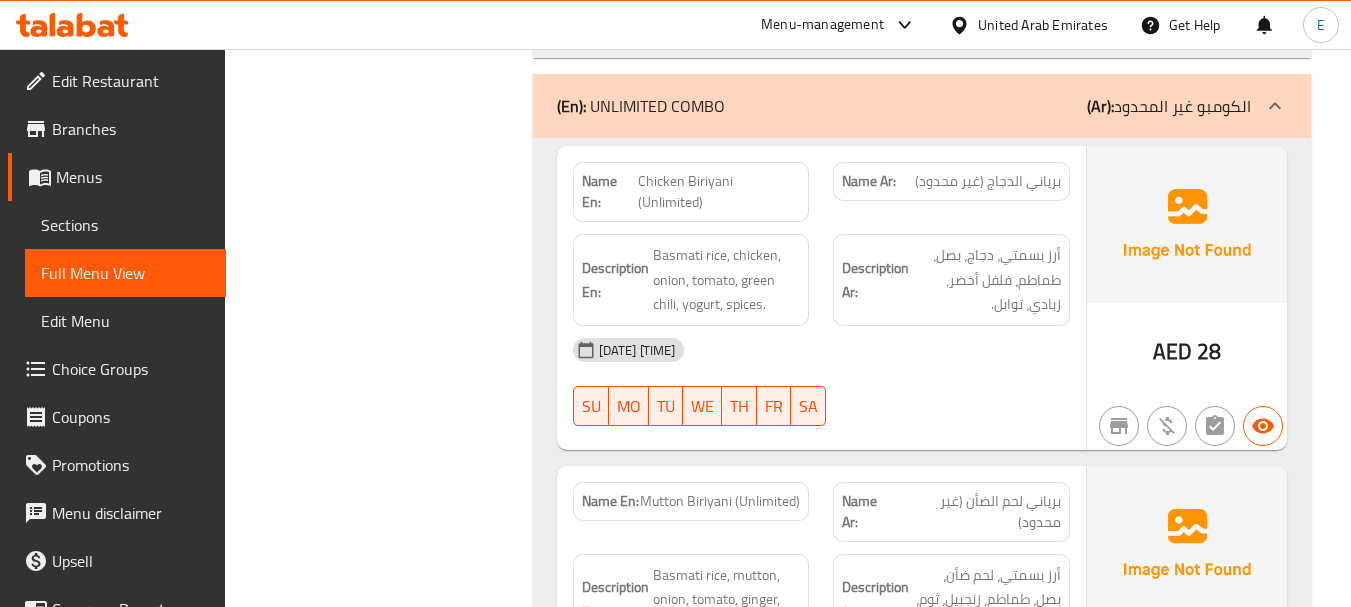 click on "Chicken Biriyani (Unlimited)" at bounding box center (752, -4176) 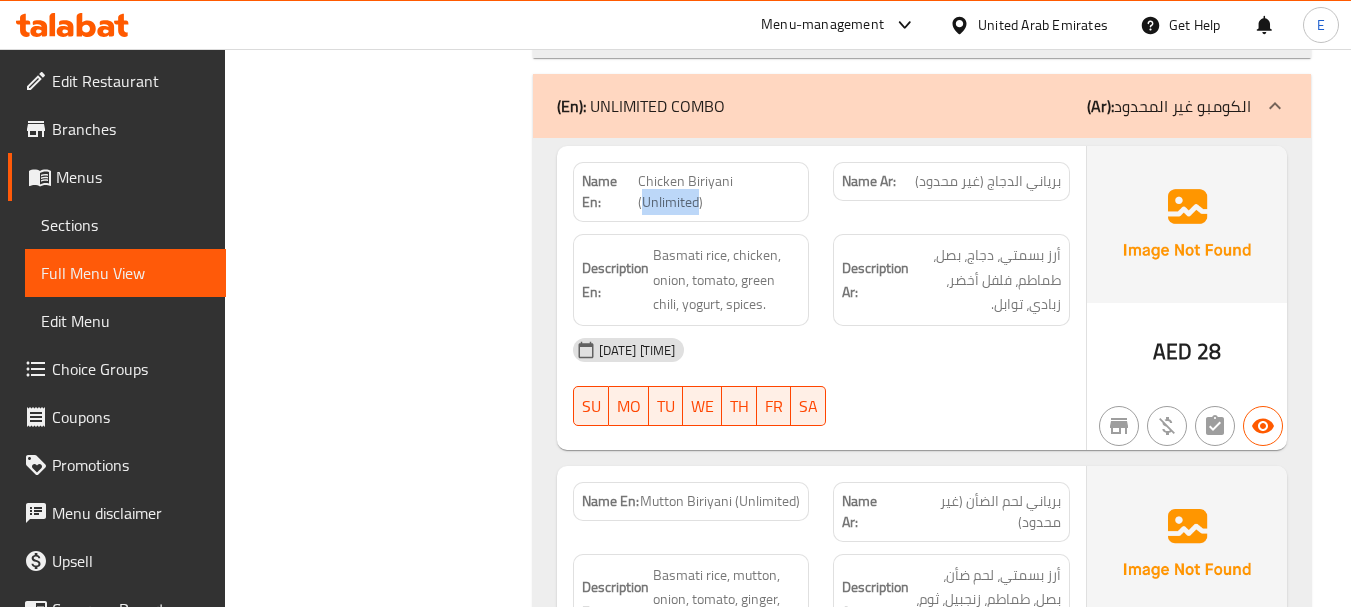 click on "Chicken Biriyani (Unlimited)" at bounding box center [752, -4176] 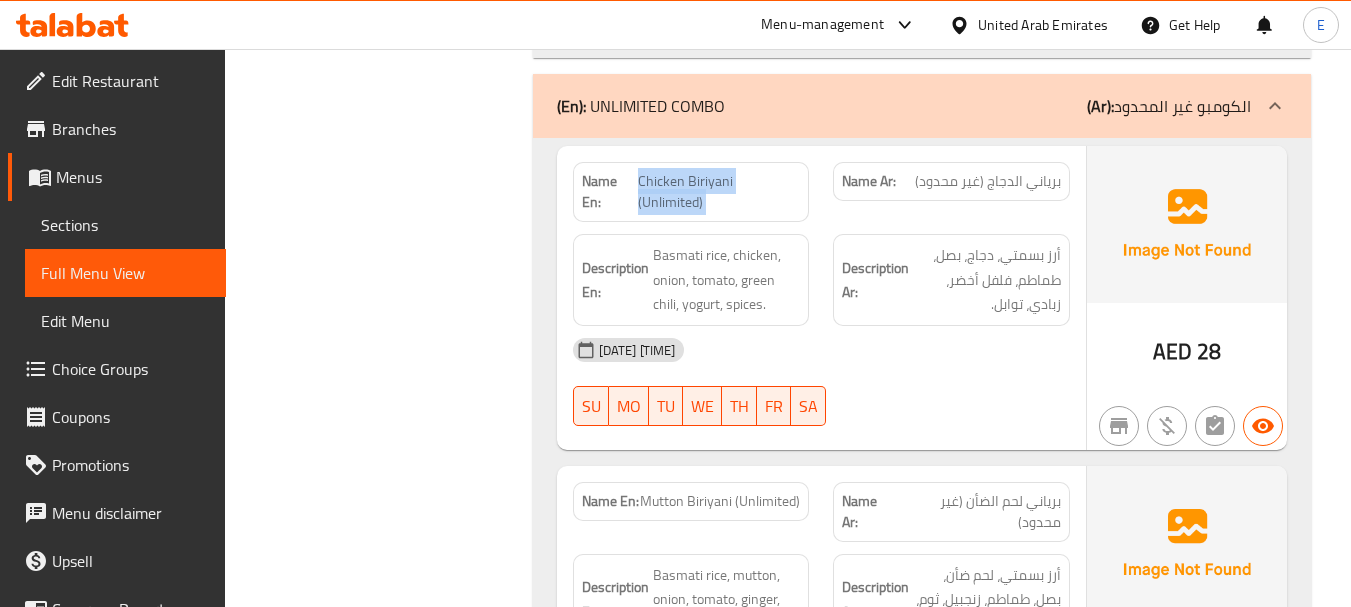 click on "Chicken Biriyani (Unlimited)" at bounding box center [752, -4176] 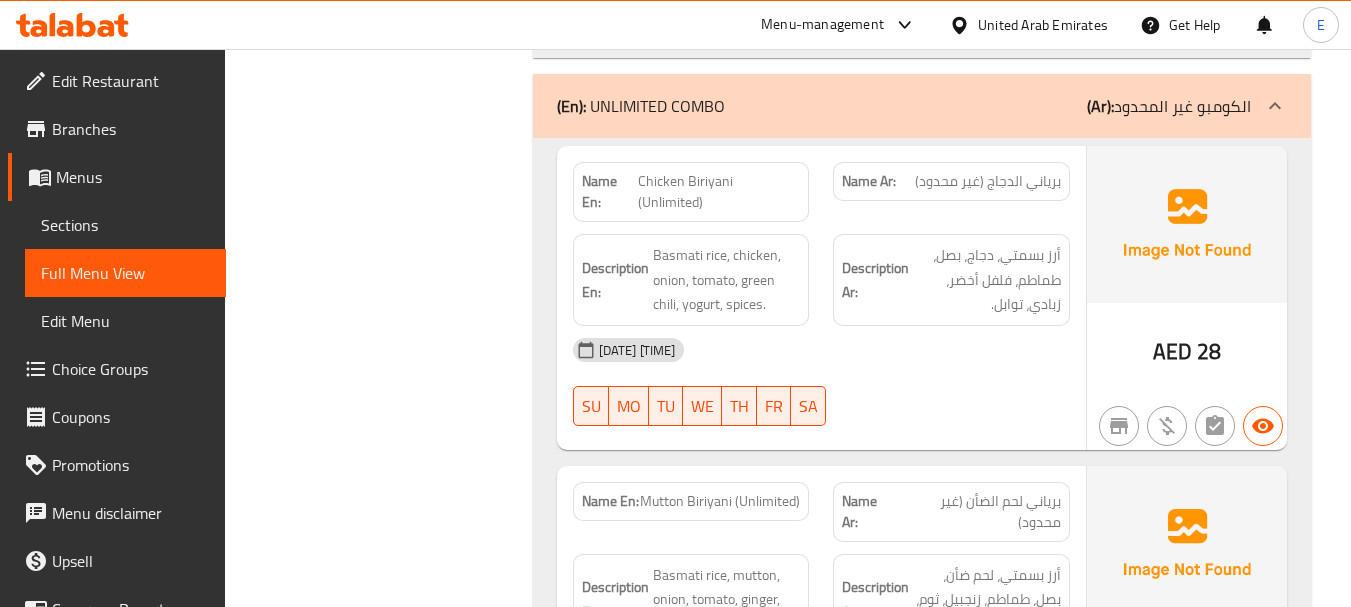 click on "Description Ar: أرز بسمتي، دجاج، بصل، طماطم، فلفل أخضر، زبادي، توابل." at bounding box center [951, -4098] 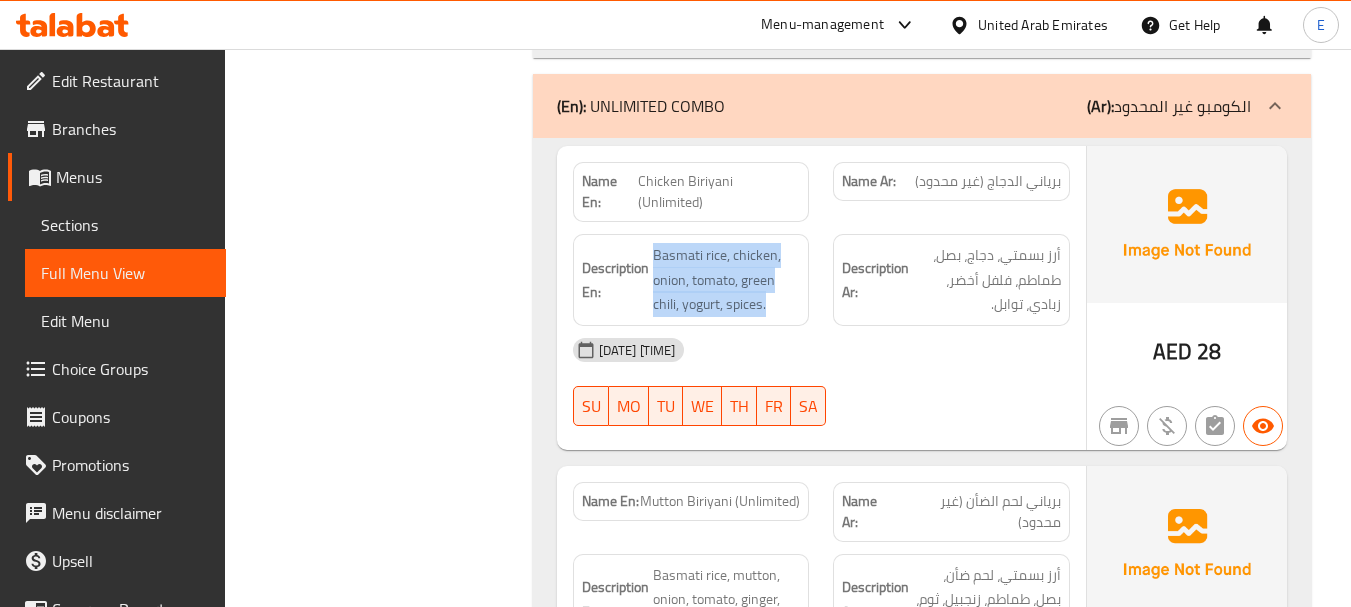 drag, startPoint x: 653, startPoint y: 235, endPoint x: 801, endPoint y: 292, distance: 158.59697 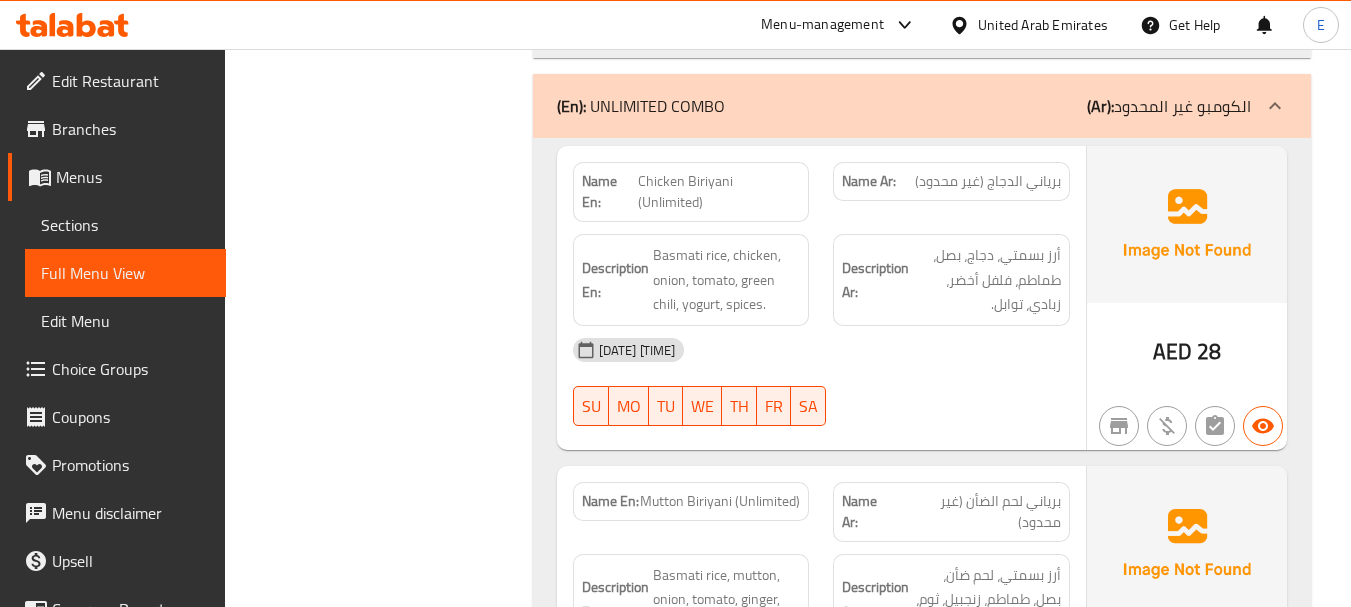 click on "Description En: Basmati rice, chicken, onion, tomato, green chili, yogurt, spices." at bounding box center (691, -4098) 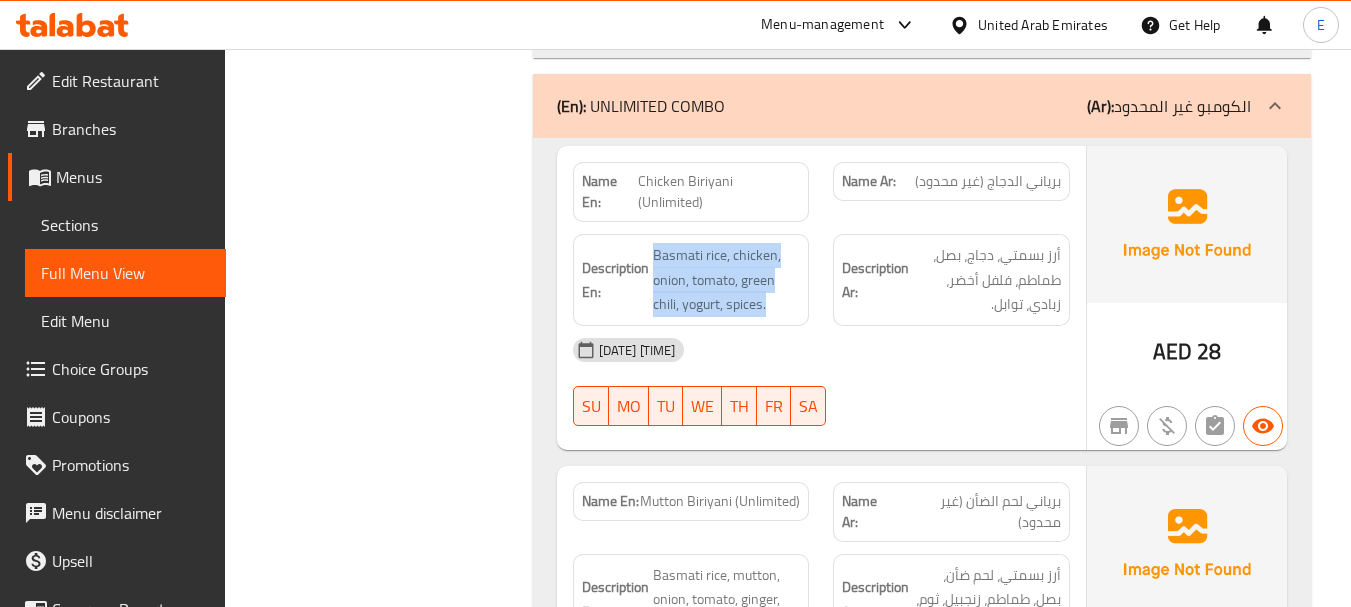 click on "Description En: Basmati rice, chicken, onion, tomato, green chili, yogurt, spices." at bounding box center (691, -4098) 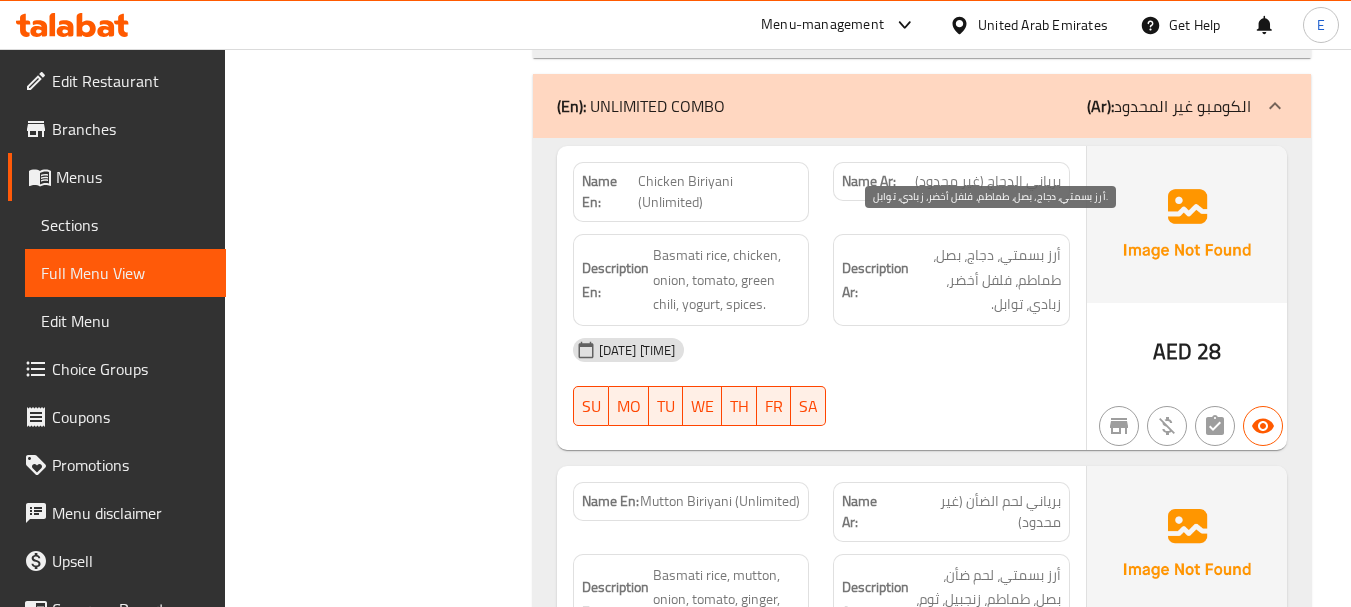 click on "أرز بسمتي، دجاج، بصل، طماطم، فلفل أخضر، زبادي، توابل." at bounding box center [987, 280] 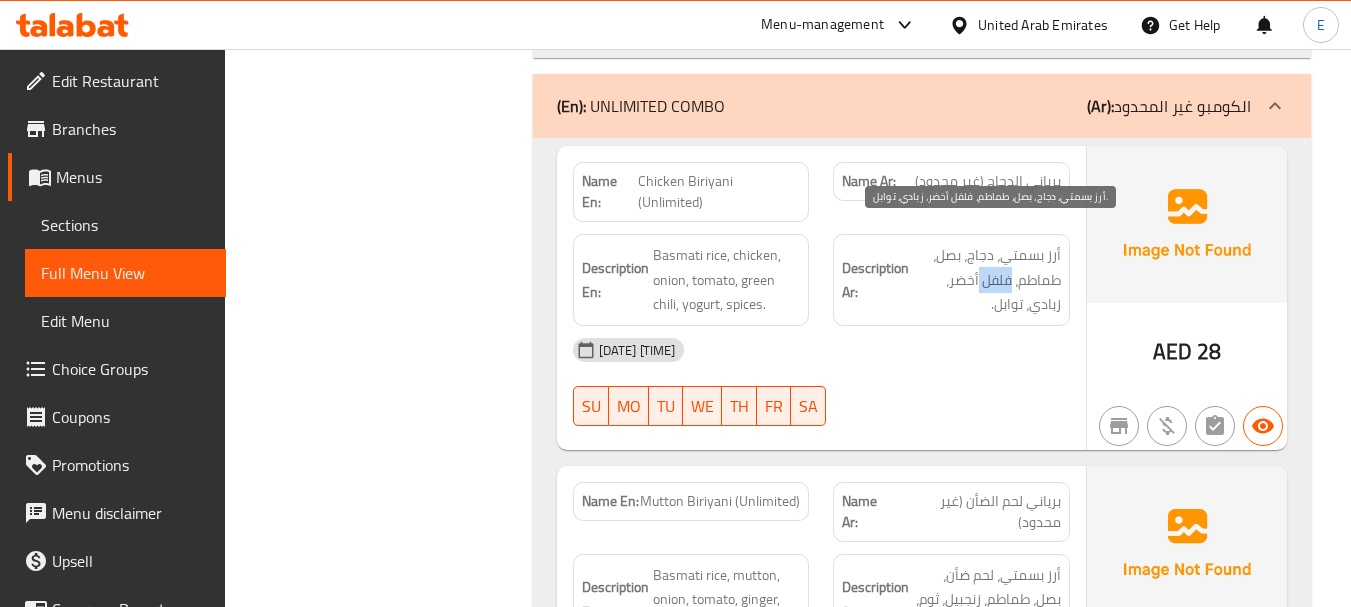 click on "أرز بسمتي، دجاج، بصل، طماطم، فلفل أخضر، زبادي، توابل." at bounding box center [987, 280] 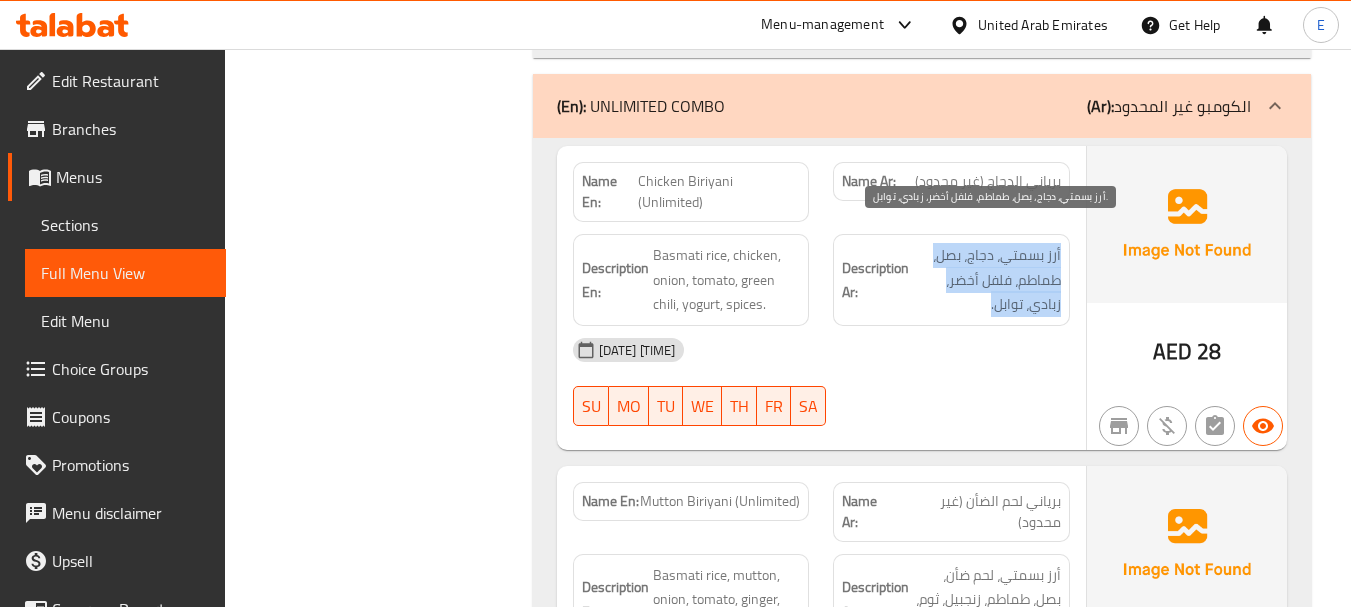 click on "أرز بسمتي، دجاج، بصل، طماطم، فلفل أخضر، زبادي، توابل." at bounding box center (987, 280) 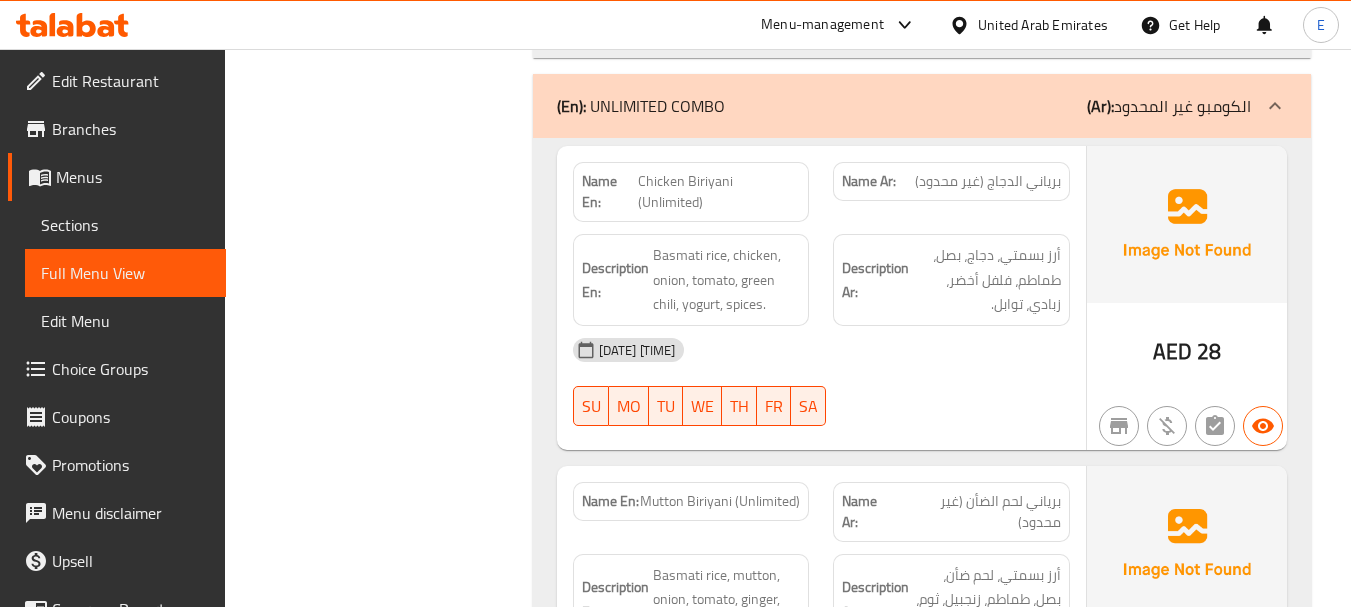 click on "[DATE] [TIME]" at bounding box center [821, -4029] 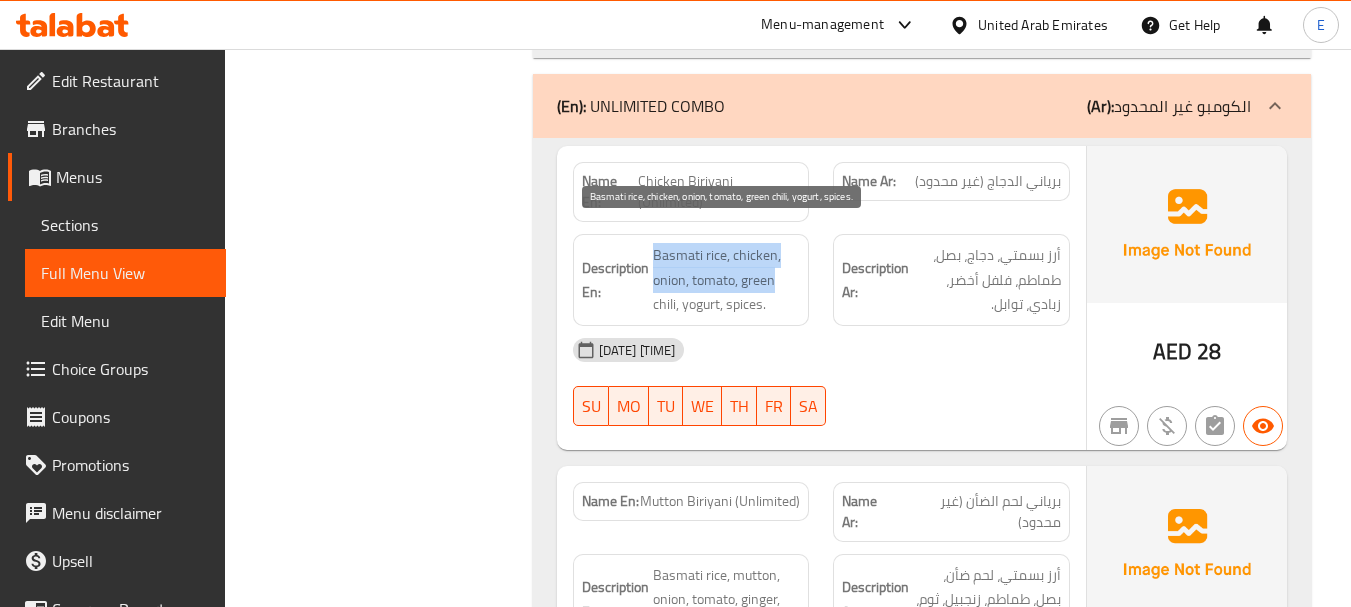 drag, startPoint x: 652, startPoint y: 227, endPoint x: 785, endPoint y: 267, distance: 138.88484 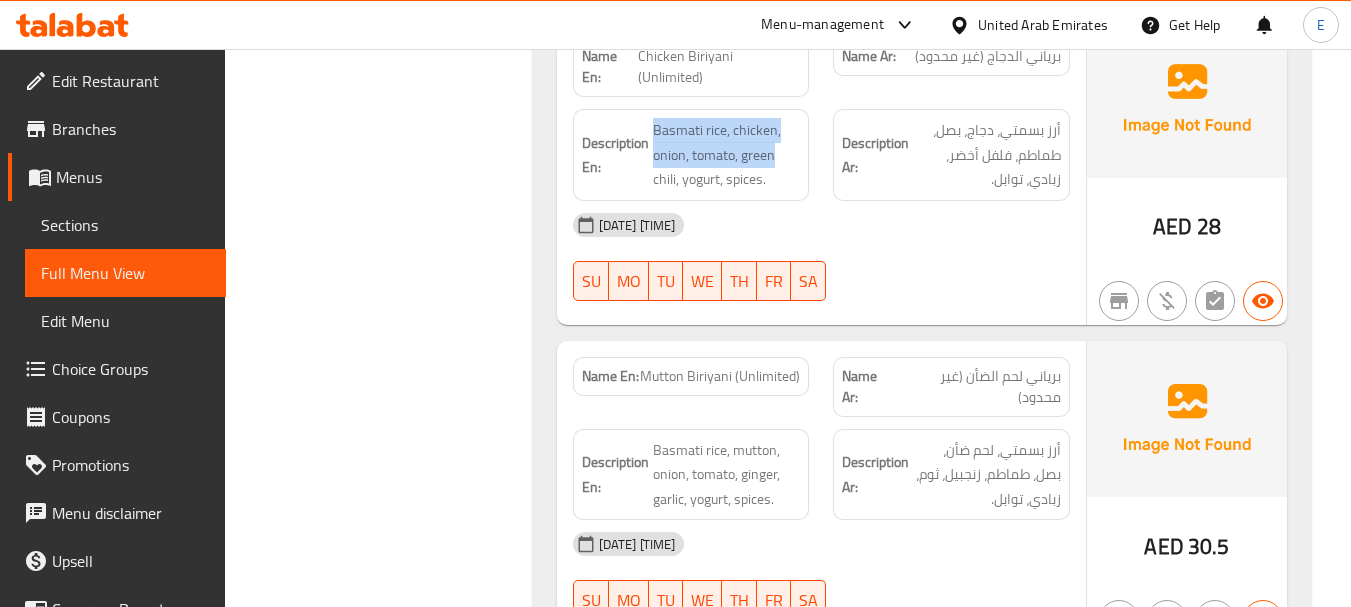 scroll, scrollTop: 4852, scrollLeft: 0, axis: vertical 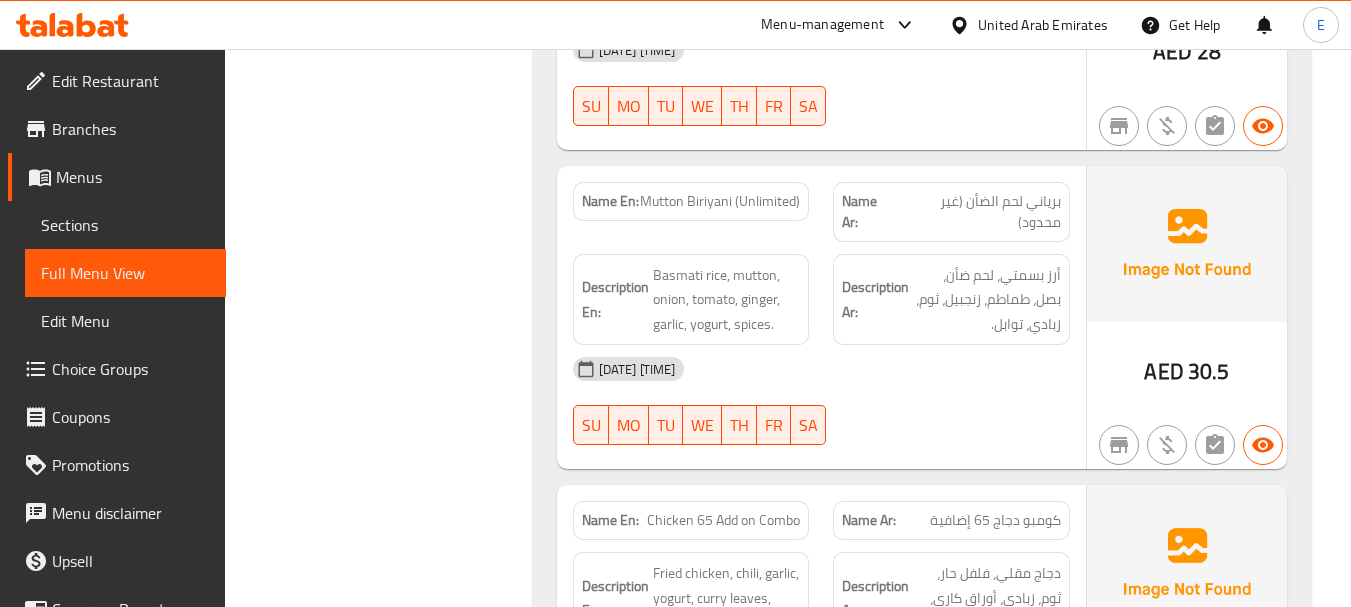 click on "AED 30.5" at bounding box center (1187, -4061) 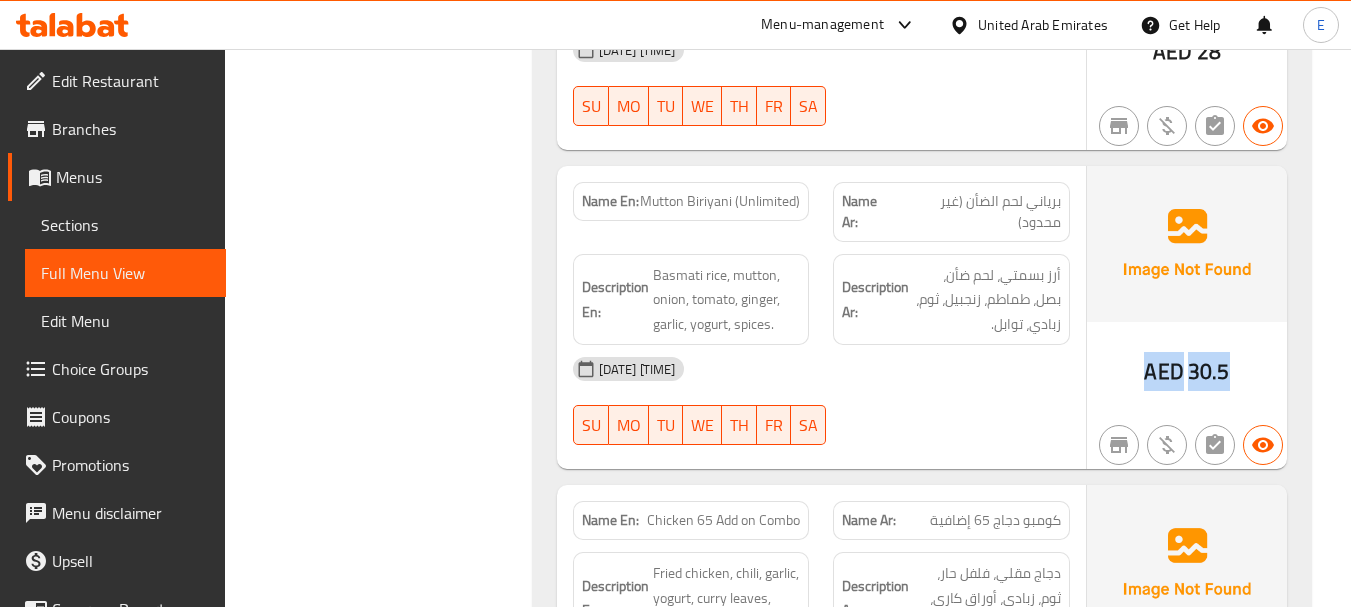 click on "AED 30.5" at bounding box center [1187, -4061] 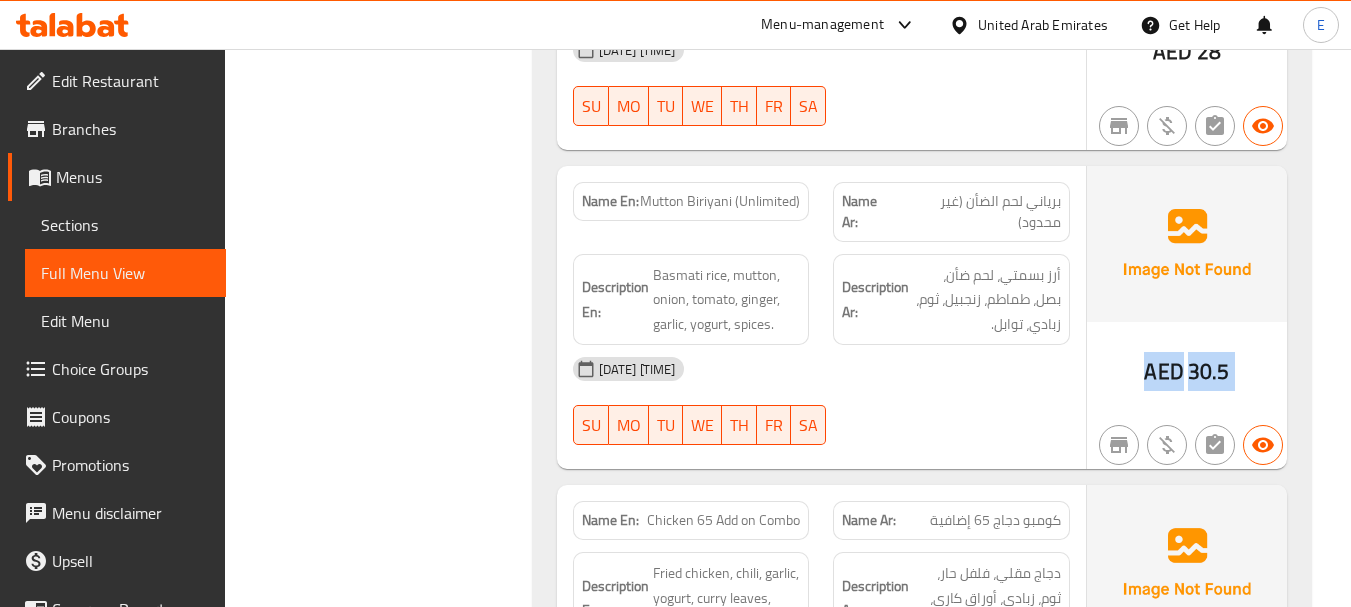 click on "AED 30.5" at bounding box center [1187, -4061] 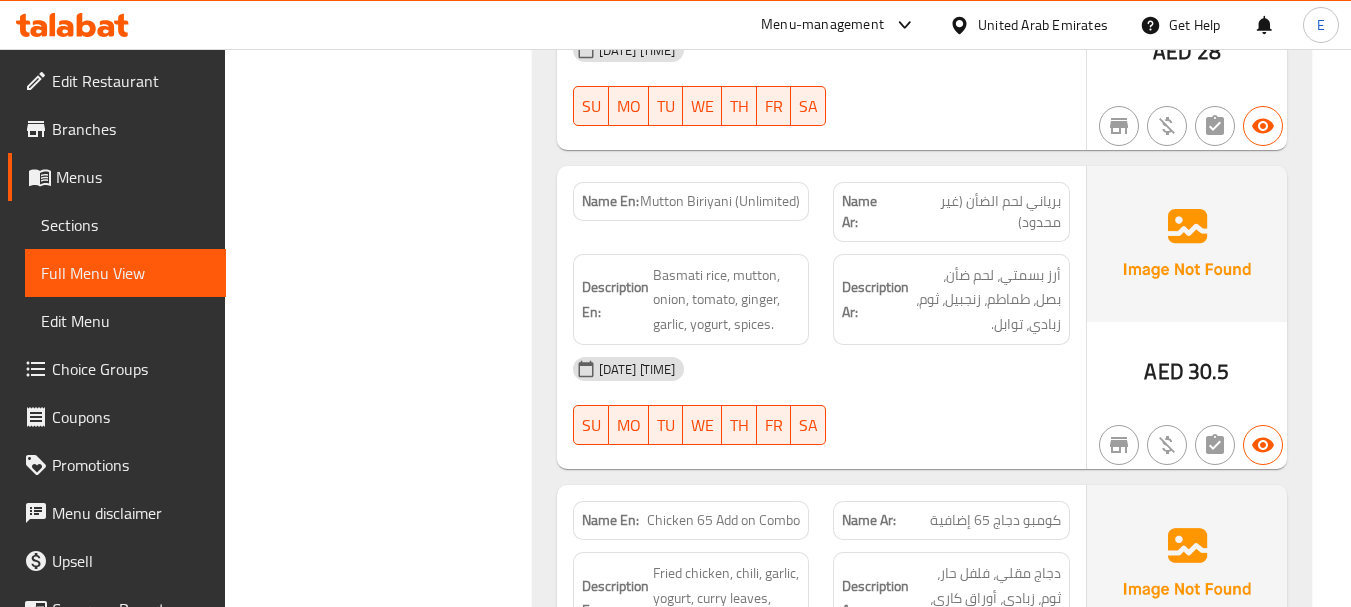 click on "[DATE] [TIME]" at bounding box center (821, -4009) 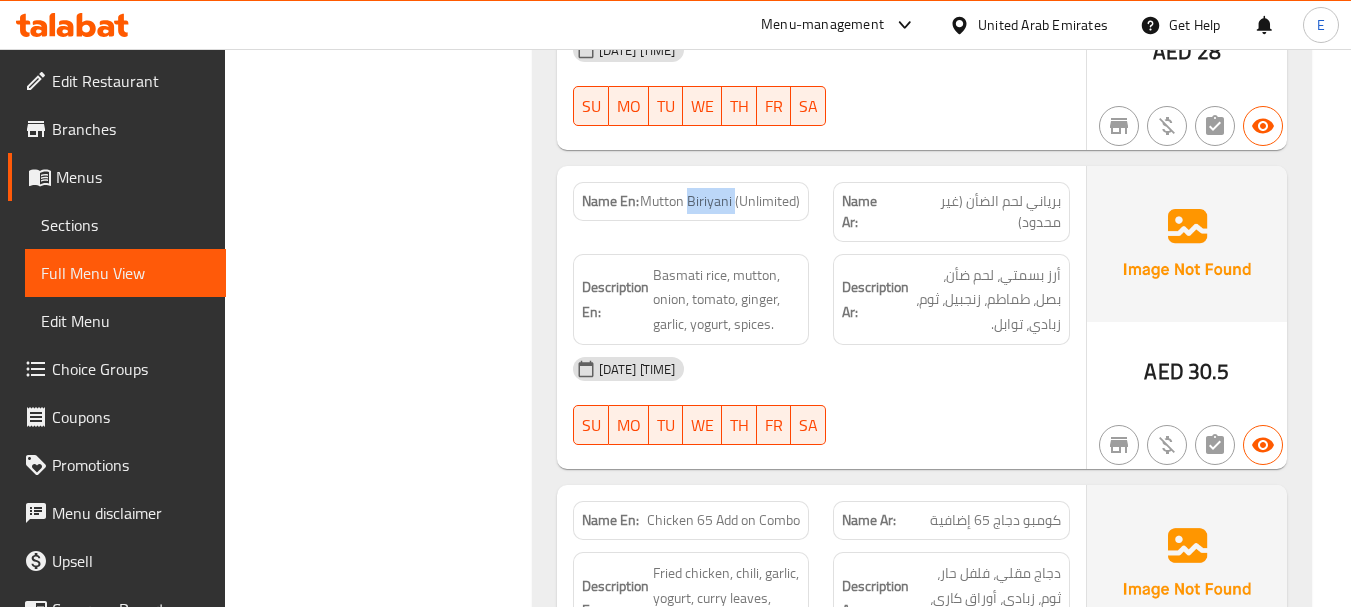 click on "Mutton Biriyani (Unlimited)" at bounding box center (714, -4167) 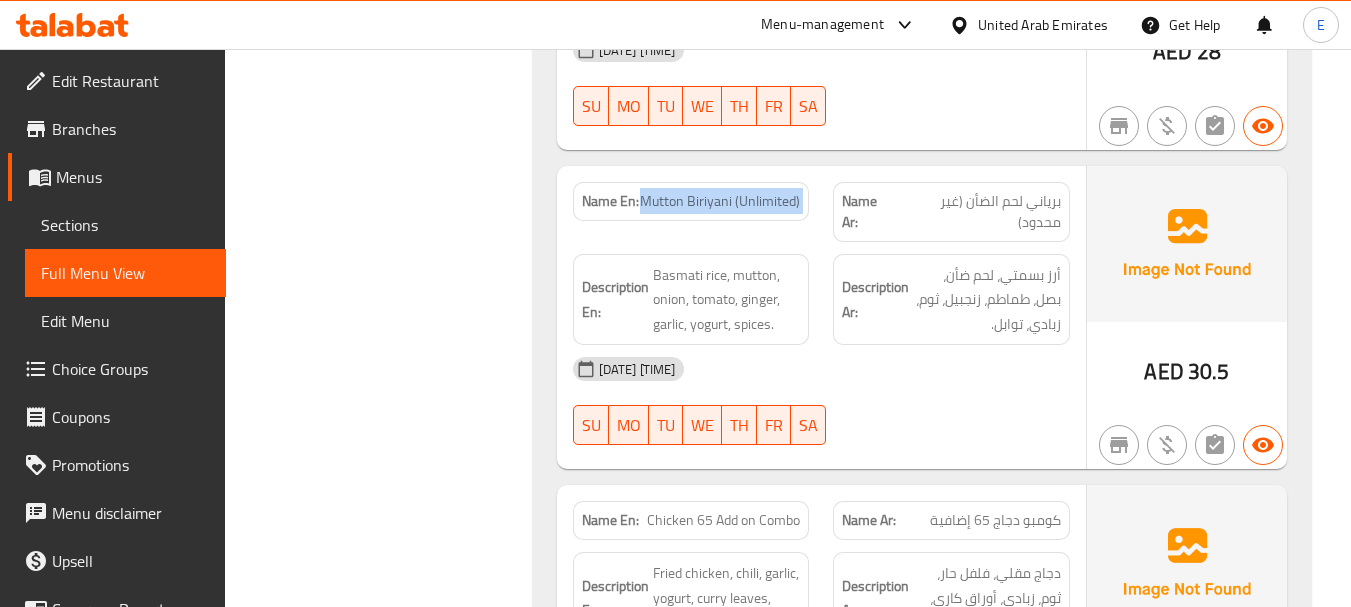 click on "Mutton Biriyani (Unlimited)" at bounding box center [714, -4167] 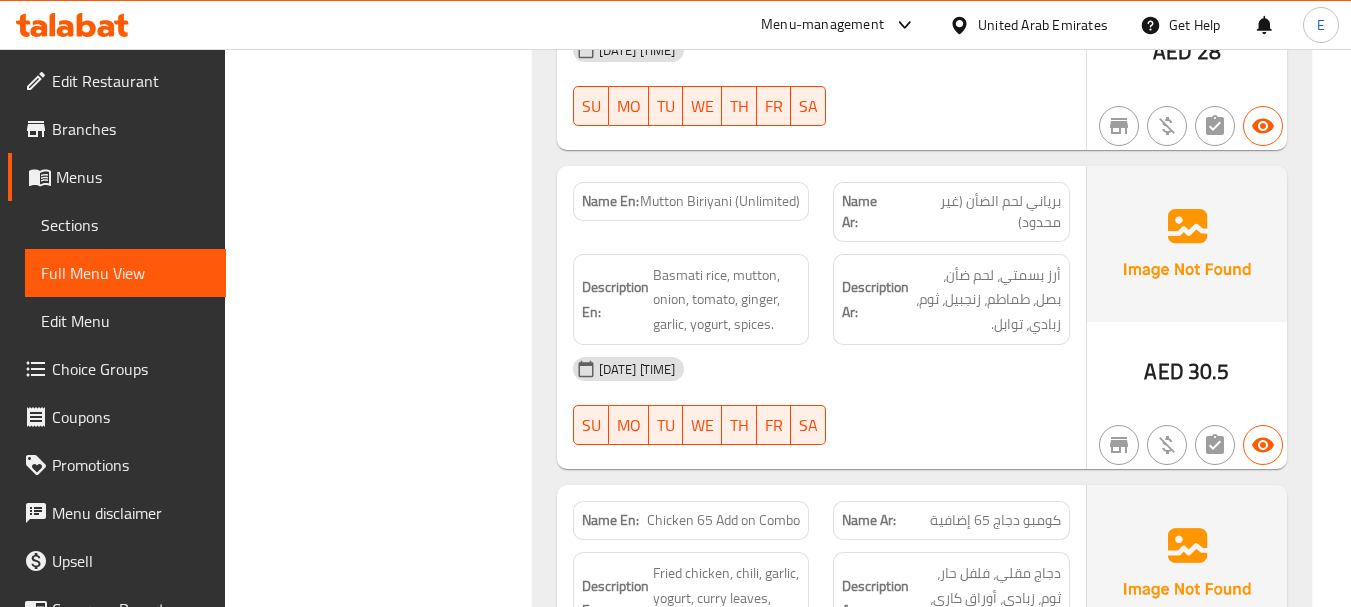 click on "برياني لحم الضأن (غير محدود)" at bounding box center (974, -4167) 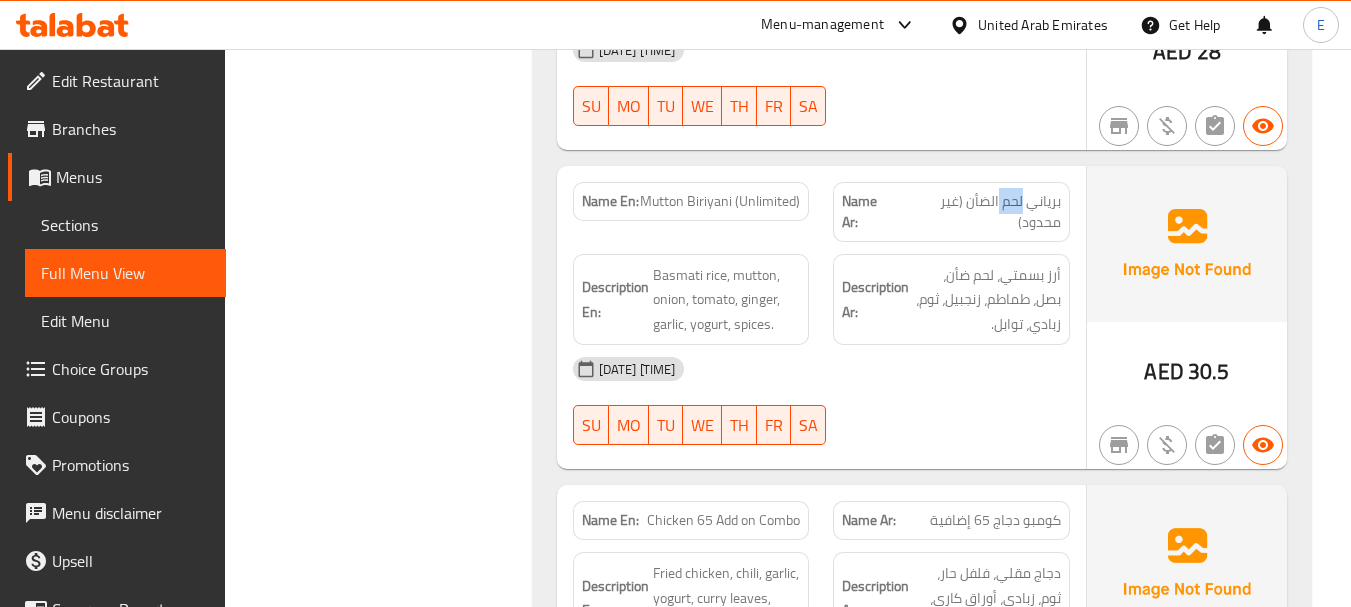 click on "برياني لحم الضأن (غير محدود)" at bounding box center (974, -4167) 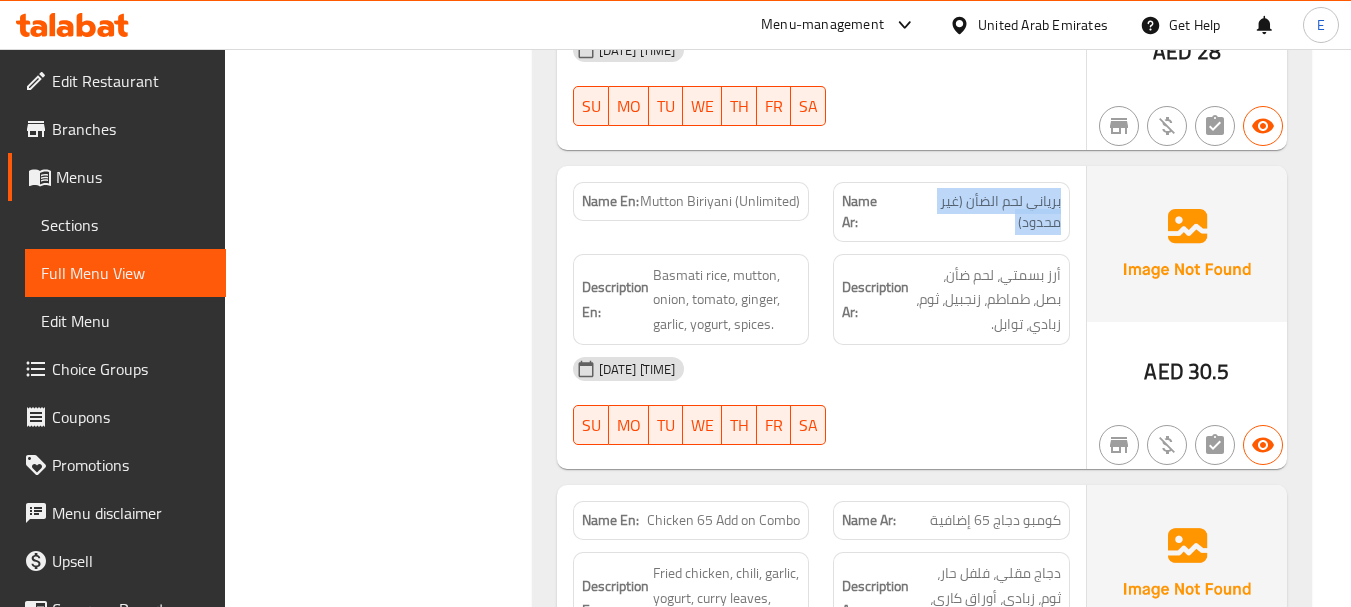 click on "برياني لحم الضأن (غير محدود)" at bounding box center [974, -4167] 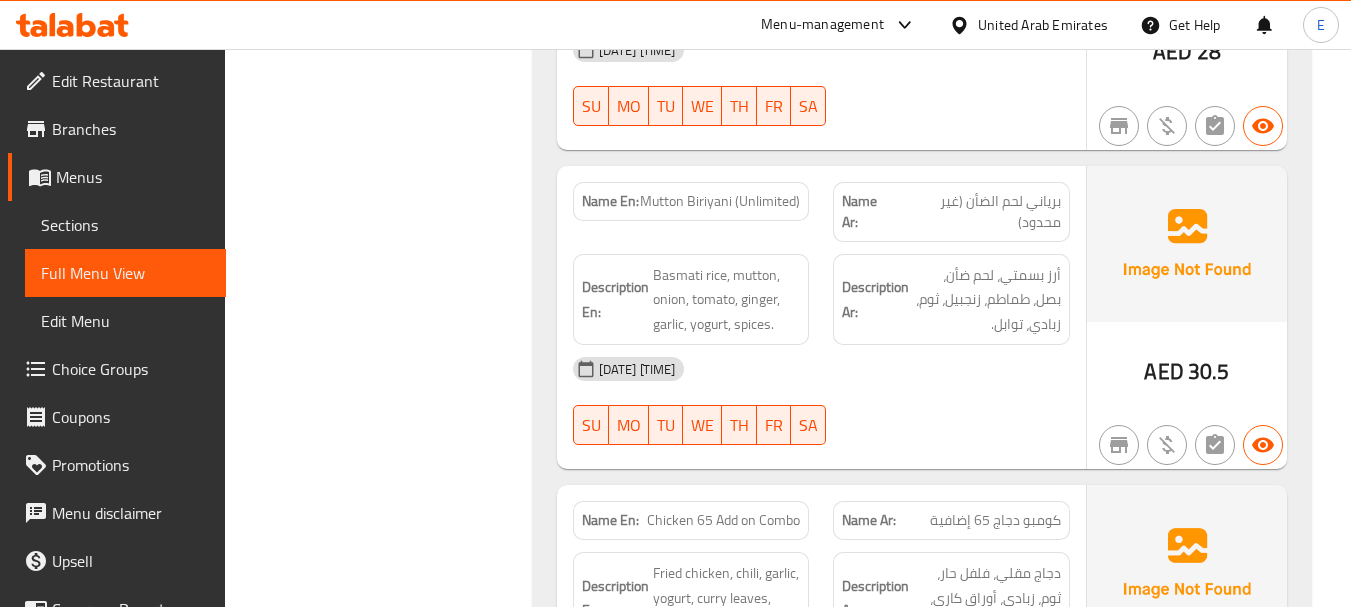 click on "[DATE] [TIME]" at bounding box center (821, -4009) 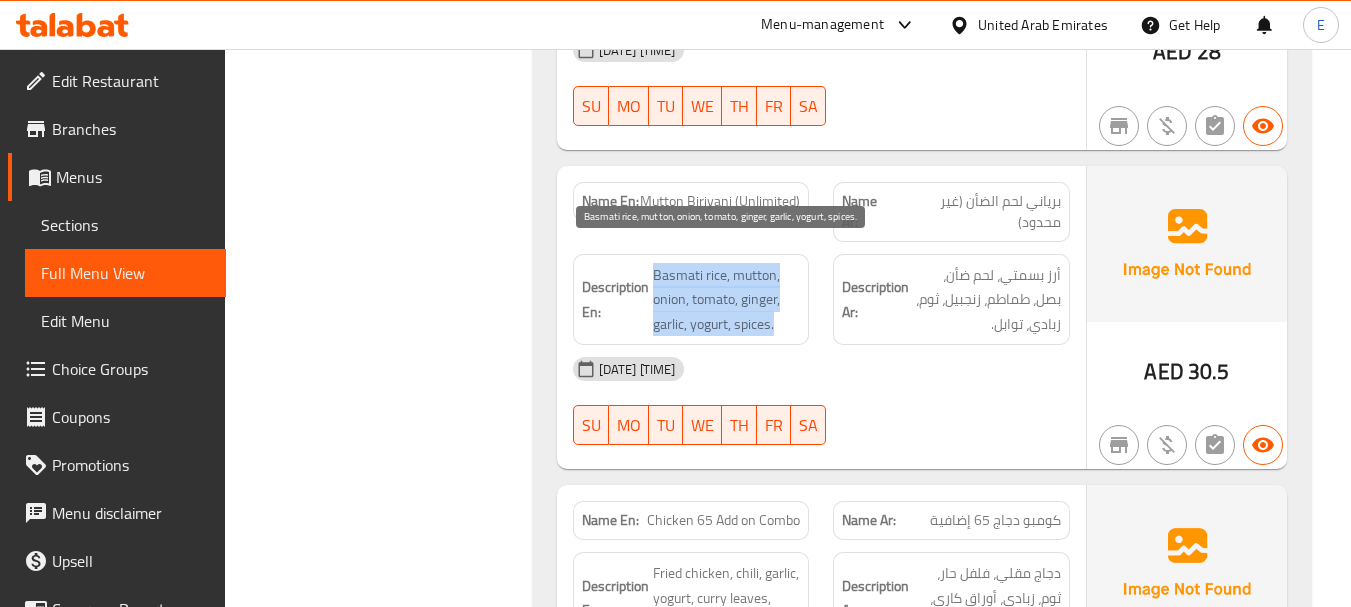 drag, startPoint x: 654, startPoint y: 251, endPoint x: 785, endPoint y: 310, distance: 143.67323 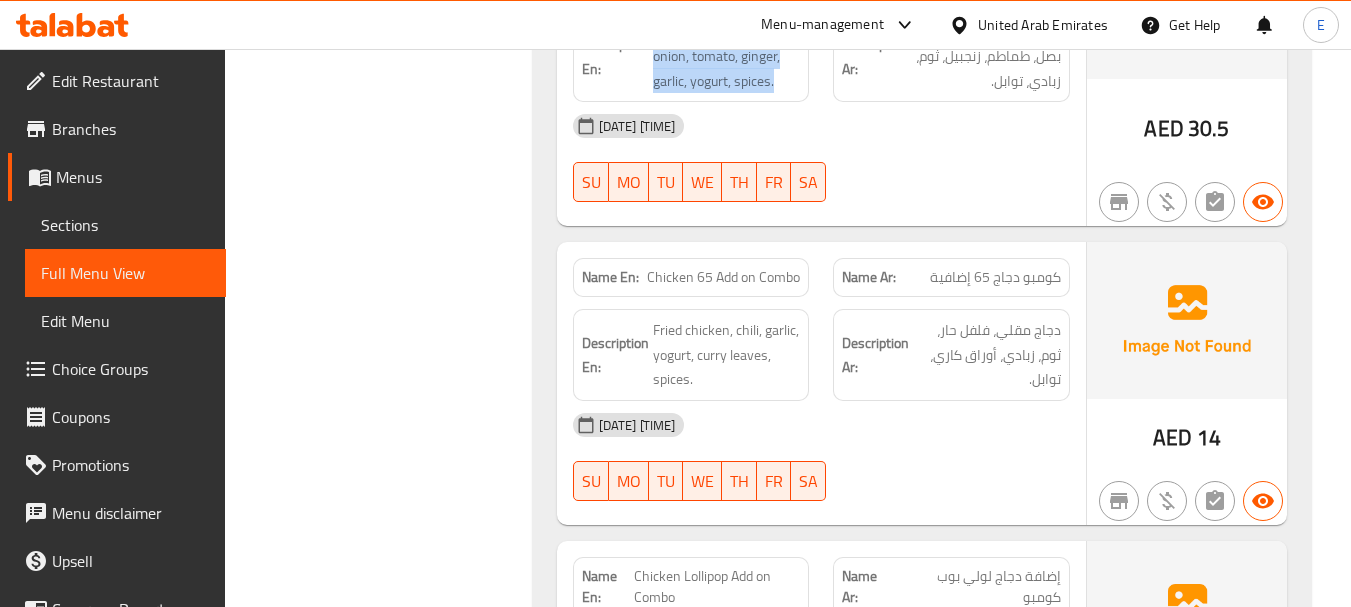 scroll, scrollTop: 5252, scrollLeft: 0, axis: vertical 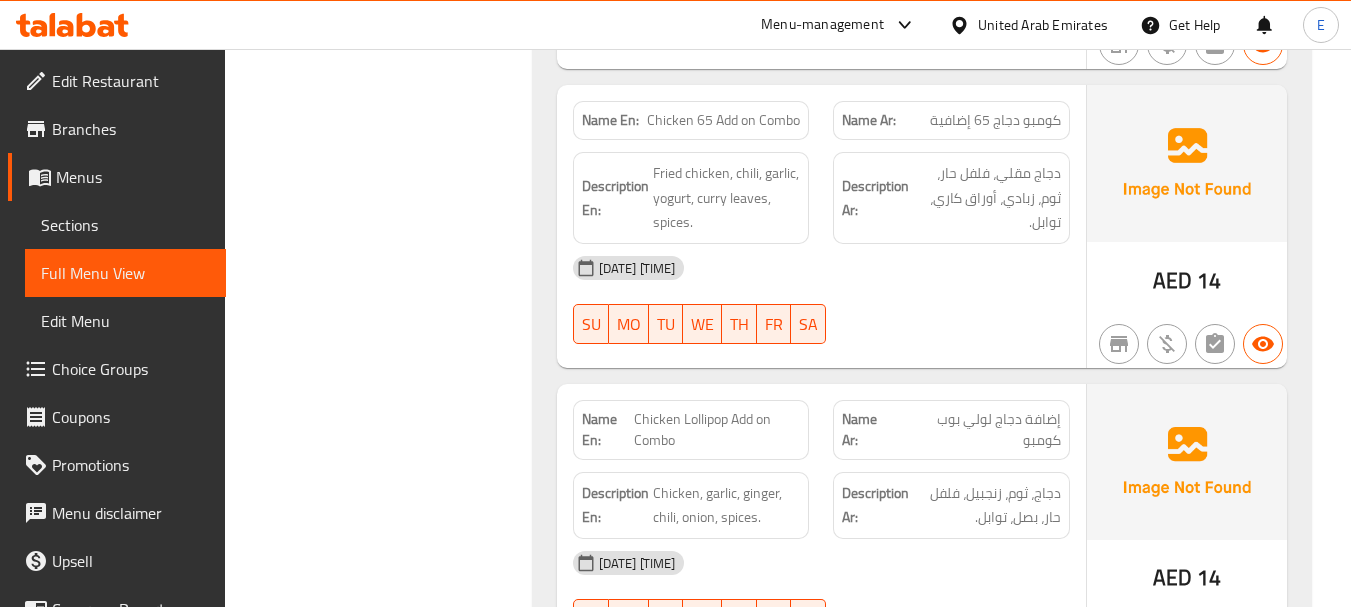 click on "كومبو دجاج 65 إضافية" at bounding box center [1009, -4258] 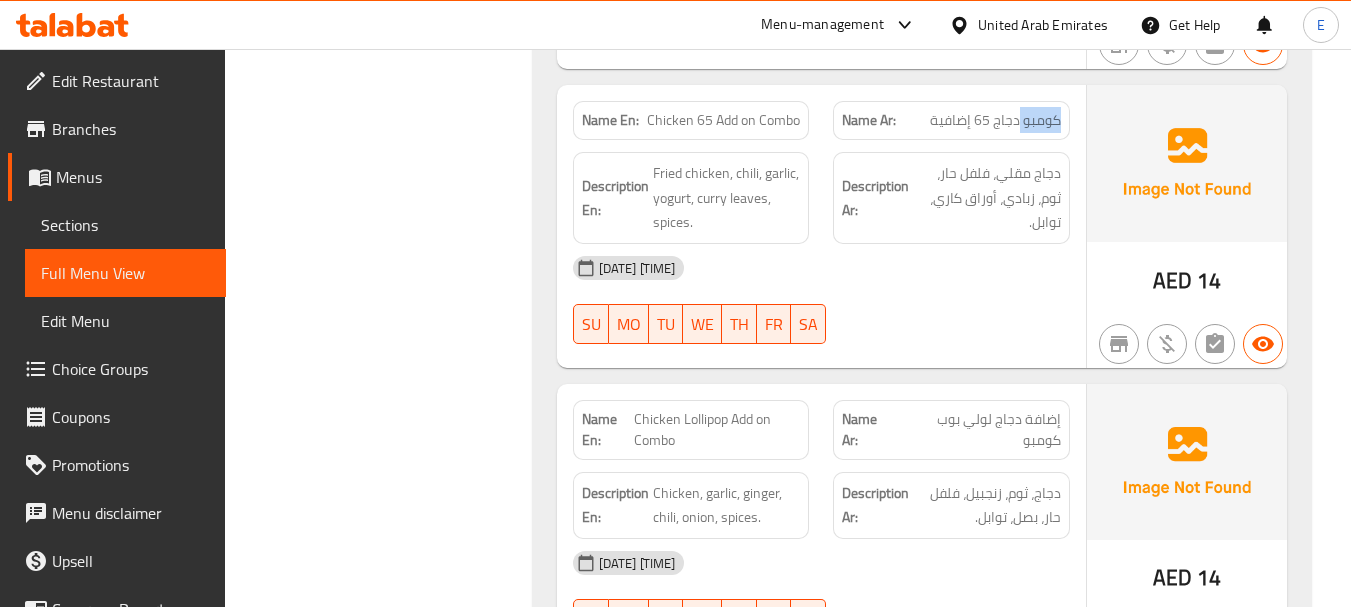 click on "كومبو دجاج 65 إضافية" at bounding box center (1009, -4258) 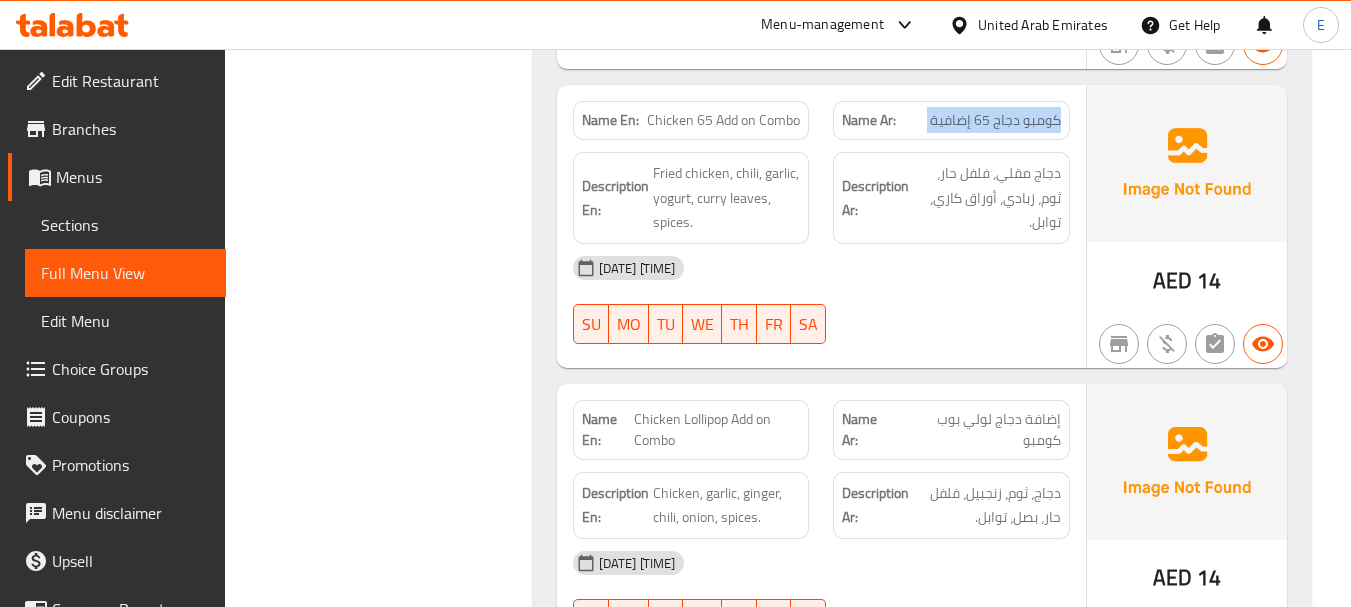 click on "كومبو دجاج 65 إضافية" at bounding box center [1009, -4258] 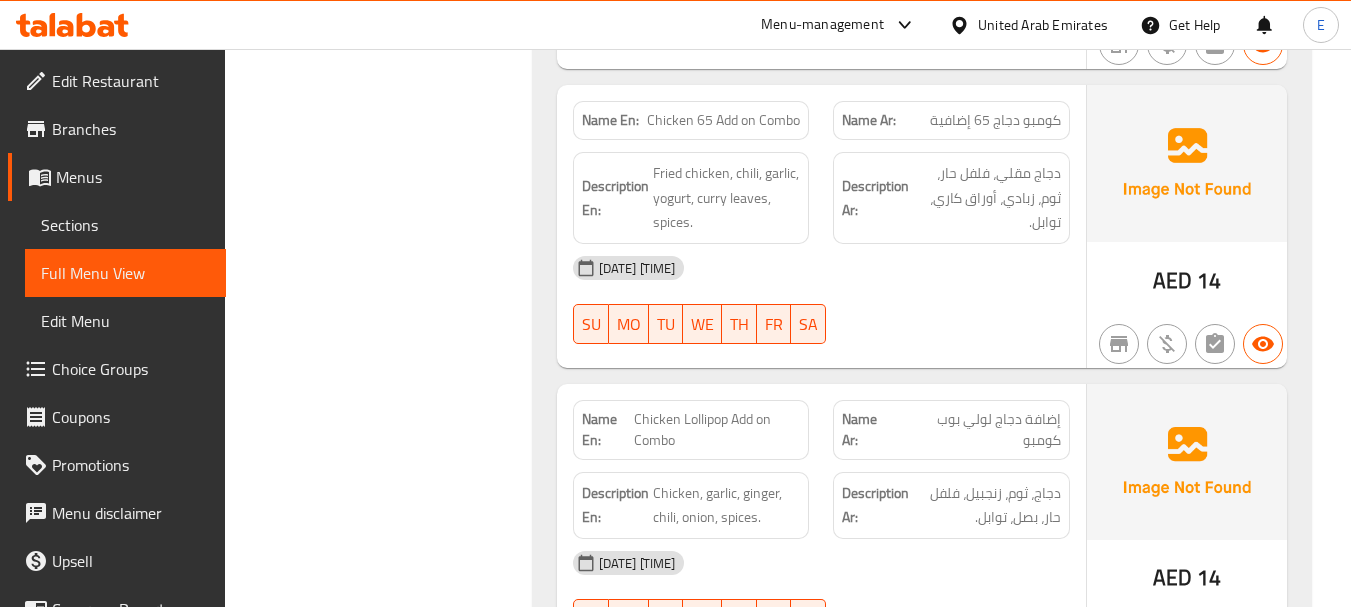 click on "Chicken 65 Add on Combo" at bounding box center (729, -4258) 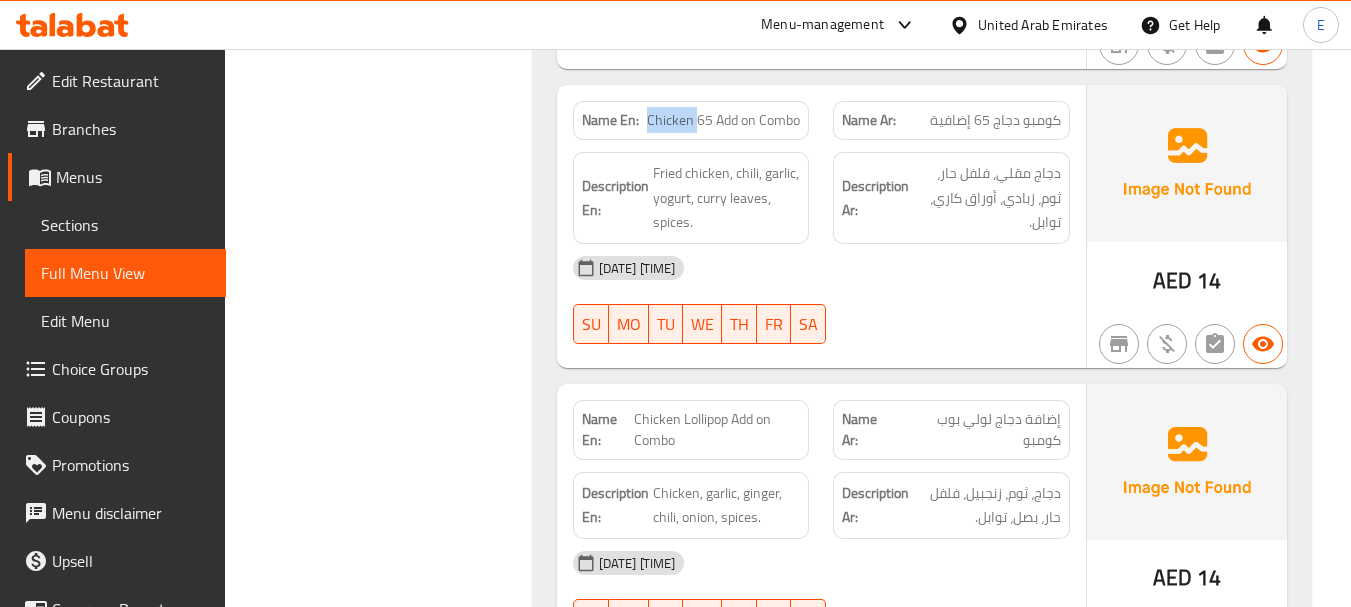 click on "Chicken 65 Add on Combo" at bounding box center [729, -4258] 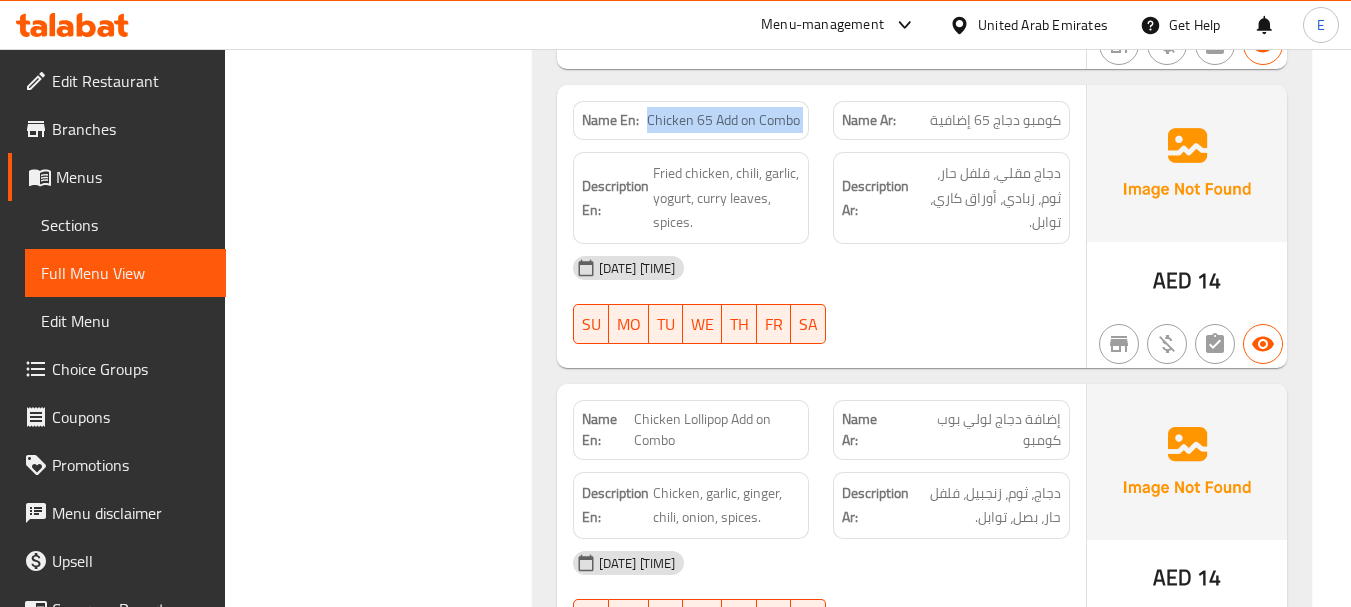 click on "Chicken 65 Add on Combo" at bounding box center (729, -4258) 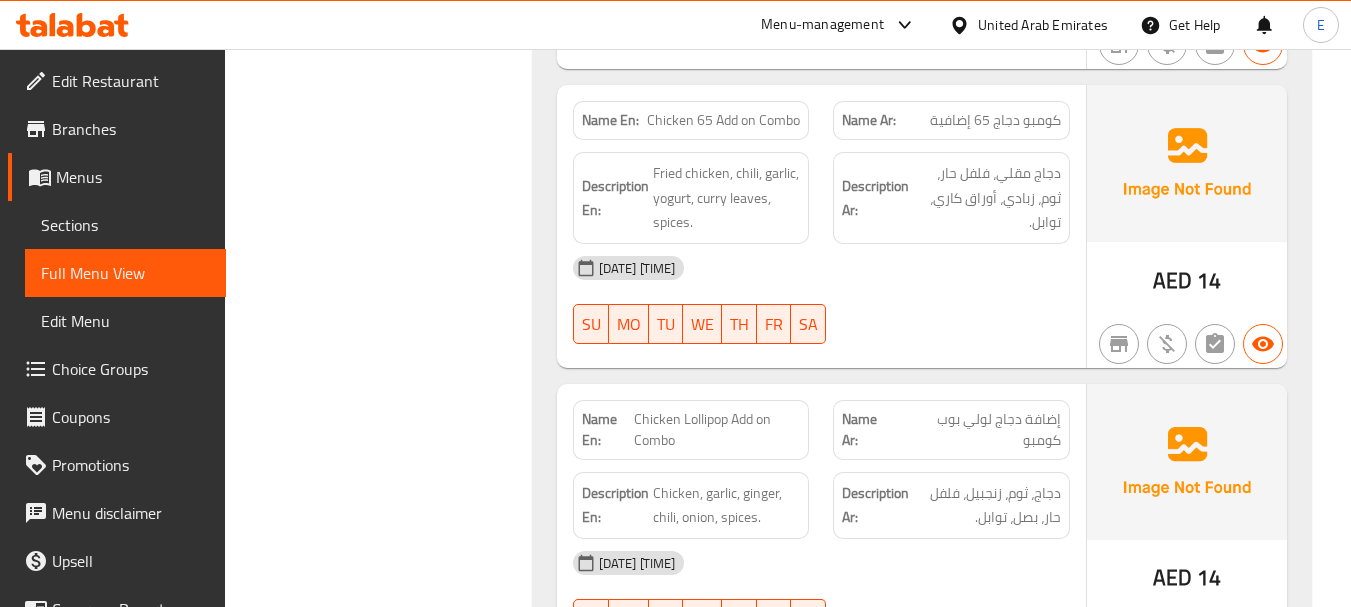 click on "[DATE] [TIME] SU MO TU WE TH FR SA" at bounding box center (821, -4079) 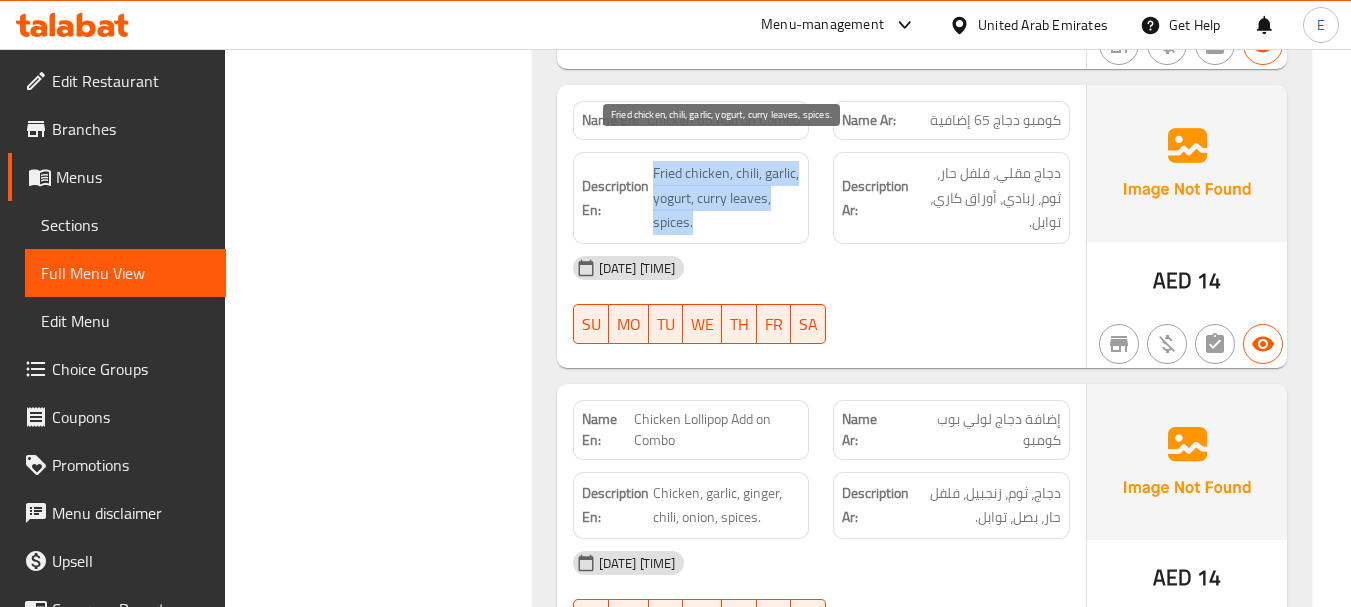 drag, startPoint x: 658, startPoint y: 139, endPoint x: 785, endPoint y: 209, distance: 145.0138 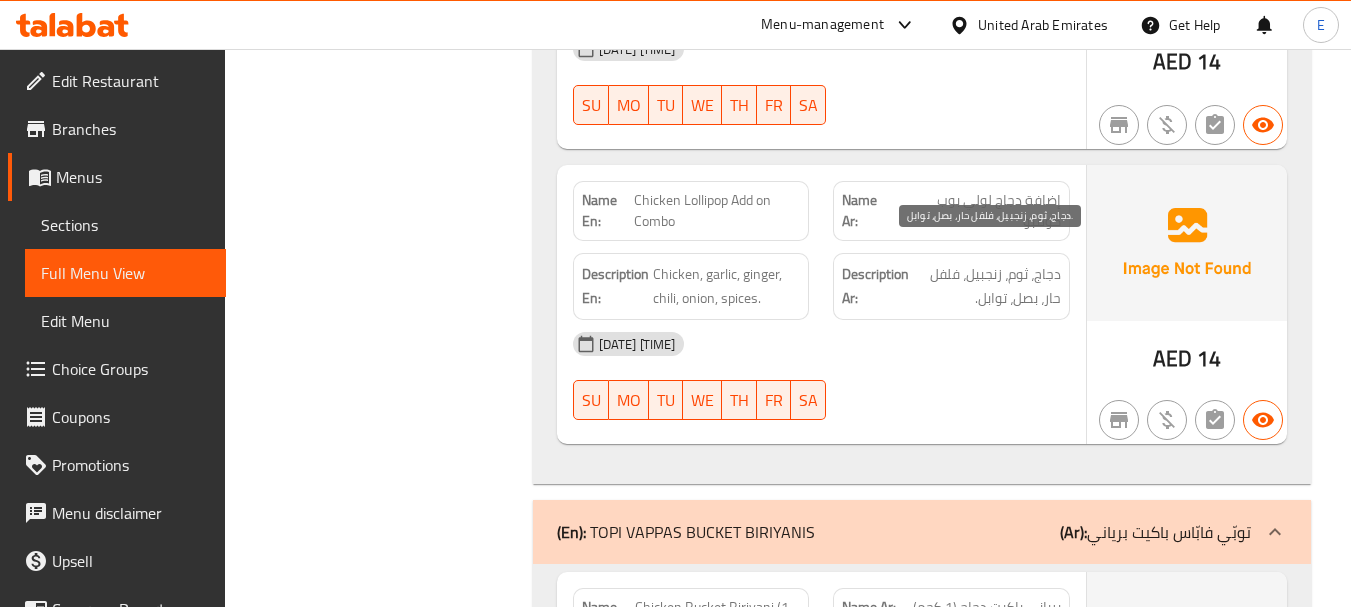 scroll, scrollTop: 5552, scrollLeft: 0, axis: vertical 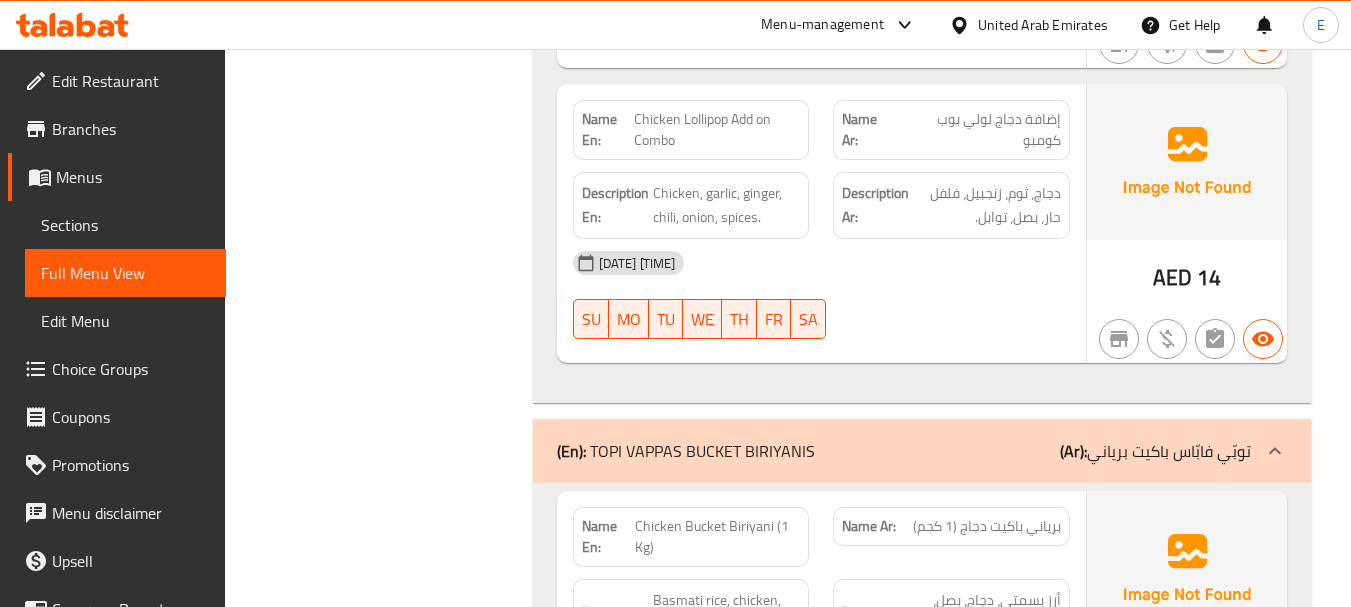 click on "Chicken Lollipop Add on Combo" at bounding box center [734, -4260] 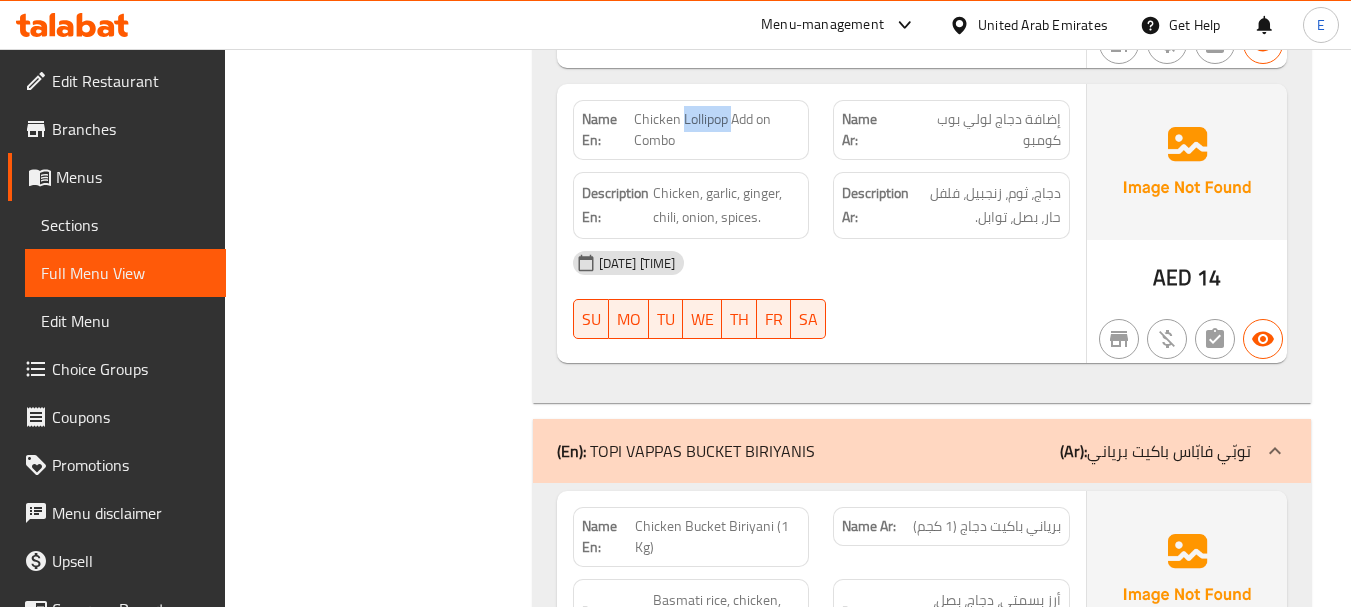 click on "Chicken Lollipop Add on Combo" at bounding box center (734, -4260) 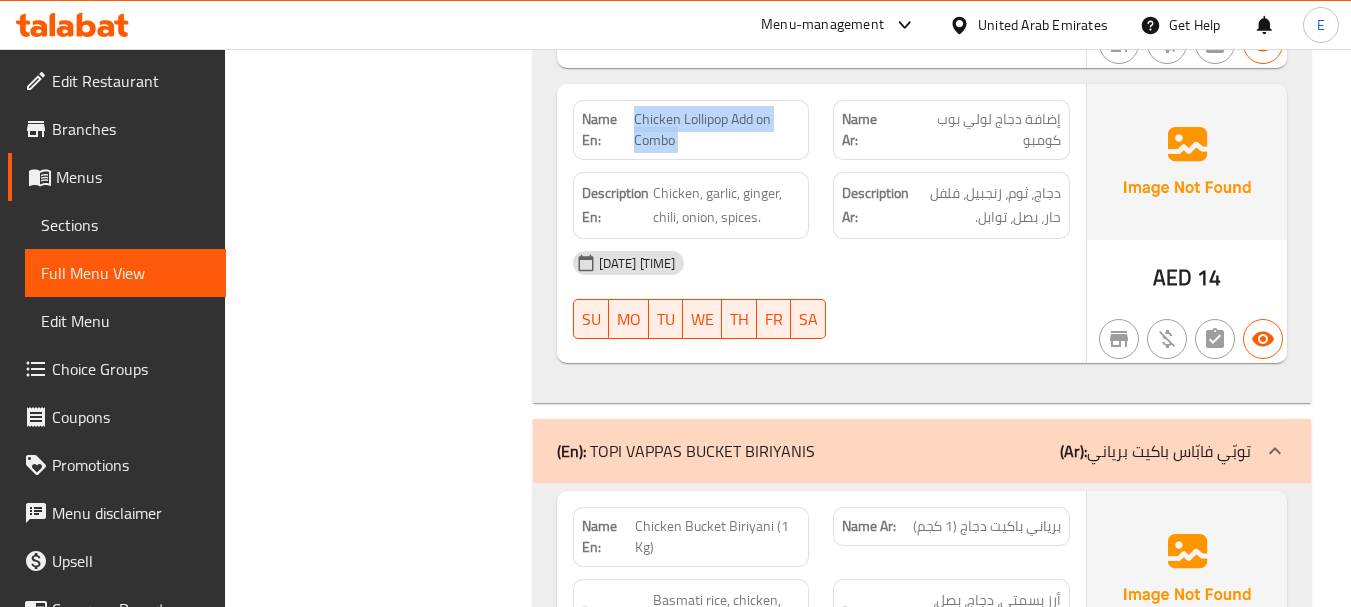 click on "Chicken Lollipop Add on Combo" at bounding box center [734, -4260] 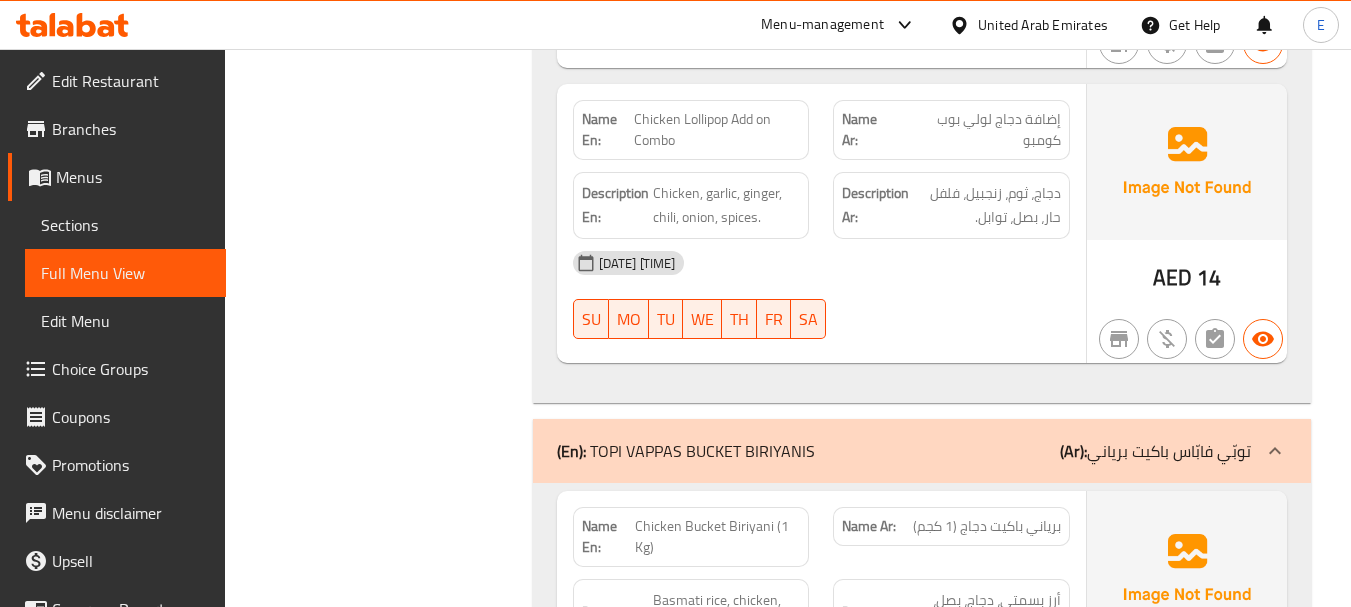 click on "إضافة دجاج لولي بوب كومبو" at bounding box center [1005, -4260] 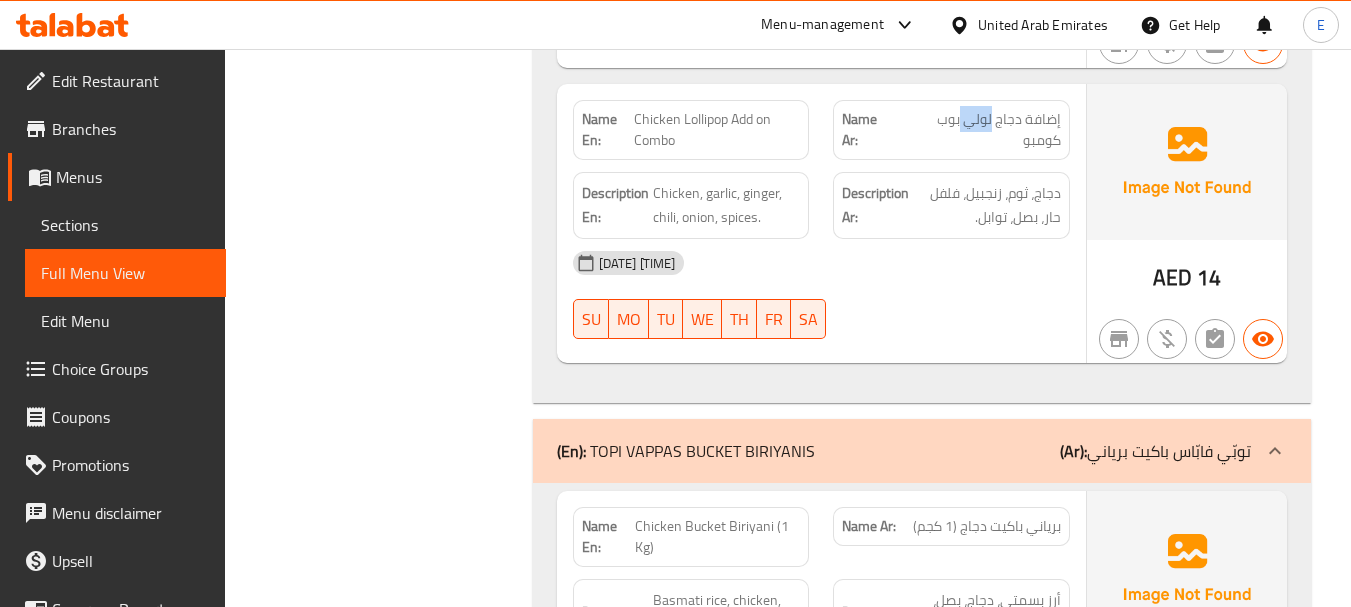 click on "إضافة دجاج لولي بوب كومبو" at bounding box center [1005, -4260] 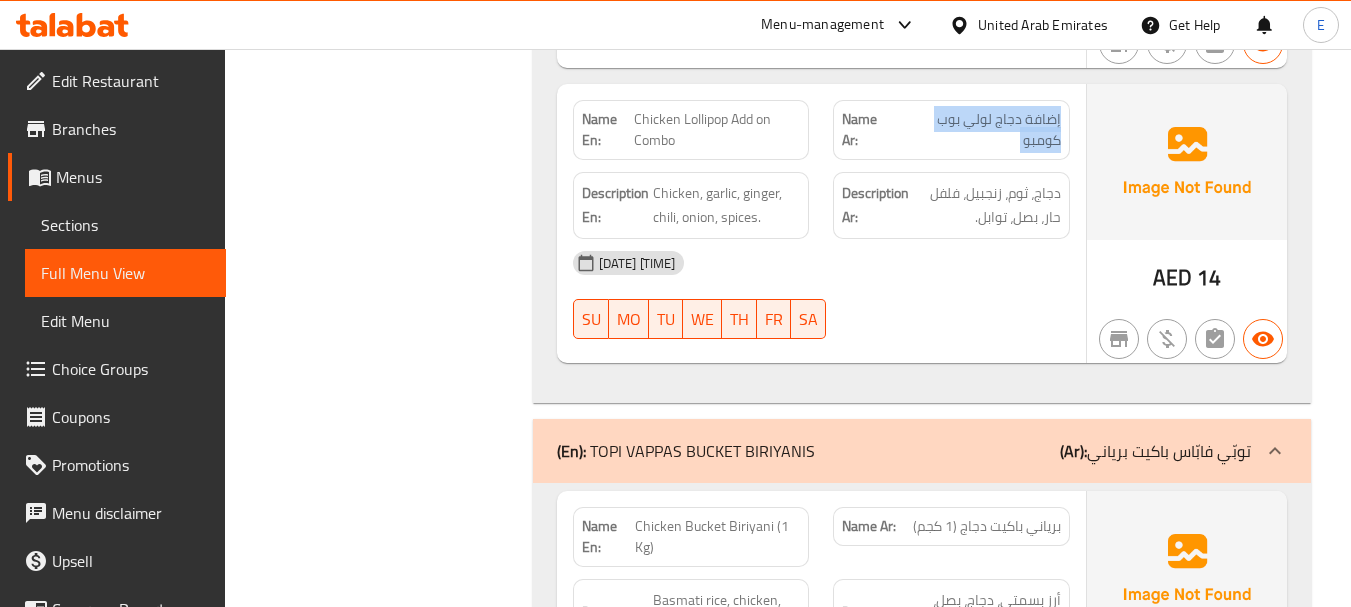 click on "إضافة دجاج لولي بوب كومبو" at bounding box center [1005, -4260] 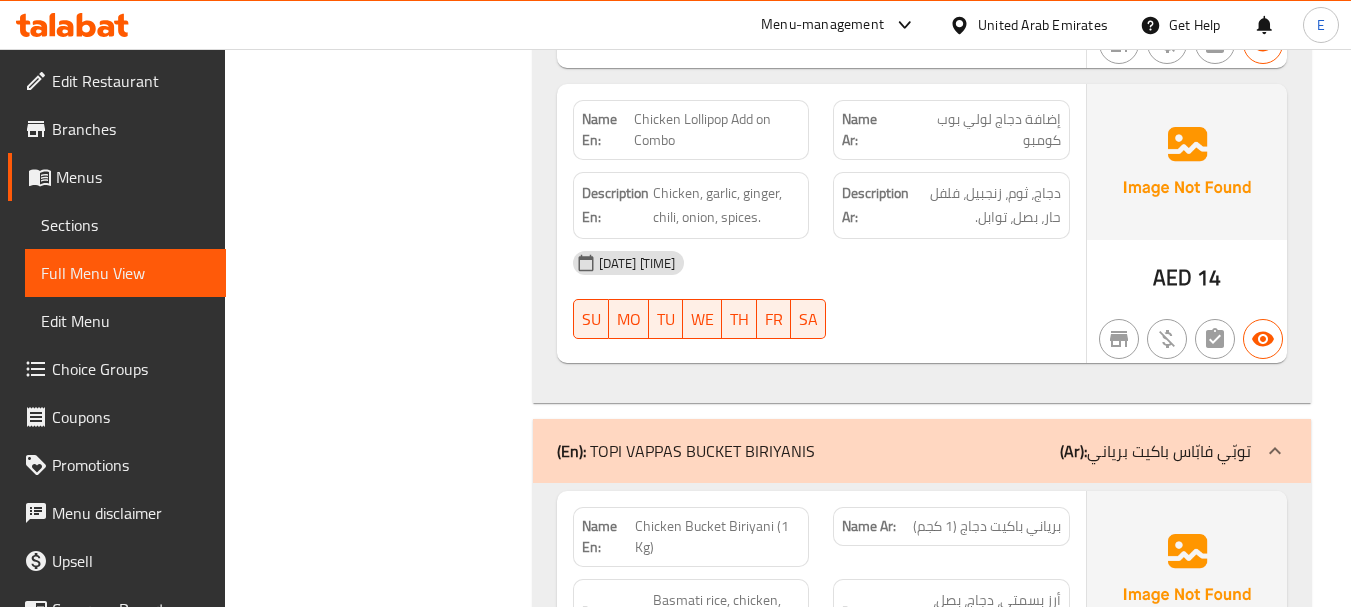 click on "Chicken Lollipop Add on Combo" at bounding box center (734, -4260) 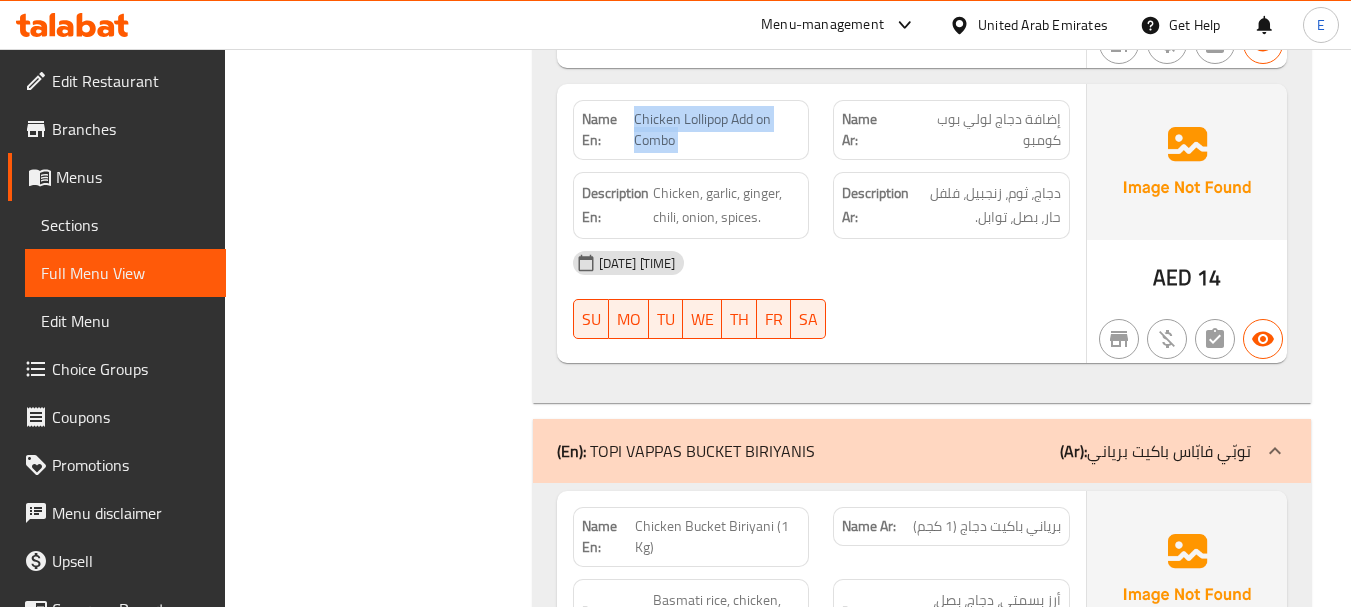 click on "Chicken Lollipop Add on Combo" at bounding box center [734, -4260] 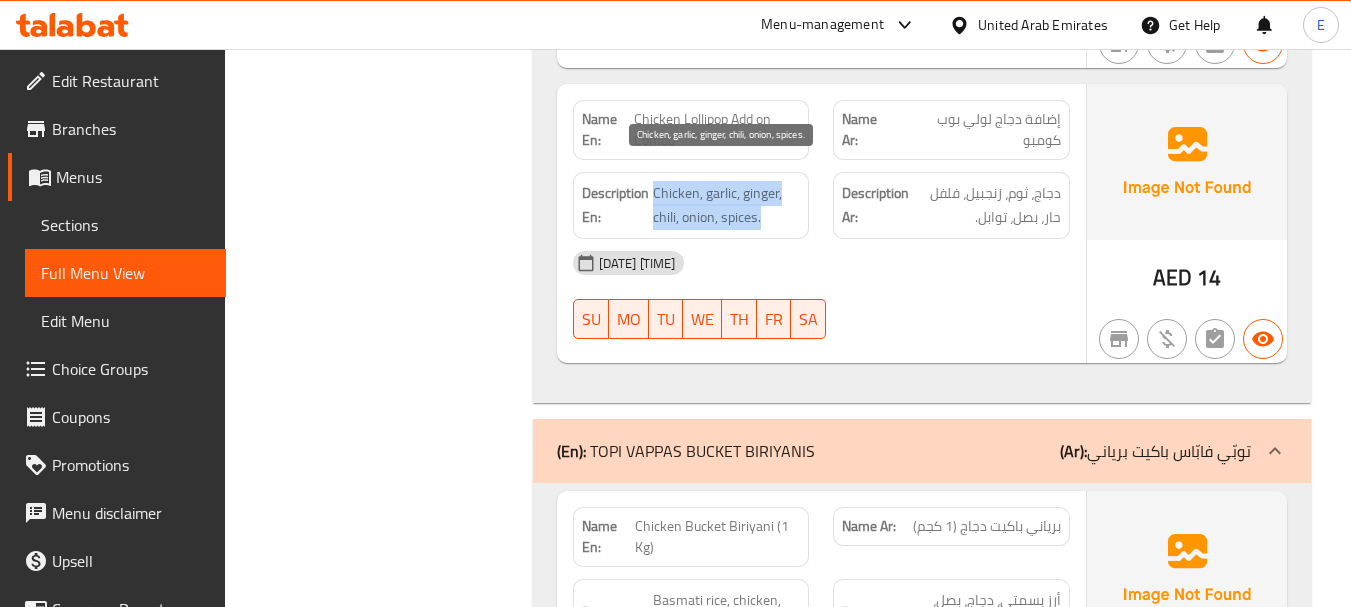 drag, startPoint x: 650, startPoint y: 172, endPoint x: 786, endPoint y: 193, distance: 137.61177 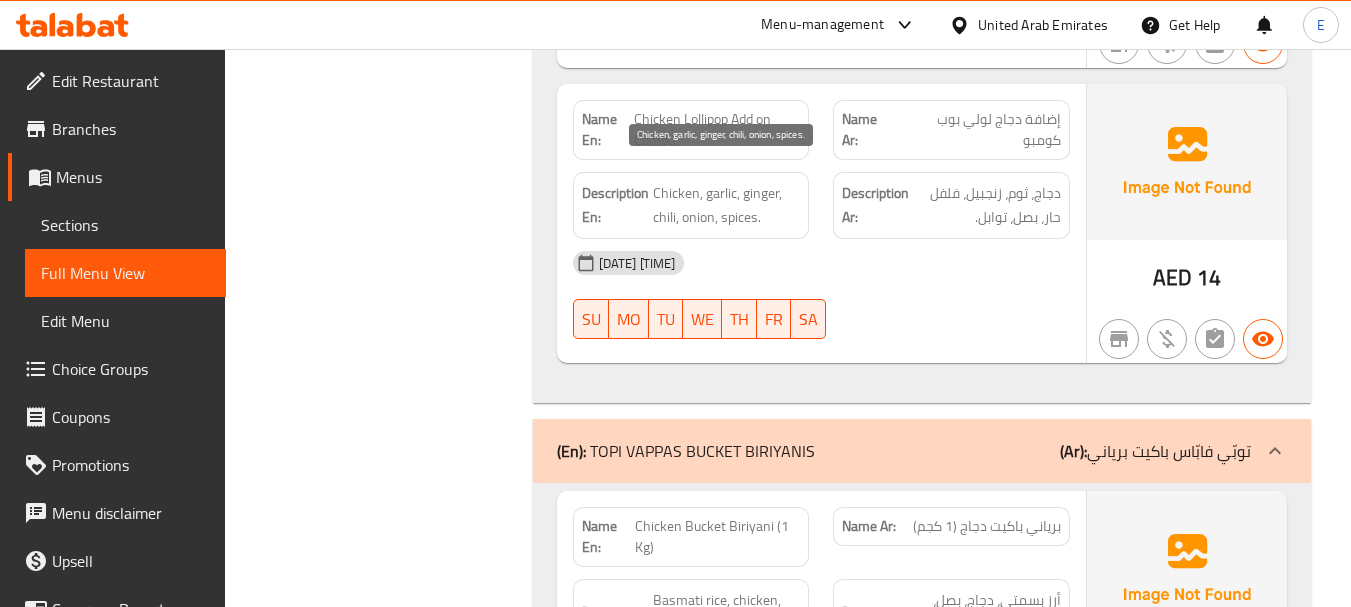 click on "Chicken, garlic, ginger, chili, onion, spices." at bounding box center (727, 205) 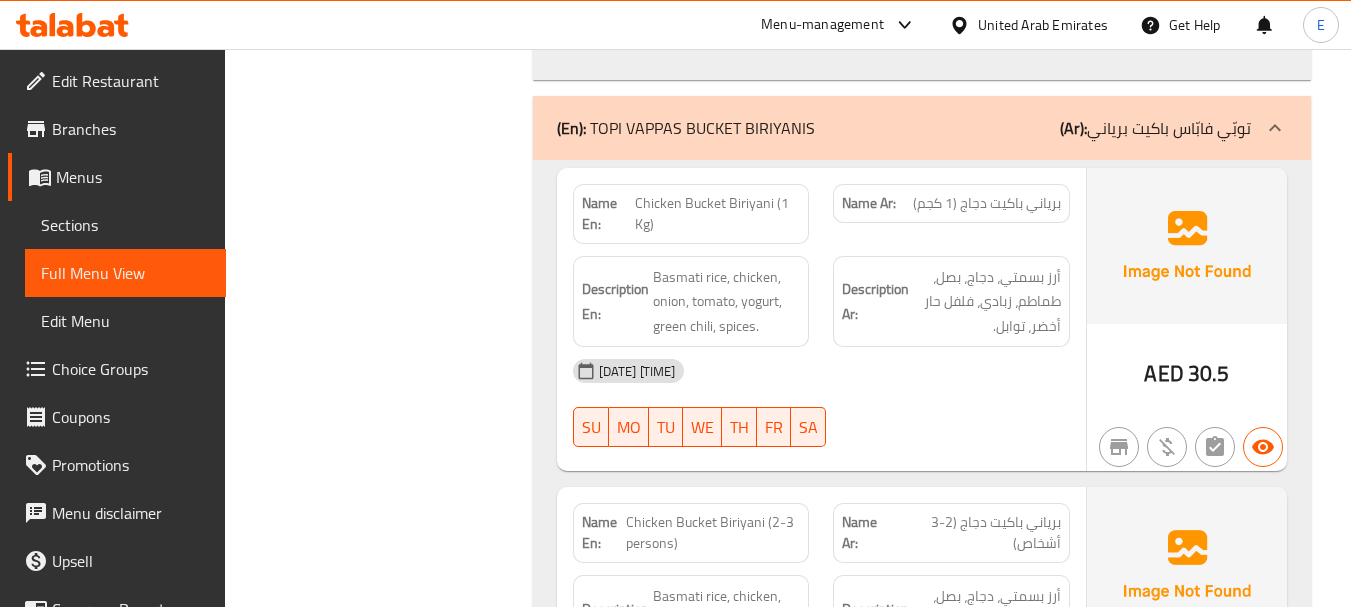scroll, scrollTop: 5852, scrollLeft: 0, axis: vertical 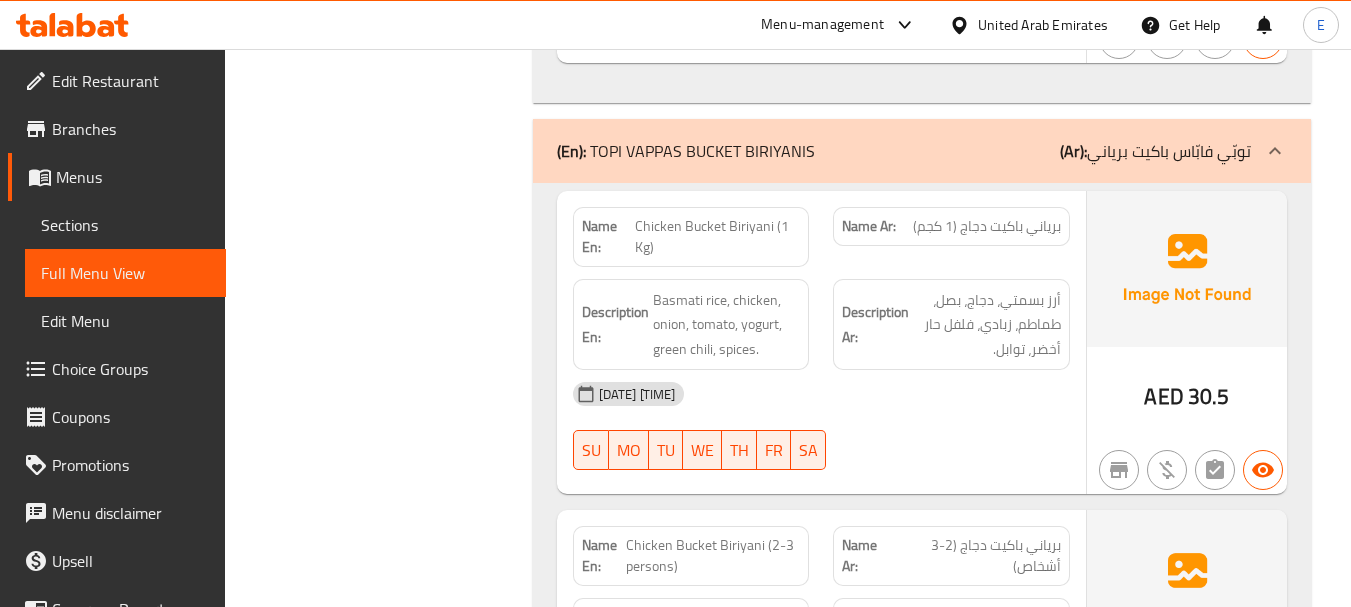 click on "AED 30.5" at bounding box center (1187, -5316) 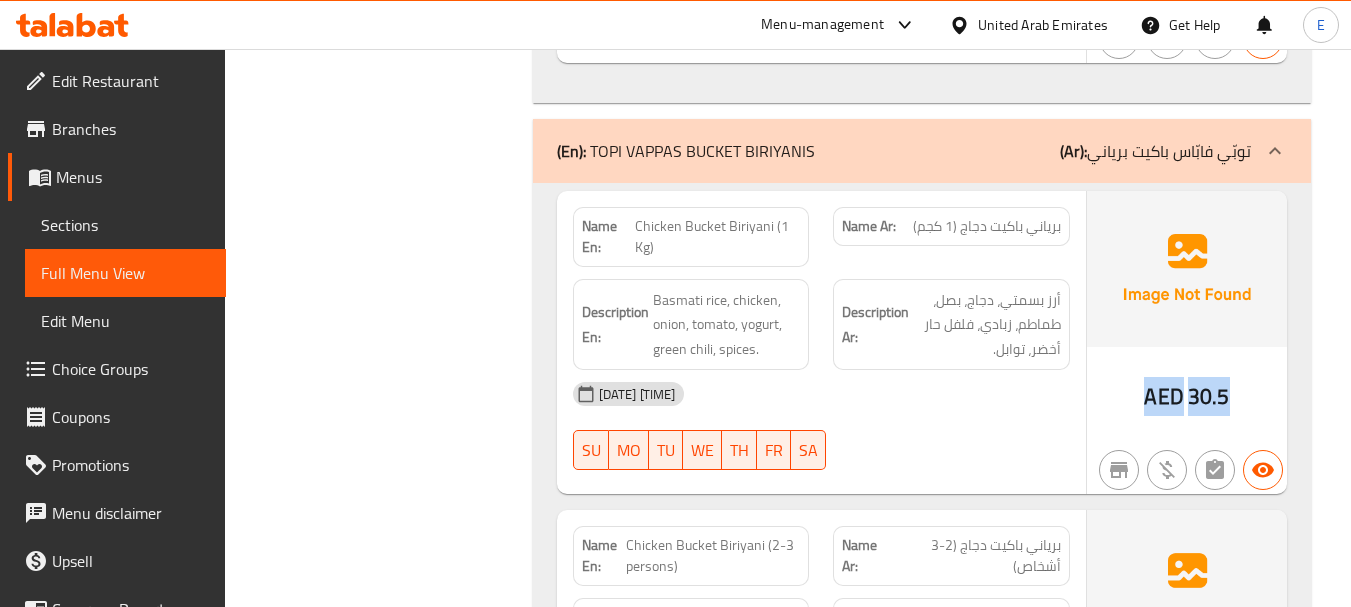 click on "AED 30.5" at bounding box center [1187, -5316] 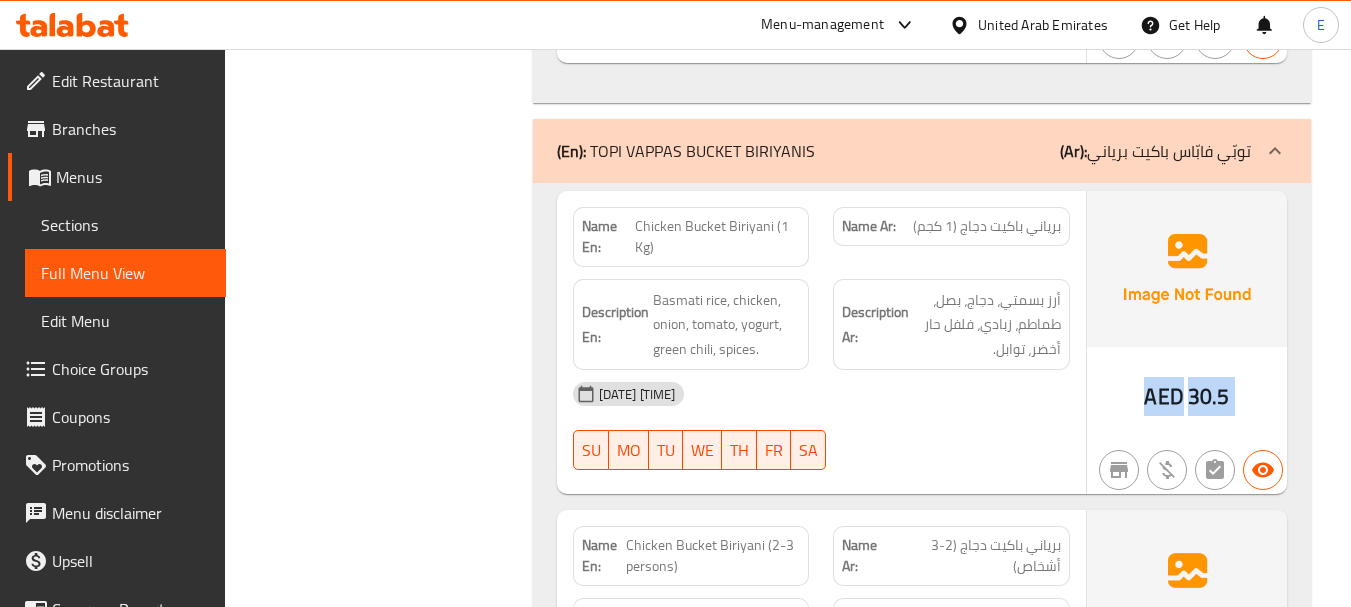 click on "AED 30.5" at bounding box center [1187, -5316] 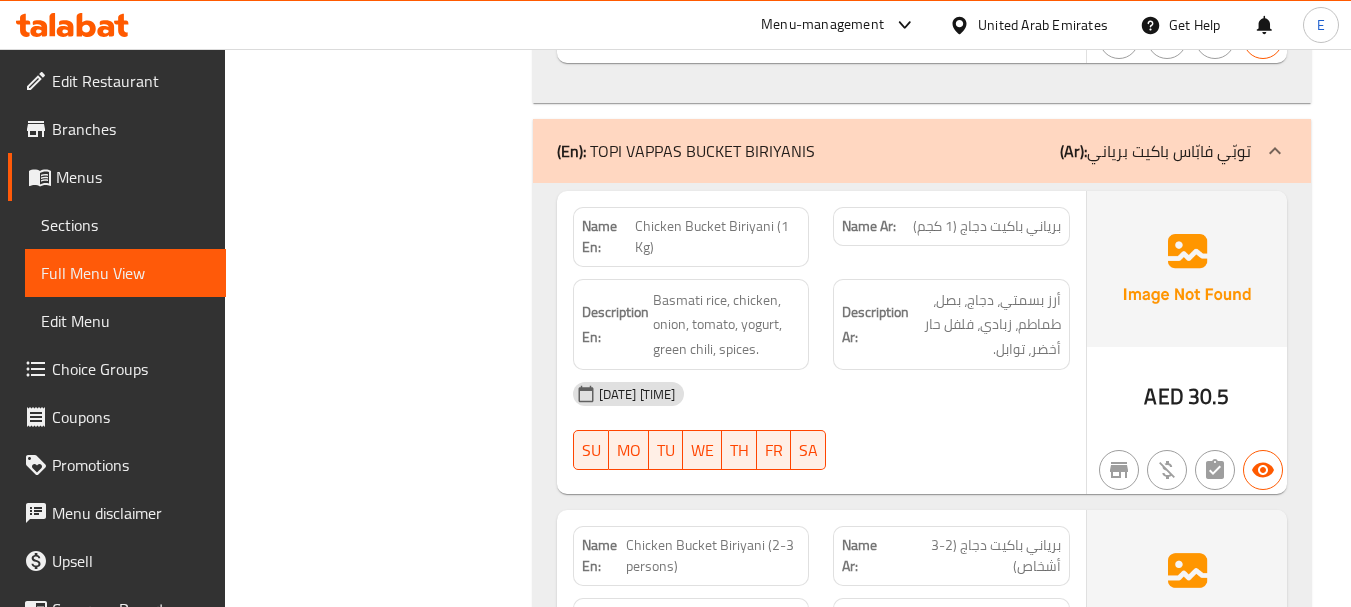 click on "Chicken Bucket Biriyani (1 Kg)" at bounding box center [752, -5476] 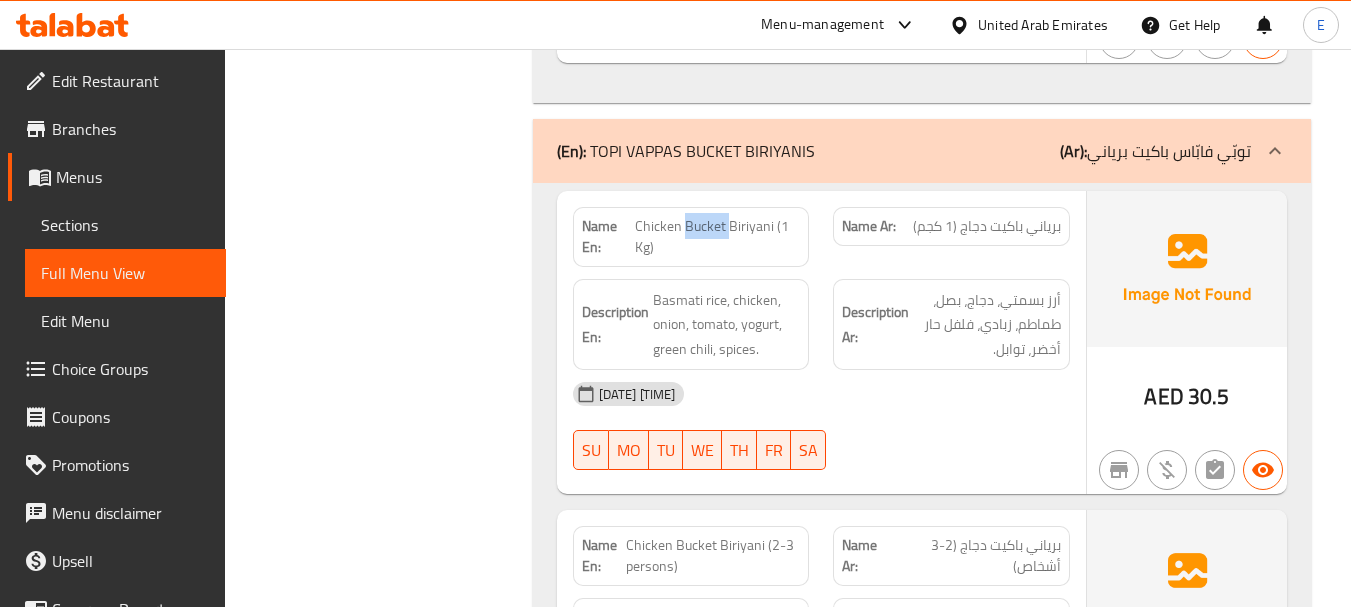 click on "Chicken Bucket Biriyani (1 Kg)" at bounding box center [752, -5476] 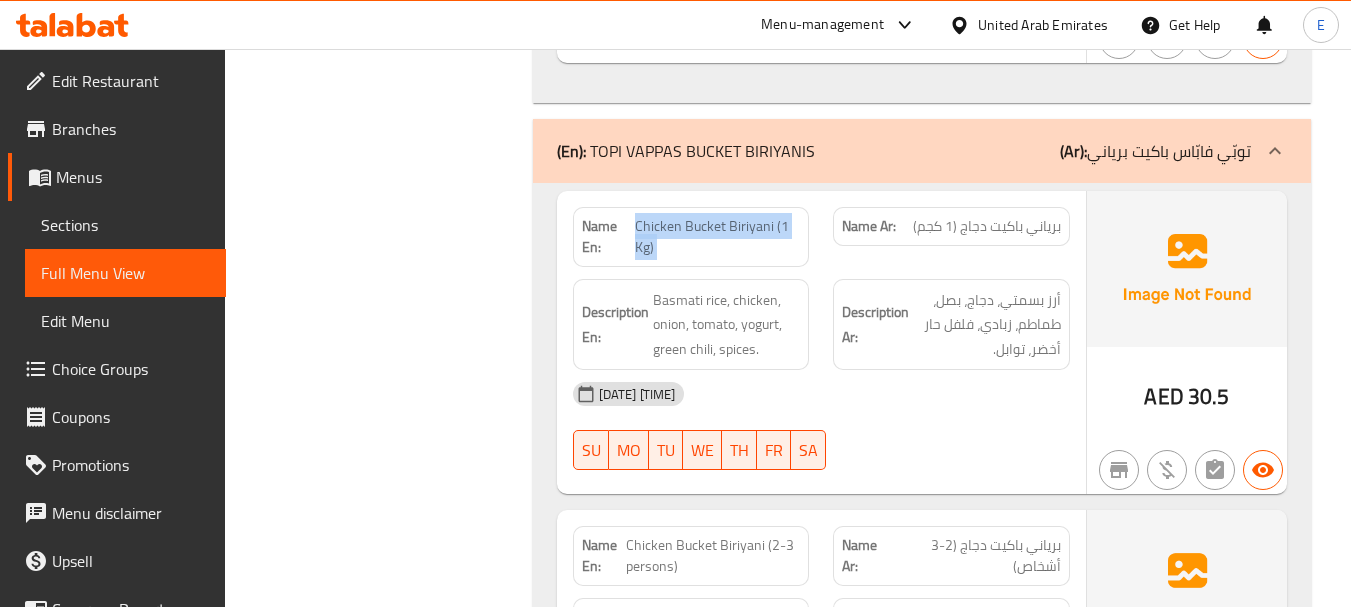 click on "Chicken Bucket Biriyani (1 Kg)" at bounding box center [752, -5476] 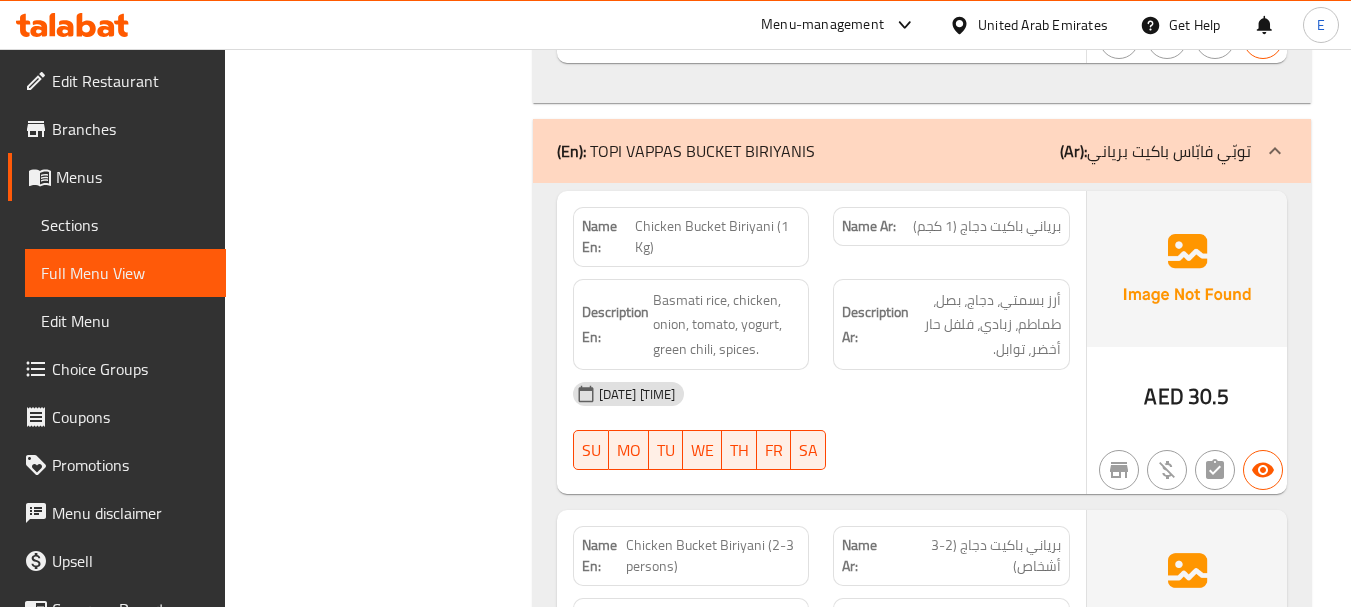 click on "برياني باكيت دجاج (1 كجم)" at bounding box center (1024, -5476) 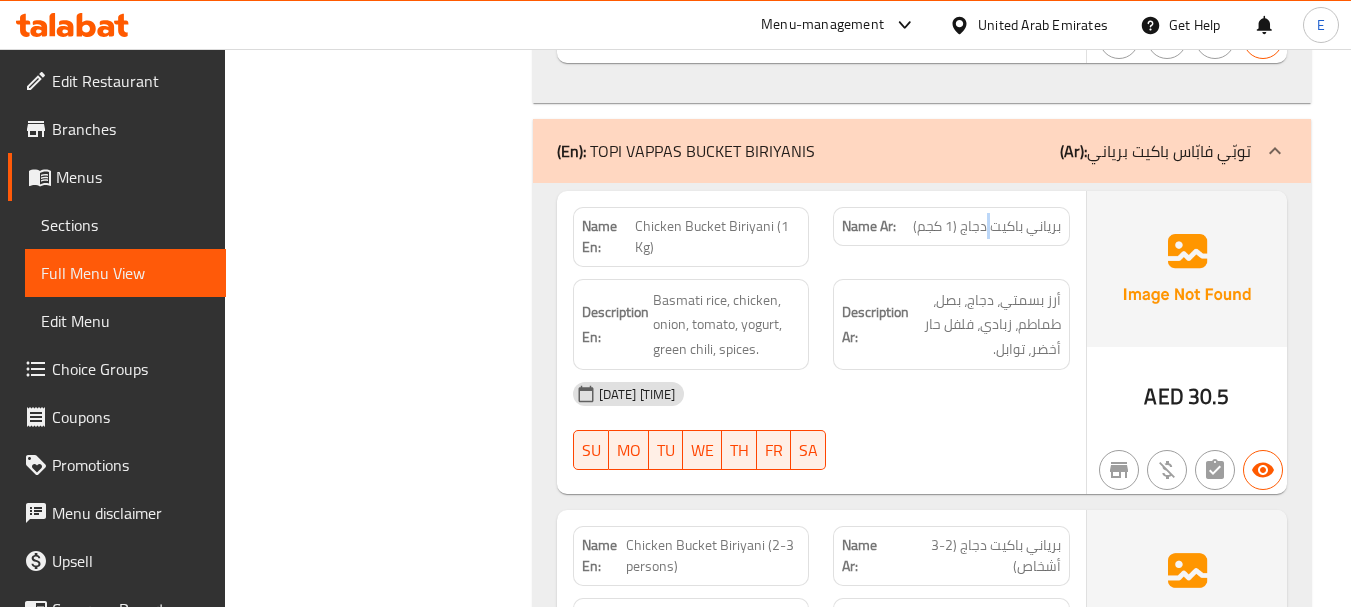 click on "برياني باكيت دجاج (1 كجم)" at bounding box center [1024, -5476] 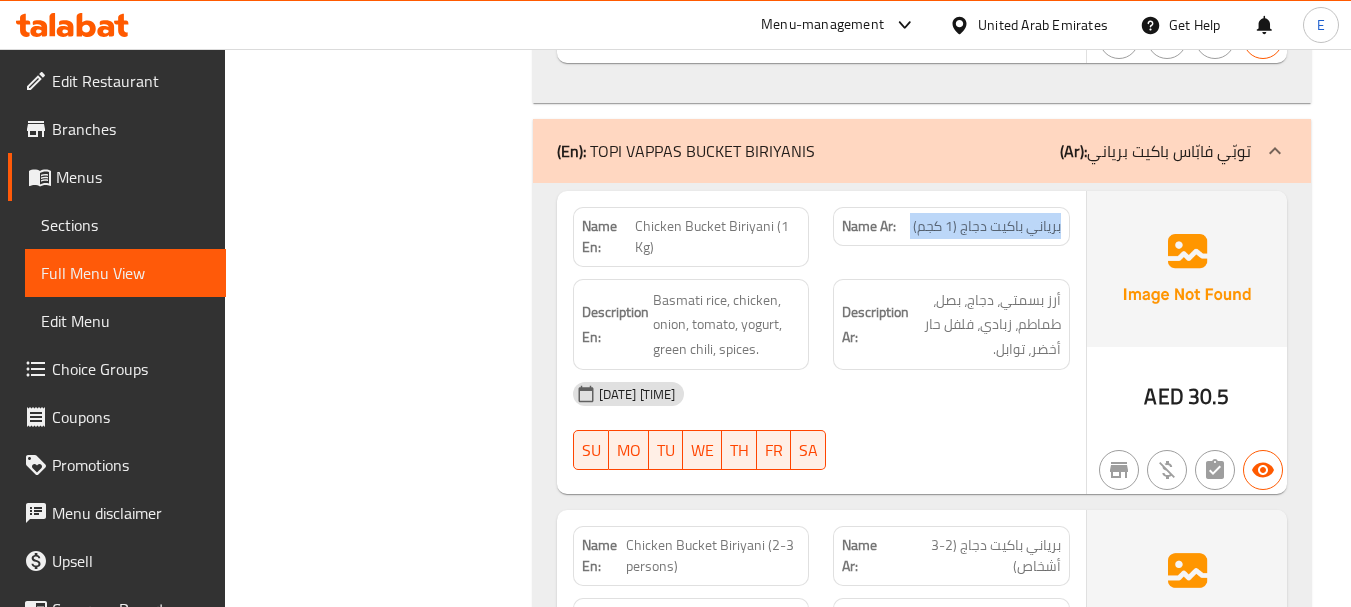 click on "برياني باكيت دجاج (1 كجم)" at bounding box center (1024, -5476) 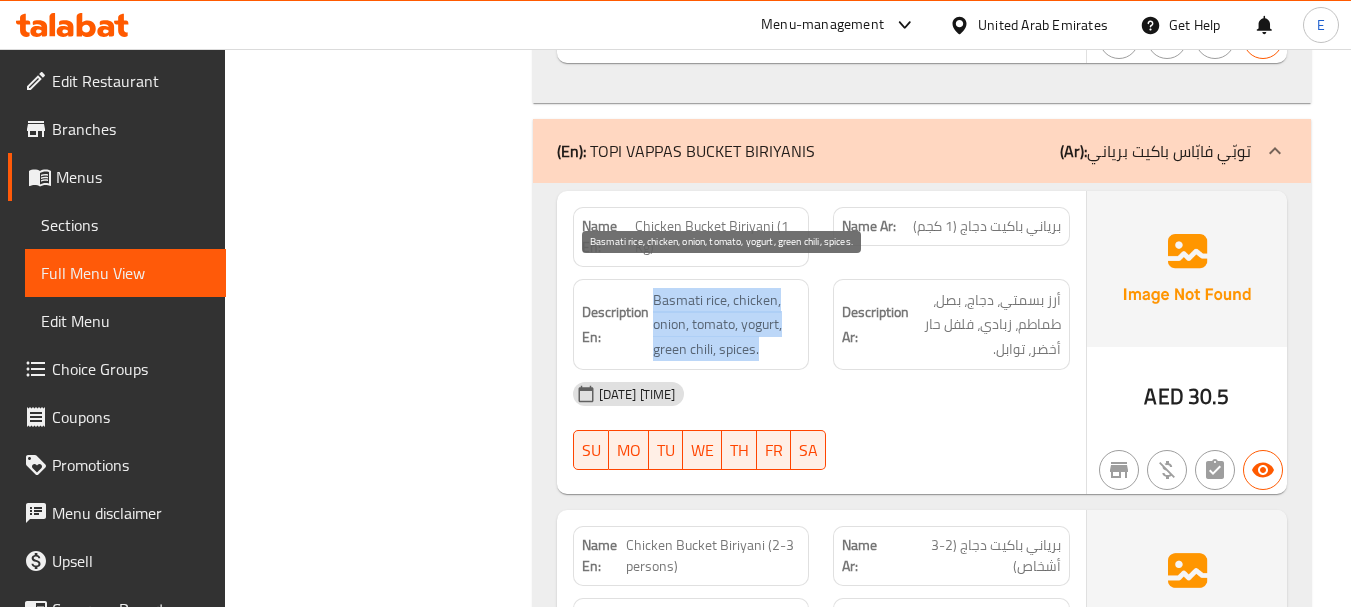 drag, startPoint x: 652, startPoint y: 267, endPoint x: 793, endPoint y: 335, distance: 156.54073 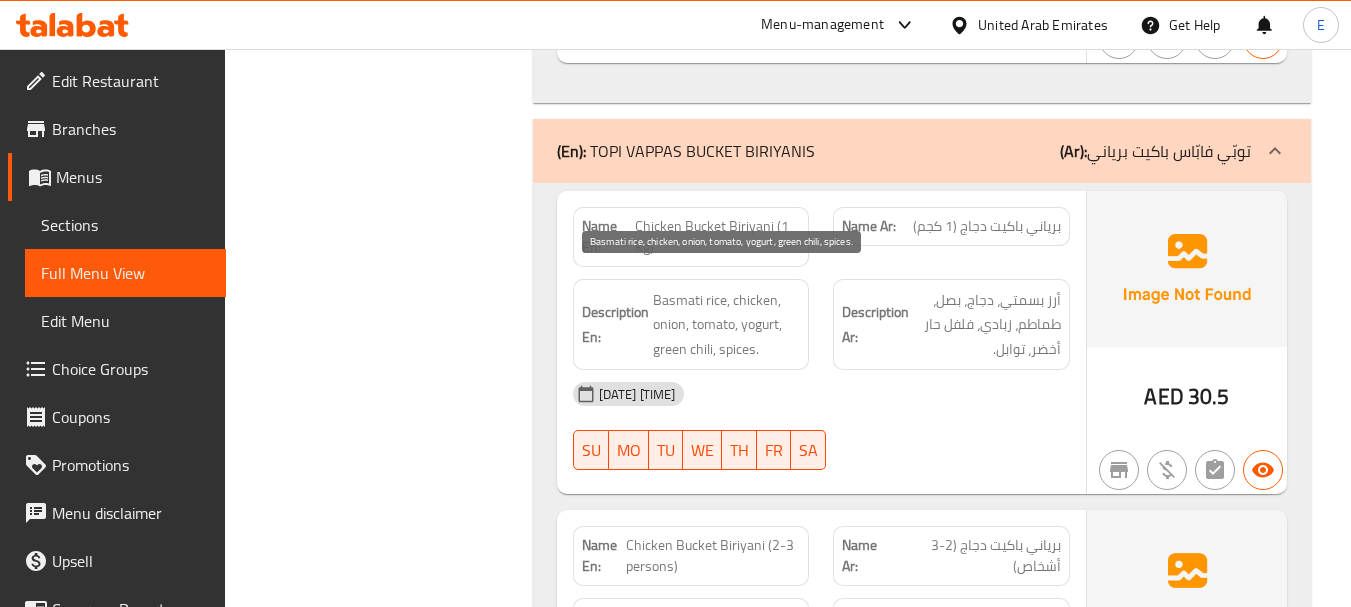 click on "Basmati rice, chicken, onion, tomato, yogurt, green chili, spices." at bounding box center [727, 325] 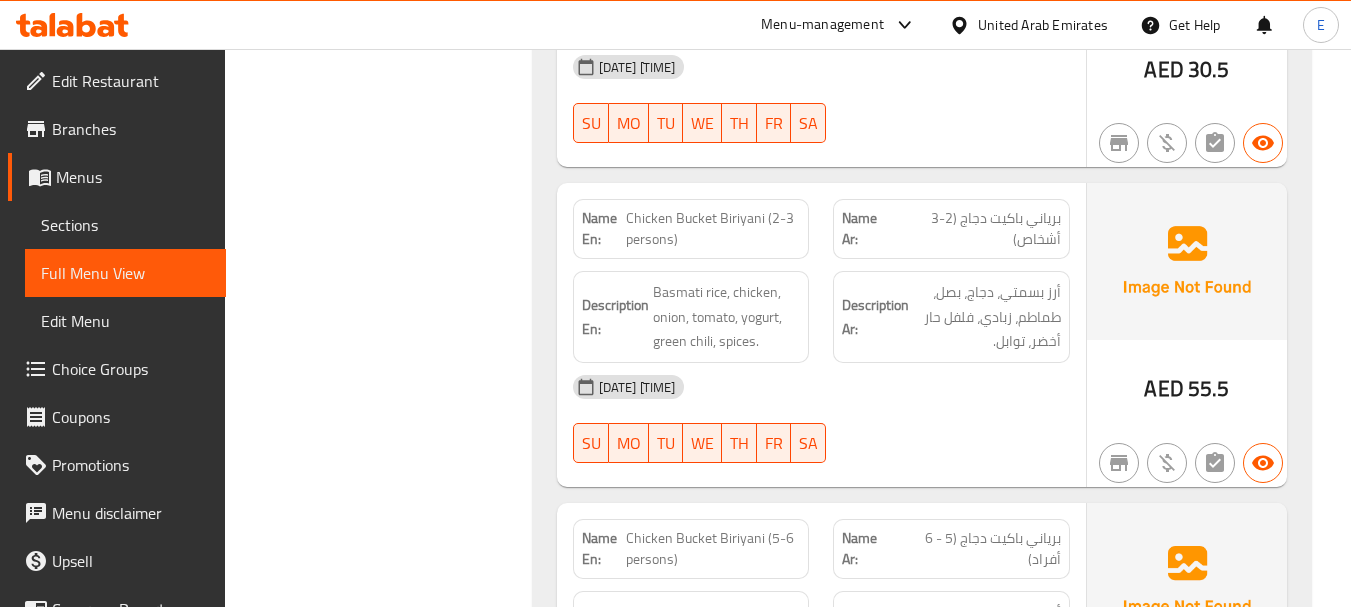 scroll, scrollTop: 6252, scrollLeft: 0, axis: vertical 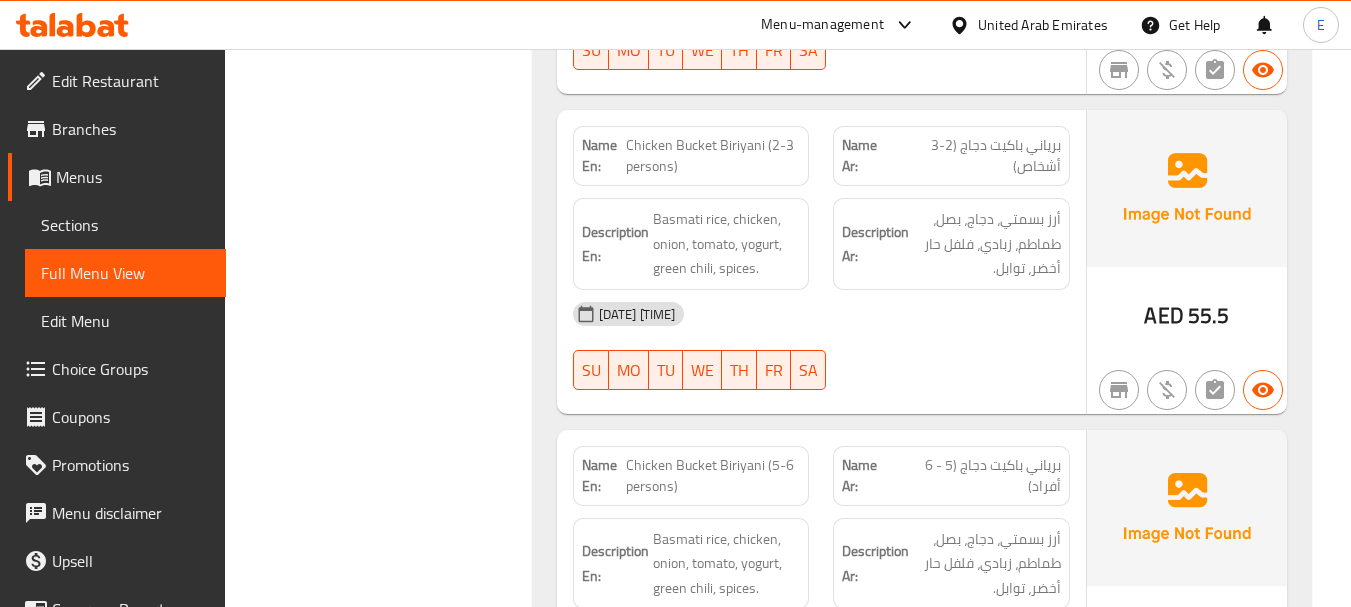 click on "Chicken Bucket Biriyani (2-3 persons)" at bounding box center (714, -5567) 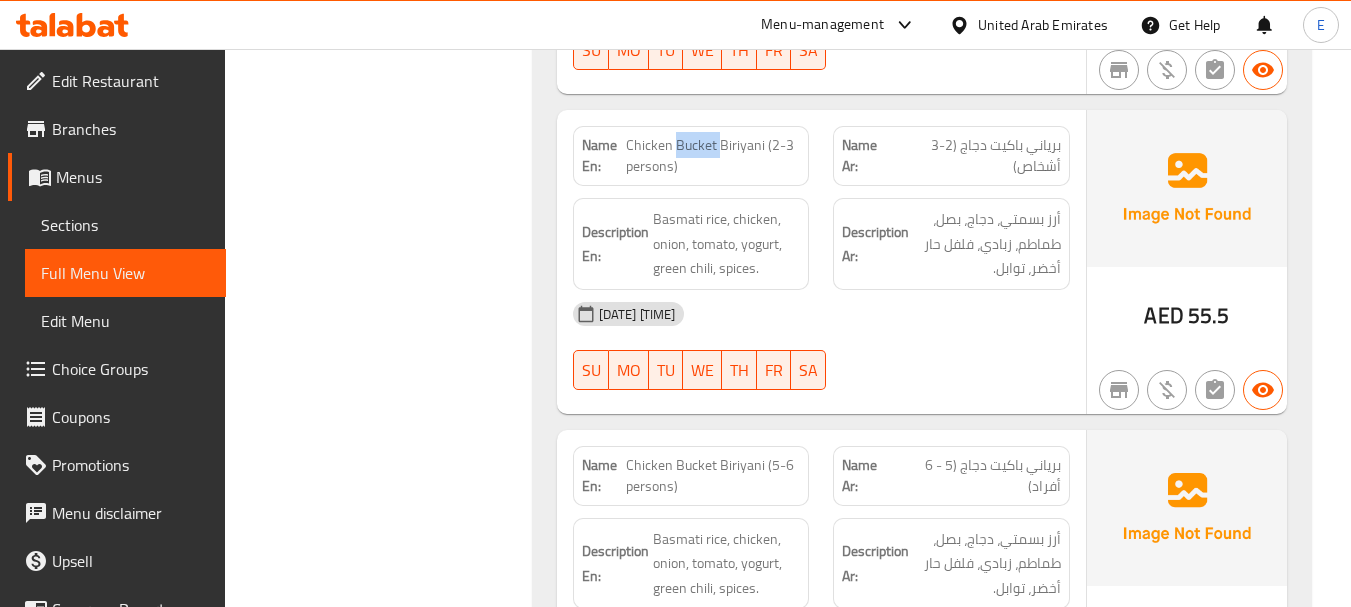 click on "Chicken Bucket Biriyani (2-3 persons)" at bounding box center [714, -5567] 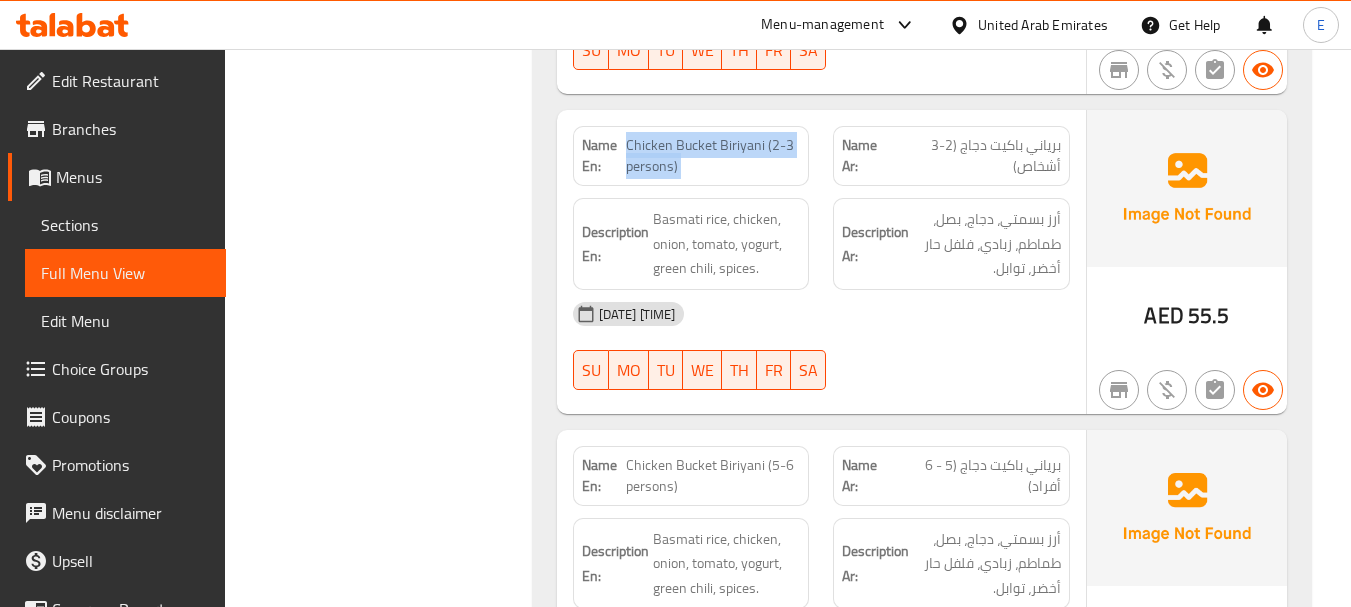 click on "Chicken Bucket Biriyani (2-3 persons)" at bounding box center (714, -5567) 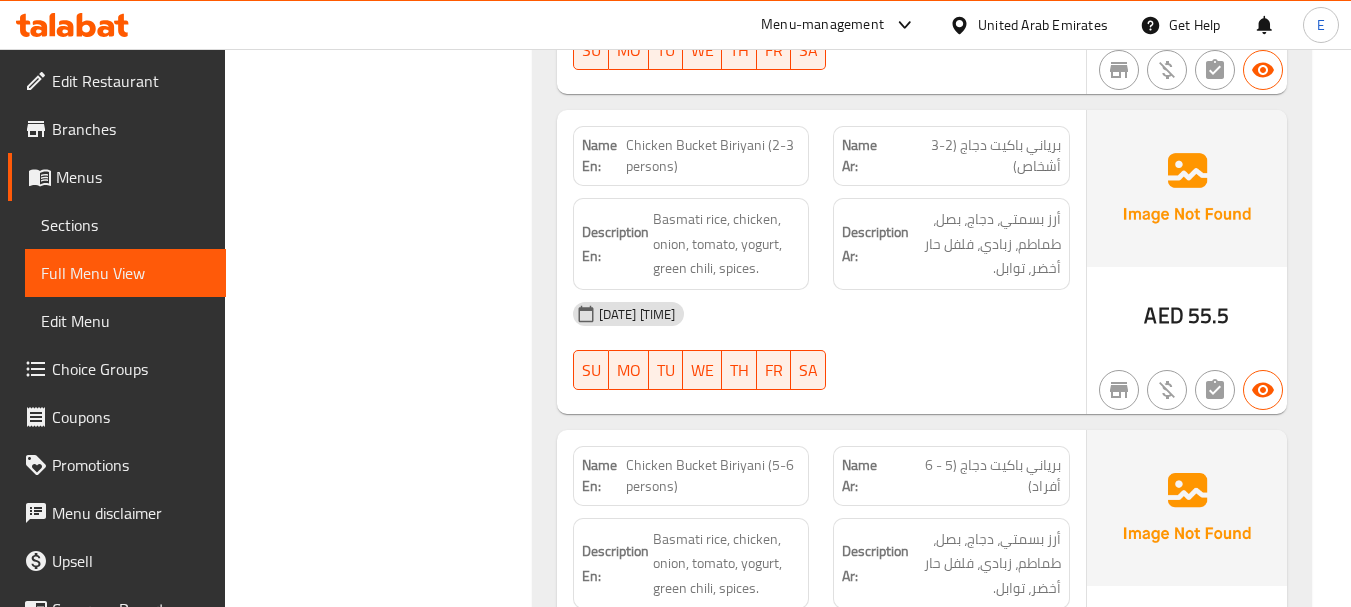 click on "برياني باكيت دجاج (2-3 أشخاص)" at bounding box center (974, -5567) 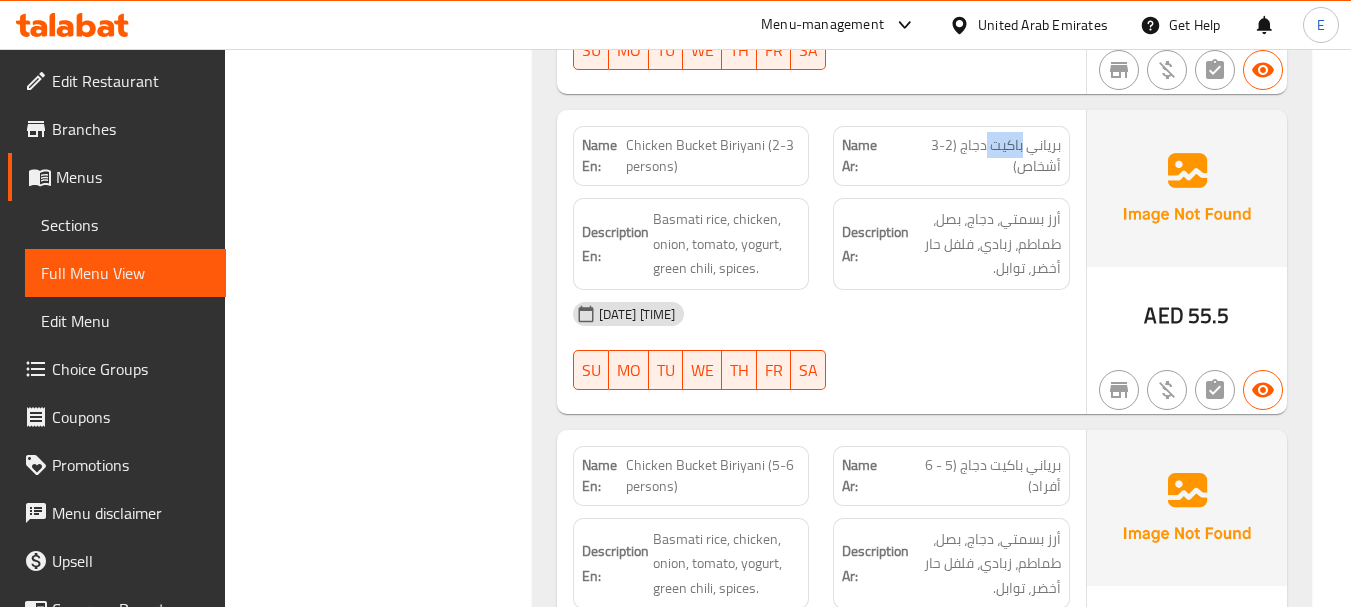 click on "برياني باكيت دجاج (2-3 أشخاص)" at bounding box center [974, -5567] 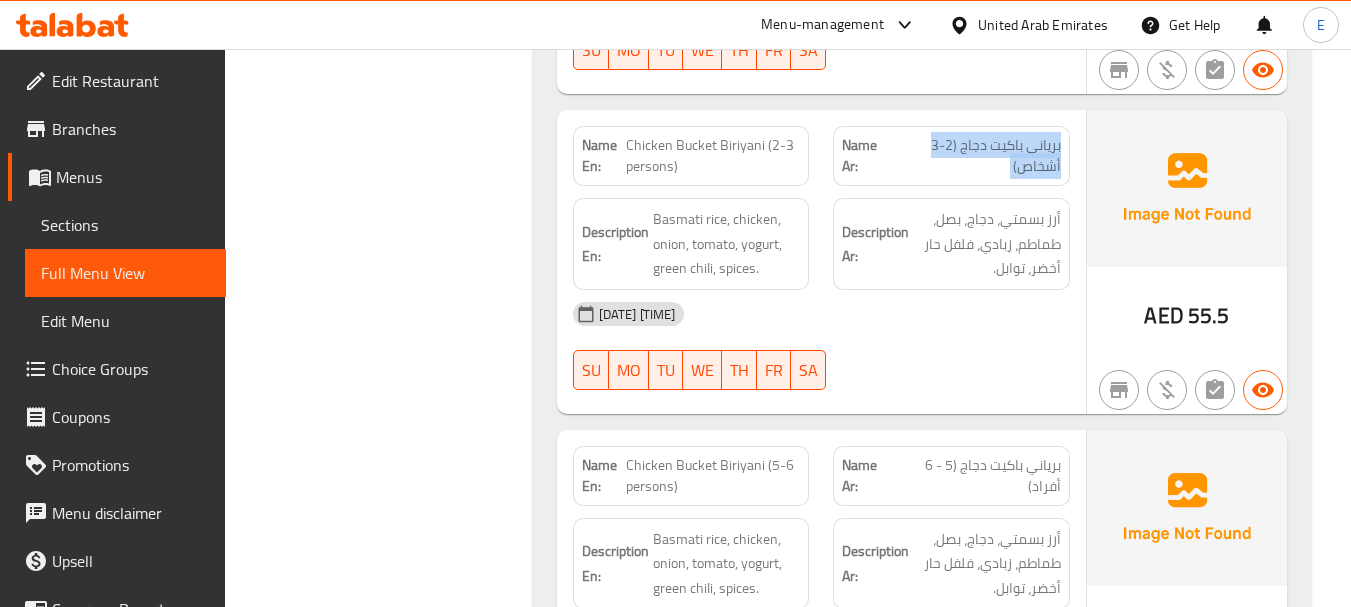 click on "برياني باكيت دجاج (2-3 أشخاص)" at bounding box center [974, -5567] 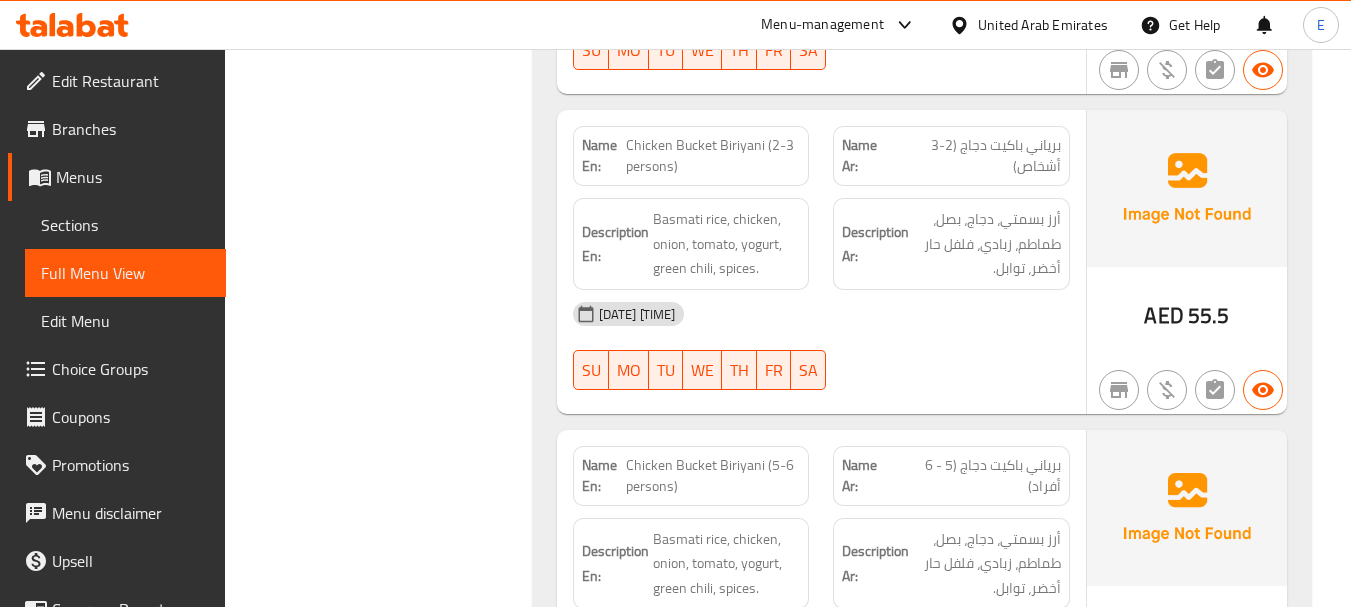 click on "[DATE] [TIME]" at bounding box center (821, -5409) 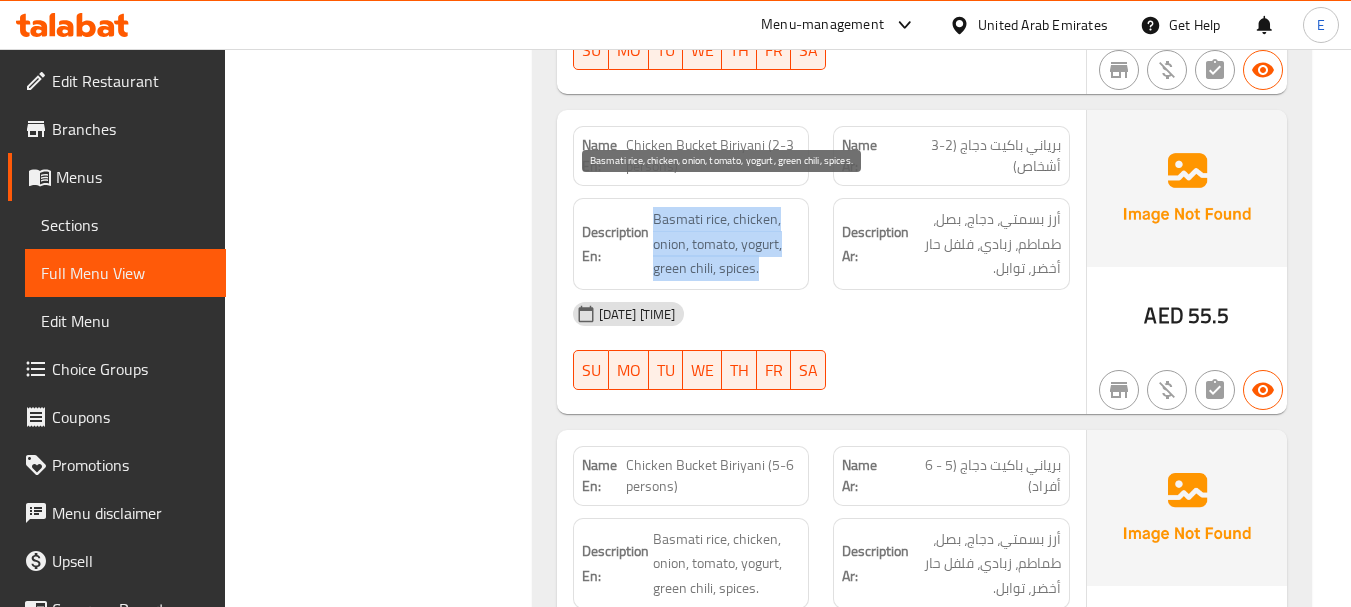drag, startPoint x: 650, startPoint y: 195, endPoint x: 785, endPoint y: 254, distance: 147.32956 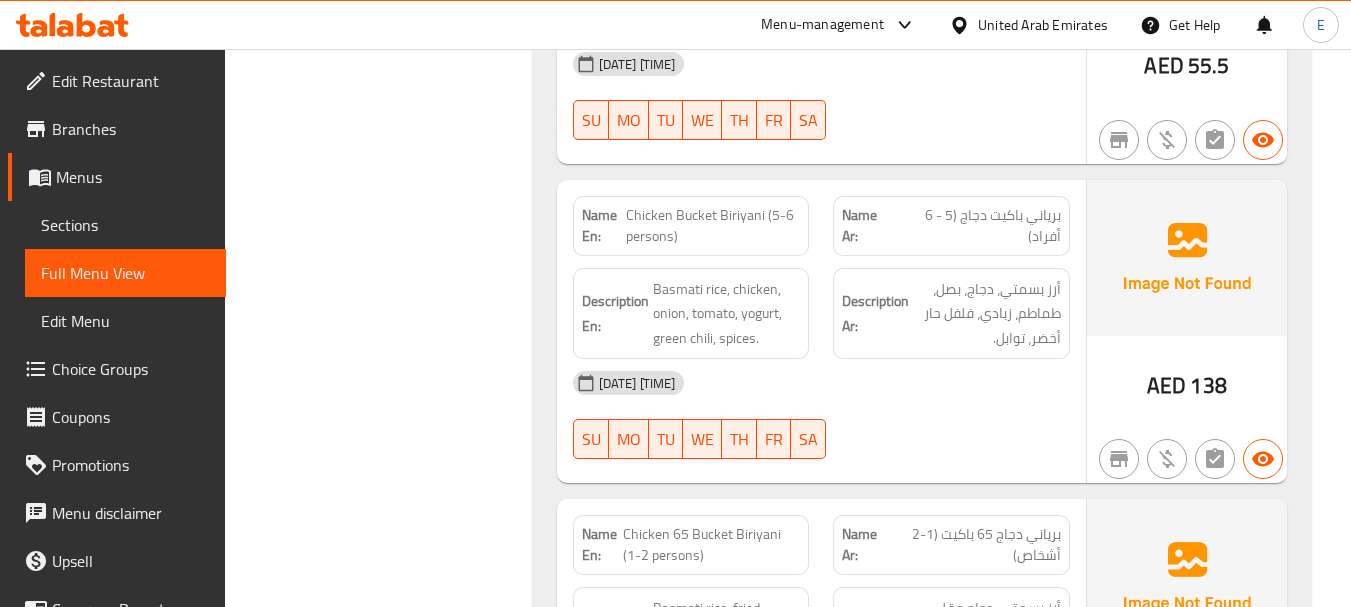 scroll, scrollTop: 6552, scrollLeft: 0, axis: vertical 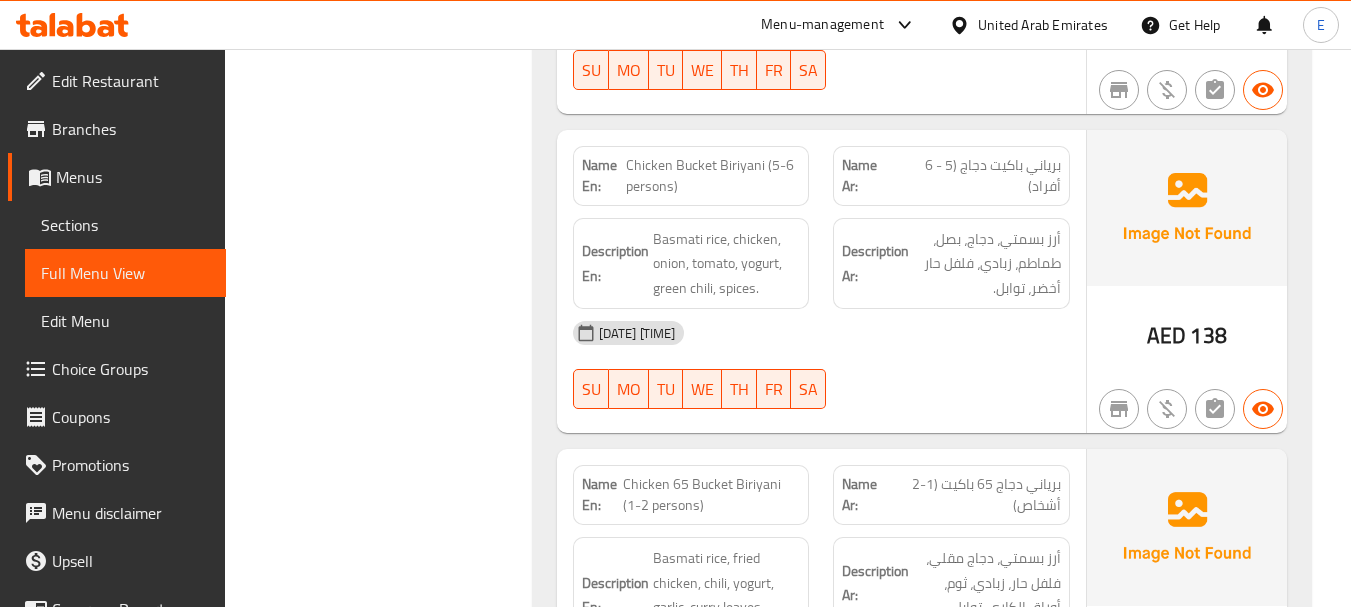 click on "AED 138" at bounding box center [1186, -5398] 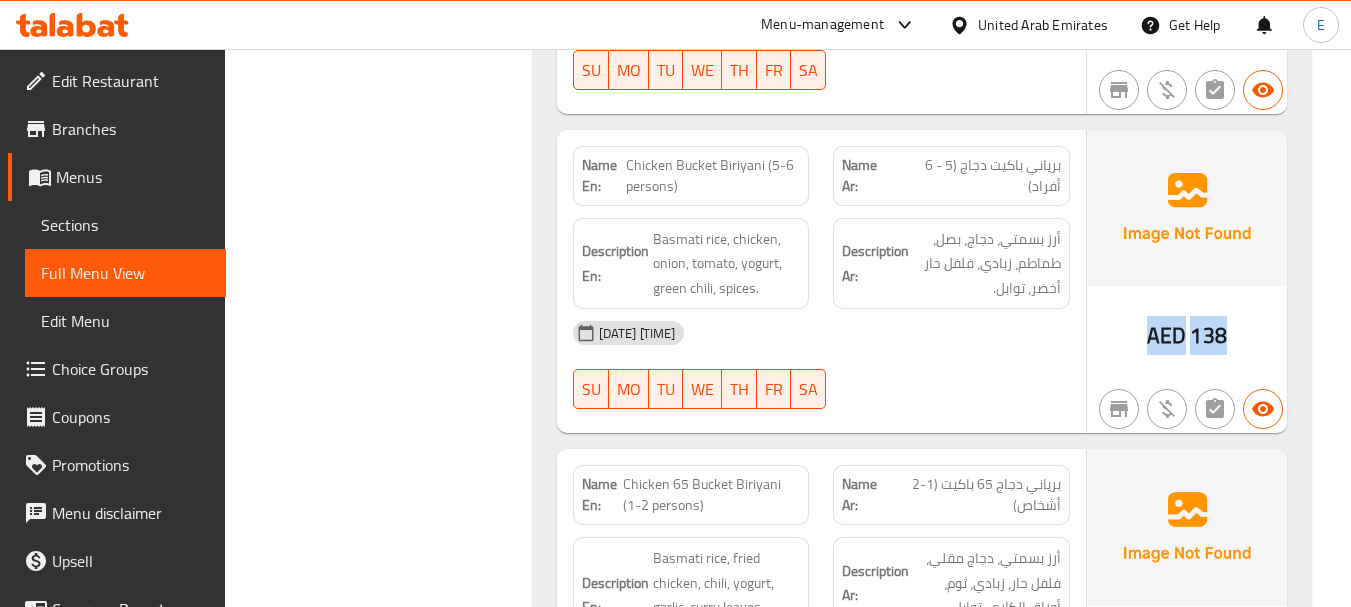 click on "AED 138" at bounding box center [1186, -5398] 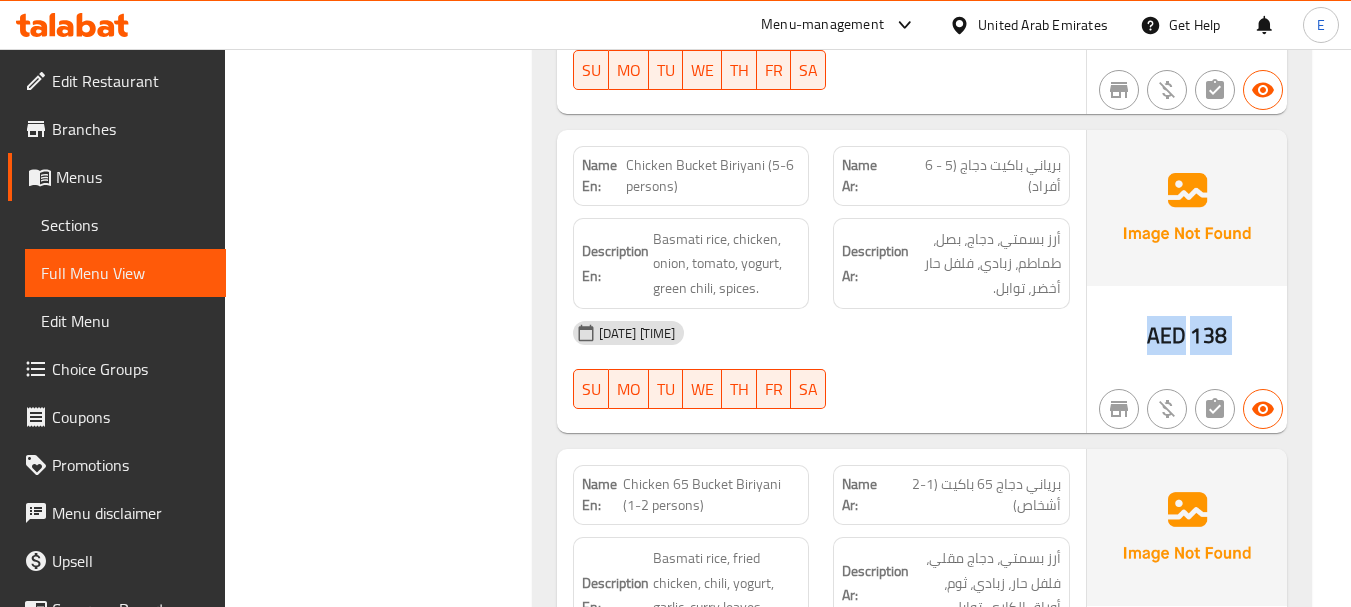 click on "AED 138" at bounding box center (1186, -5398) 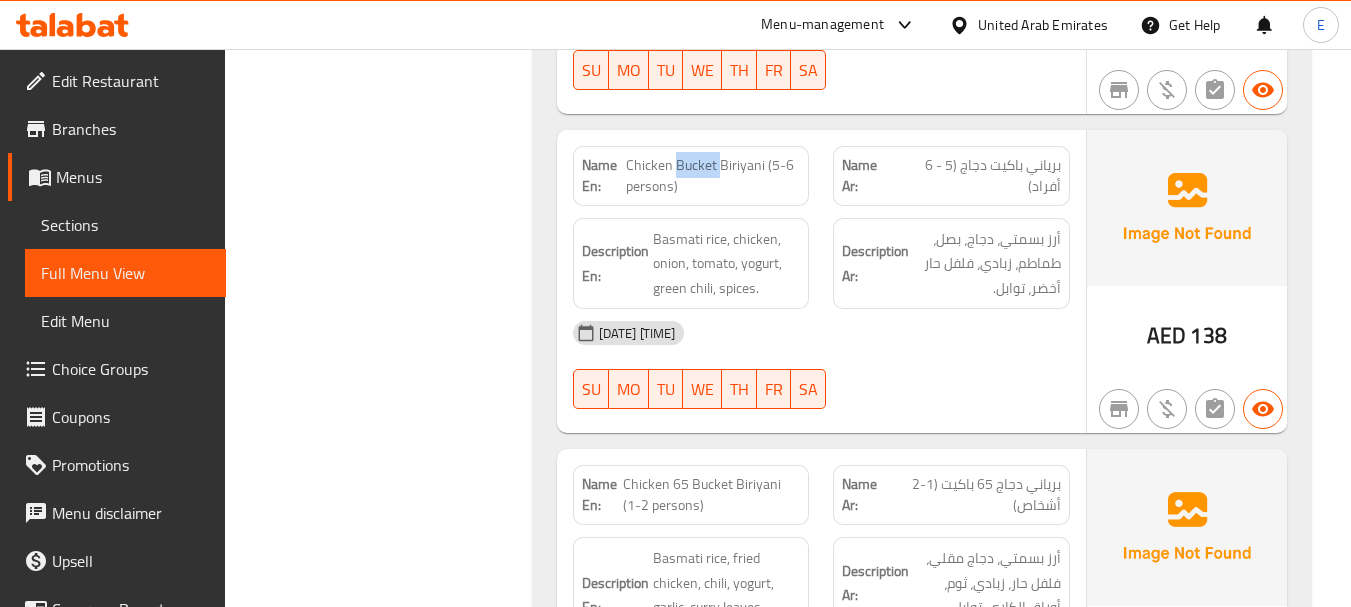 click on "Chicken Bucket Biriyani (5-6 persons)" at bounding box center [729, -5558] 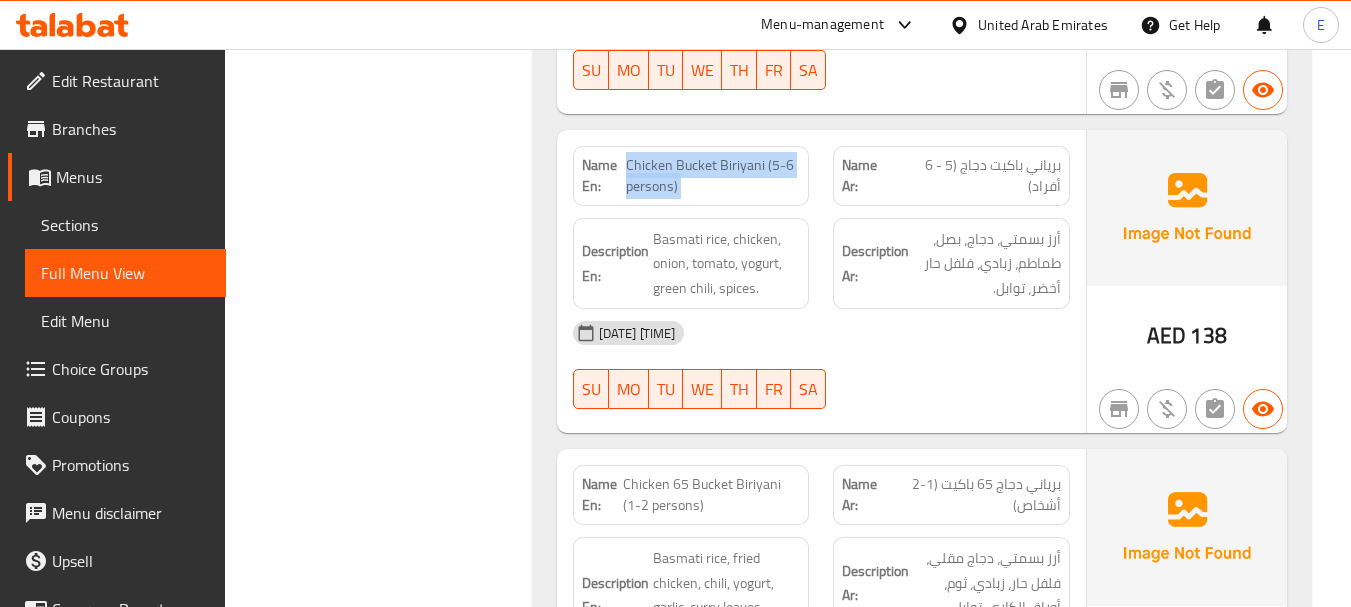 click on "Chicken Bucket Biriyani (5-6 persons)" at bounding box center (729, -5558) 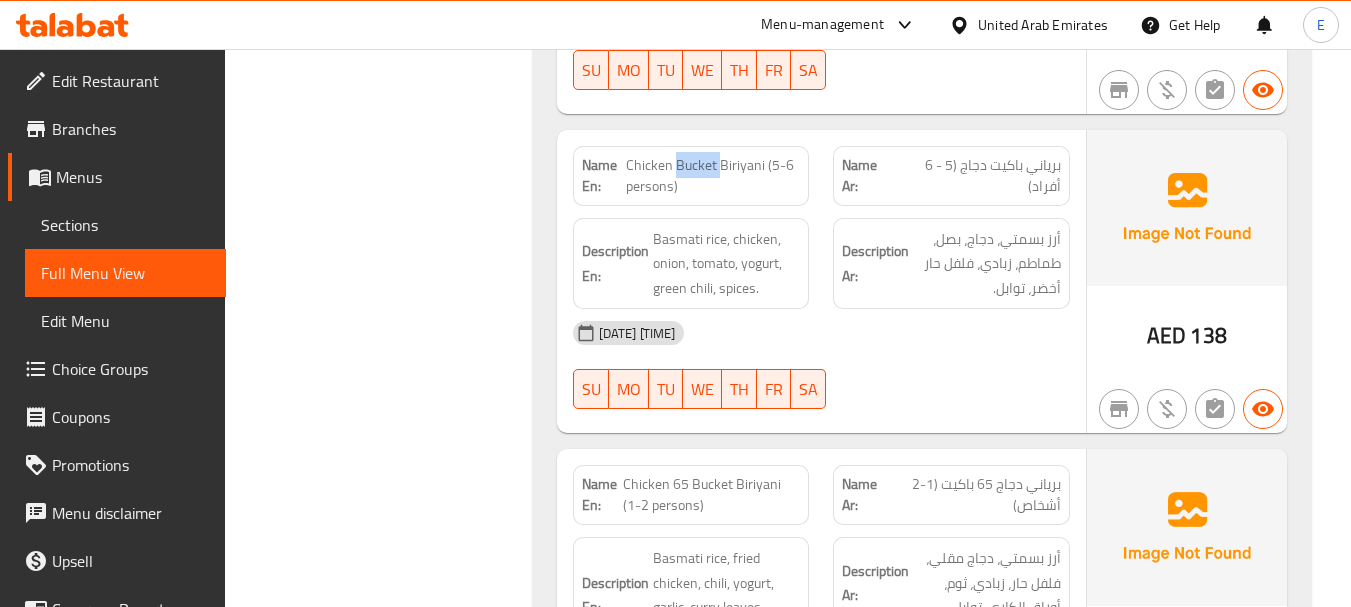 click on "Chicken Bucket Biriyani (5-6 persons)" at bounding box center [729, -5558] 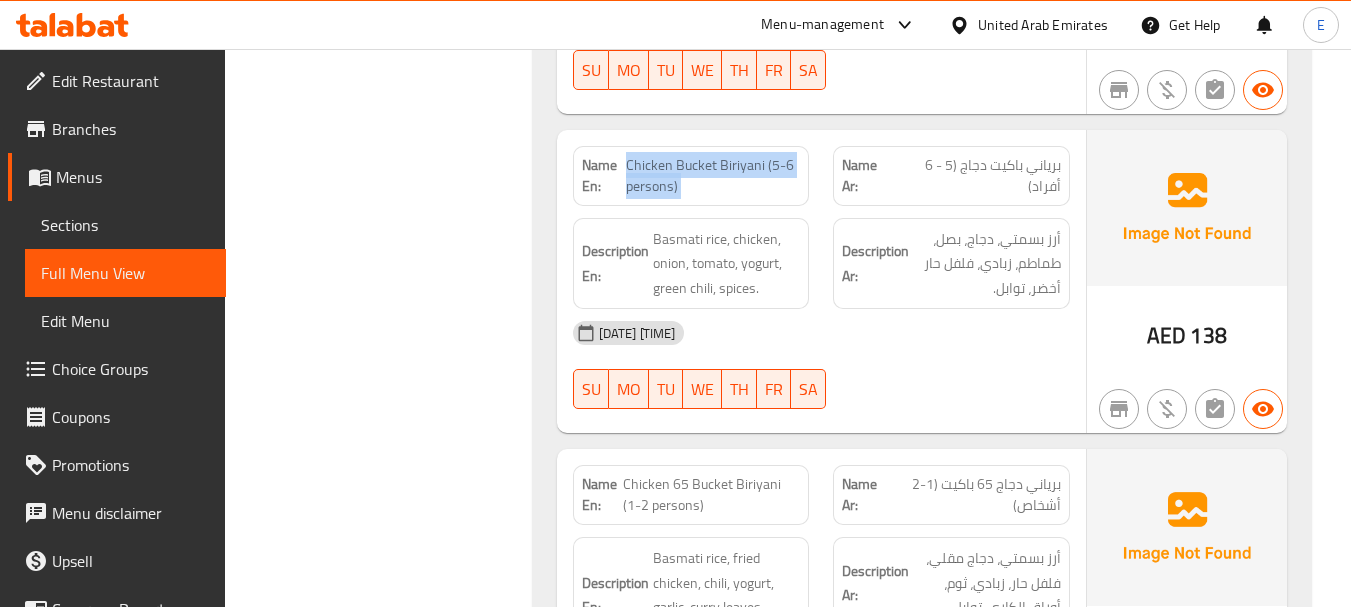click on "Chicken Bucket Biriyani (5-6 persons)" at bounding box center (729, -5558) 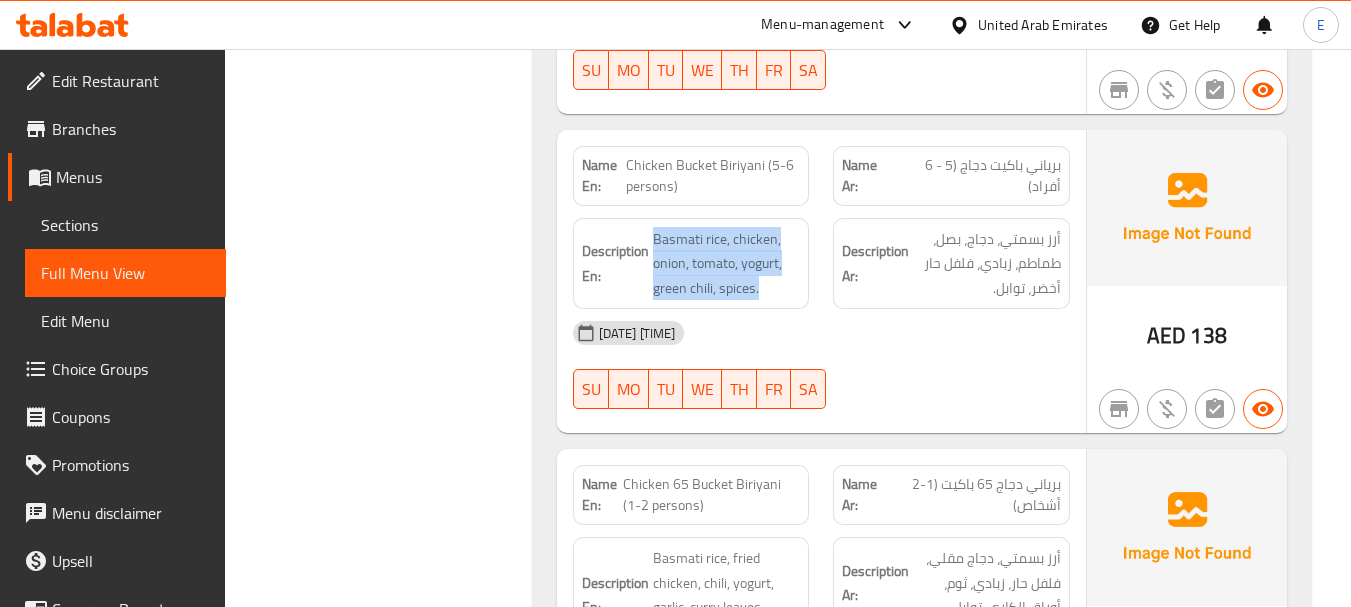 drag, startPoint x: 646, startPoint y: 210, endPoint x: 809, endPoint y: 269, distance: 173.34937 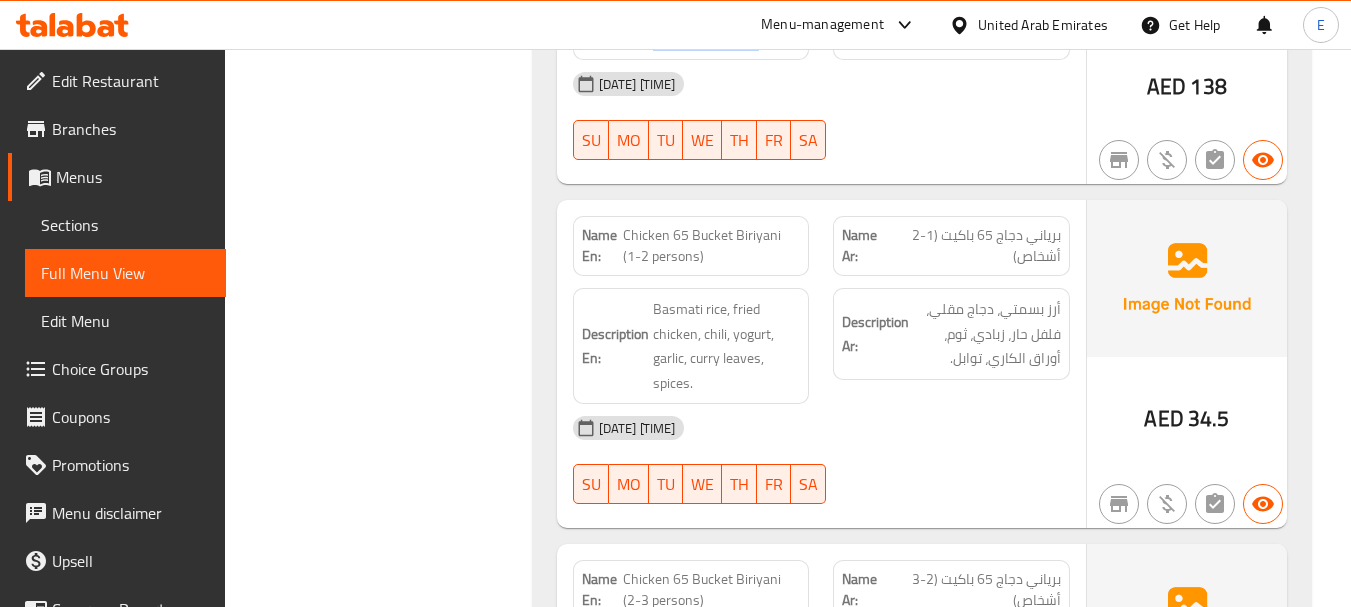 scroll, scrollTop: 6852, scrollLeft: 0, axis: vertical 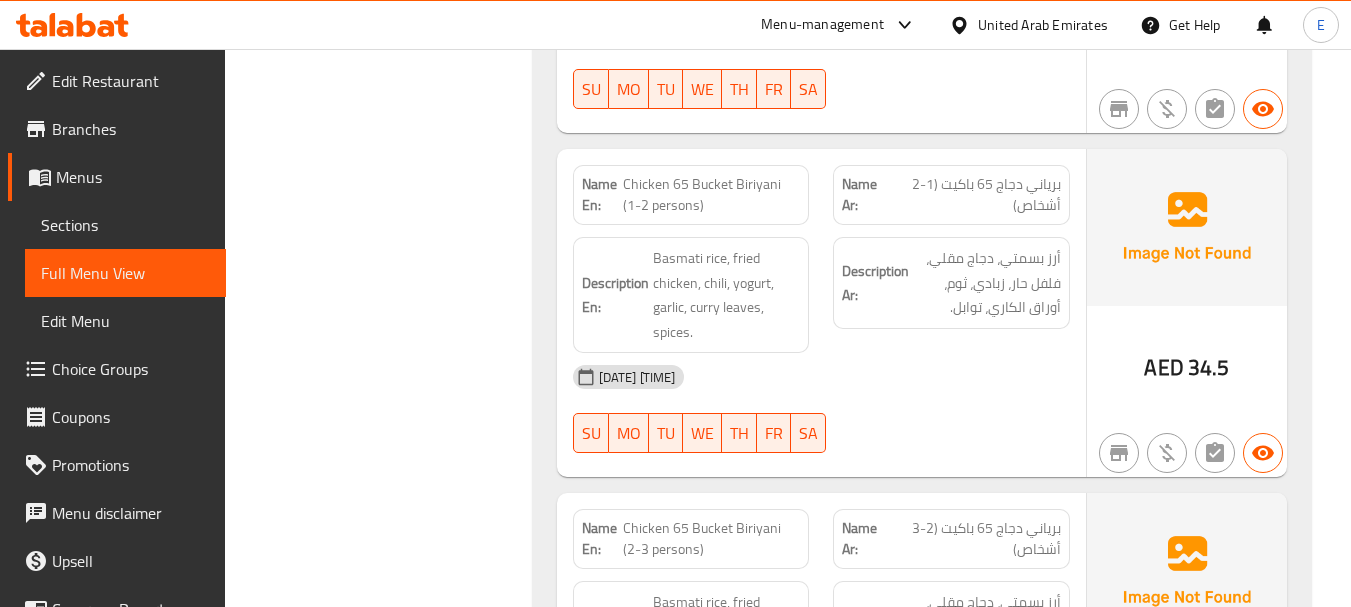 click on "Chicken 65 Bucket Biriyani (1-2 persons)" at bounding box center [734, -5560] 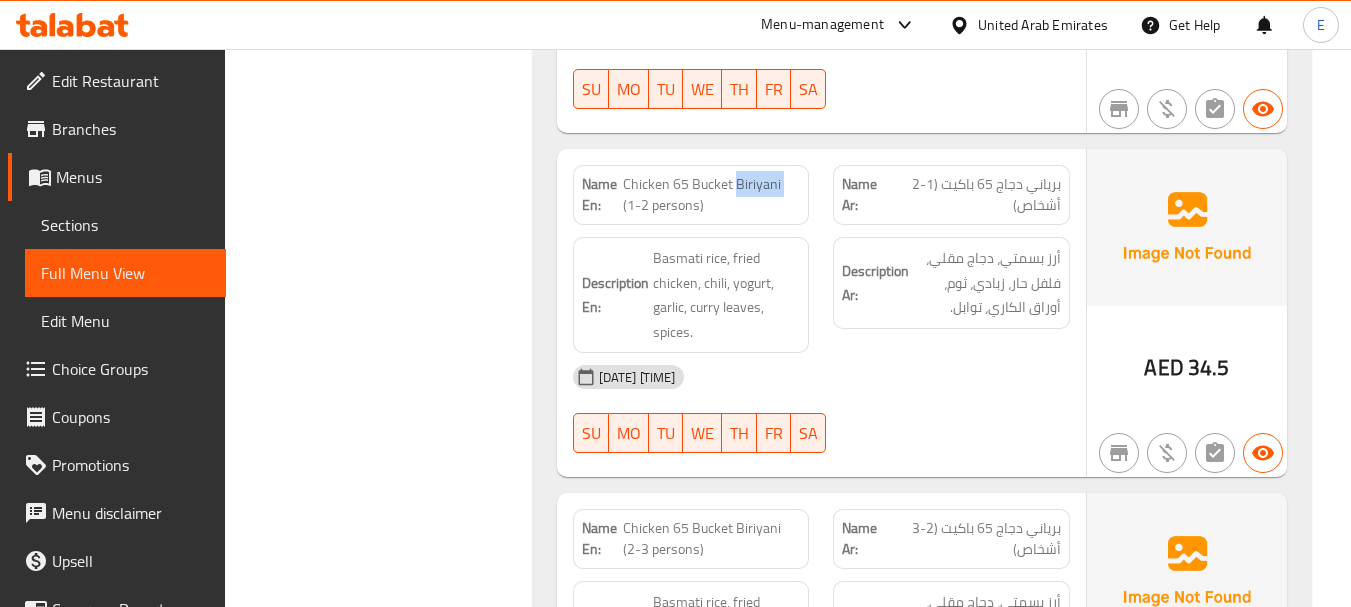 click on "Chicken 65 Bucket Biriyani (1-2 persons)" at bounding box center (734, -5560) 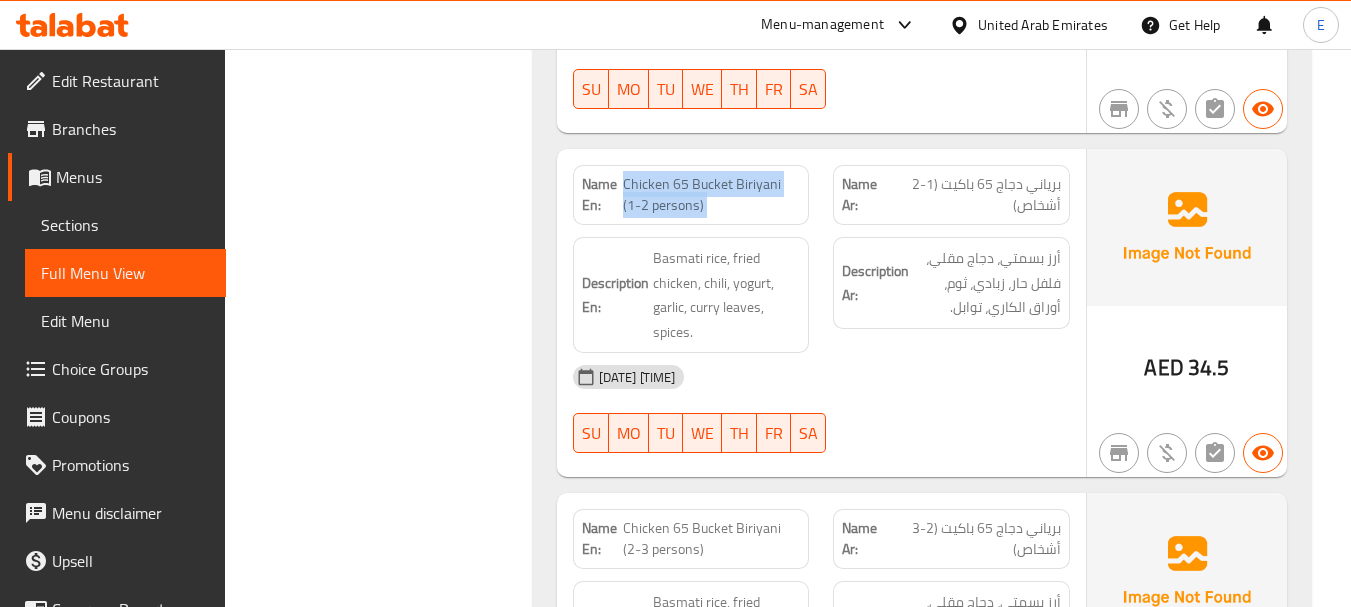click on "Chicken 65 Bucket Biriyani (1-2 persons)" at bounding box center [734, -5560] 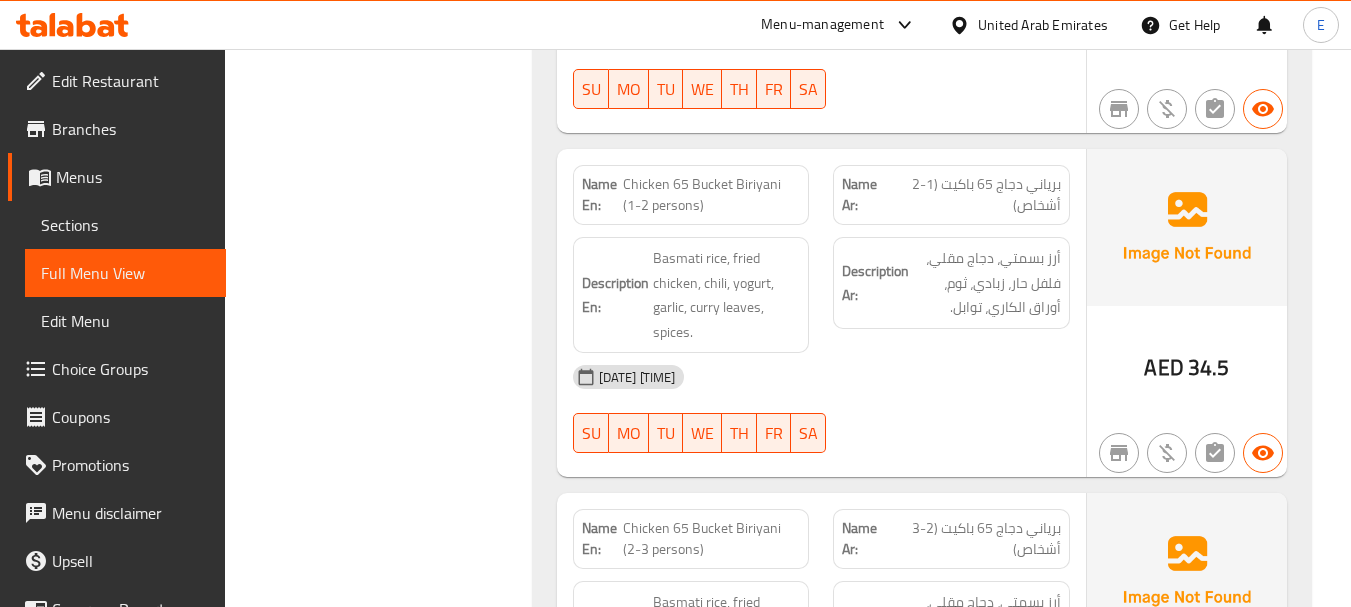 click on "برياني دجاج 65 باكيت (1-2 أشخاص)" at bounding box center [1005, -5560] 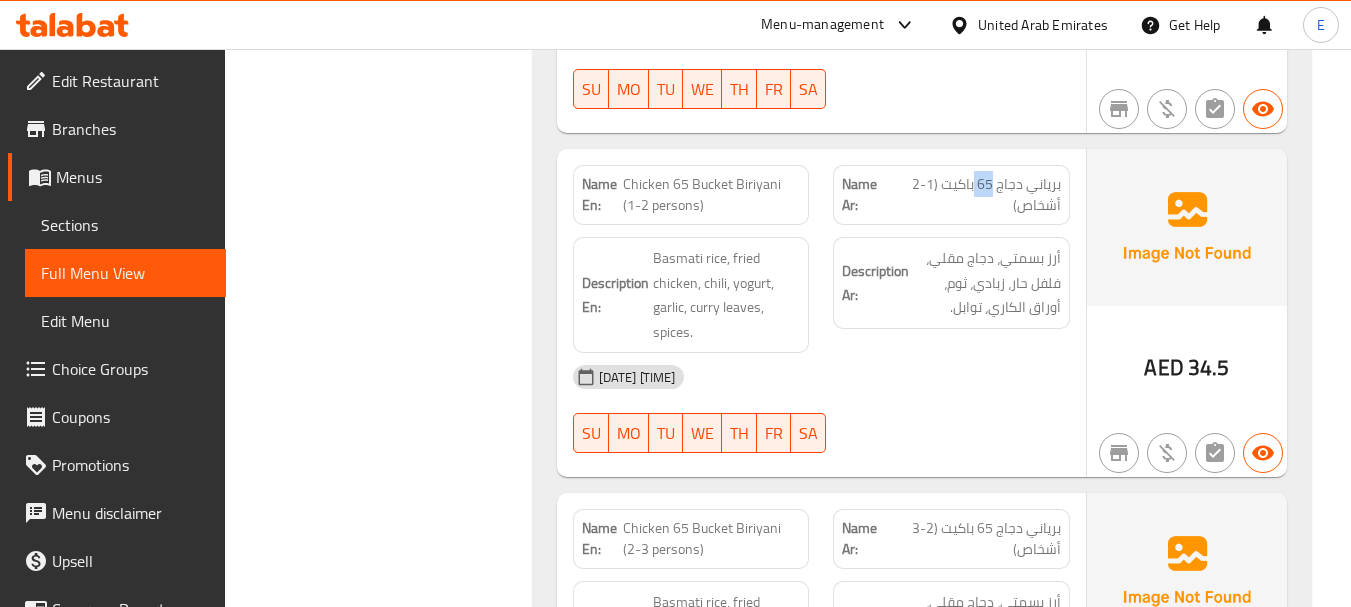 click on "برياني دجاج 65 باكيت (1-2 أشخاص)" at bounding box center [1005, -5560] 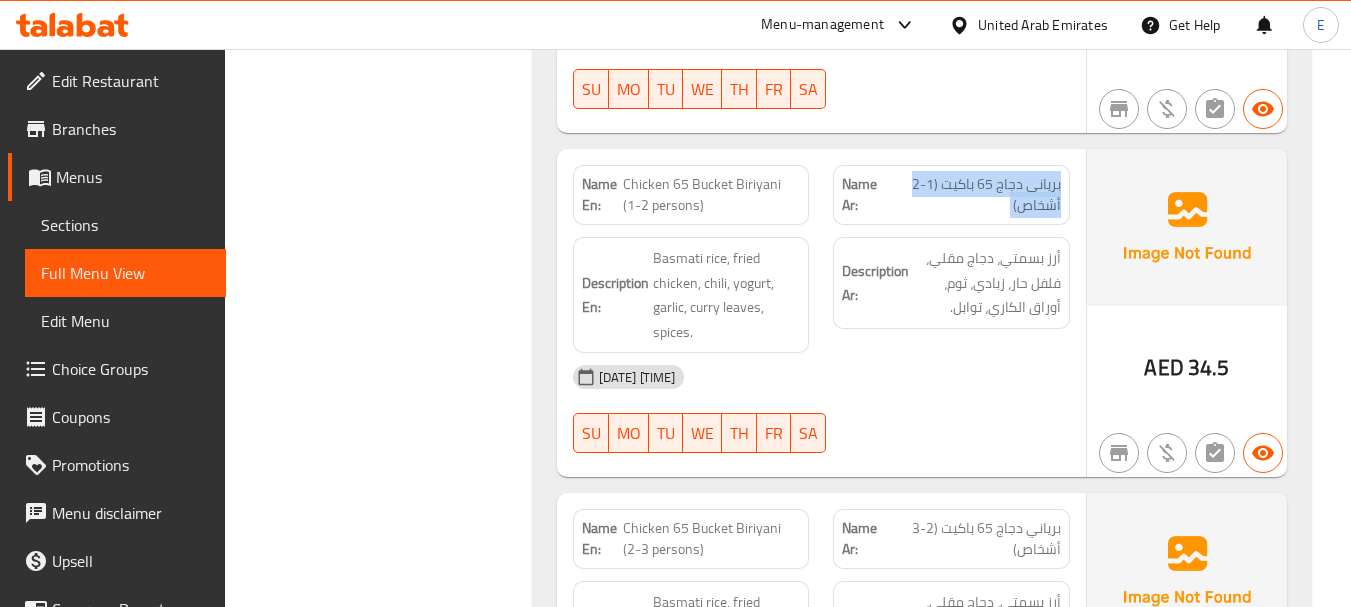 click on "برياني دجاج 65 باكيت (1-2 أشخاص)" at bounding box center (1005, -5560) 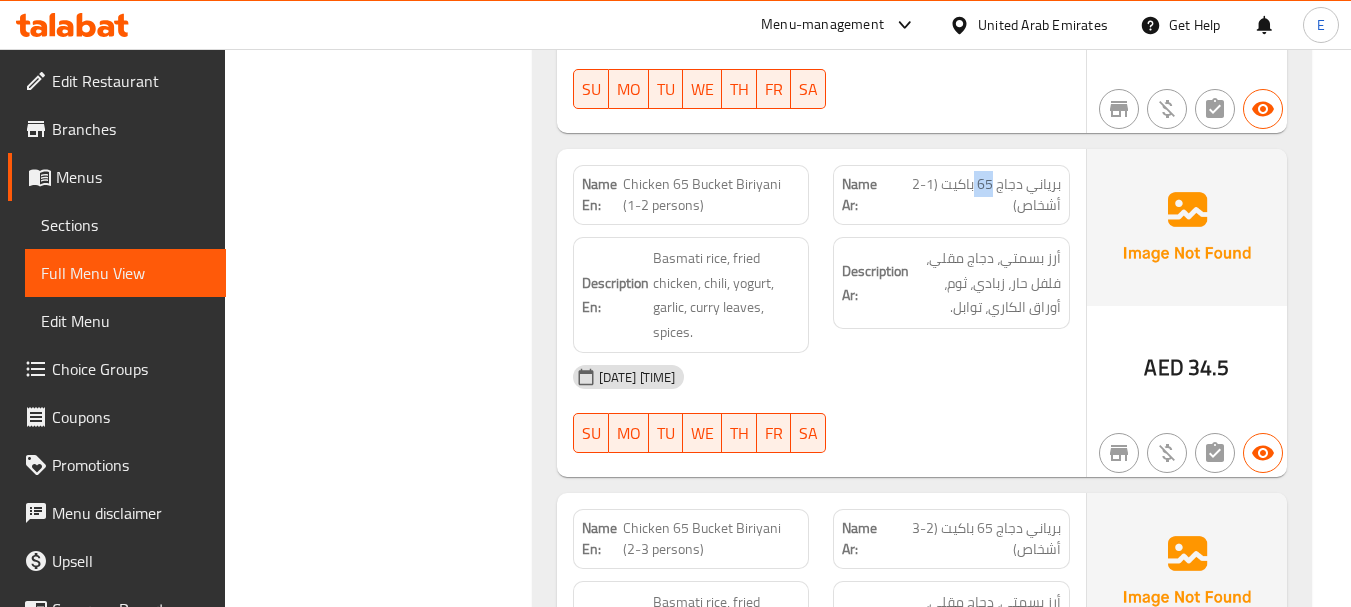 click on "برياني دجاج 65 باكيت (1-2 أشخاص)" at bounding box center (1005, -5560) 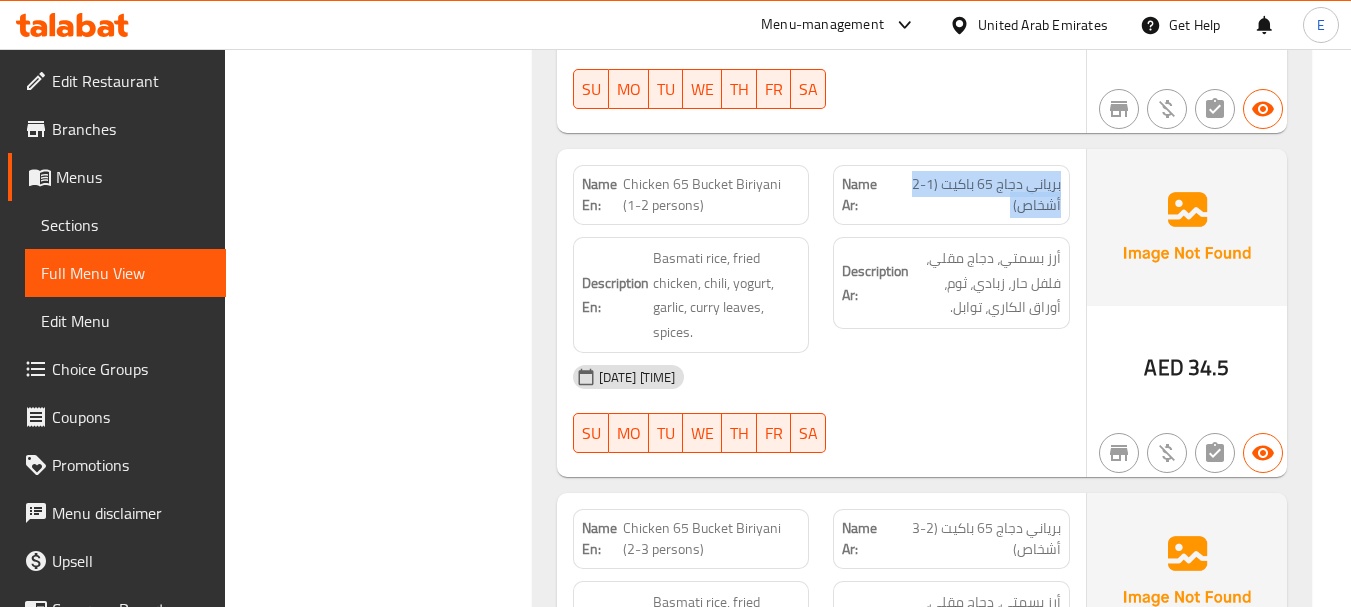 click on "برياني دجاج 65 باكيت (1-2 أشخاص)" at bounding box center [1005, -5560] 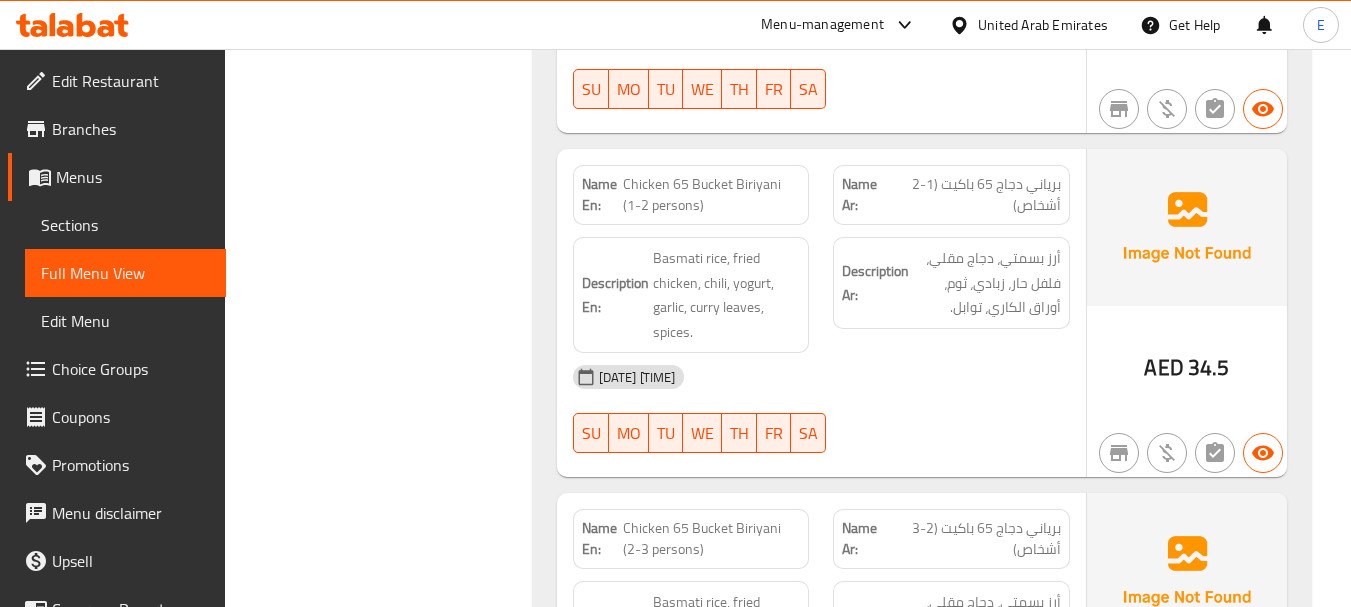 click on "Description Ar: أرز بسمتي، دجاج مقلي، فلفل حار، زبادي، ثوم، أوراق الكاري، توابل." at bounding box center [951, -5482] 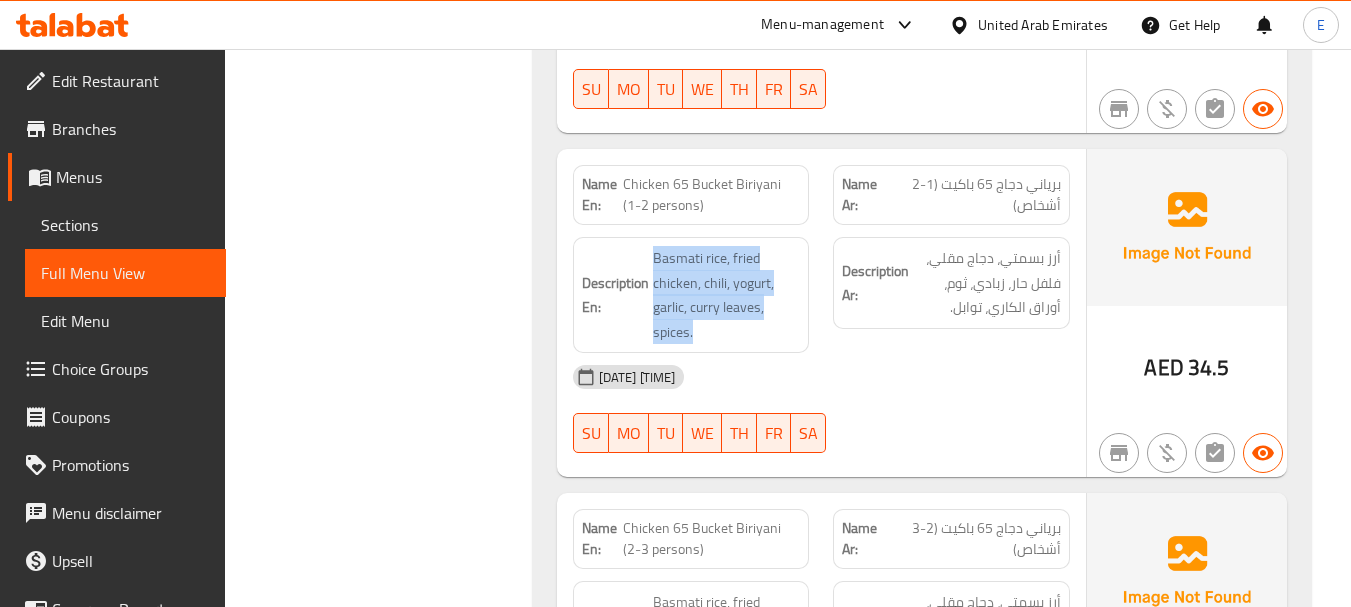 drag, startPoint x: 650, startPoint y: 237, endPoint x: 929, endPoint y: 243, distance: 279.0645 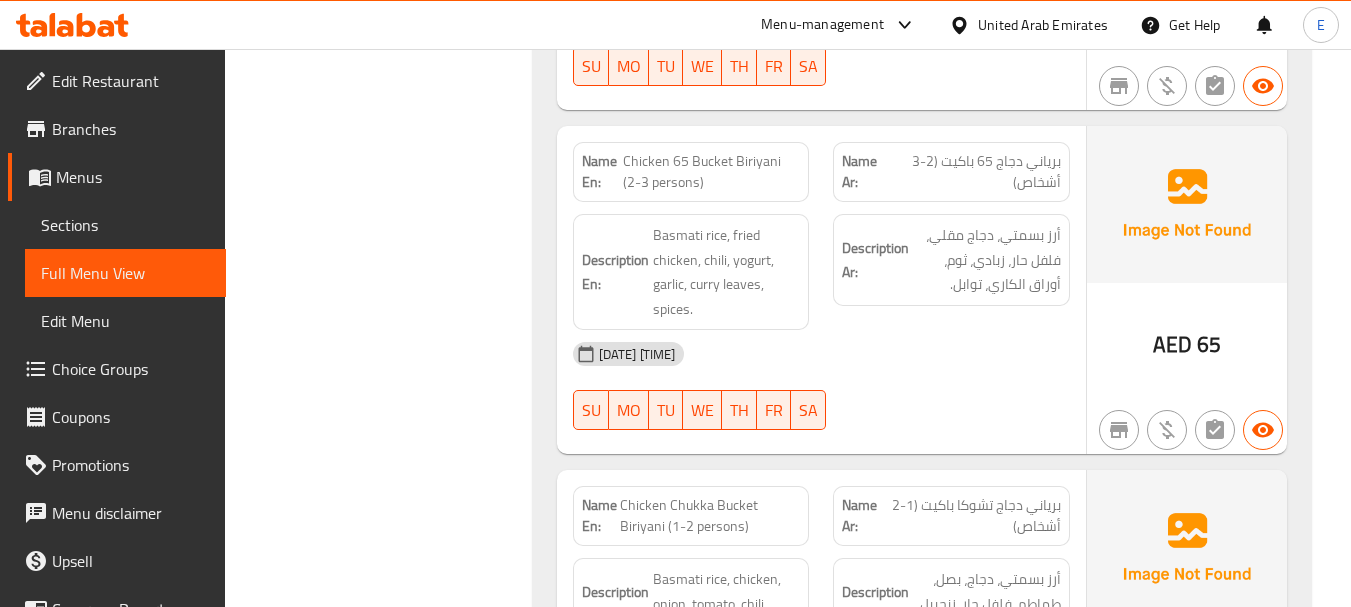 scroll, scrollTop: 7252, scrollLeft: 0, axis: vertical 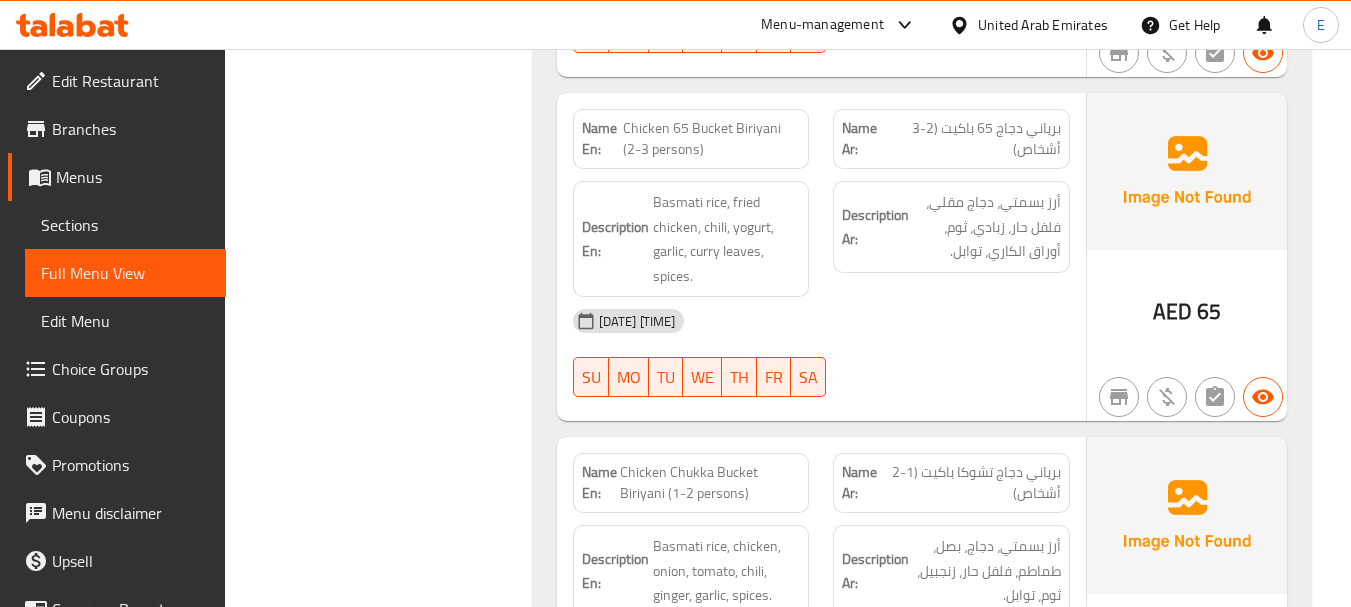 click on "Chicken 65 Bucket Biriyani (2-3 persons)" at bounding box center (743, -5661) 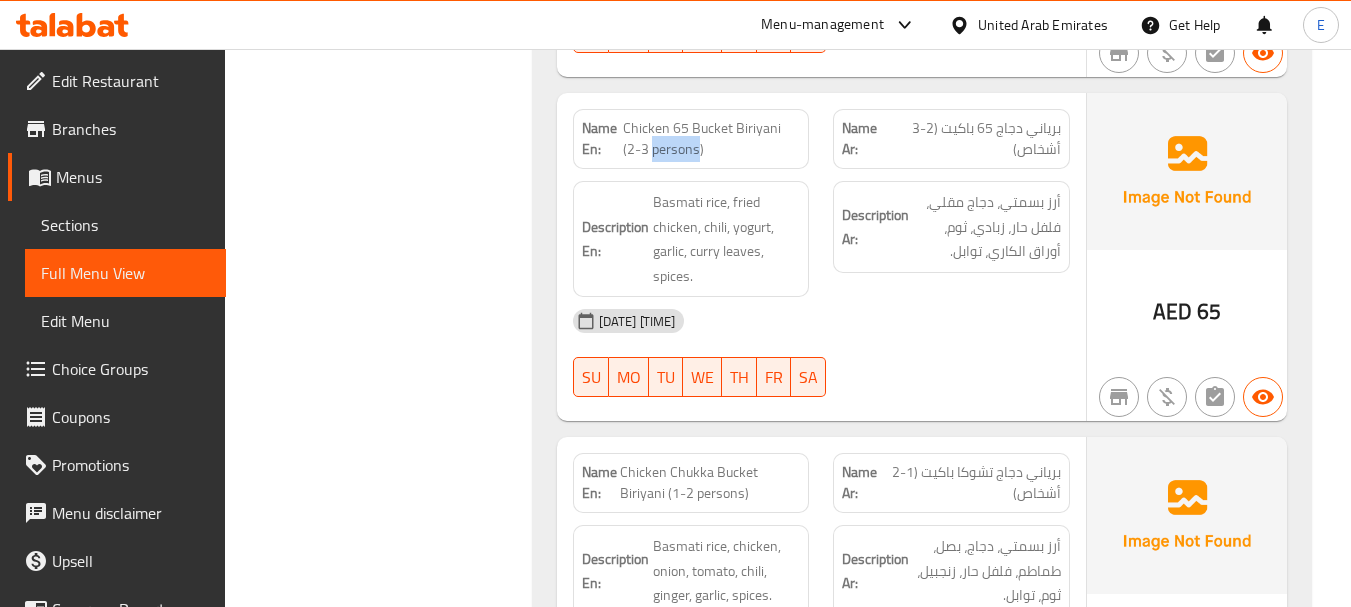 click on "Chicken 65 Bucket Biriyani (2-3 persons)" at bounding box center (743, -5661) 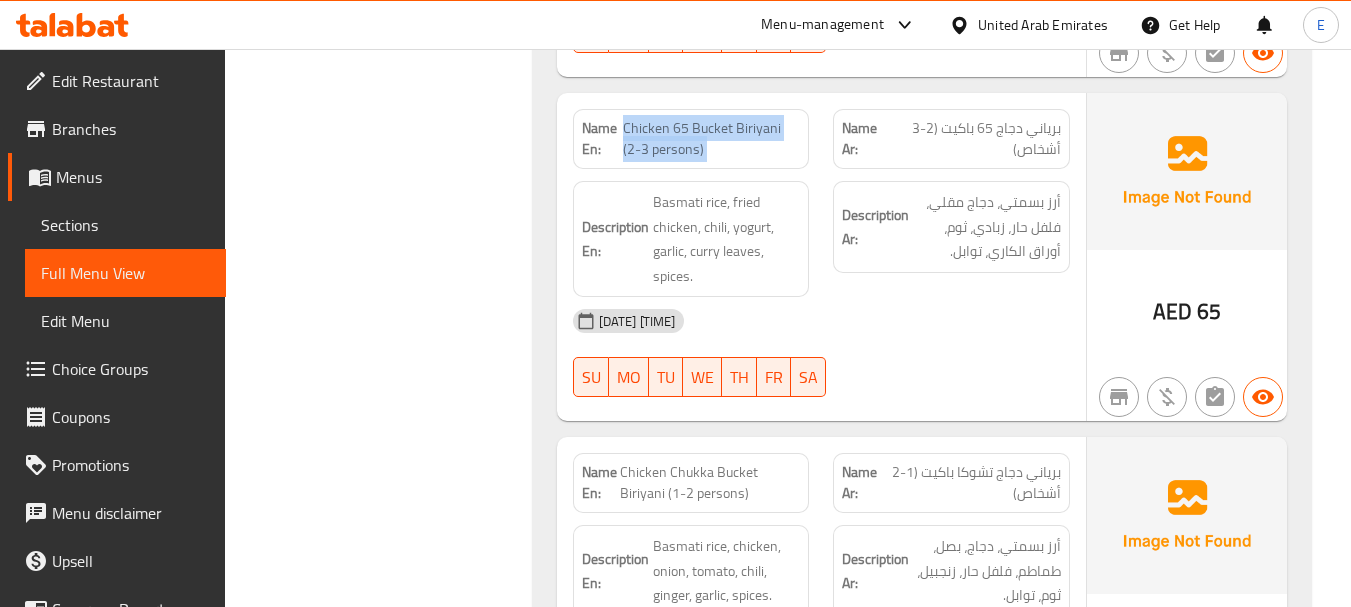 click on "Chicken 65 Bucket Biriyani (2-3 persons)" at bounding box center [743, -5661] 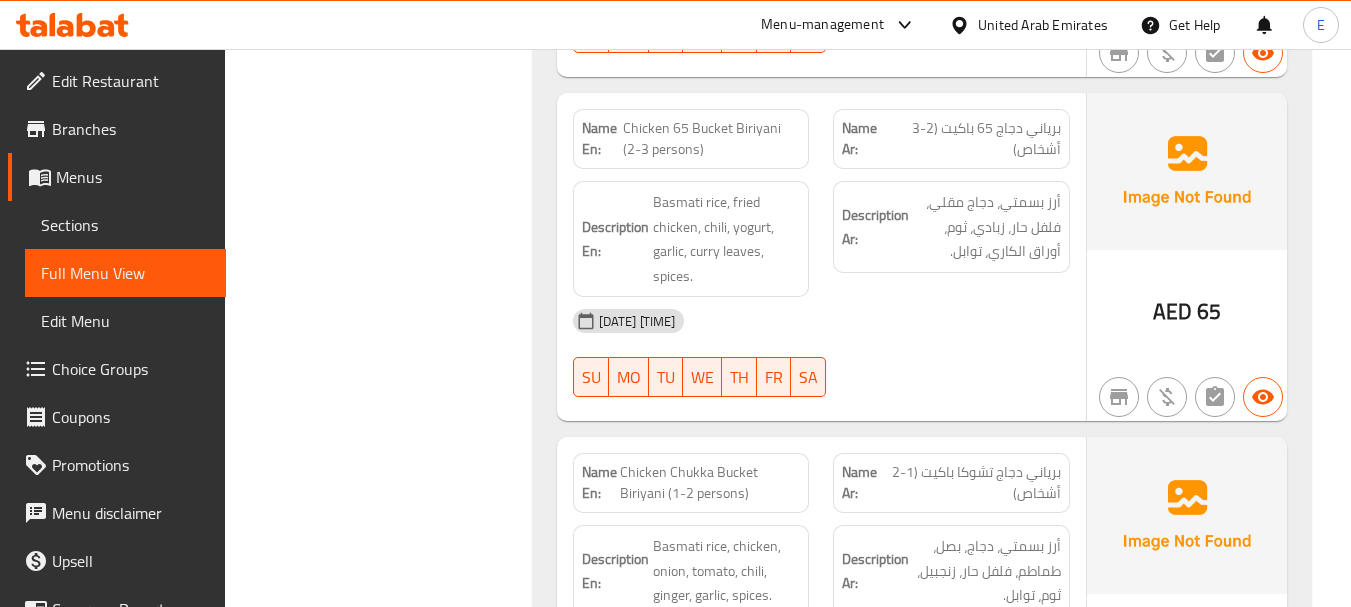 click on "Chicken 65 Bucket Biriyani (2-3 persons)" at bounding box center [743, -5661] 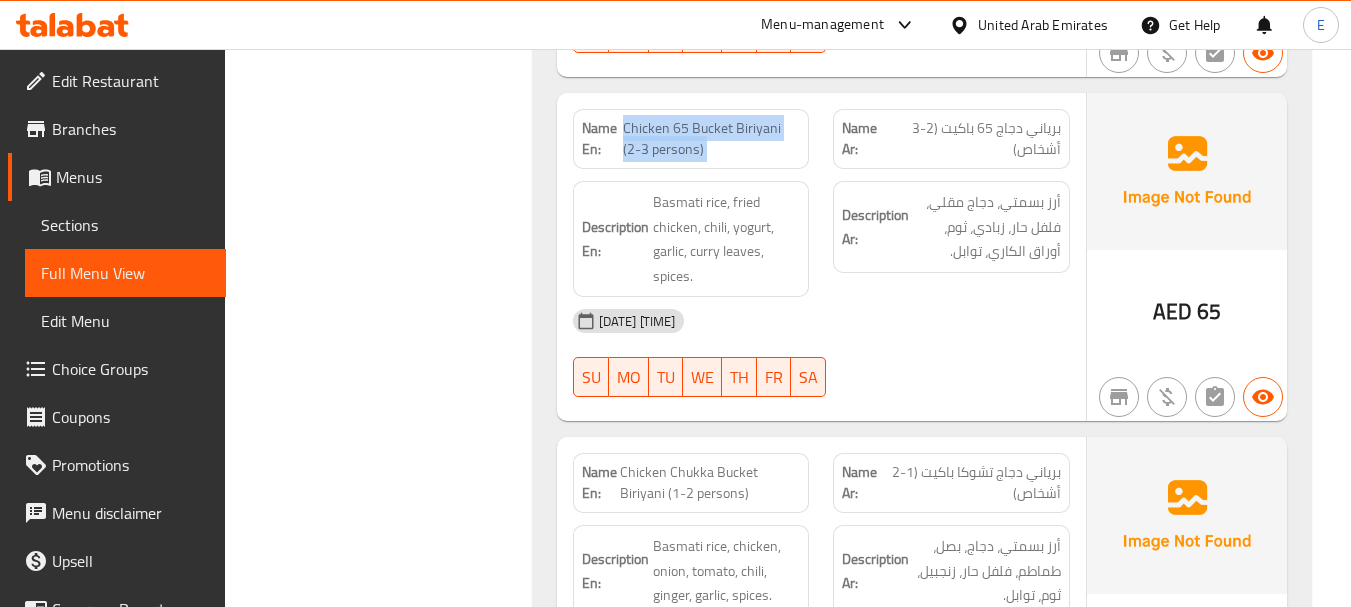 click on "Chicken 65 Bucket Biriyani (2-3 persons)" at bounding box center (743, -5661) 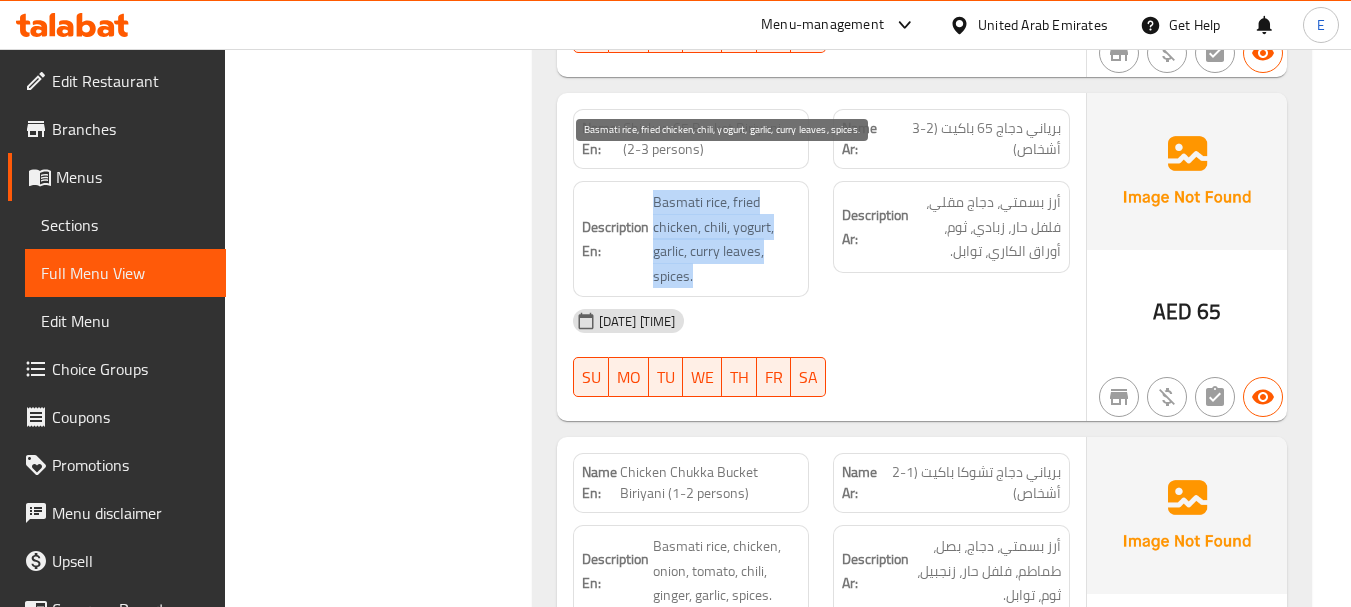 drag, startPoint x: 646, startPoint y: 177, endPoint x: 778, endPoint y: 247, distance: 149.41219 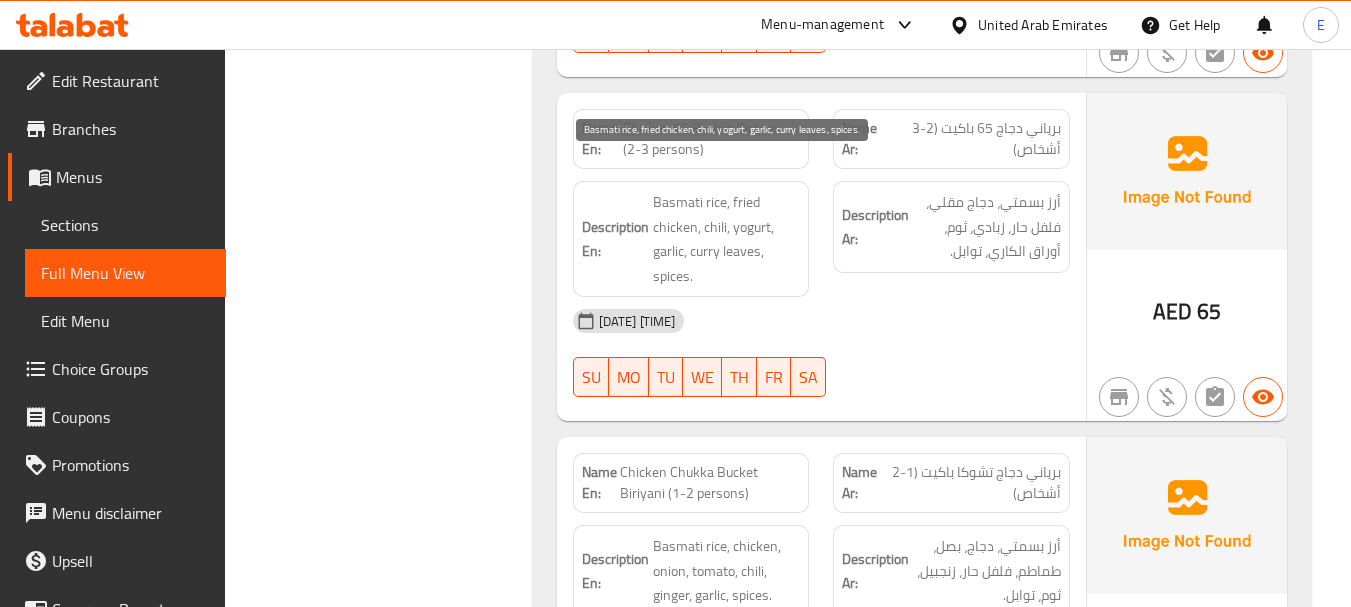 click on "Basmati rice, fried chicken, chili, yogurt, garlic, curry leaves, spices." at bounding box center [727, 239] 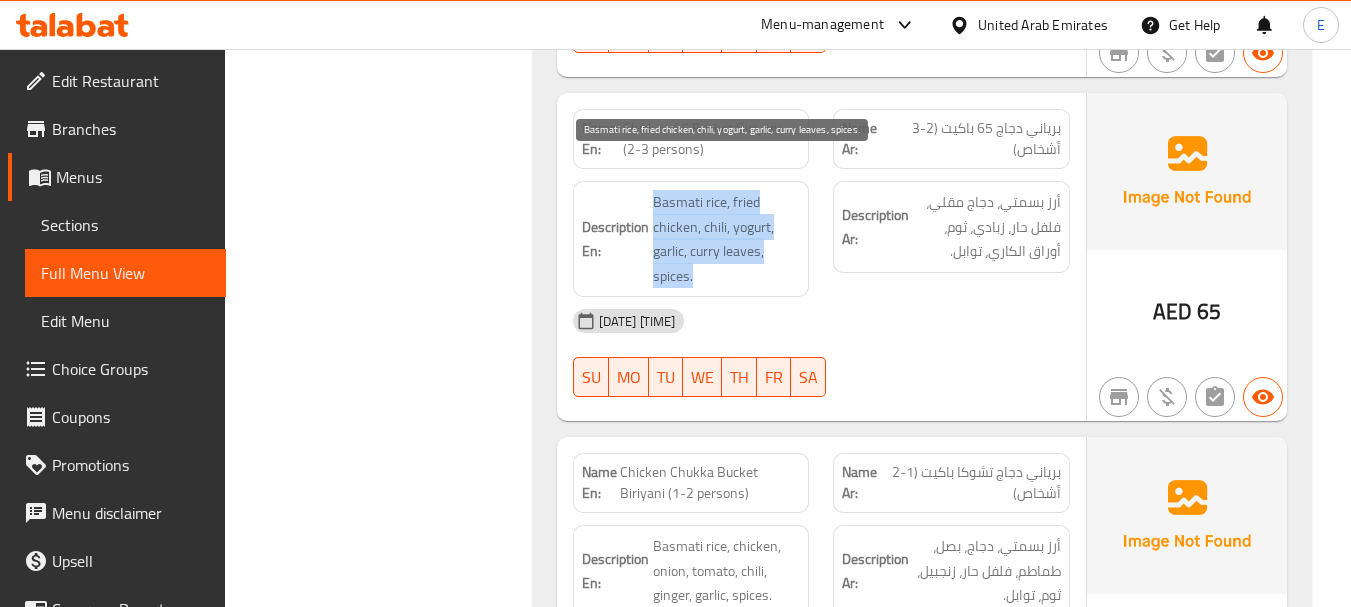 click on "Basmati rice, fried chicken, chili, yogurt, garlic, curry leaves, spices." at bounding box center [727, 239] 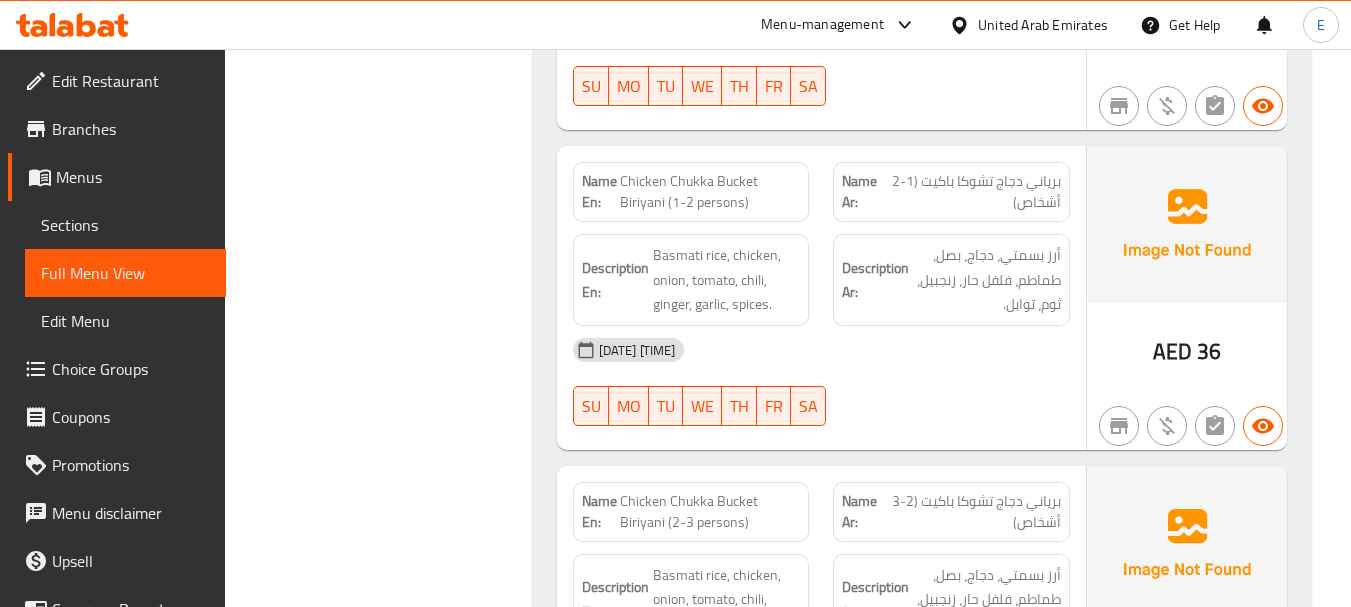 scroll, scrollTop: 7552, scrollLeft: 0, axis: vertical 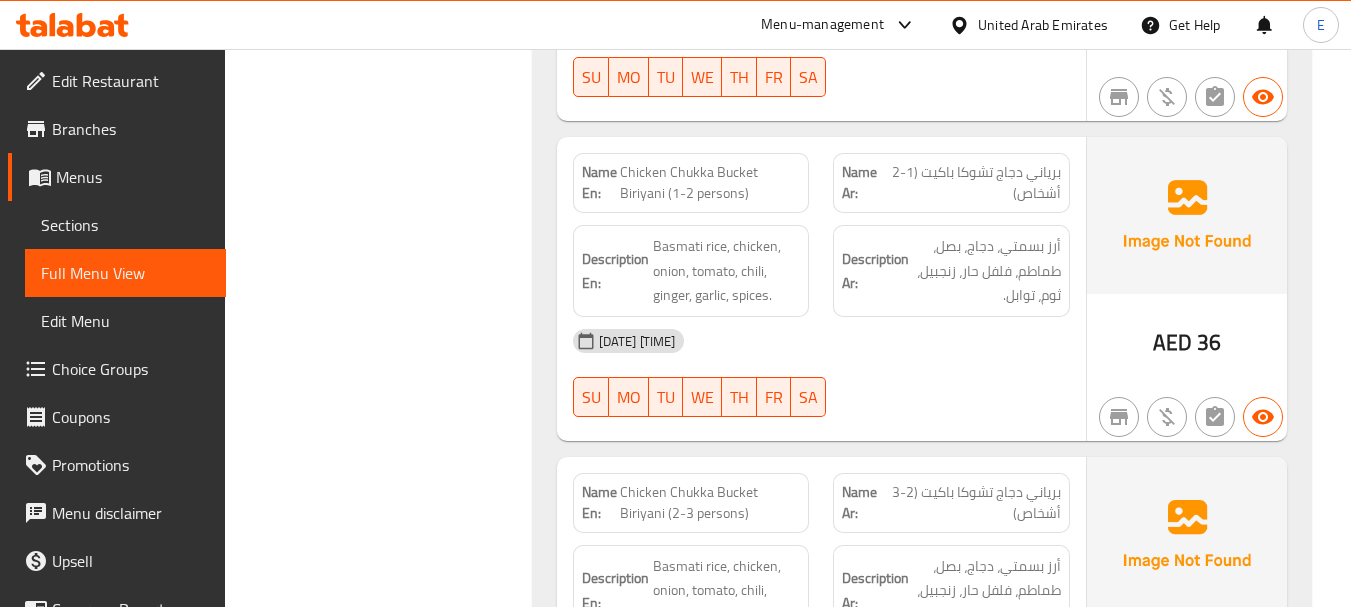 click on "برياني دجاج تشوكا باكيت (1-2 أشخاص)" at bounding box center (999, -5638) 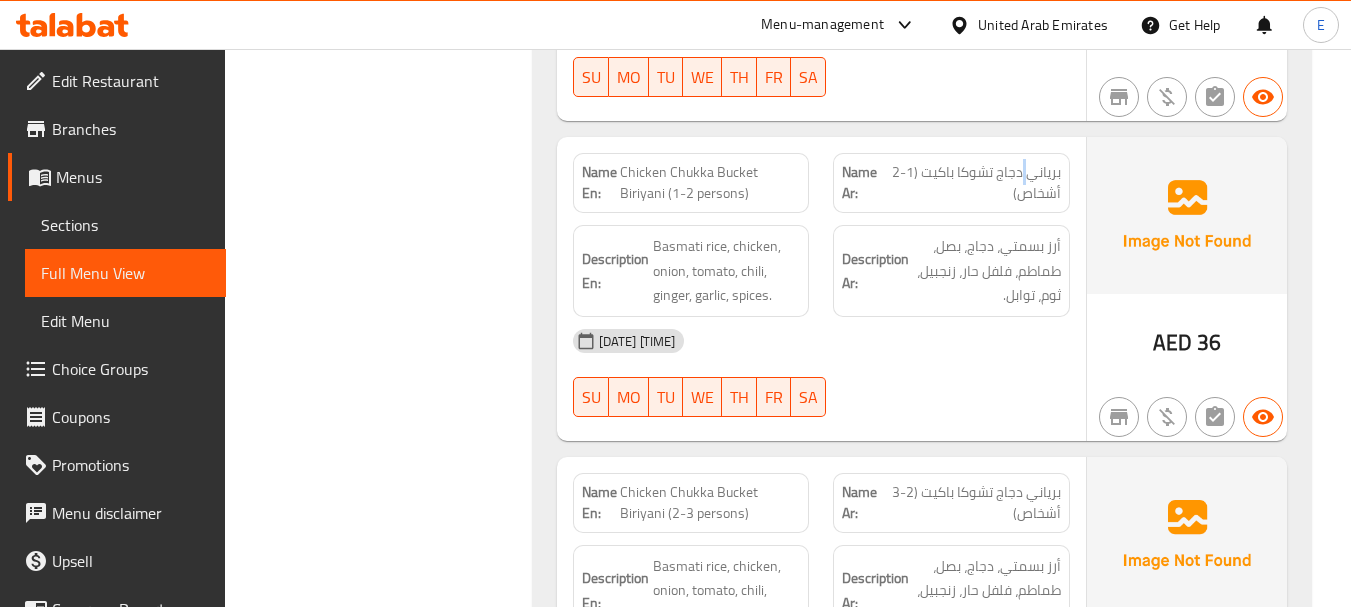 click on "برياني دجاج تشوكا باكيت (1-2 أشخاص)" at bounding box center [999, -5638] 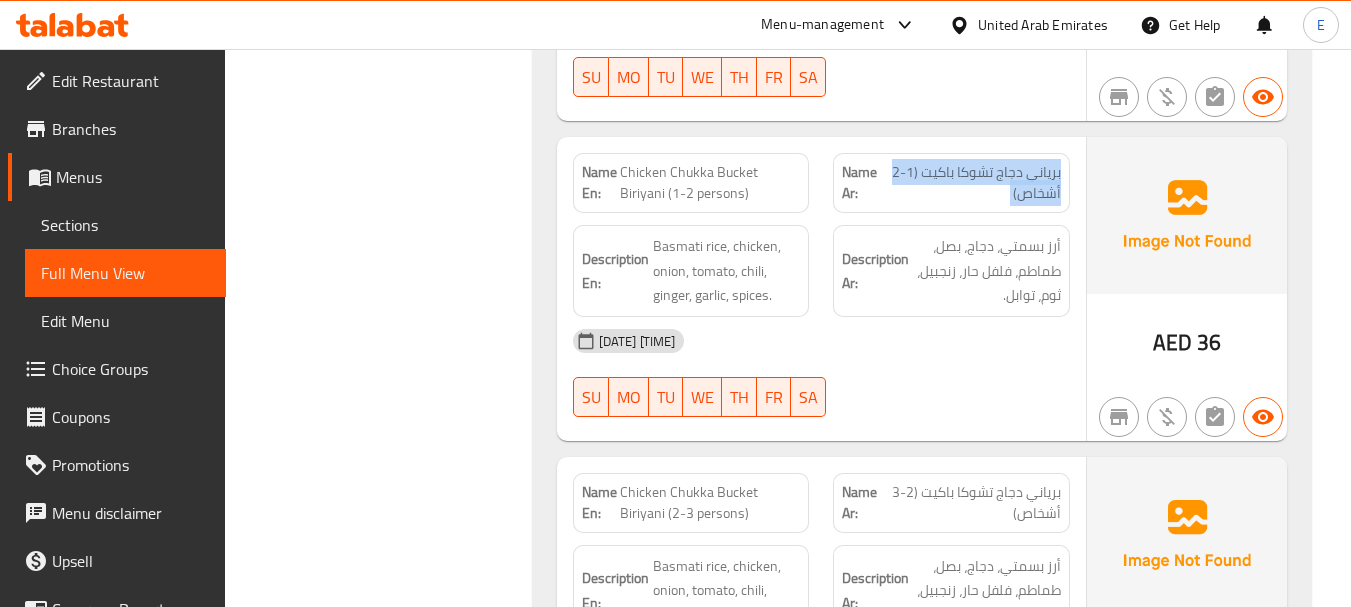 click on "برياني دجاج تشوكا باكيت (1-2 أشخاص)" at bounding box center (999, -5638) 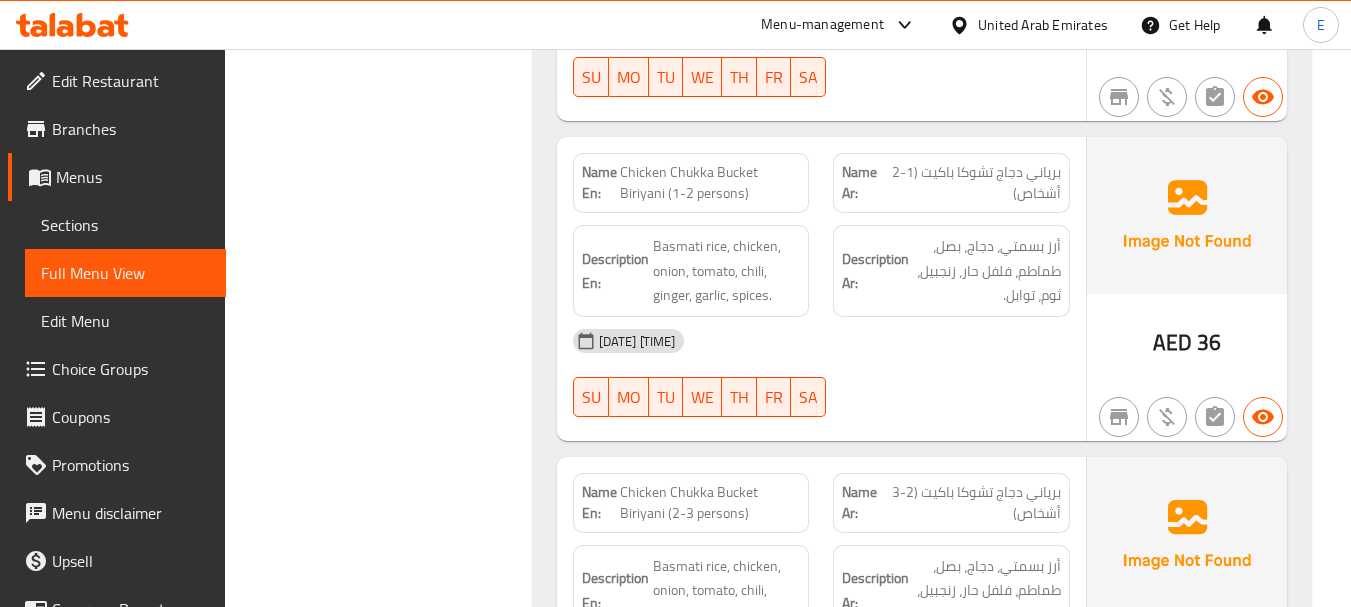 click on "Chicken Chukka Bucket Biriyani (1-2 persons)" at bounding box center (729, -5638) 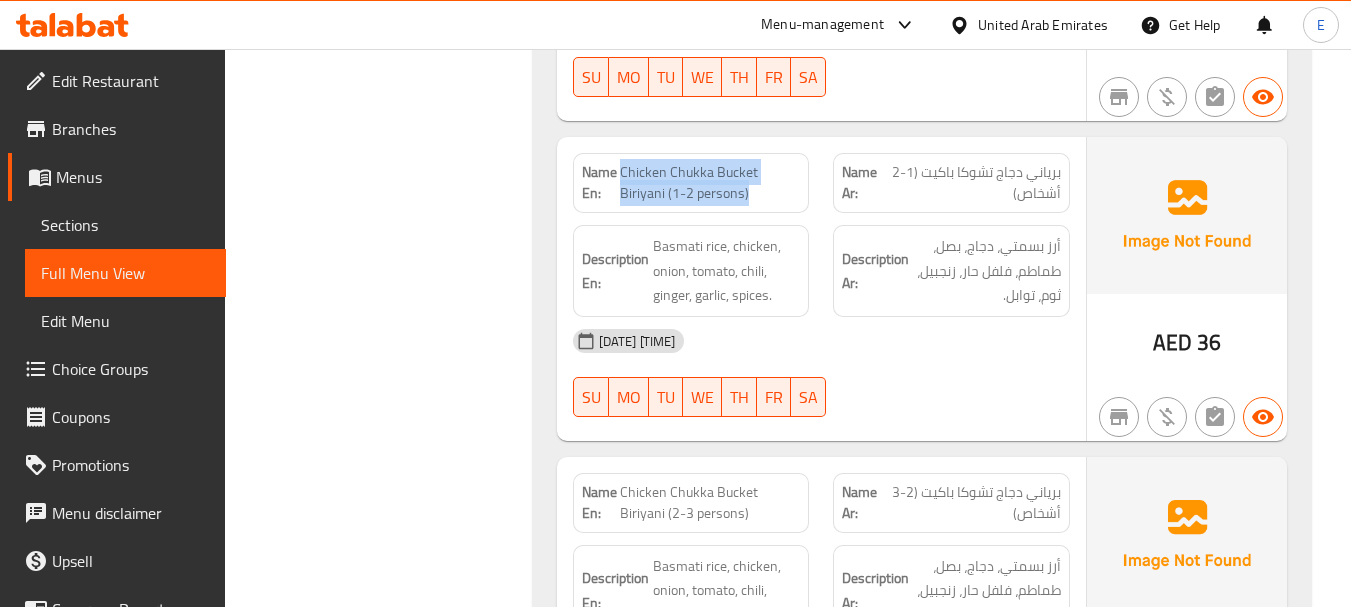 drag, startPoint x: 623, startPoint y: 151, endPoint x: 754, endPoint y: 180, distance: 134.17154 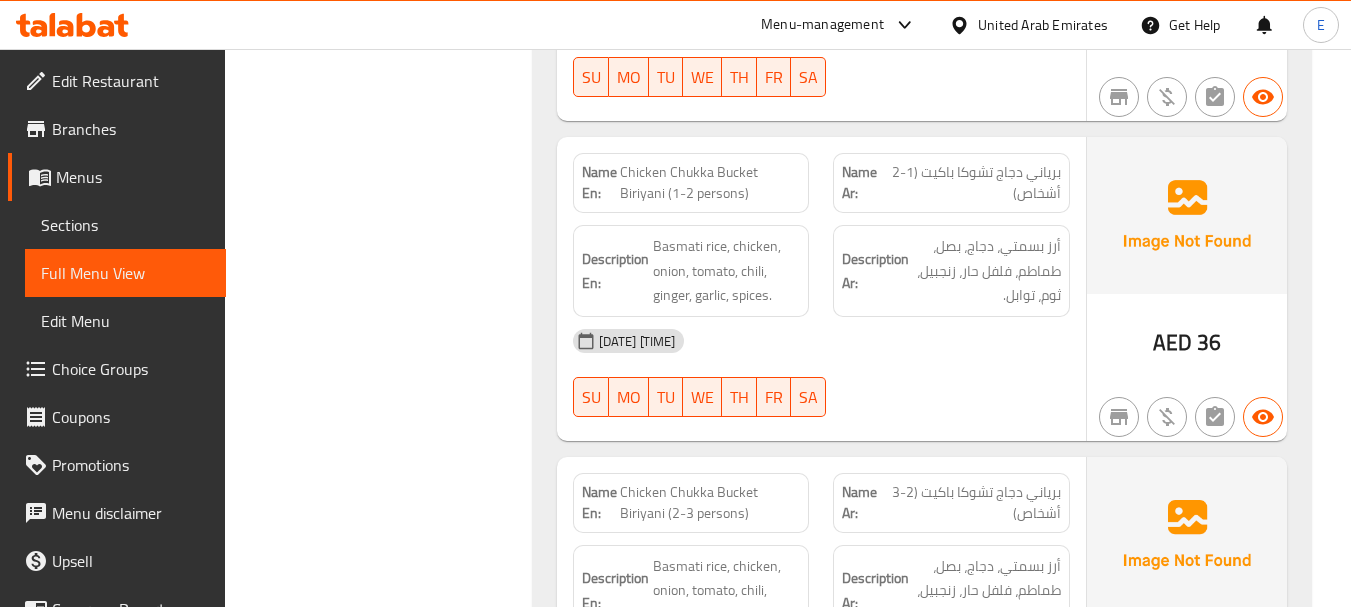 click on "Chicken Chukka Bucket Biriyani (1-2 persons)" at bounding box center [729, -5638] 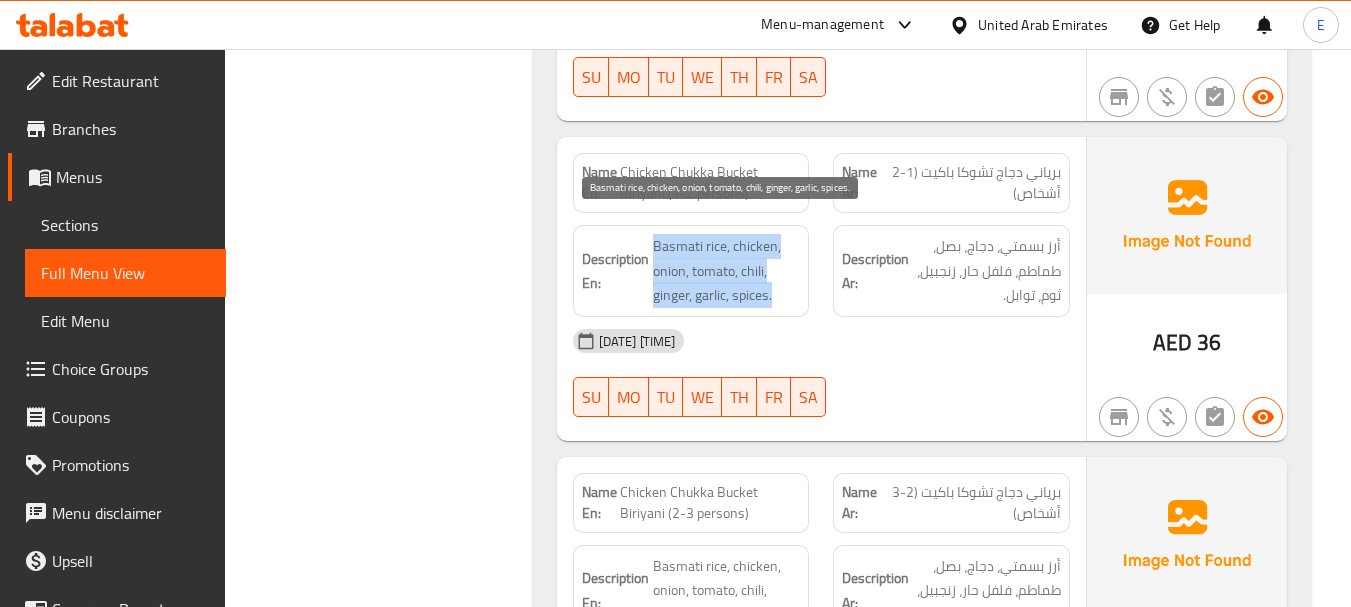 drag, startPoint x: 665, startPoint y: 223, endPoint x: 778, endPoint y: 267, distance: 121.264175 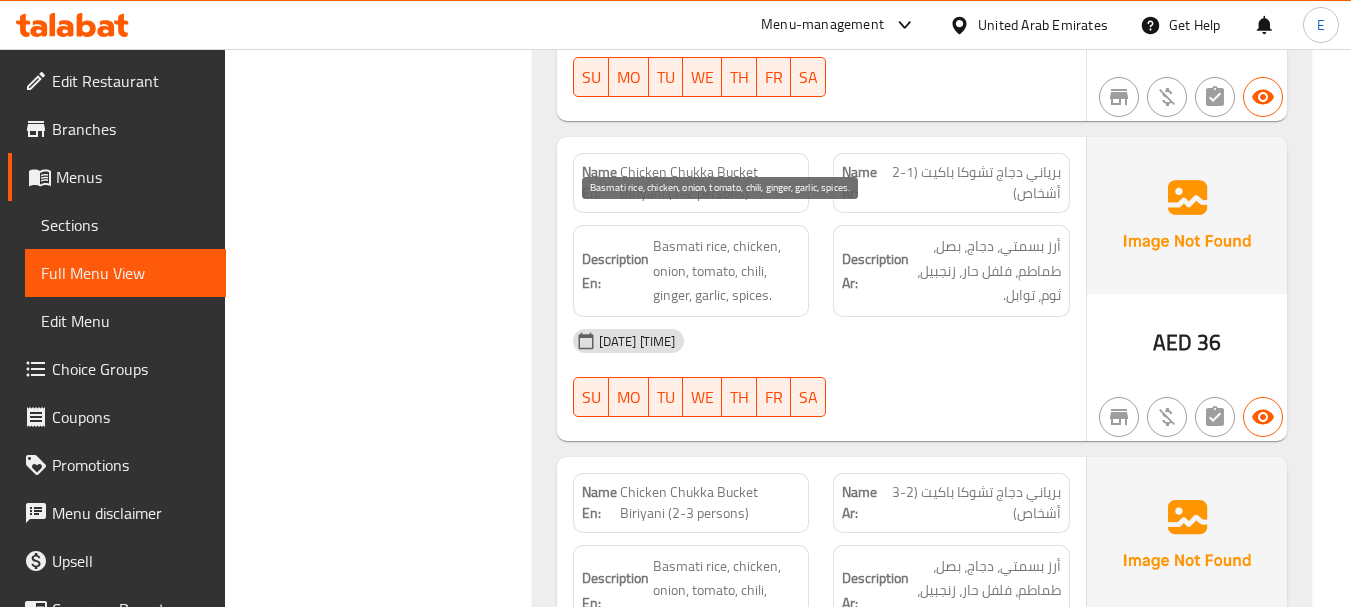 click on "Basmati rice, chicken, onion, tomato, chili, ginger, garlic, spices." at bounding box center [727, 271] 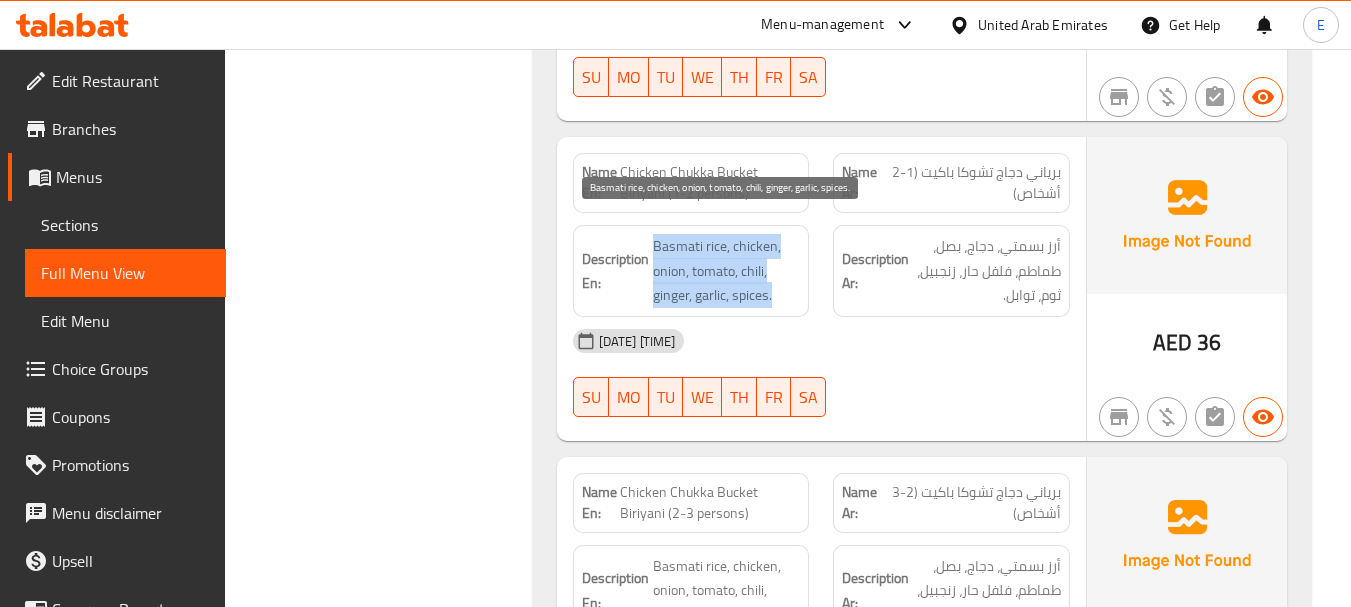 click on "Basmati rice, chicken, onion, tomato, chili, ginger, garlic, spices." at bounding box center [727, 271] 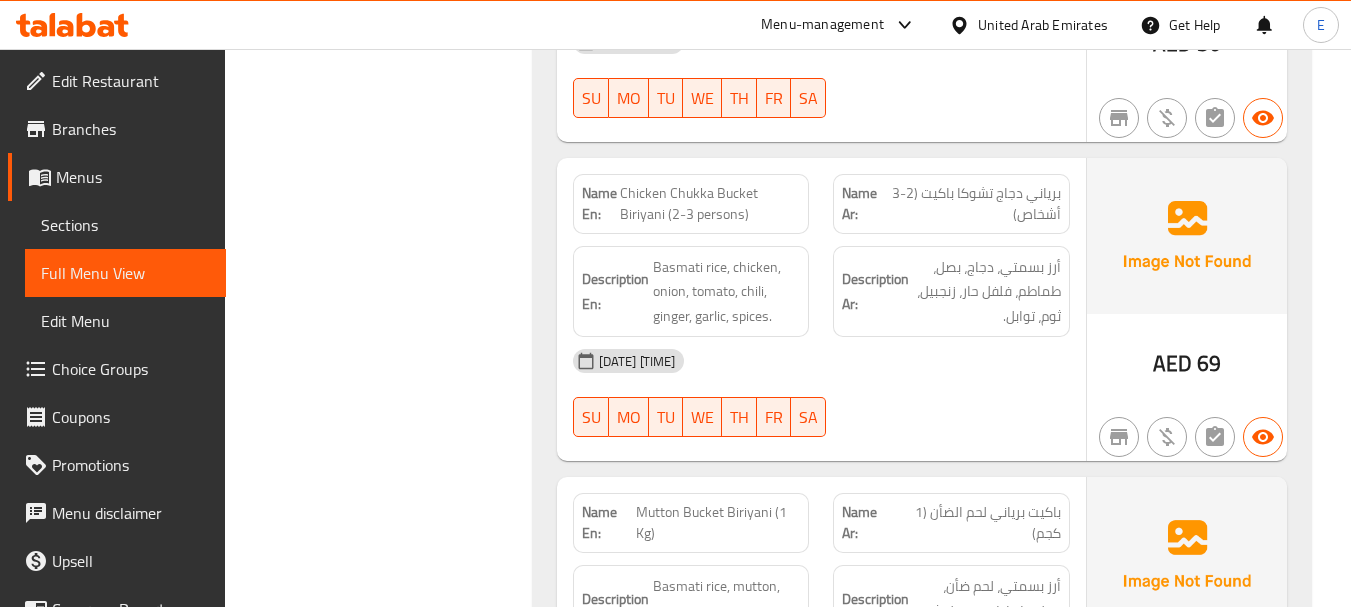 scroll, scrollTop: 7852, scrollLeft: 0, axis: vertical 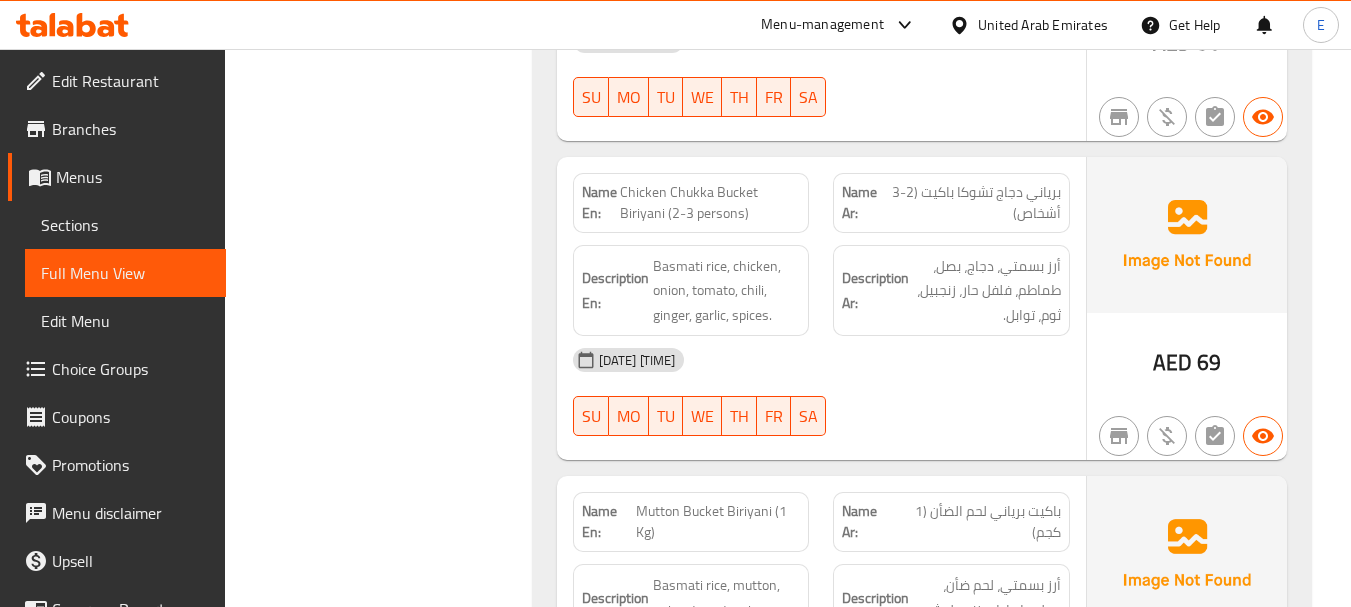 click on "برياني دجاج تشوكا باكيت (2-3 أشخاص)" at bounding box center [985, -5640] 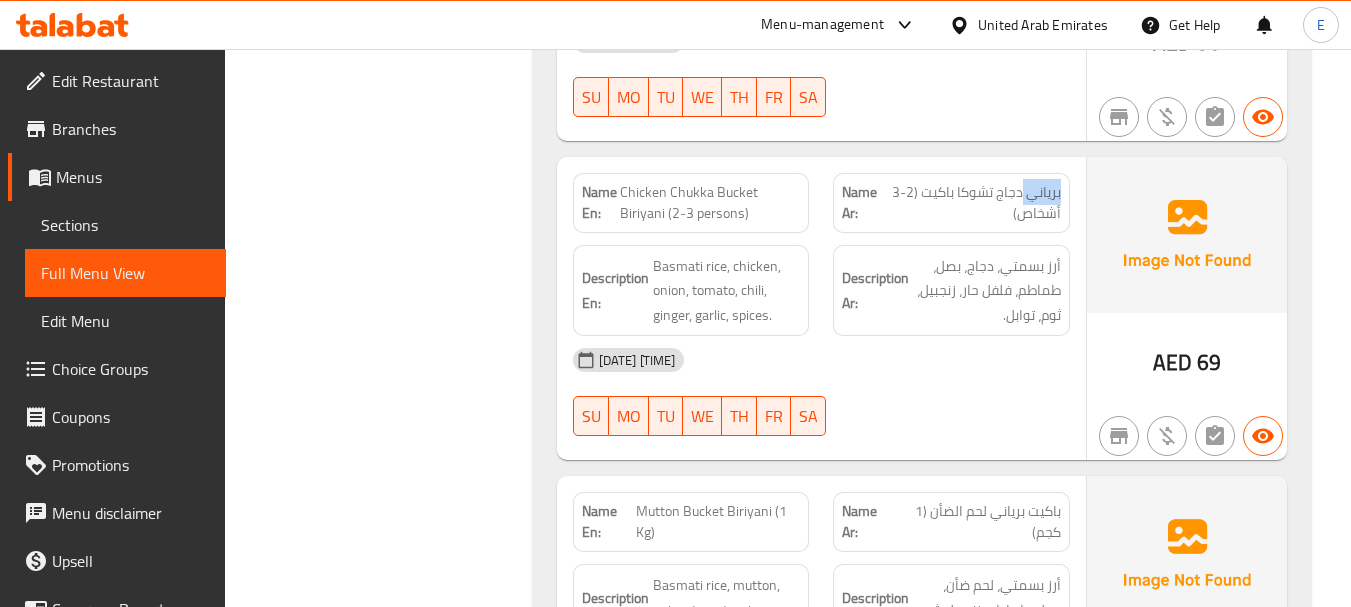 click on "برياني دجاج تشوكا باكيت (2-3 أشخاص)" at bounding box center (985, -5640) 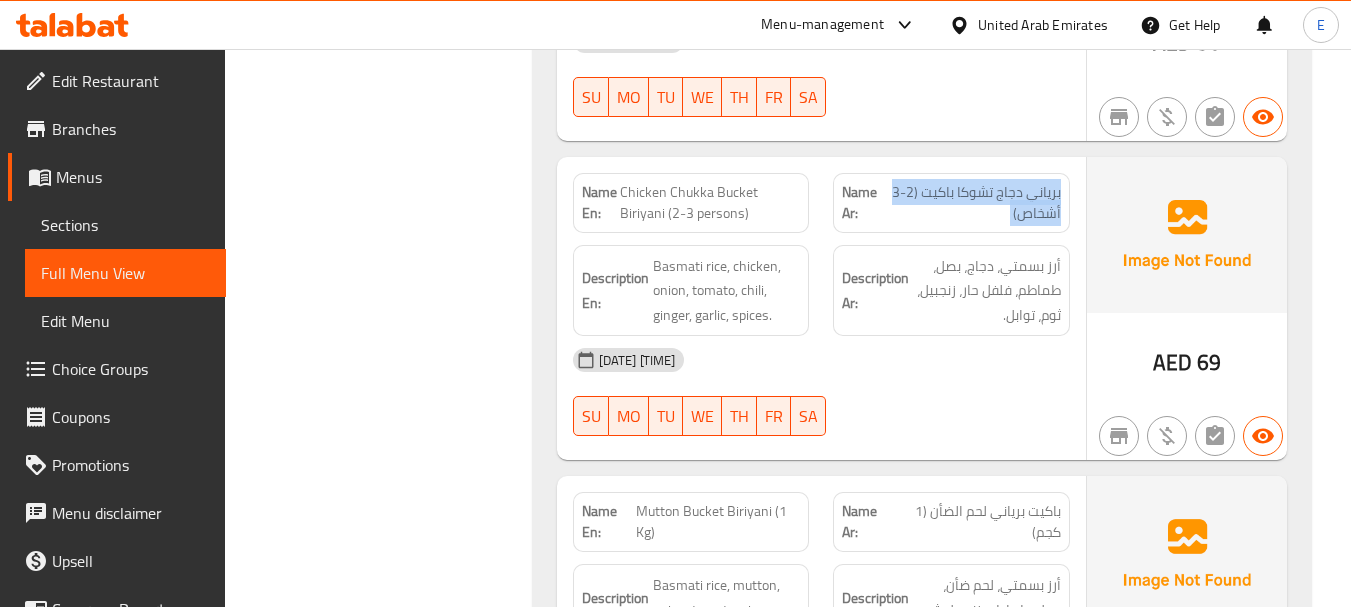 click on "برياني دجاج تشوكا باكيت (2-3 أشخاص)" at bounding box center (985, -5640) 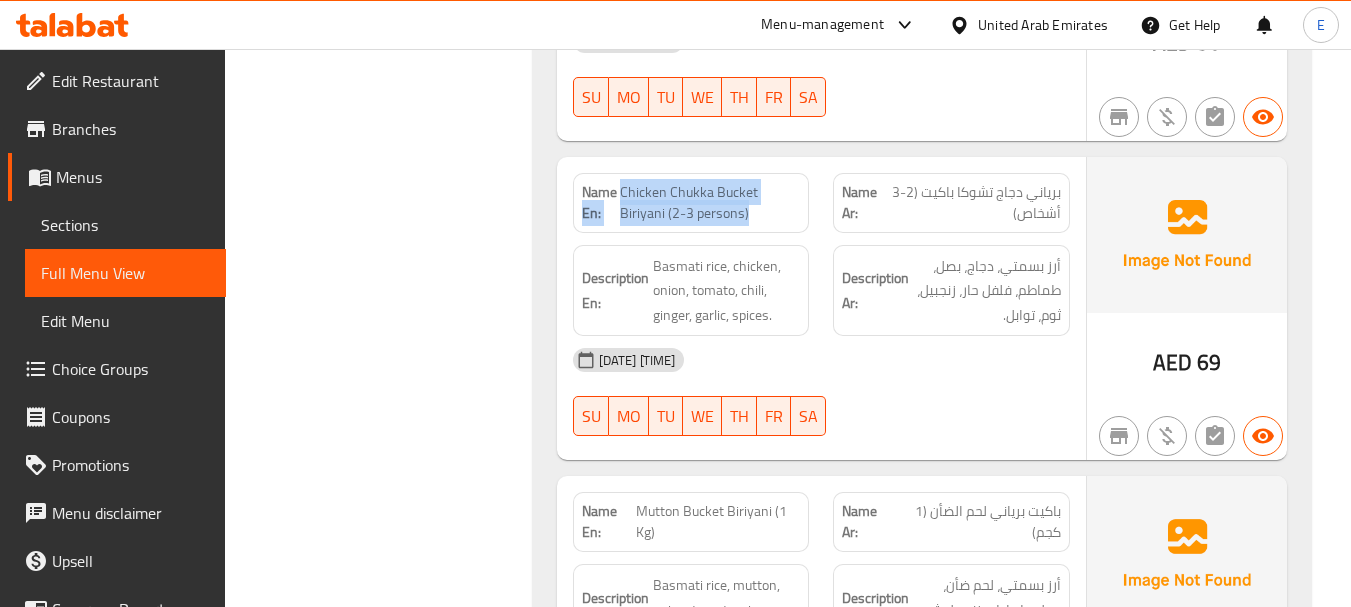 drag, startPoint x: 619, startPoint y: 175, endPoint x: 756, endPoint y: 203, distance: 139.83205 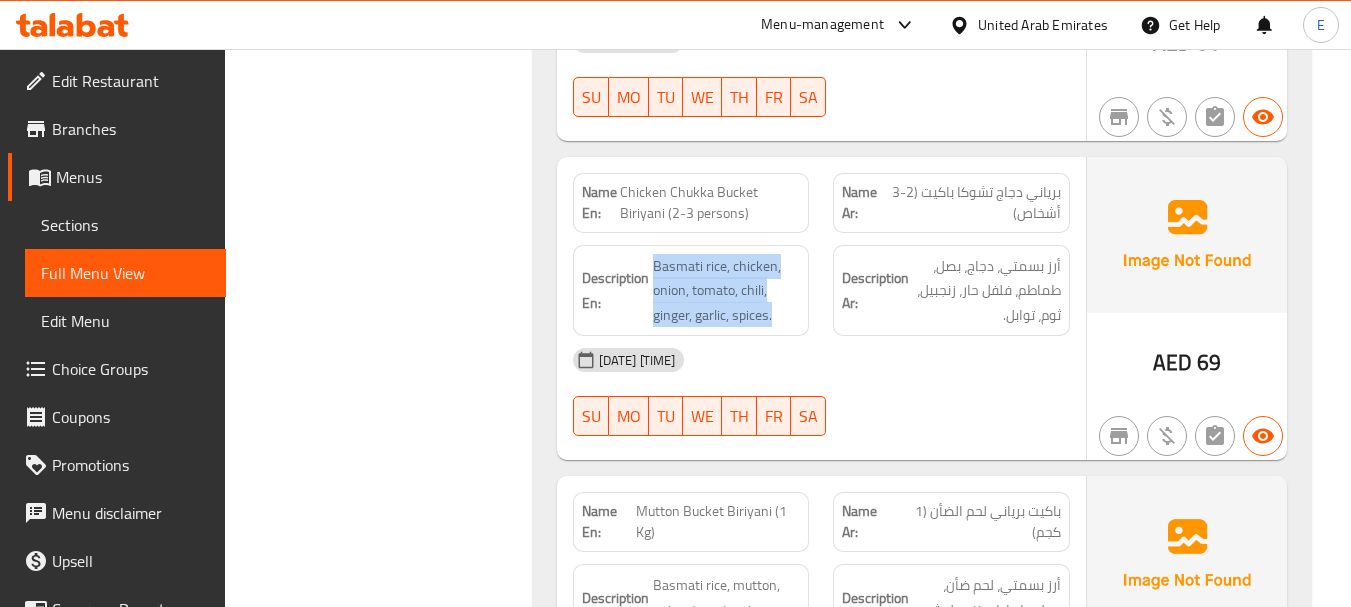 drag, startPoint x: 656, startPoint y: 249, endPoint x: 805, endPoint y: 291, distance: 154.80634 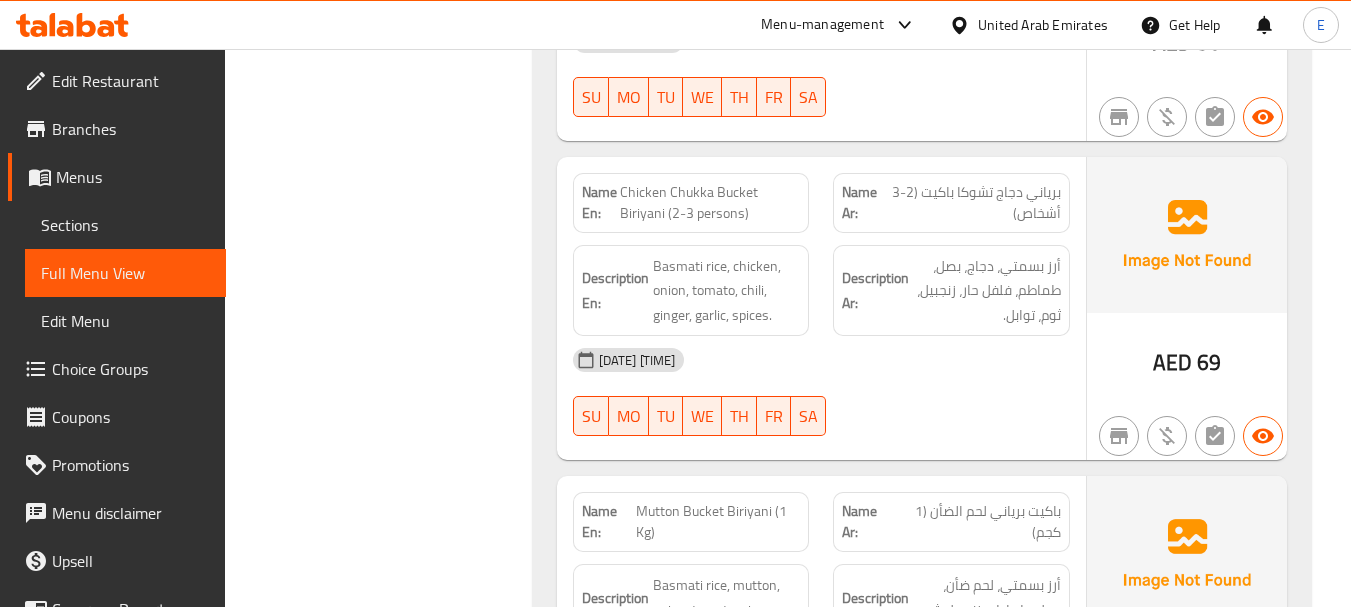 click on "Description En: Basmati rice, chicken, onion, tomato, chili, ginger, garlic, spices." at bounding box center [691, -5541] 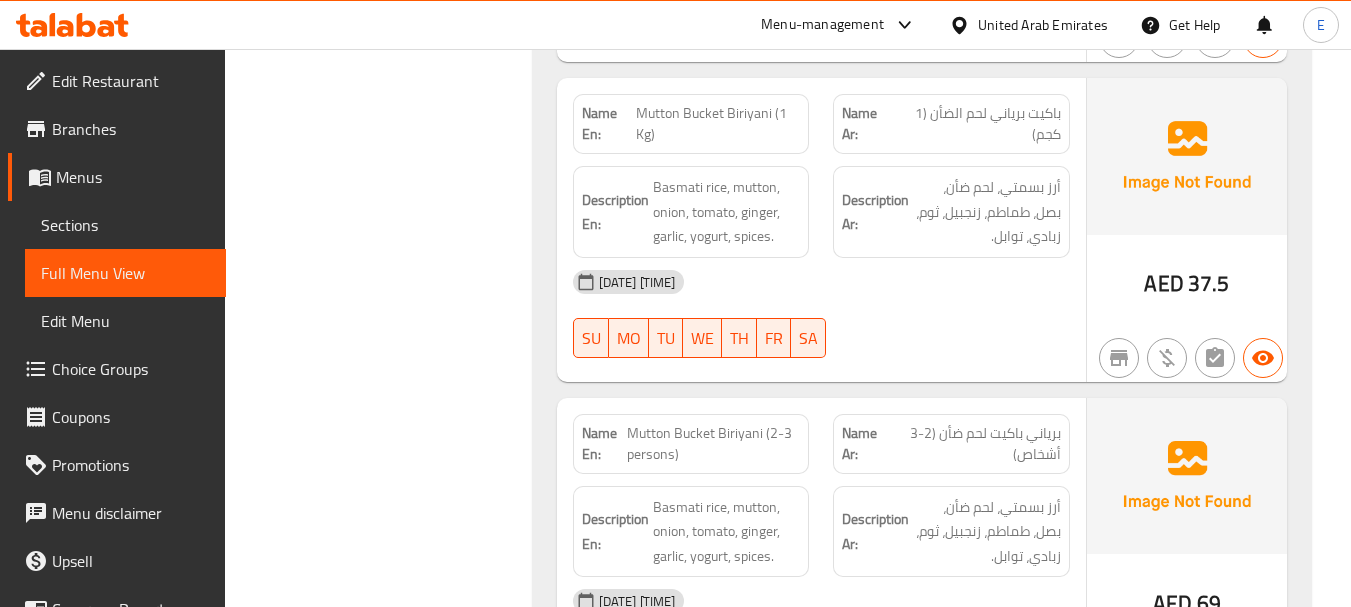 scroll, scrollTop: 8252, scrollLeft: 0, axis: vertical 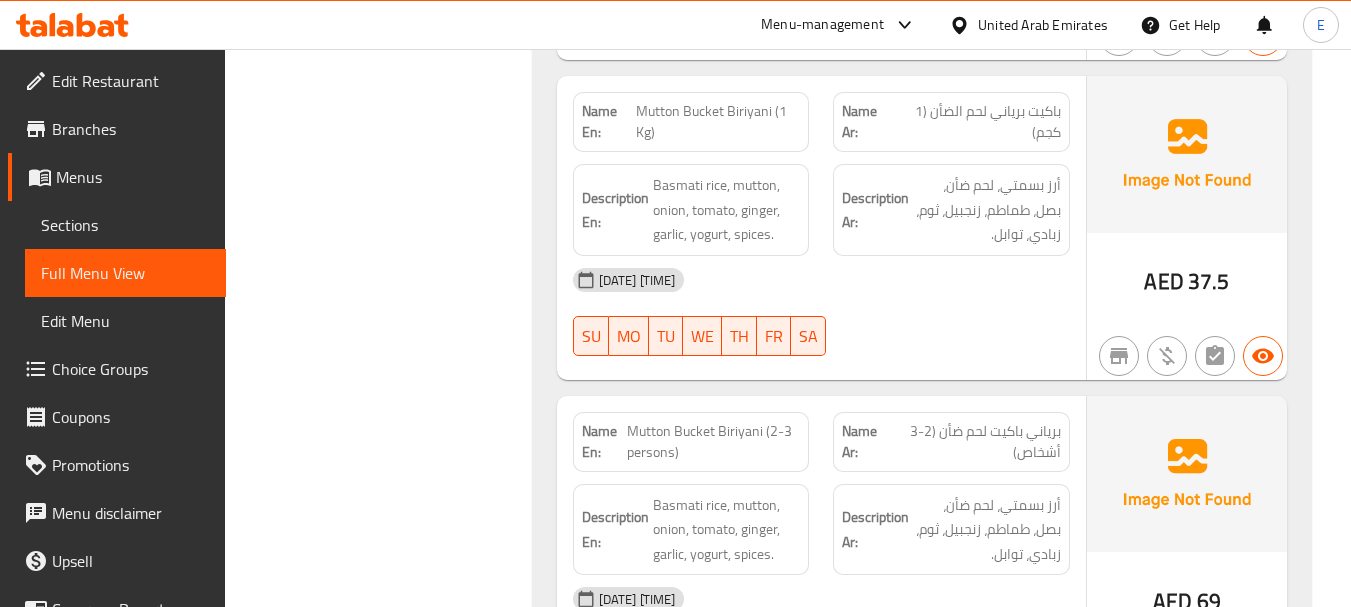 click on "AED 37.5" at bounding box center (1187, -5560) 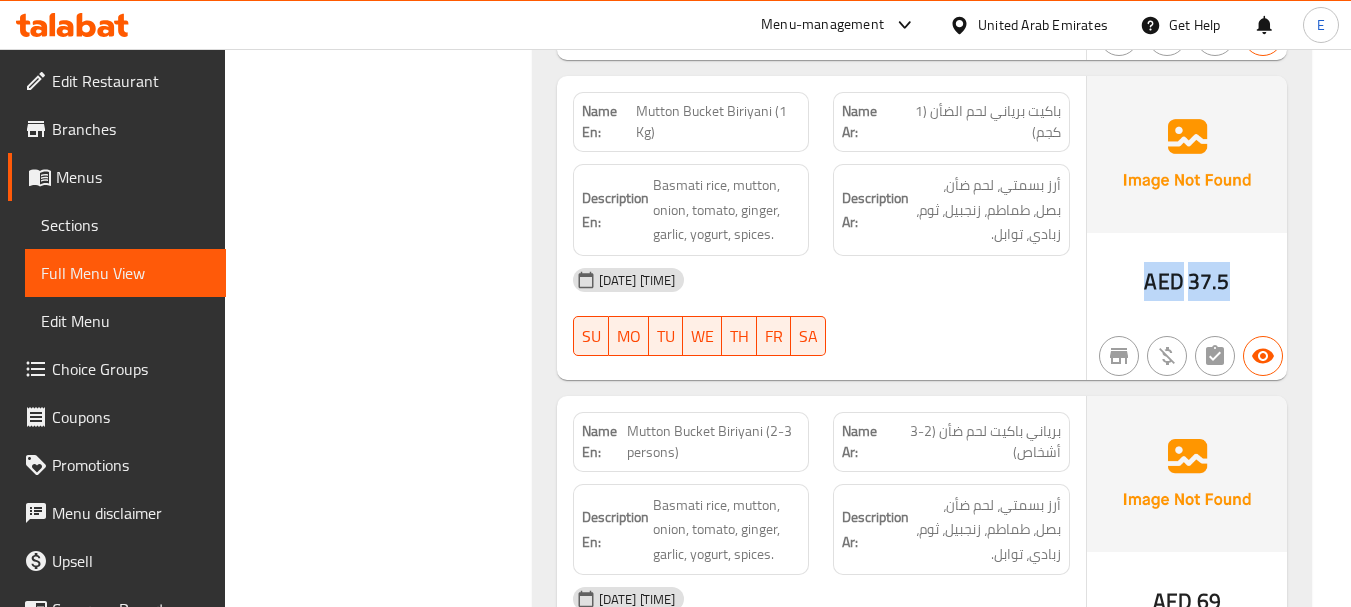 click on "AED 37.5" at bounding box center [1187, -5560] 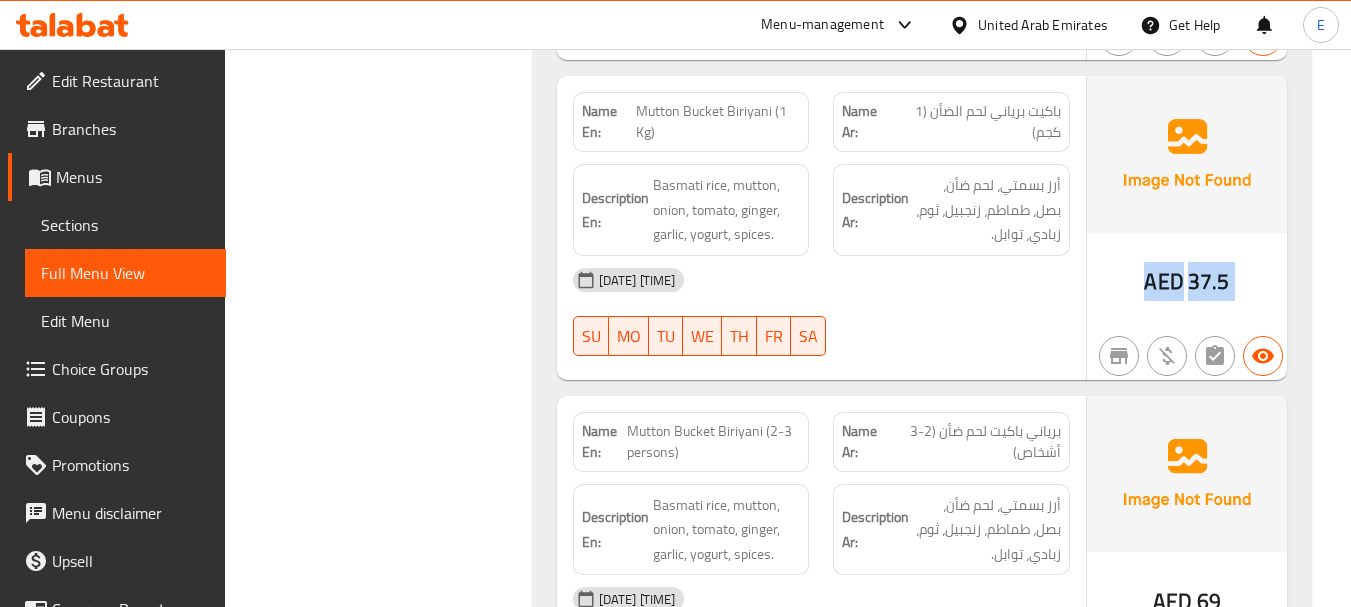 click on "AED 37.5" at bounding box center [1187, -5560] 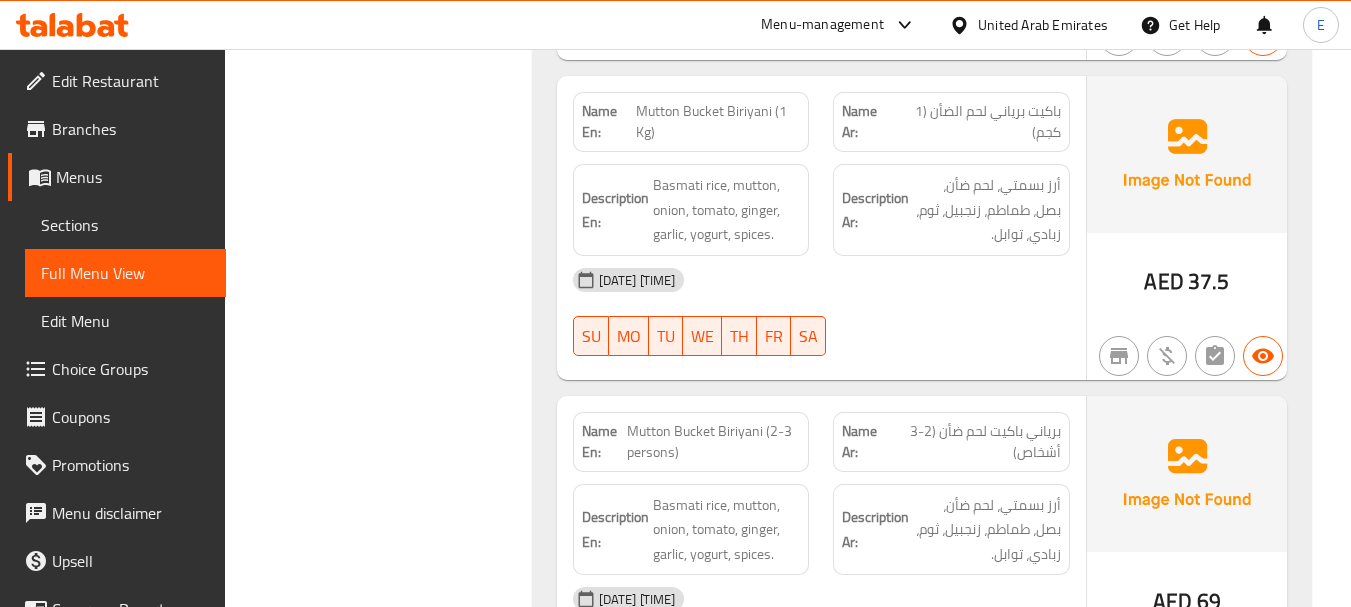 click on "Mutton Bucket Biriyani (1 Kg)" at bounding box center (765, -5720) 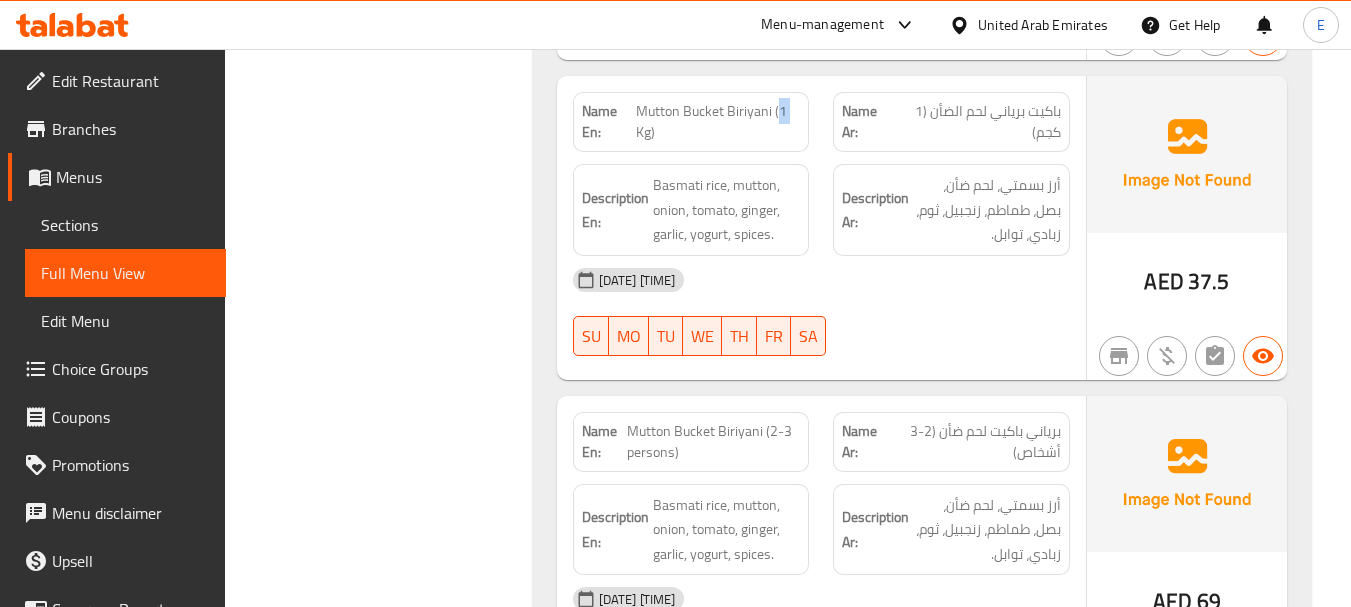 click on "Mutton Bucket Biriyani (1 Kg)" at bounding box center (765, -5720) 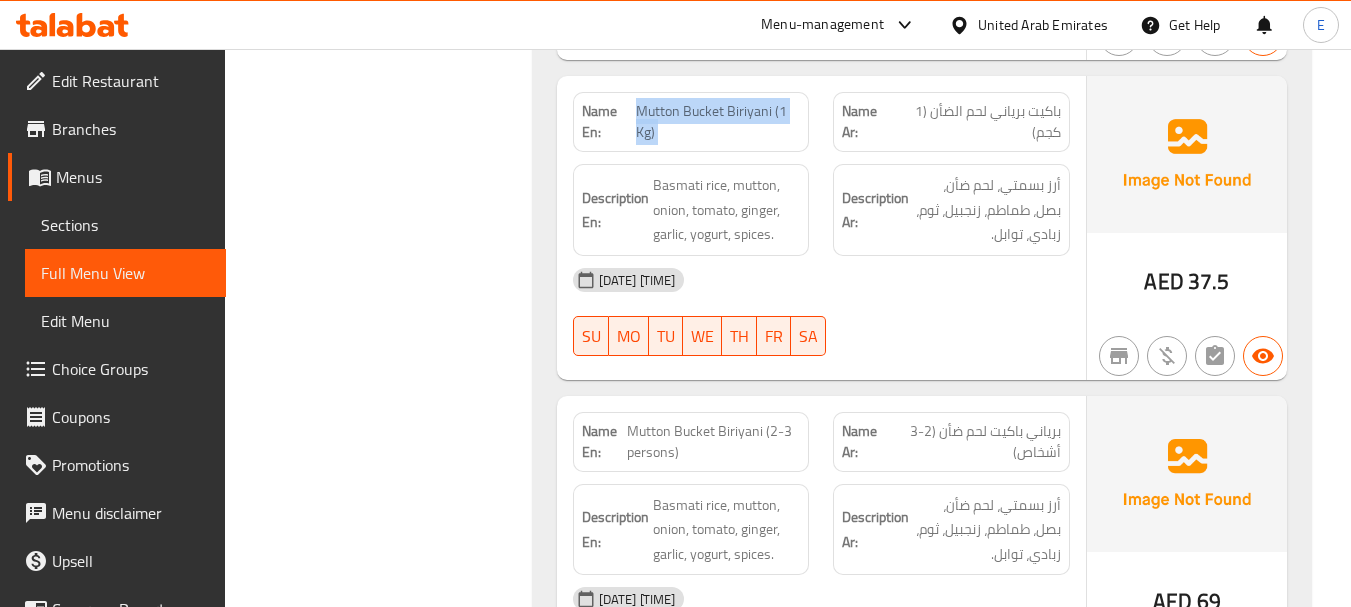 click on "Mutton Bucket Biriyani (1 Kg)" at bounding box center (765, -5720) 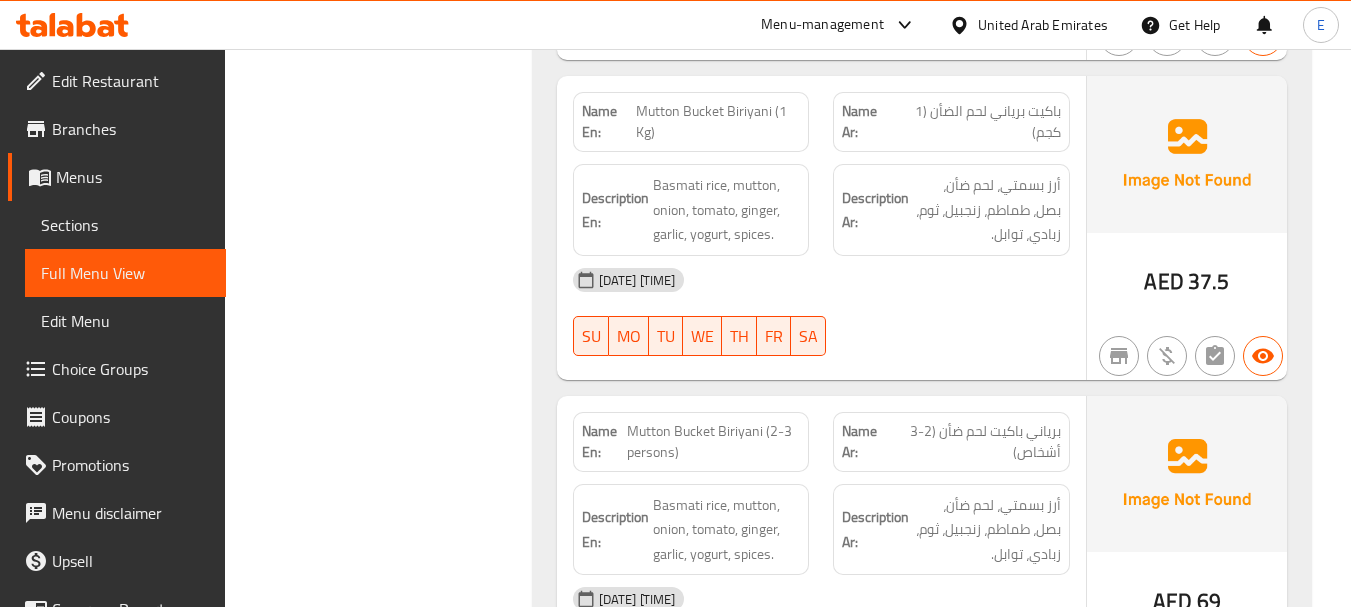 click on "باكيت برياني لحم الضأن (1 كجم)" at bounding box center (1024, -5720) 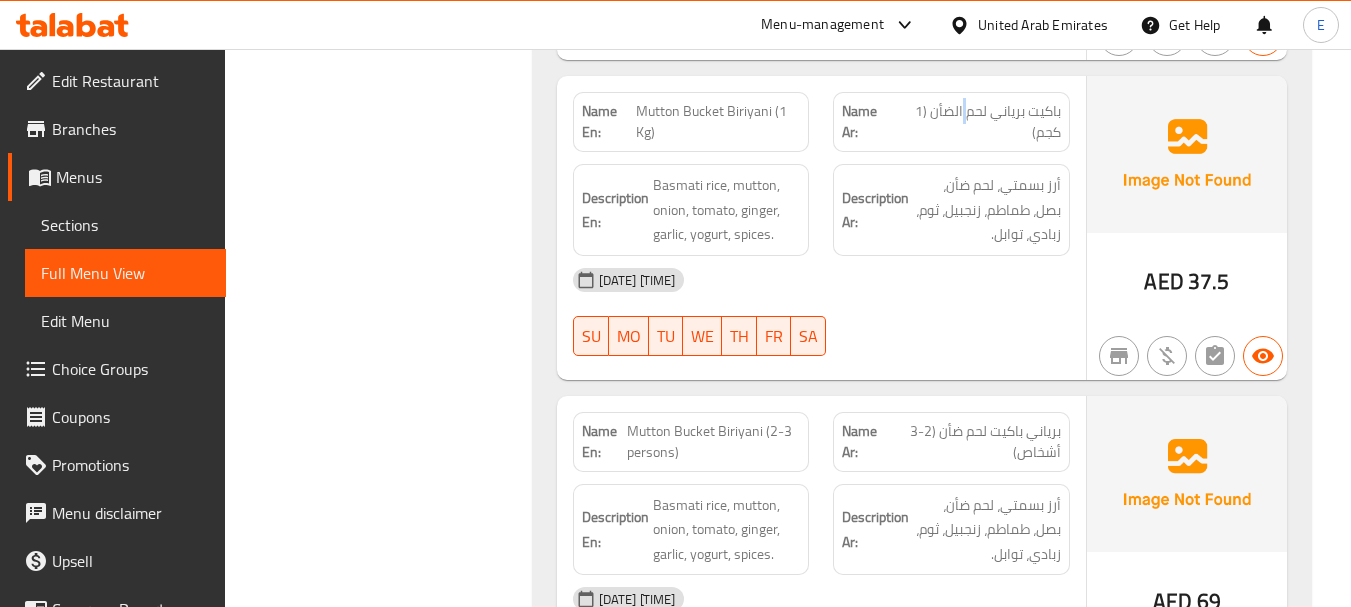 click on "باكيت برياني لحم الضأن (1 كجم)" at bounding box center [1024, -5720] 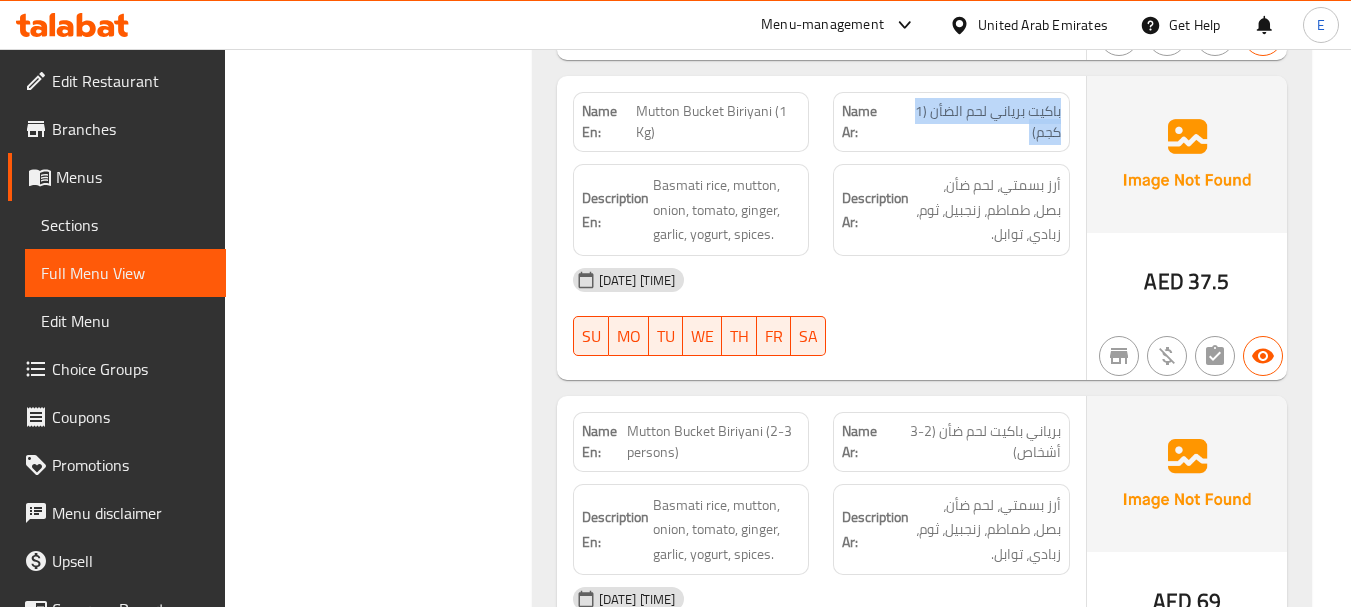 click on "باكيت برياني لحم الضأن (1 كجم)" at bounding box center (1024, -5720) 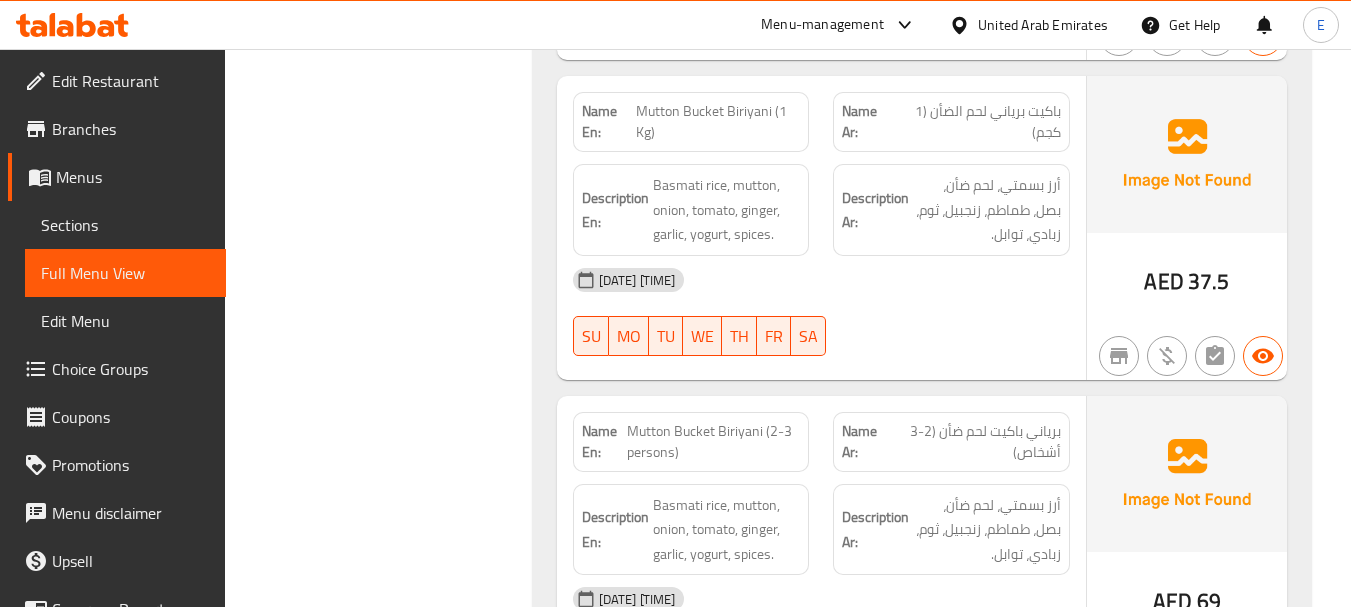 click on "[DATE] [TIME]" at bounding box center [821, -5573] 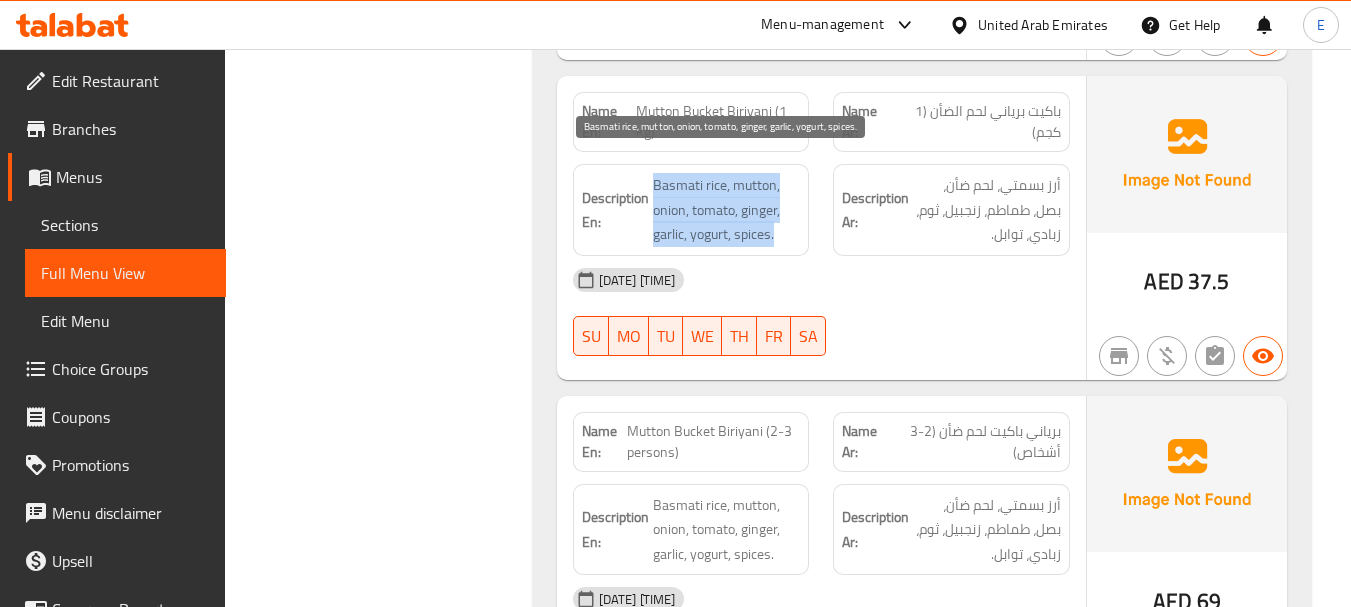 drag, startPoint x: 652, startPoint y: 152, endPoint x: 787, endPoint y: 214, distance: 148.55638 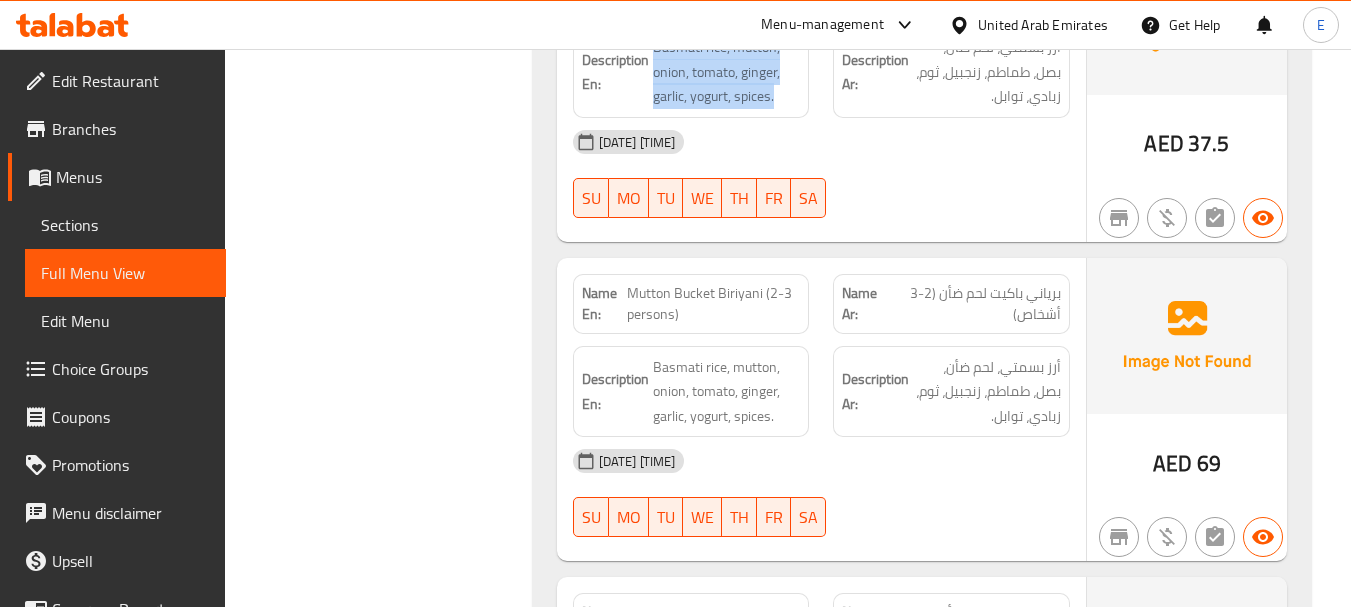 scroll, scrollTop: 8552, scrollLeft: 0, axis: vertical 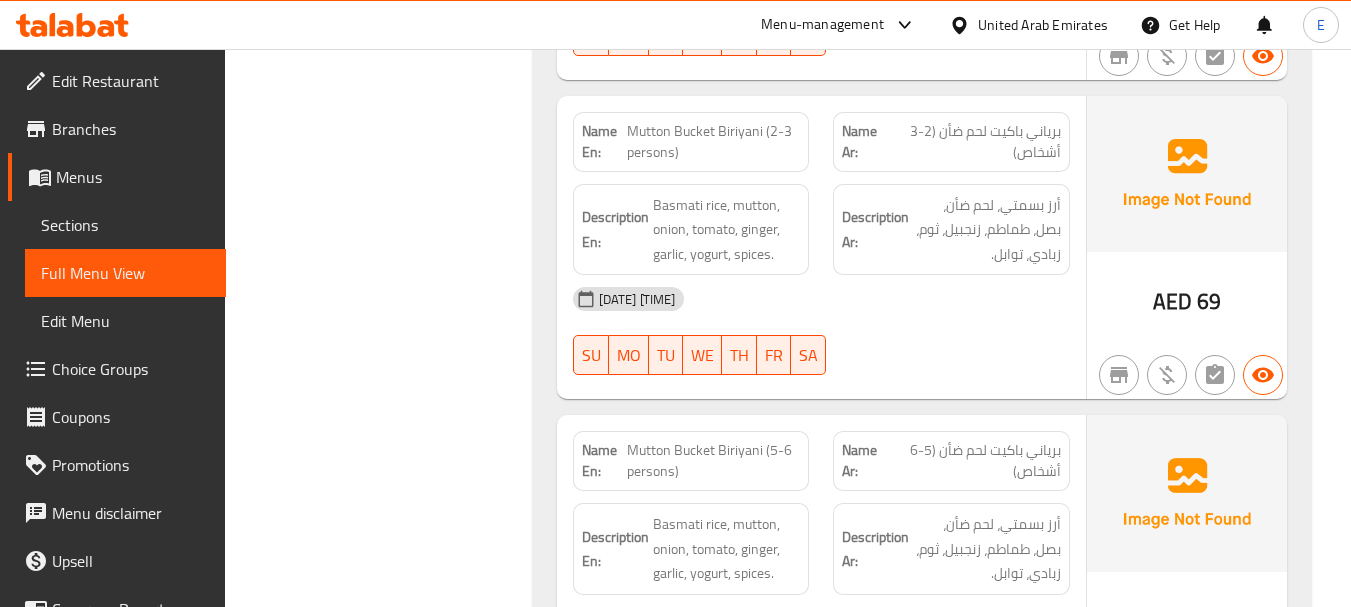 click on "Mutton Bucket Biriyani (2-3 persons)" at bounding box center (754, -5722) 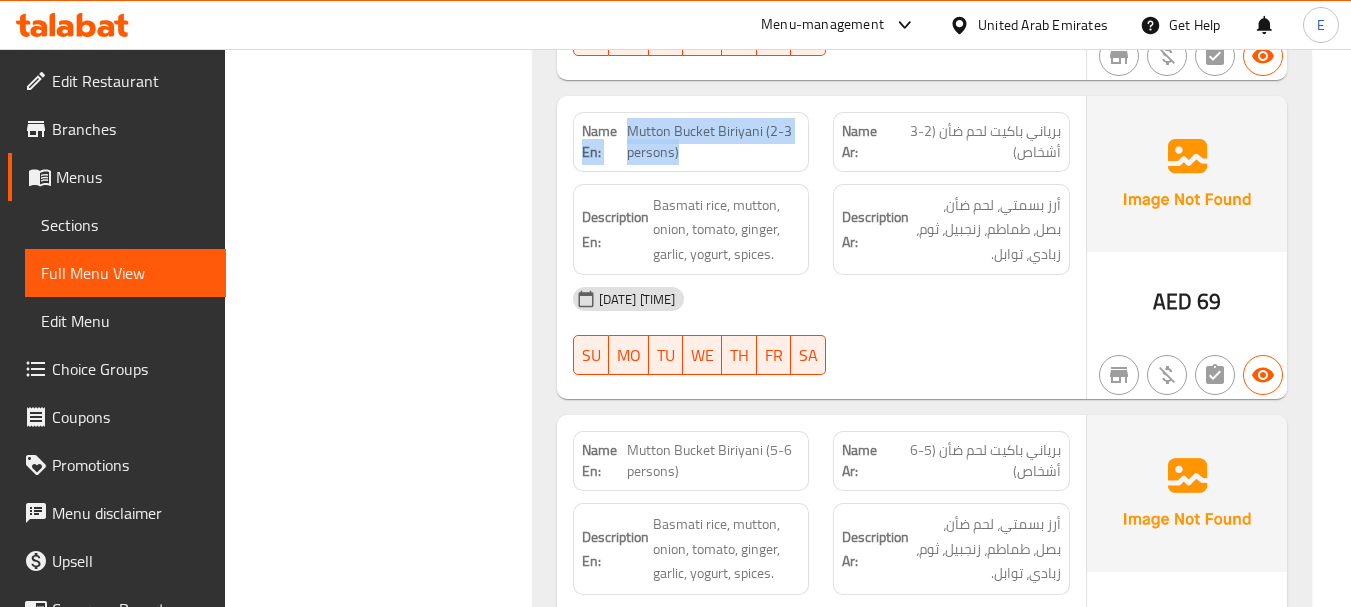 drag, startPoint x: 623, startPoint y: 109, endPoint x: 788, endPoint y: 137, distance: 167.3589 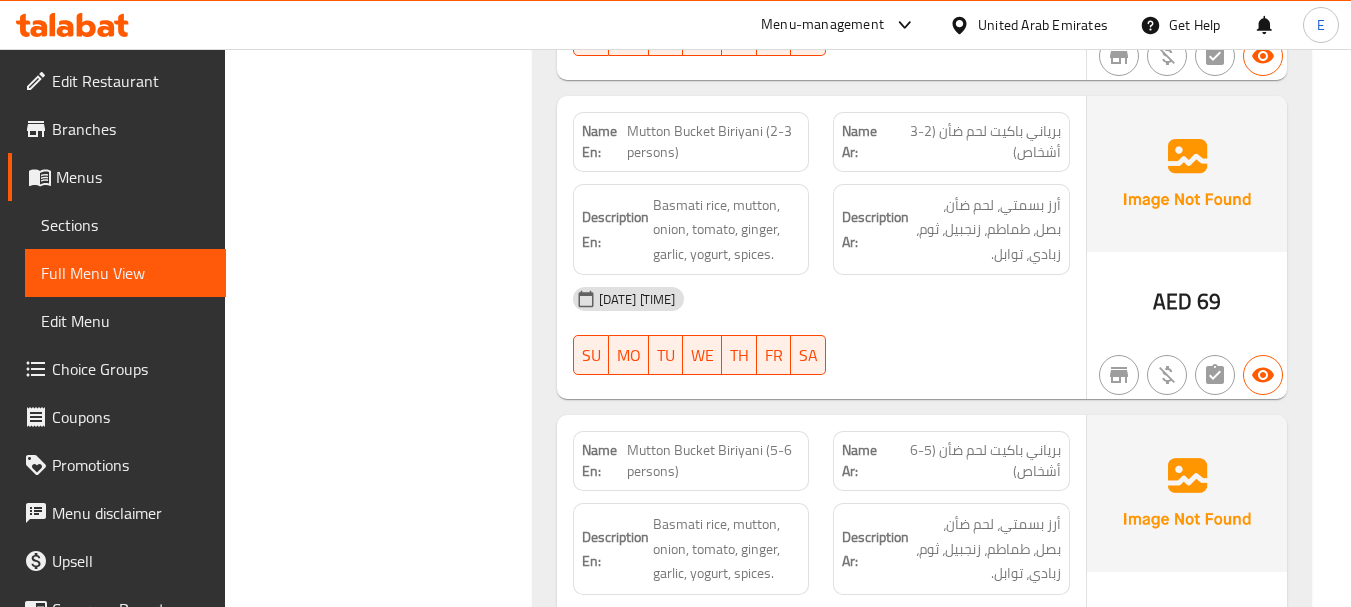 click on "Mutton Bucket Biriyani (2-3 persons)" at bounding box center [754, -5722] 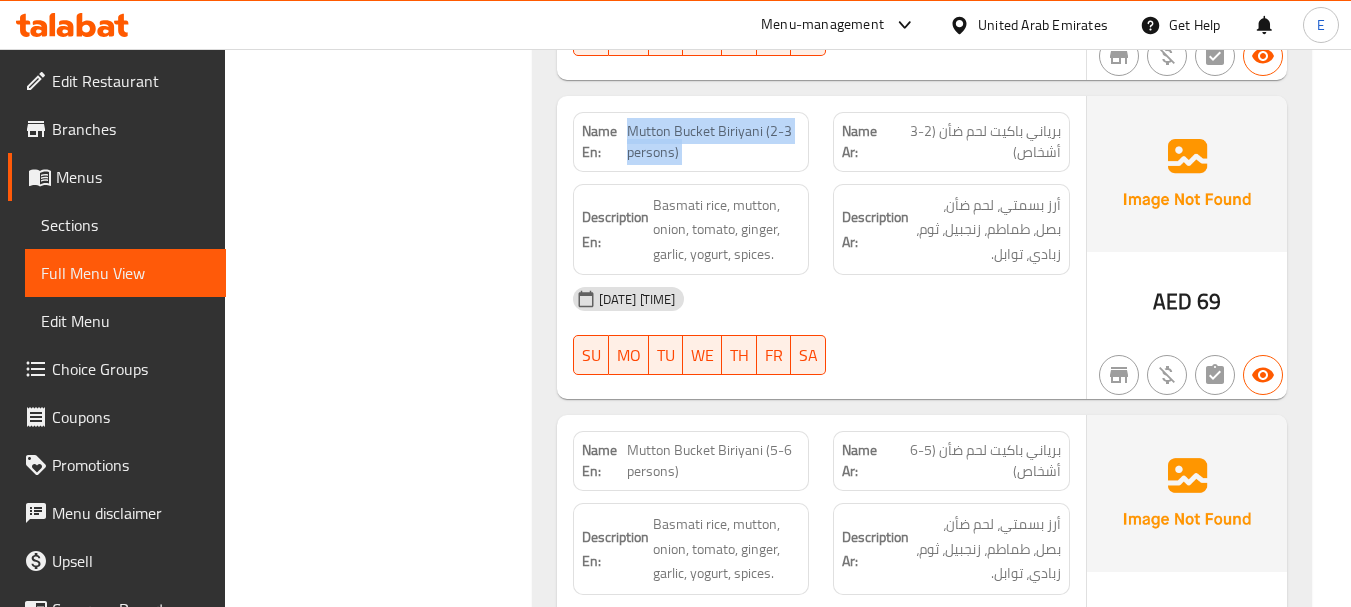 click on "Mutton Bucket Biriyani (2-3 persons)" at bounding box center (754, -5722) 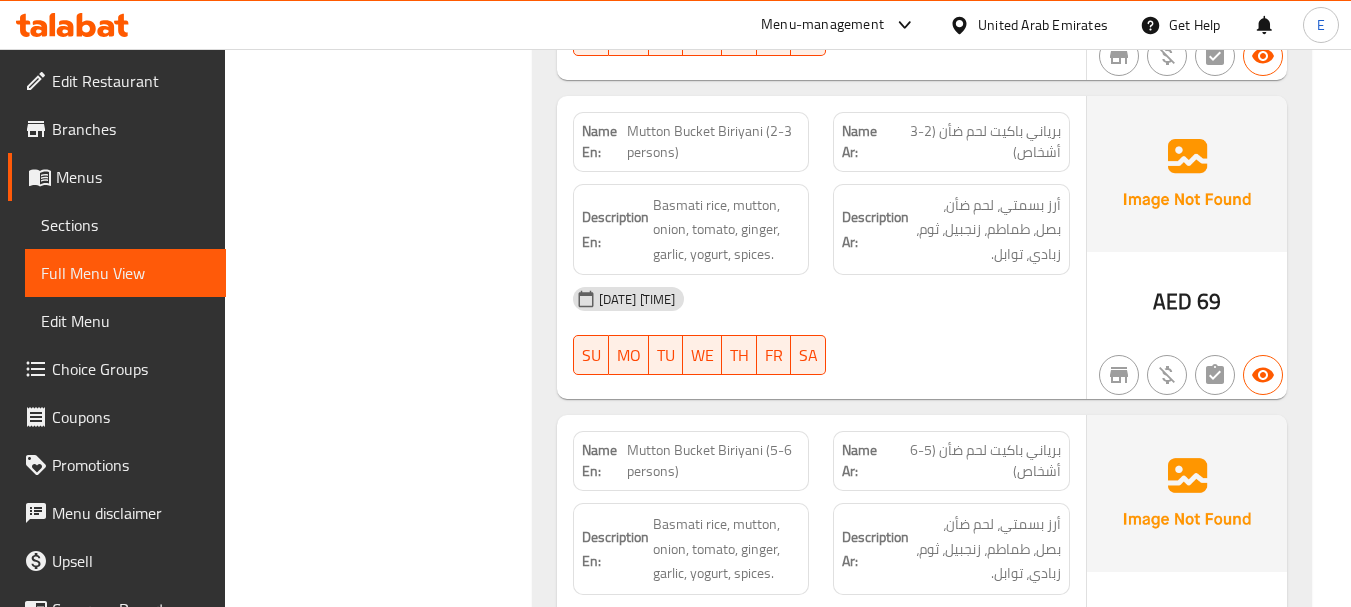 click on "[DATE] [TIME]" at bounding box center (821, -5574) 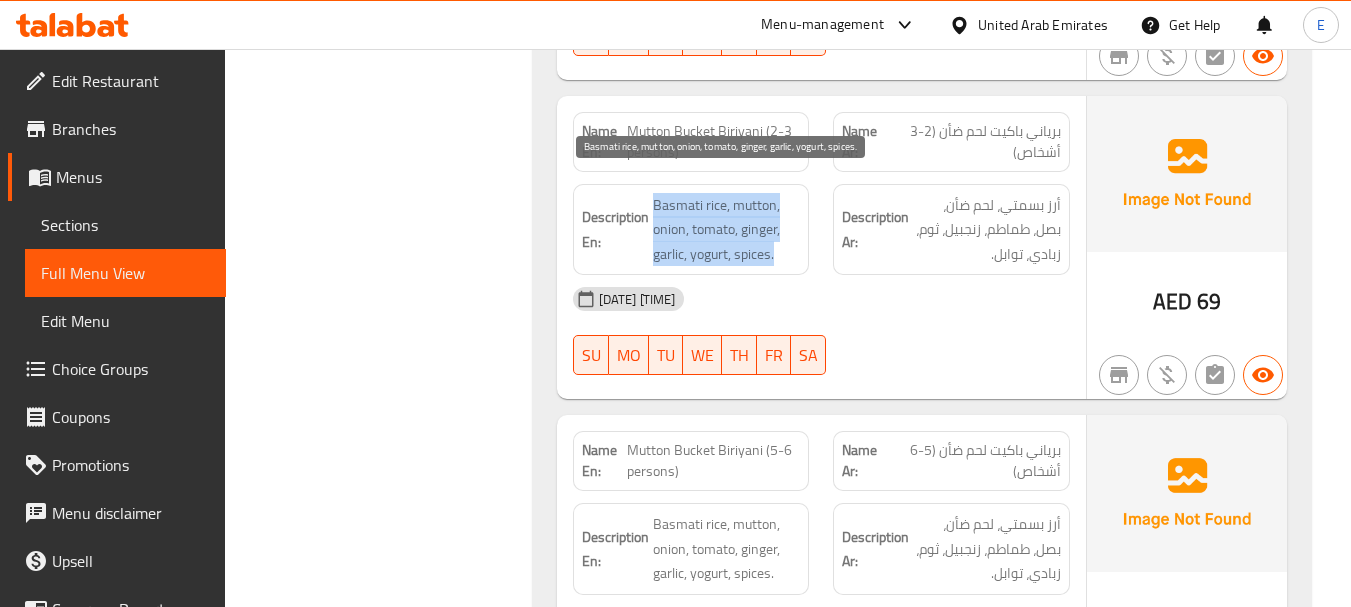 drag, startPoint x: 654, startPoint y: 177, endPoint x: 788, endPoint y: 230, distance: 144.10066 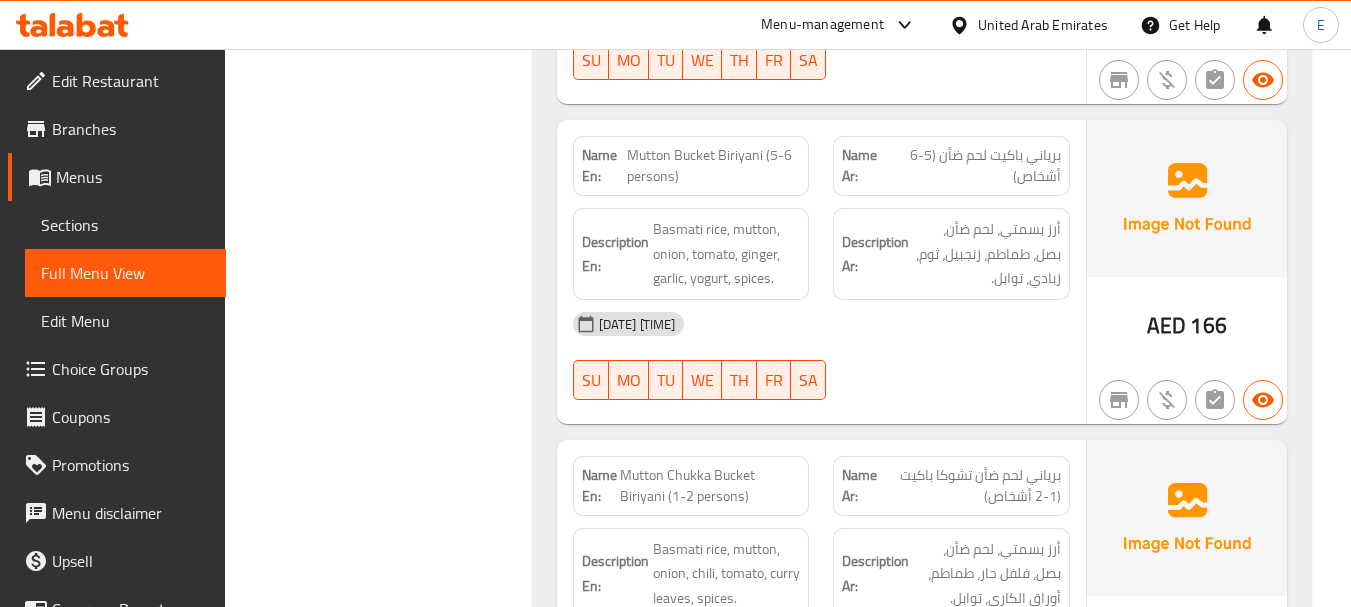 scroll, scrollTop: 8852, scrollLeft: 0, axis: vertical 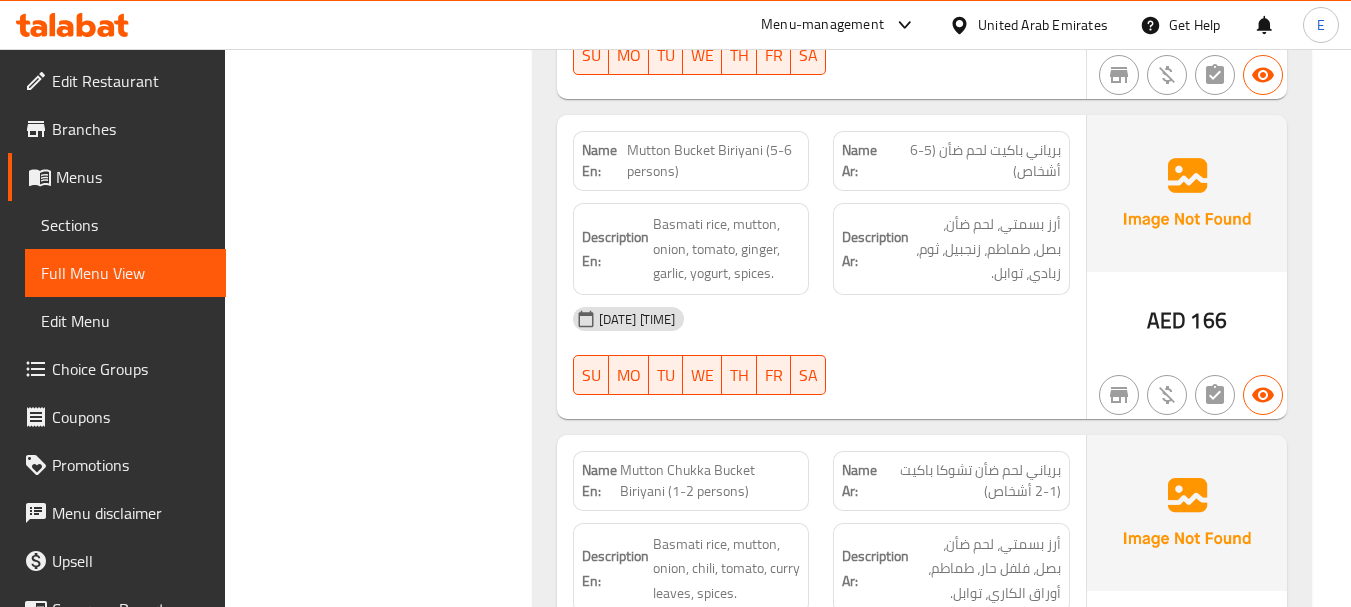 click on "برياني باكيت لحم ضأن (5-6 أشخاص)" at bounding box center [998, -5723] 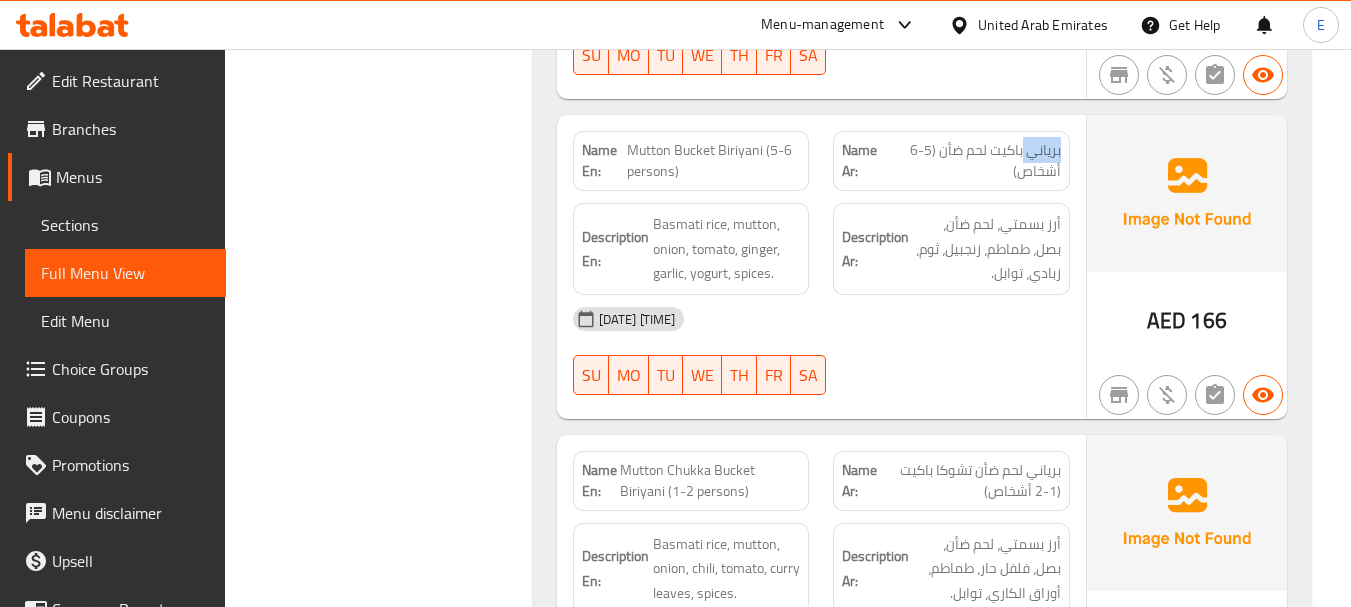 click on "برياني باكيت لحم ضأن (5-6 أشخاص)" at bounding box center (998, -5723) 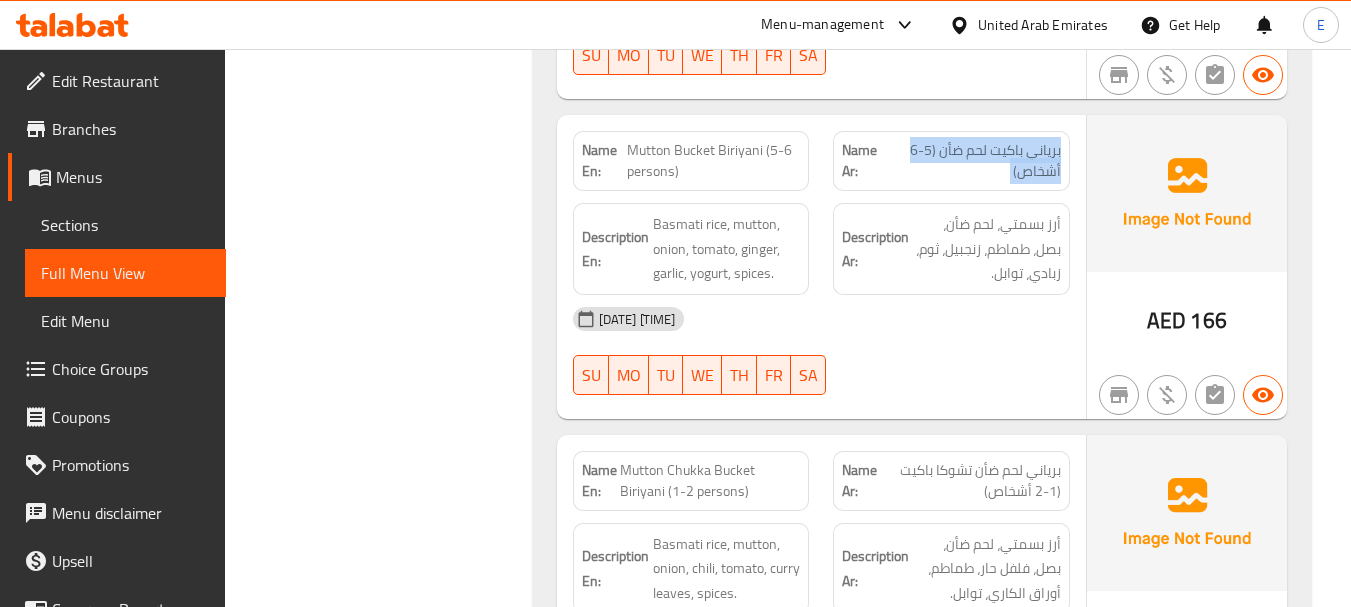 click on "برياني باكيت لحم ضأن (5-6 أشخاص)" at bounding box center [998, -5723] 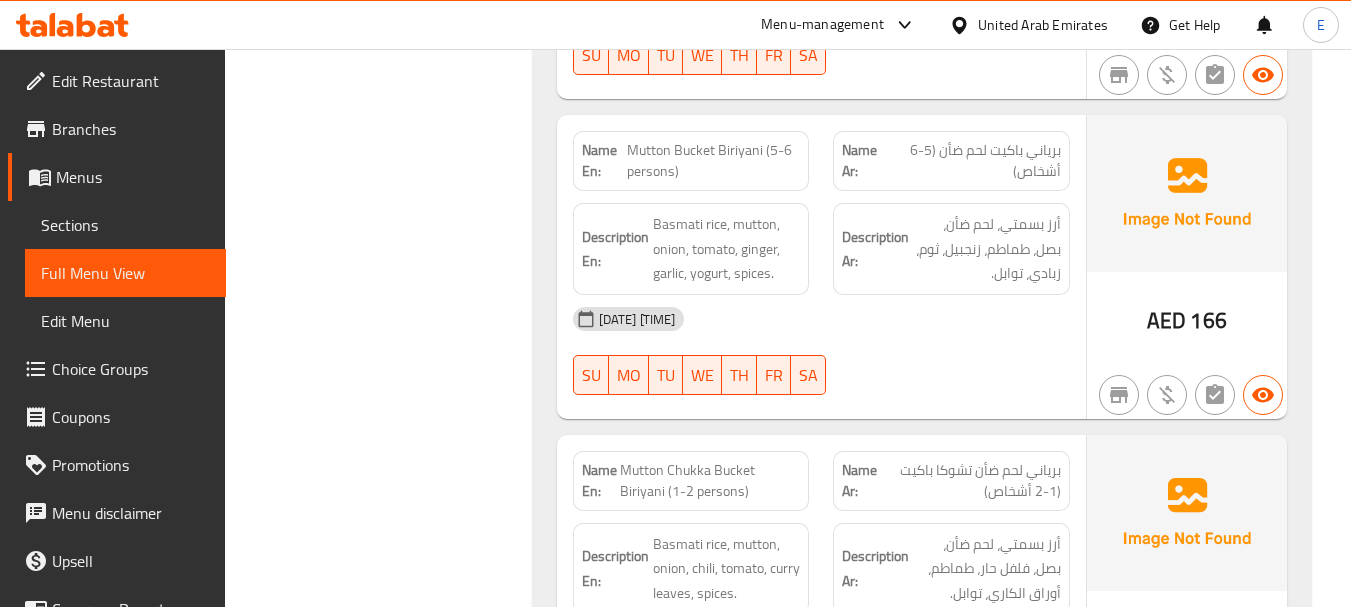click on "Mutton Bucket Biriyani (5-6 persons)" at bounding box center (732, -5723) 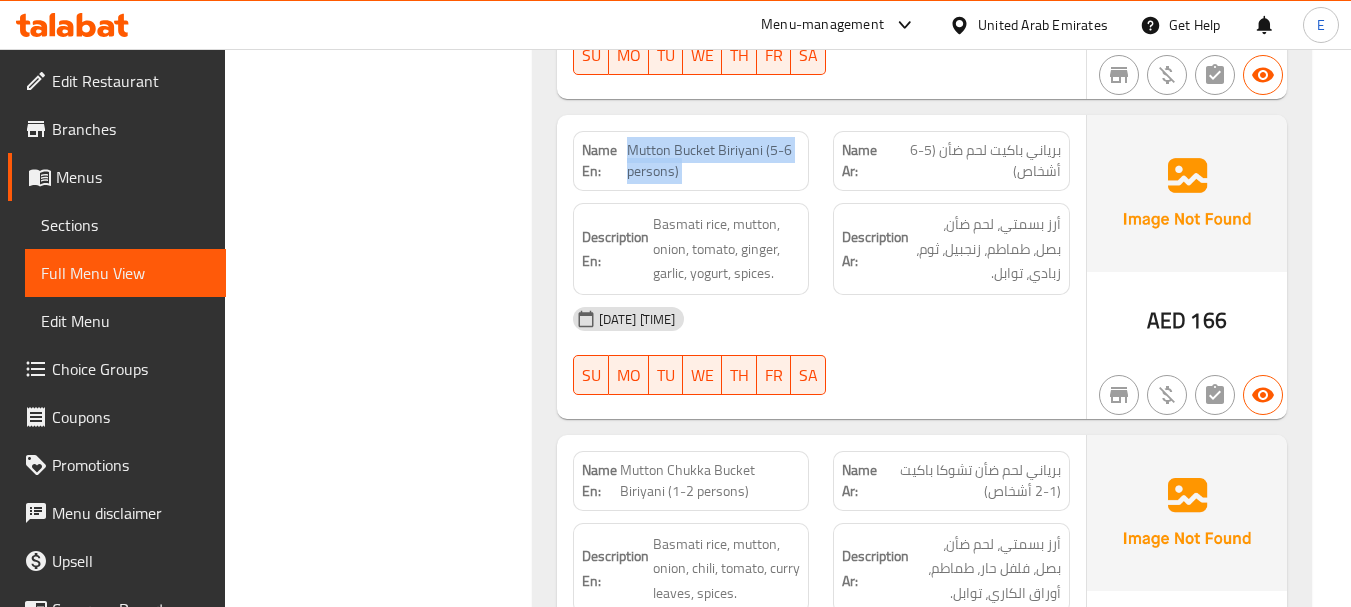 click on "Mutton Bucket Biriyani (5-6 persons)" at bounding box center (732, -5723) 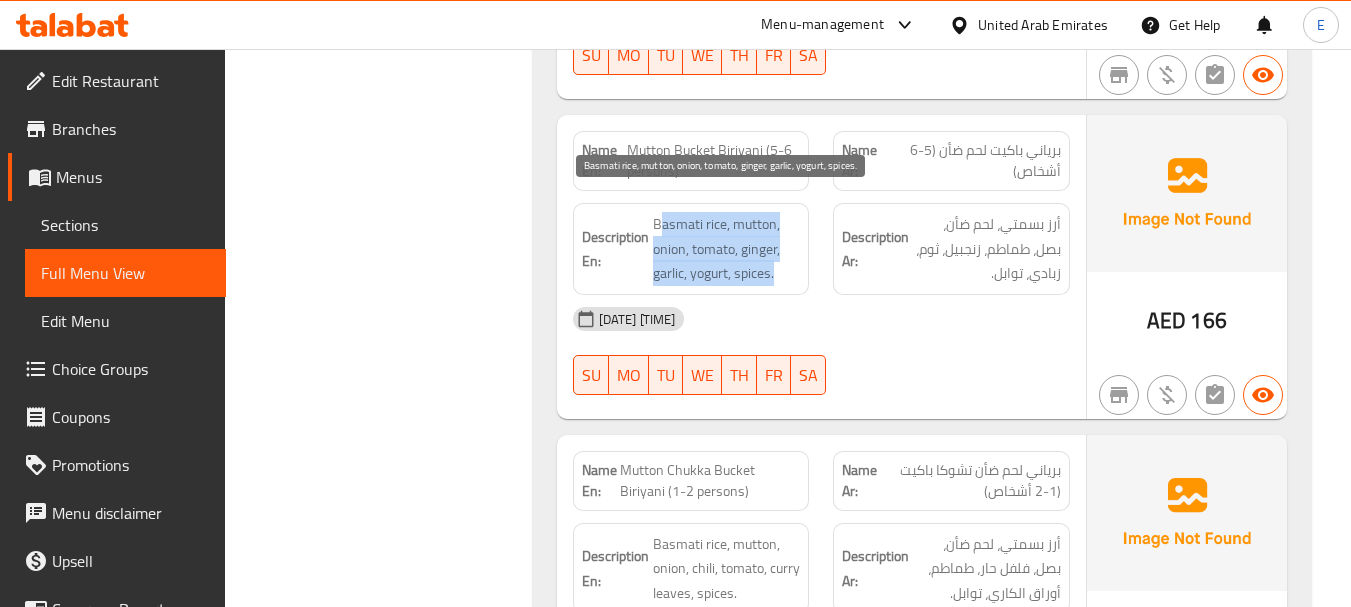 drag, startPoint x: 662, startPoint y: 197, endPoint x: 790, endPoint y: 258, distance: 141.7921 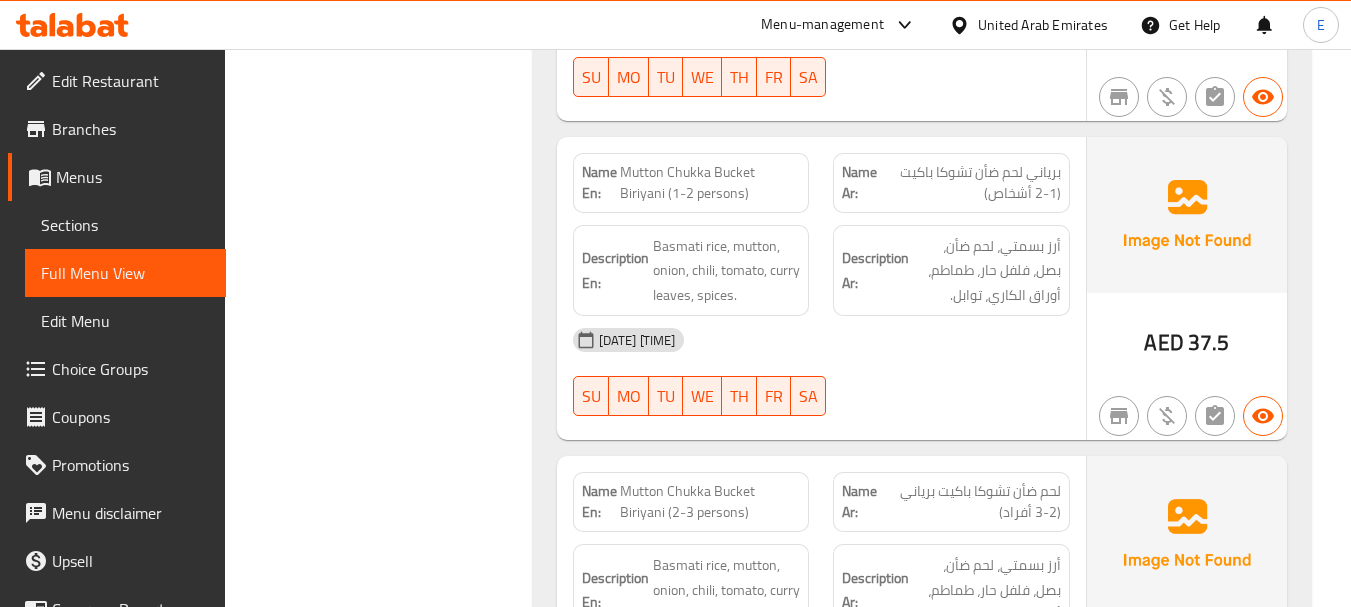scroll, scrollTop: 9152, scrollLeft: 0, axis: vertical 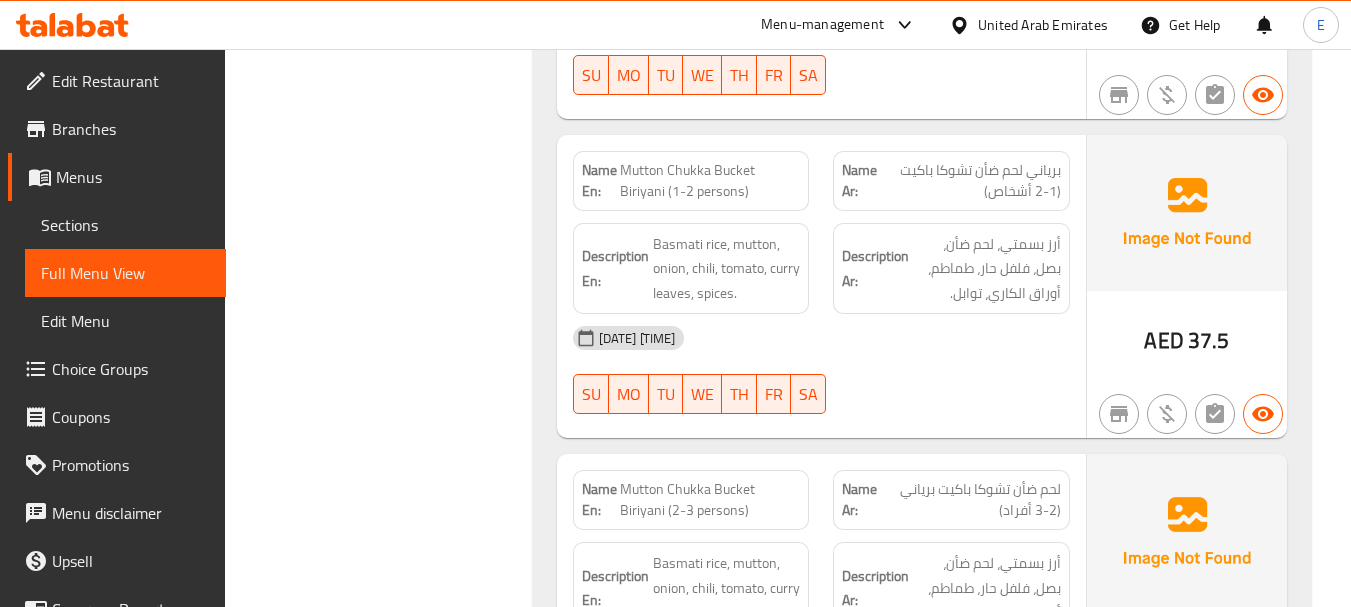 click on "37.5" at bounding box center [1209, -5565] 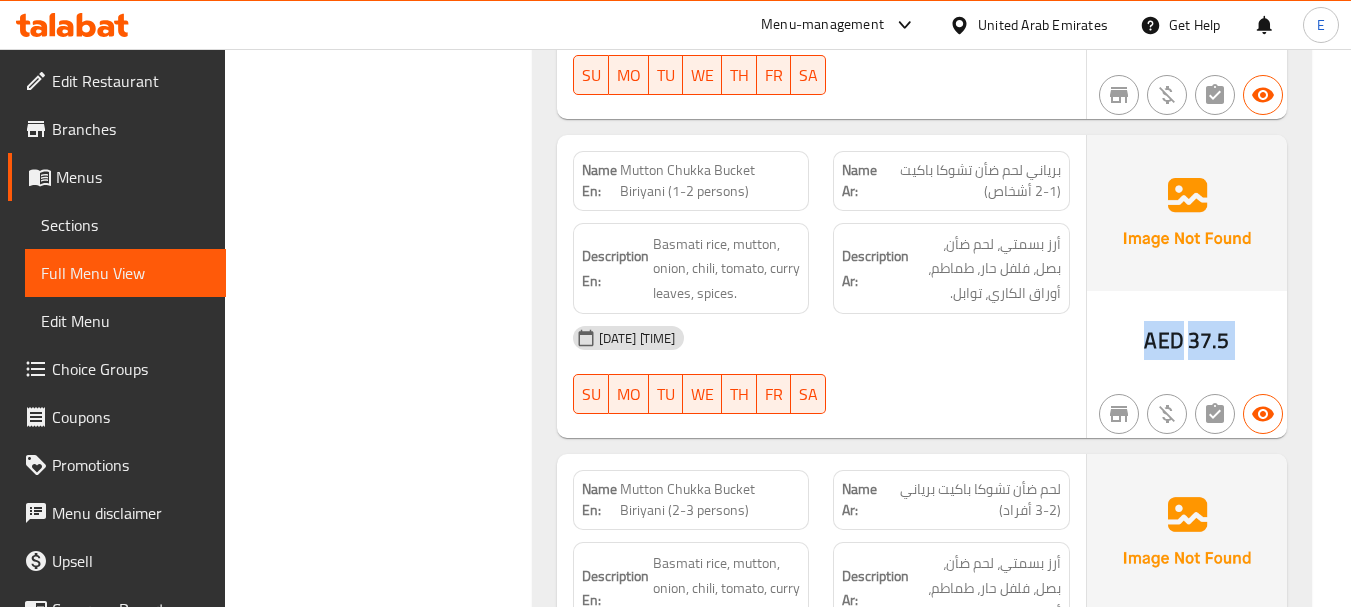 click on "37.5" at bounding box center [1209, -5565] 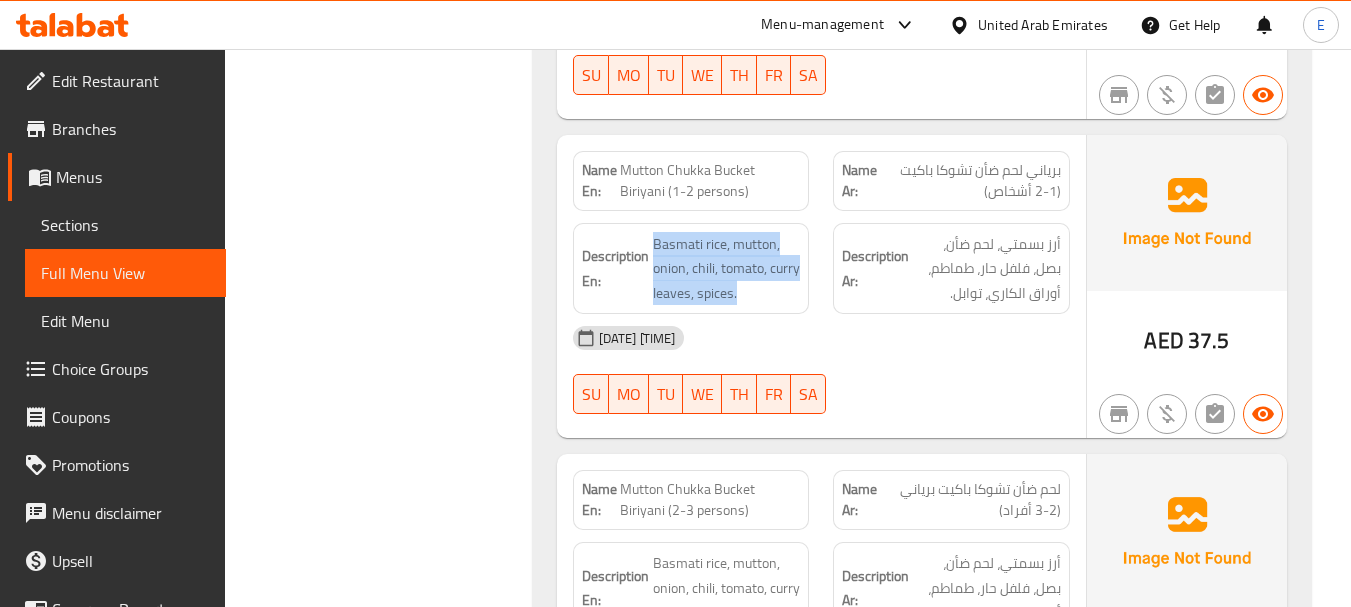drag, startPoint x: 650, startPoint y: 215, endPoint x: 803, endPoint y: 270, distance: 162.58536 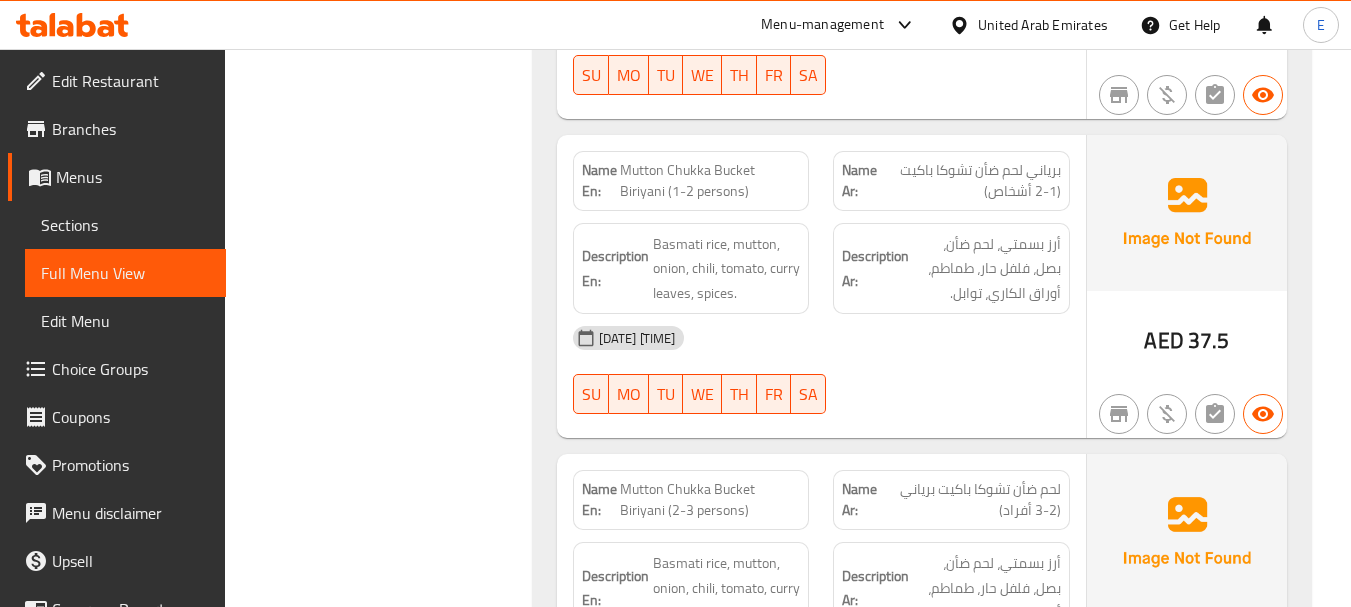 click on "Description En: Basmati rice, mutton, onion, chili, tomato, curry leaves, spices." at bounding box center (691, -5647) 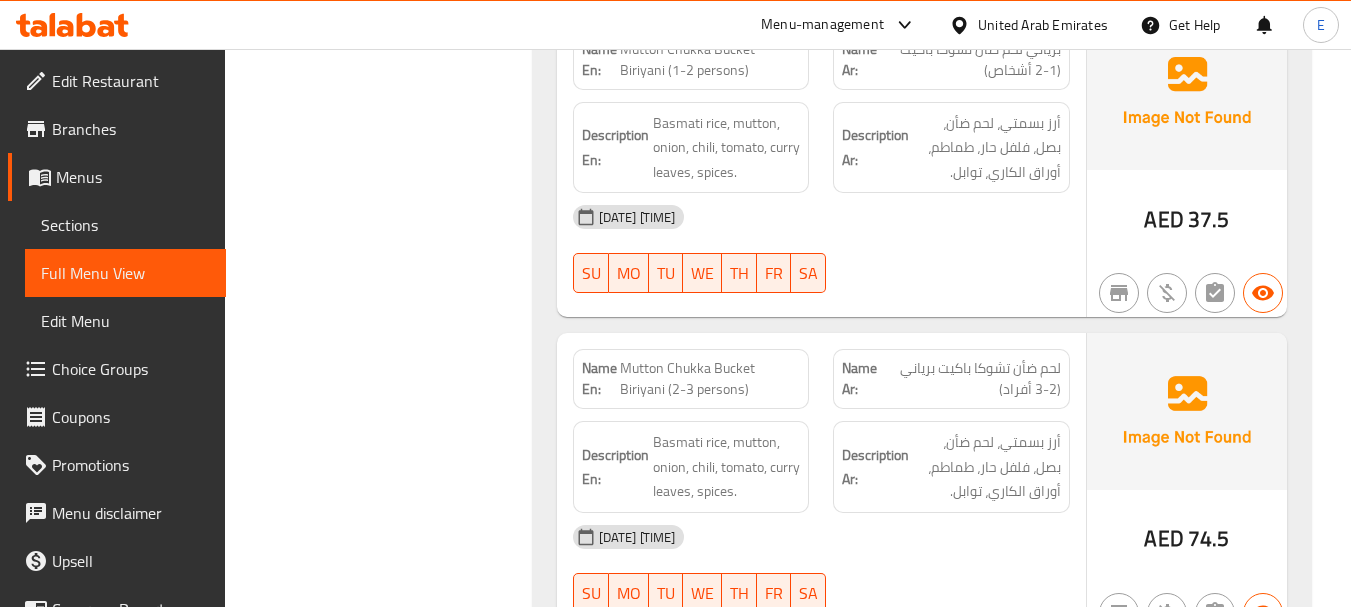 scroll, scrollTop: 9452, scrollLeft: 0, axis: vertical 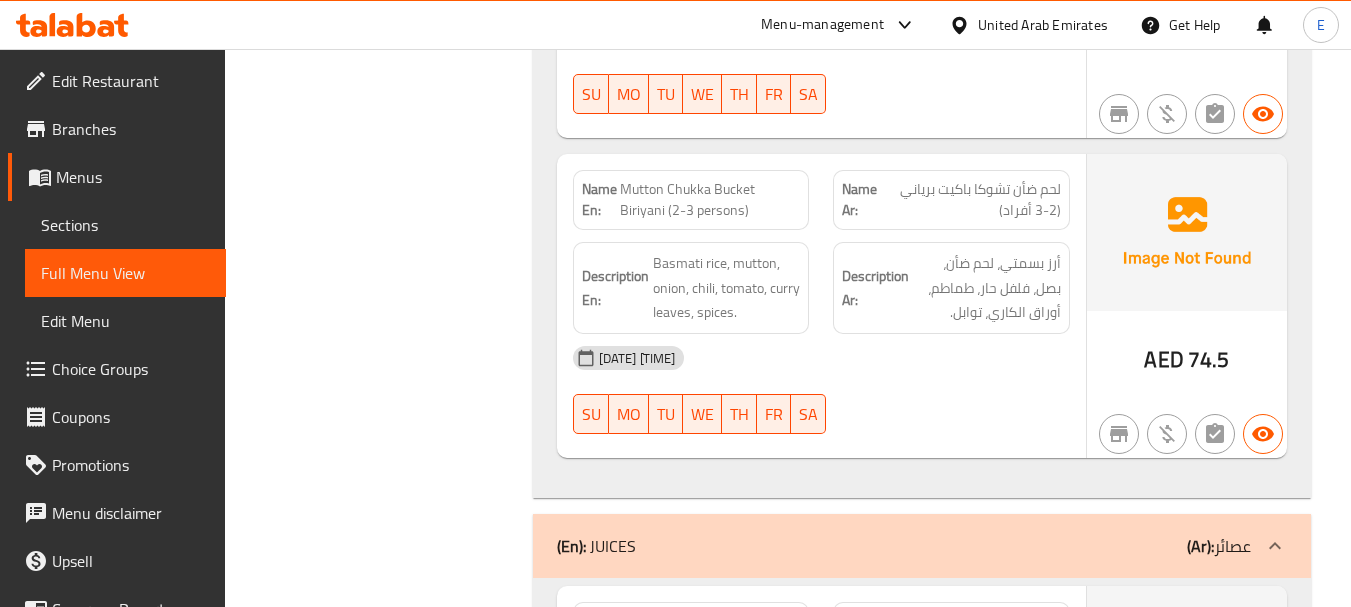 click on "AED" at bounding box center [1163, -5567] 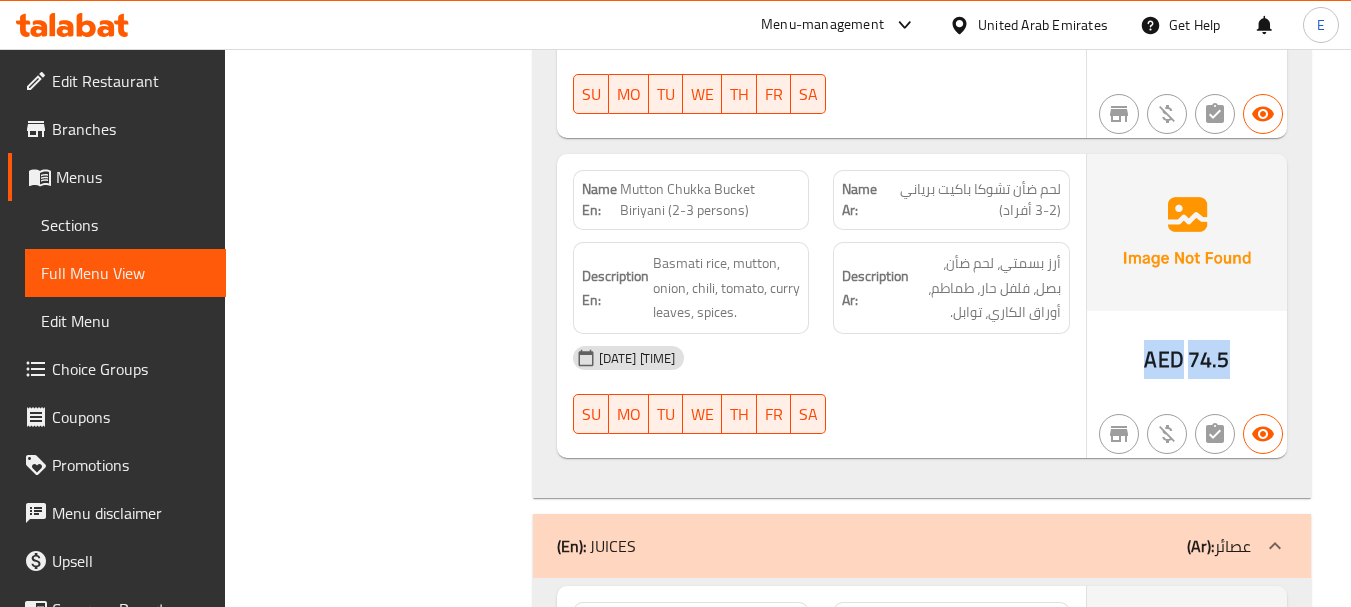 click on "AED" at bounding box center (1163, -5567) 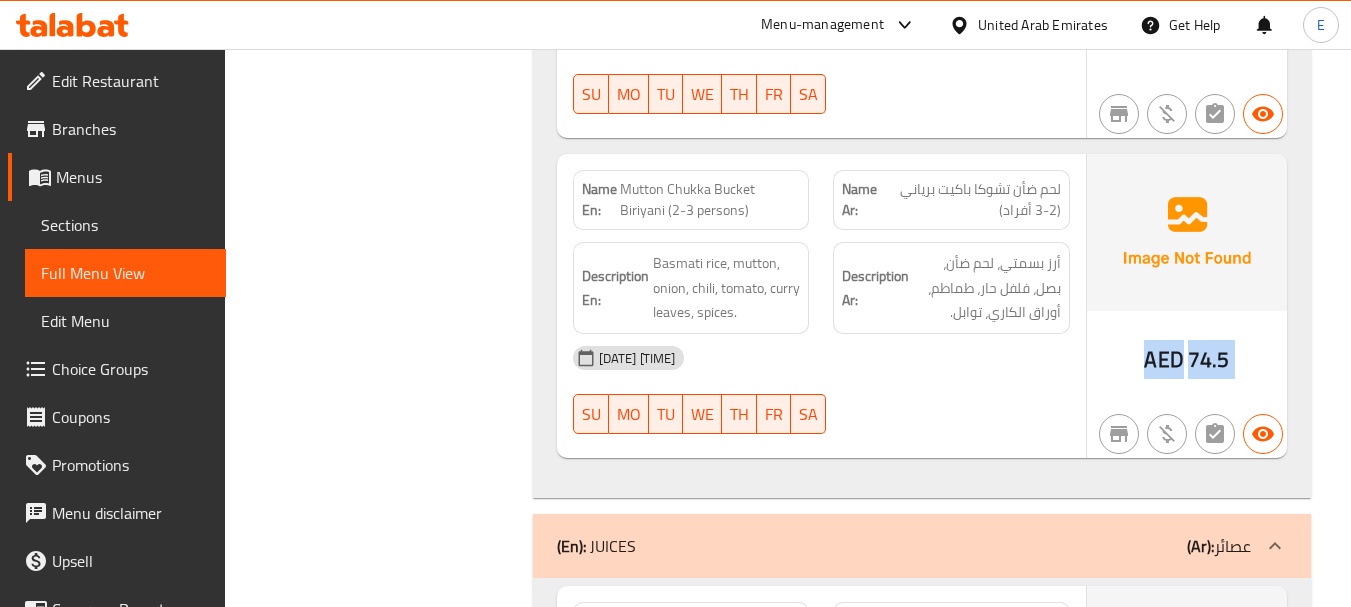 click on "AED" at bounding box center (1163, -5567) 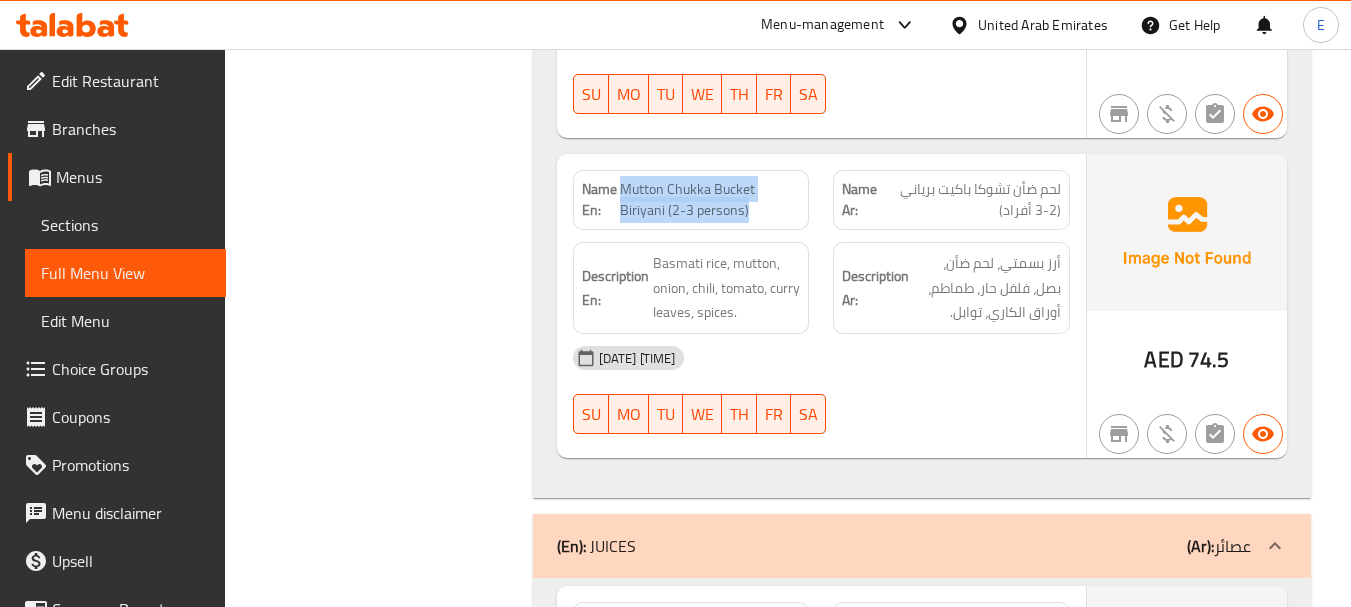 drag, startPoint x: 622, startPoint y: 160, endPoint x: 759, endPoint y: 183, distance: 138.91724 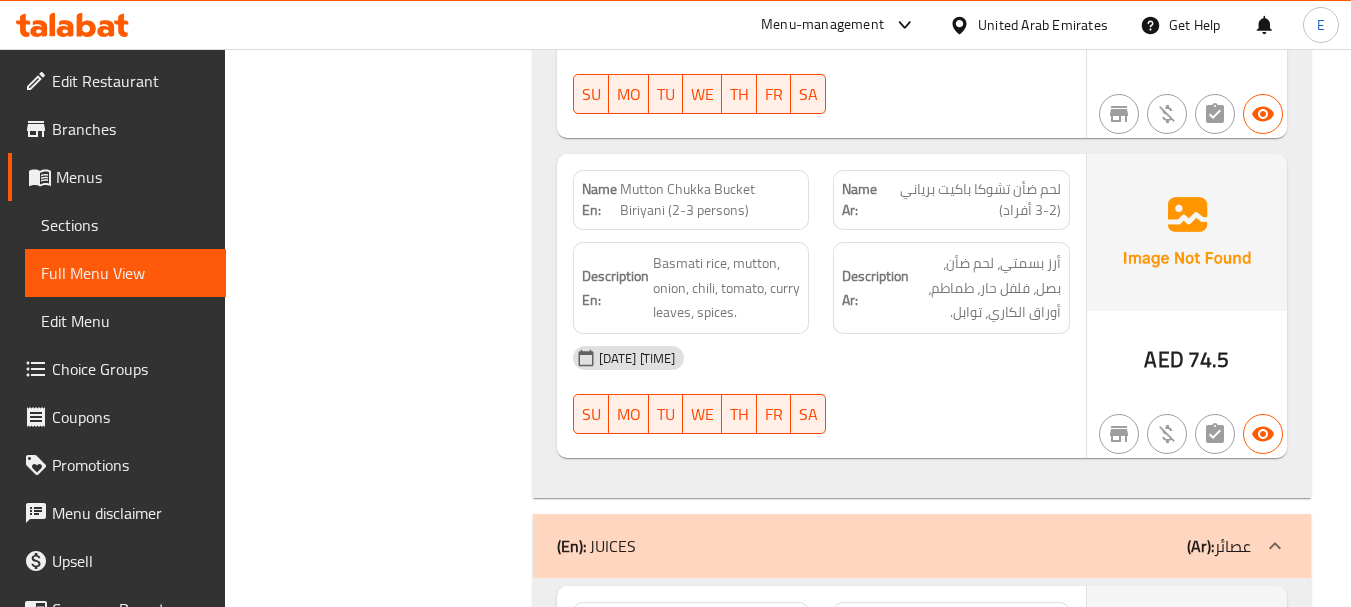 click on "Mutton Chukka Bucket Biriyani (2-3 persons)" at bounding box center (749, -5726) 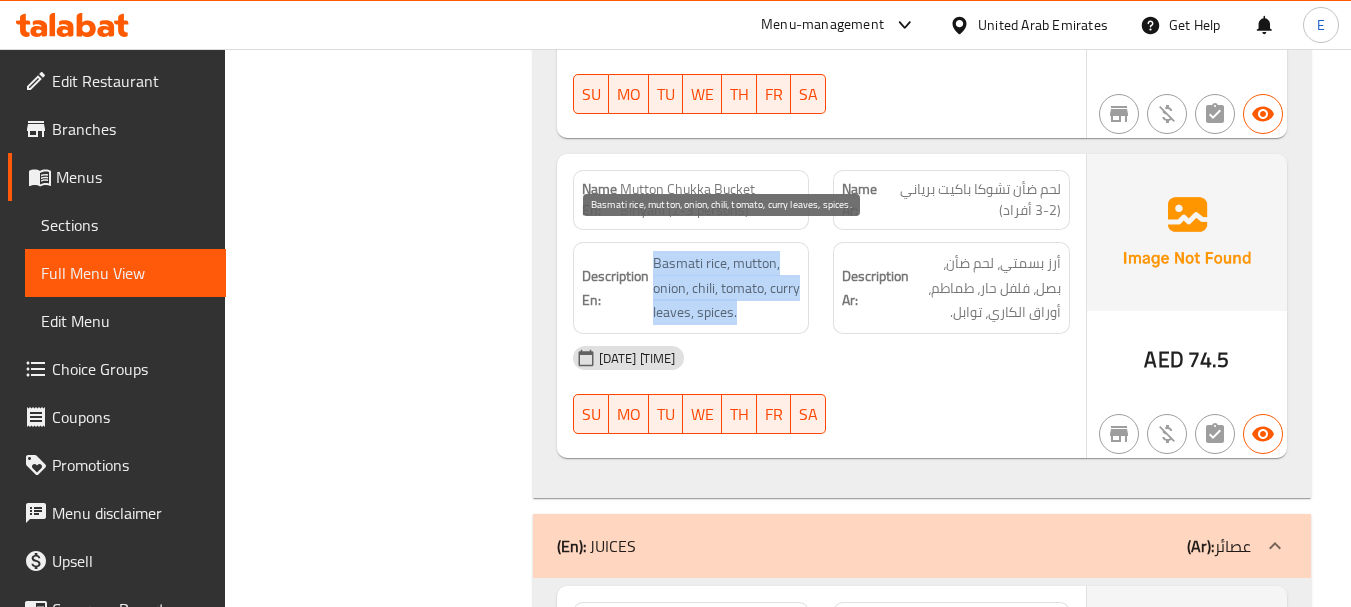 drag, startPoint x: 655, startPoint y: 239, endPoint x: 770, endPoint y: 295, distance: 127.910126 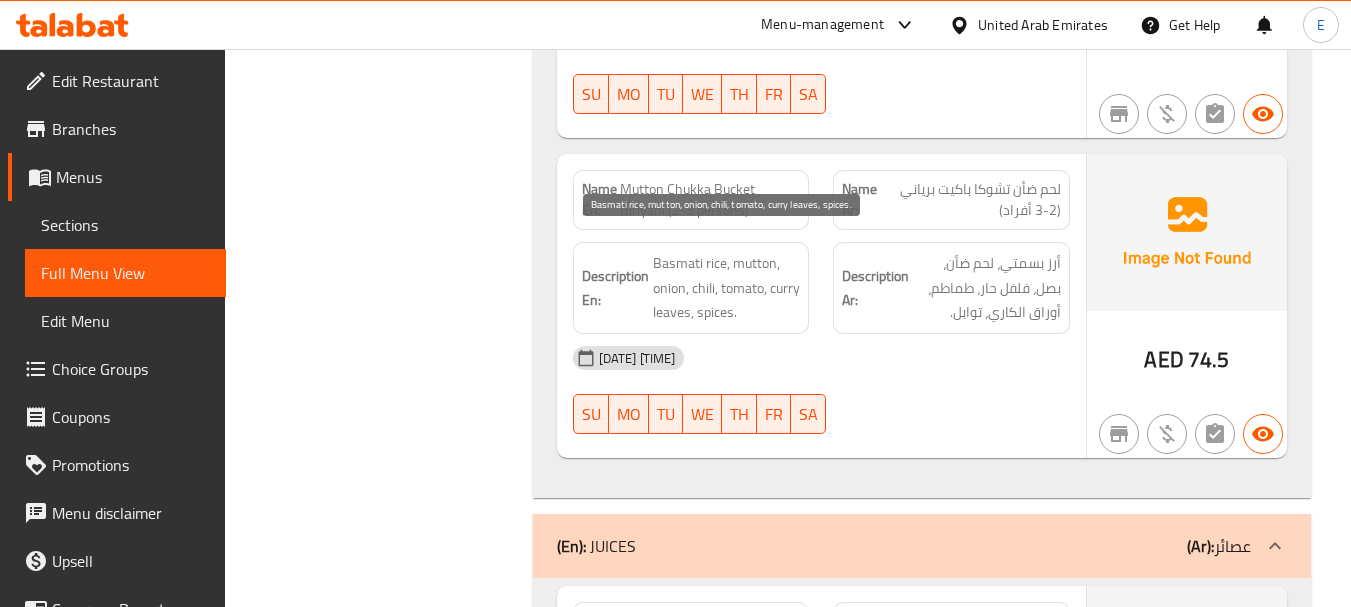 click on "Basmati rice, mutton, onion, chili, tomato, curry leaves, spices." at bounding box center (727, 288) 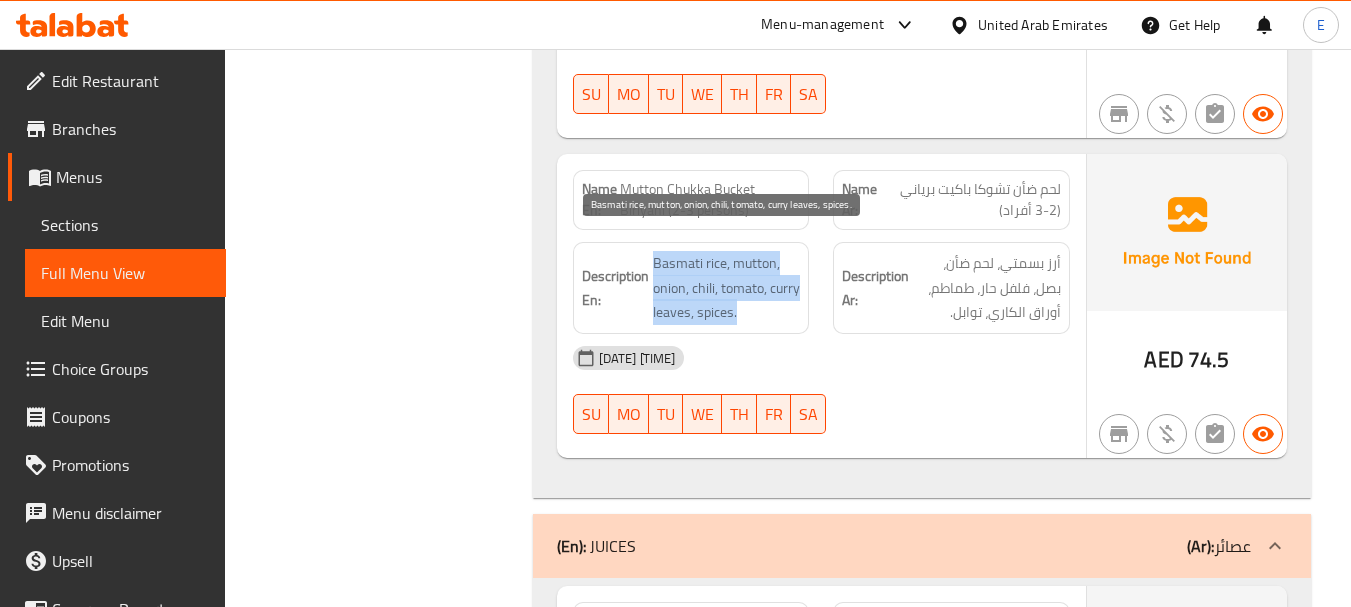 click on "Basmati rice, mutton, onion, chili, tomato, curry leaves, spices." at bounding box center (727, 288) 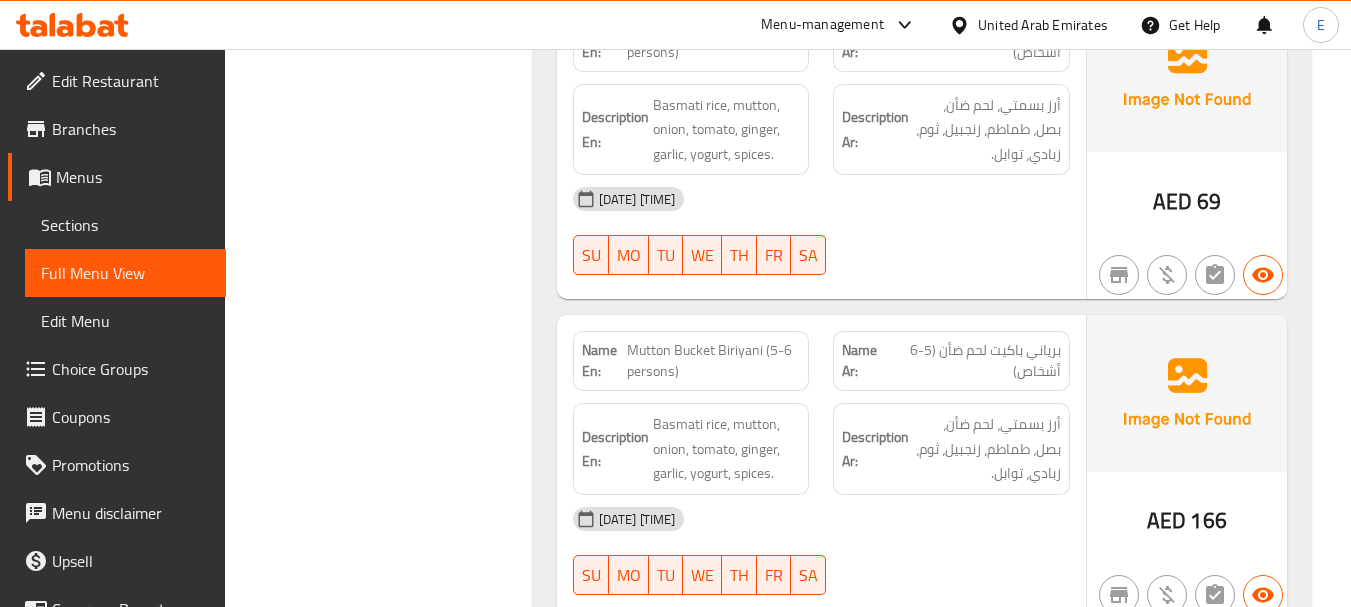 scroll, scrollTop: 8252, scrollLeft: 0, axis: vertical 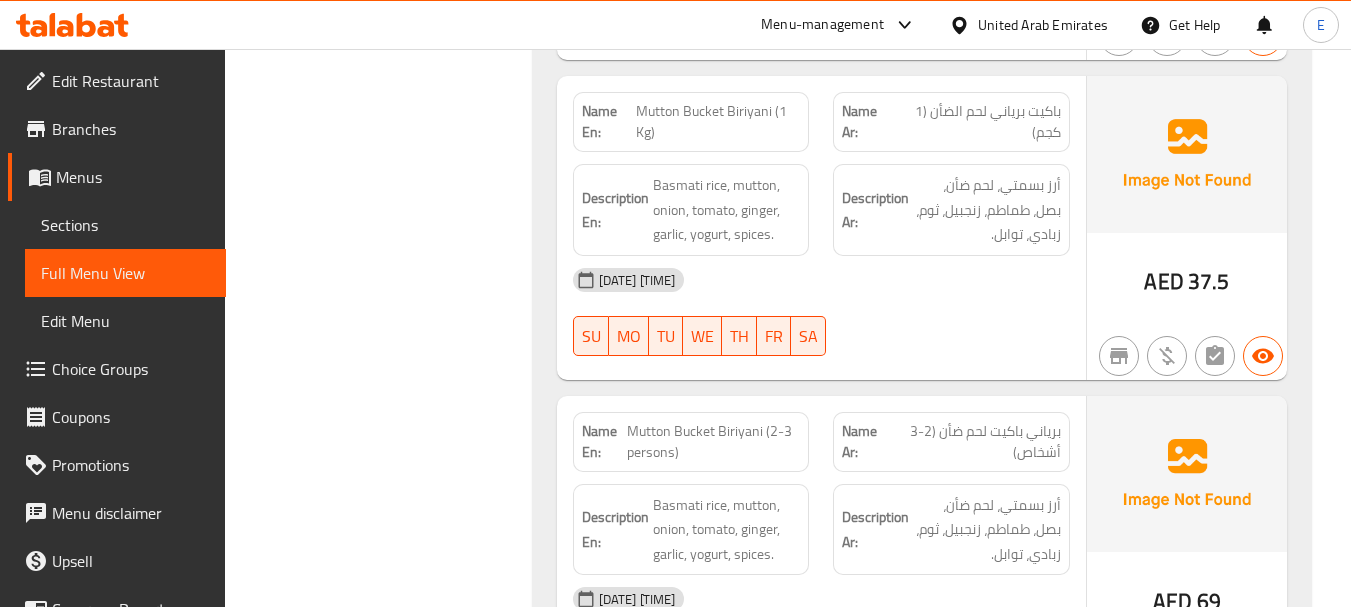 click on "Filter Branches Branches Popular filters Free items Branch specific items Has choices Upsell items Availability filters Available Not available View filters Collapse sections Collapse categories Collapse Choices" at bounding box center [386, 10780] 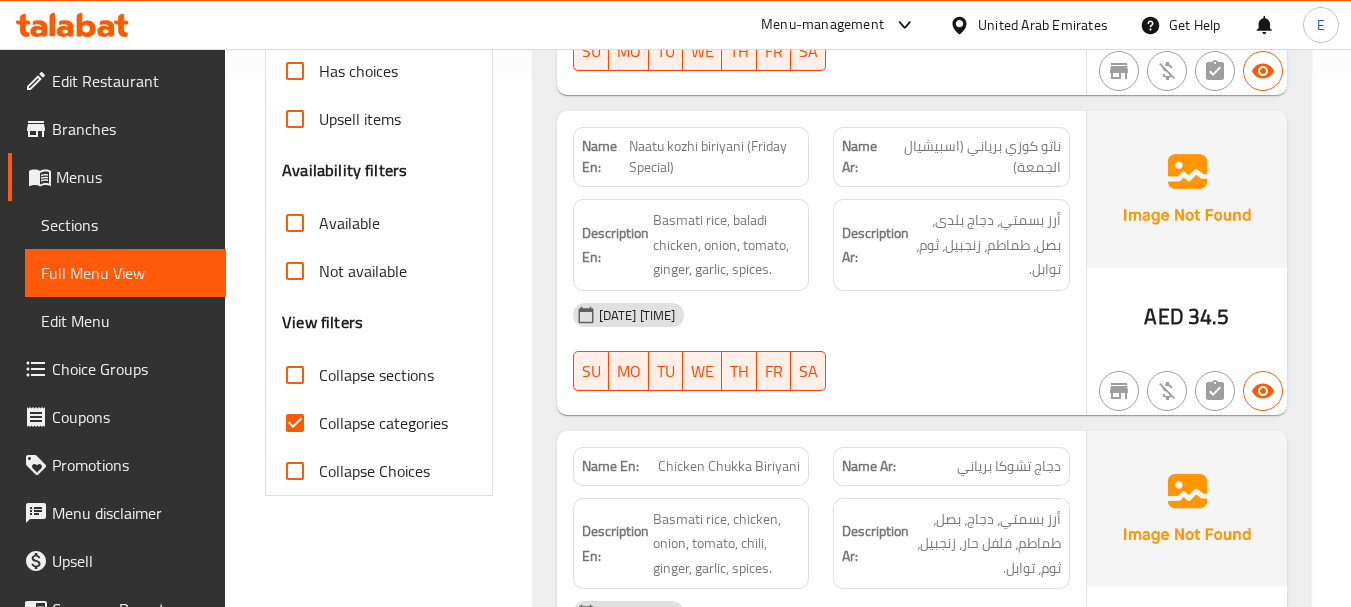 scroll, scrollTop: 600, scrollLeft: 0, axis: vertical 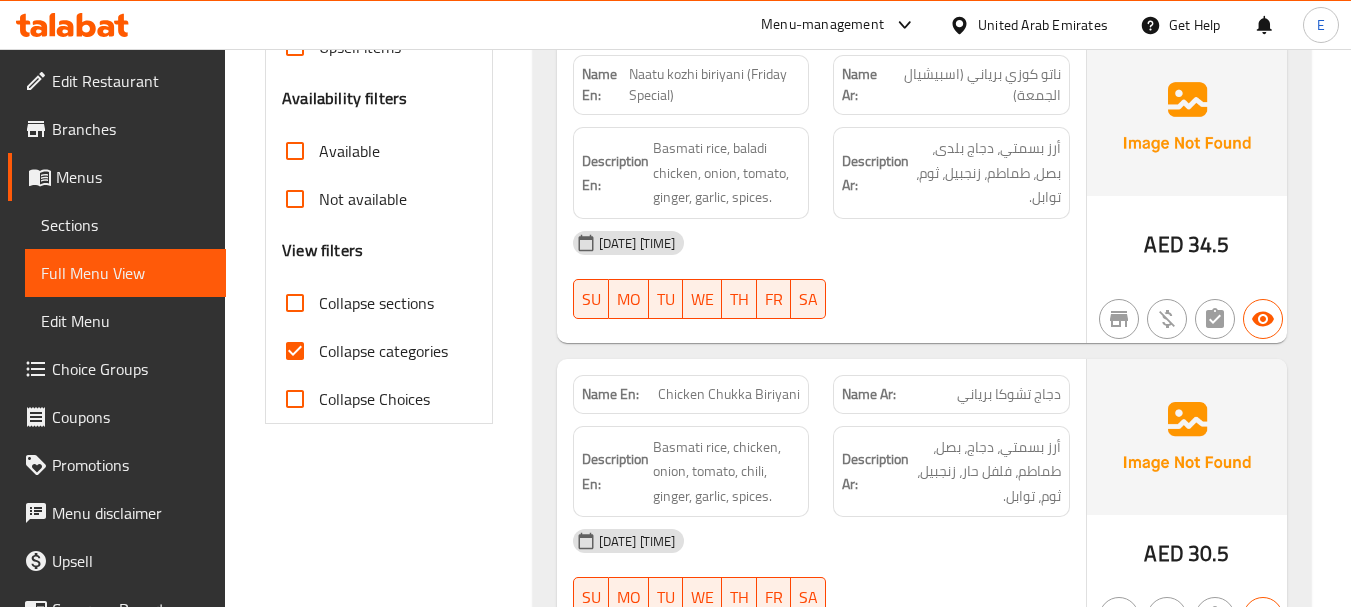 click on "Sections" at bounding box center (125, 225) 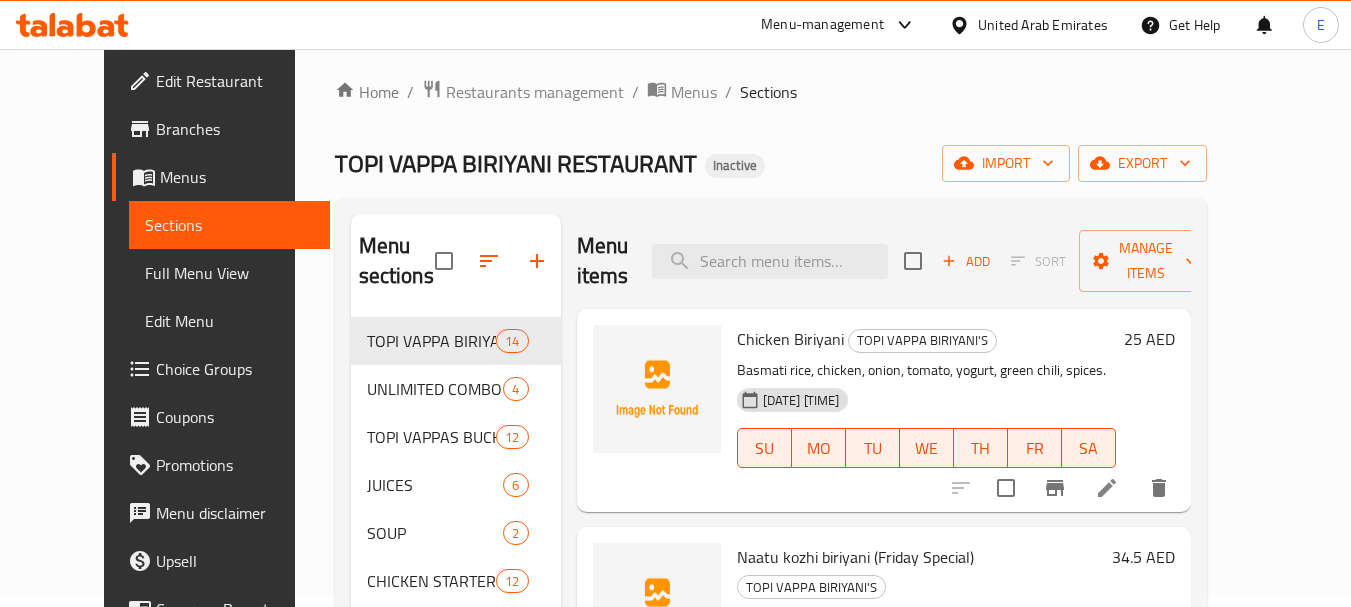 scroll, scrollTop: 0, scrollLeft: 0, axis: both 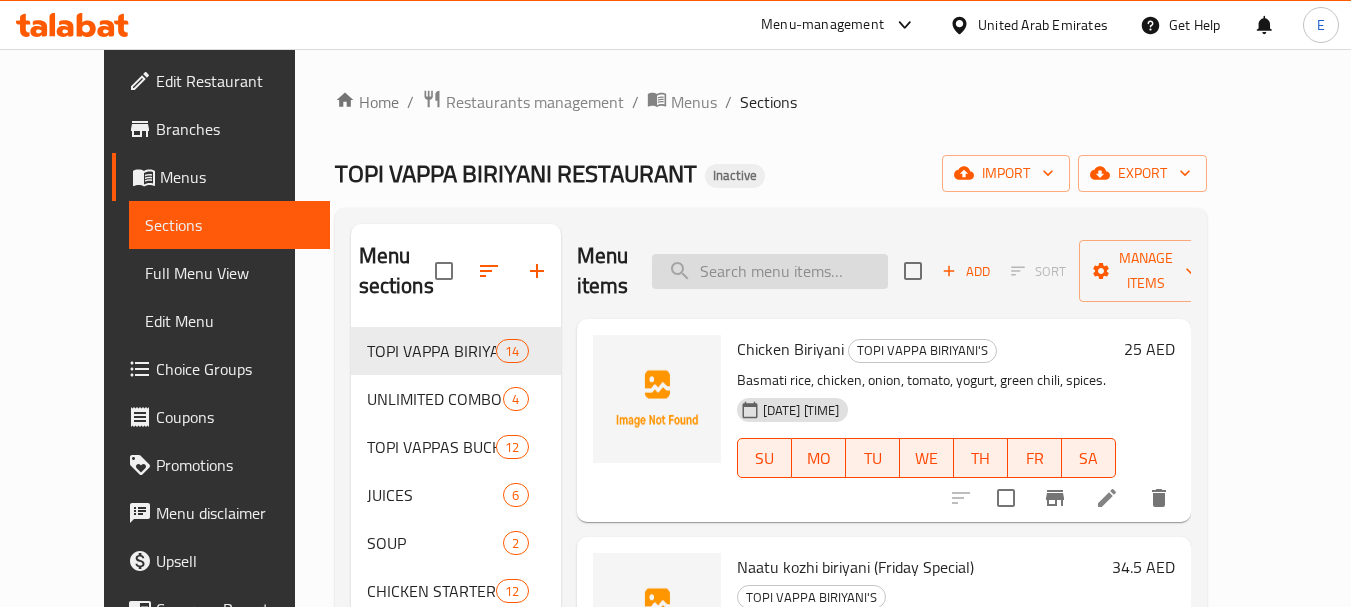 click at bounding box center [770, 271] 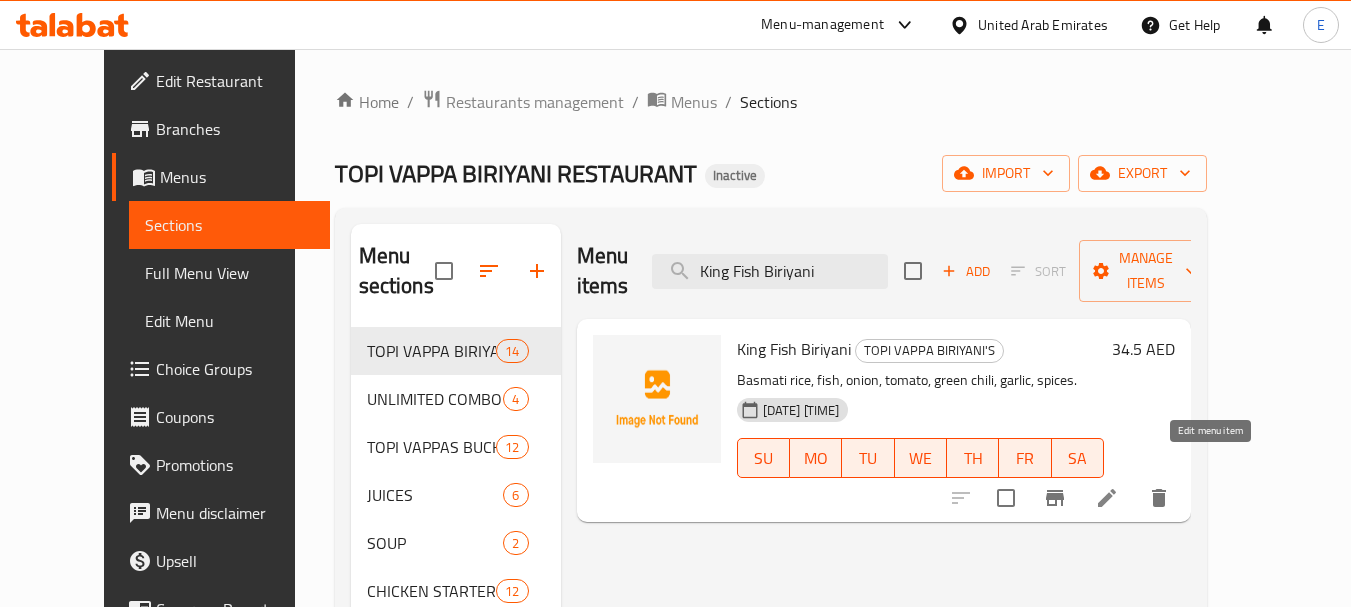 type on "King Fish Biriyani" 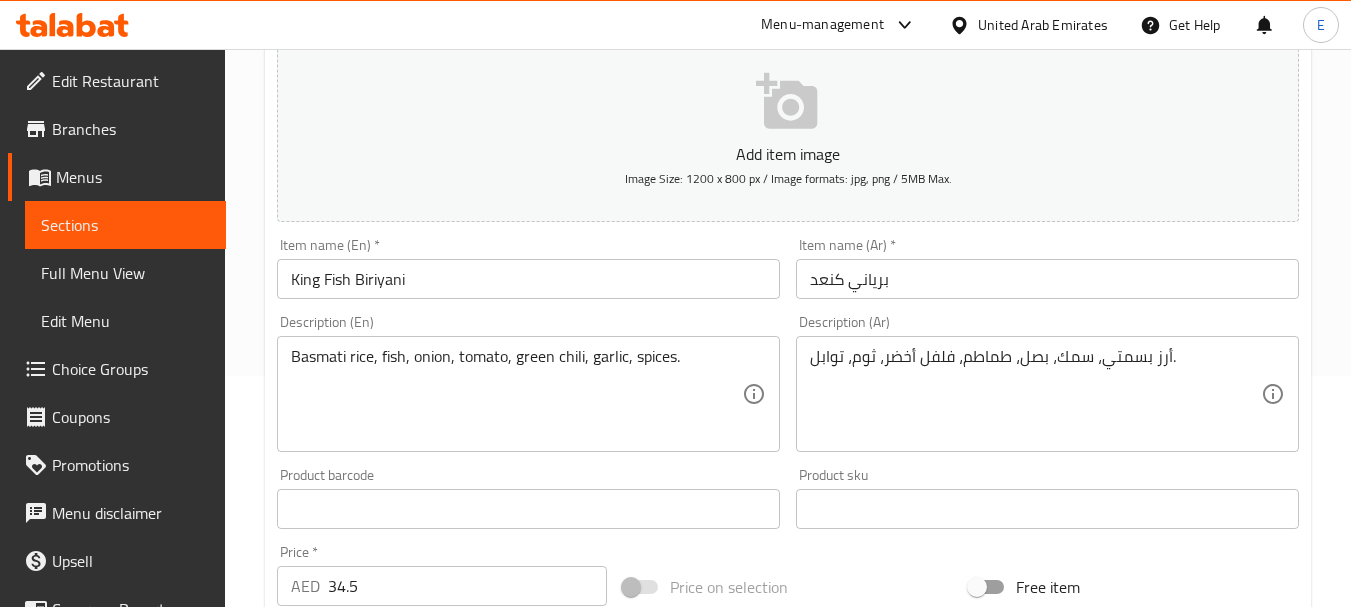 scroll, scrollTop: 300, scrollLeft: 0, axis: vertical 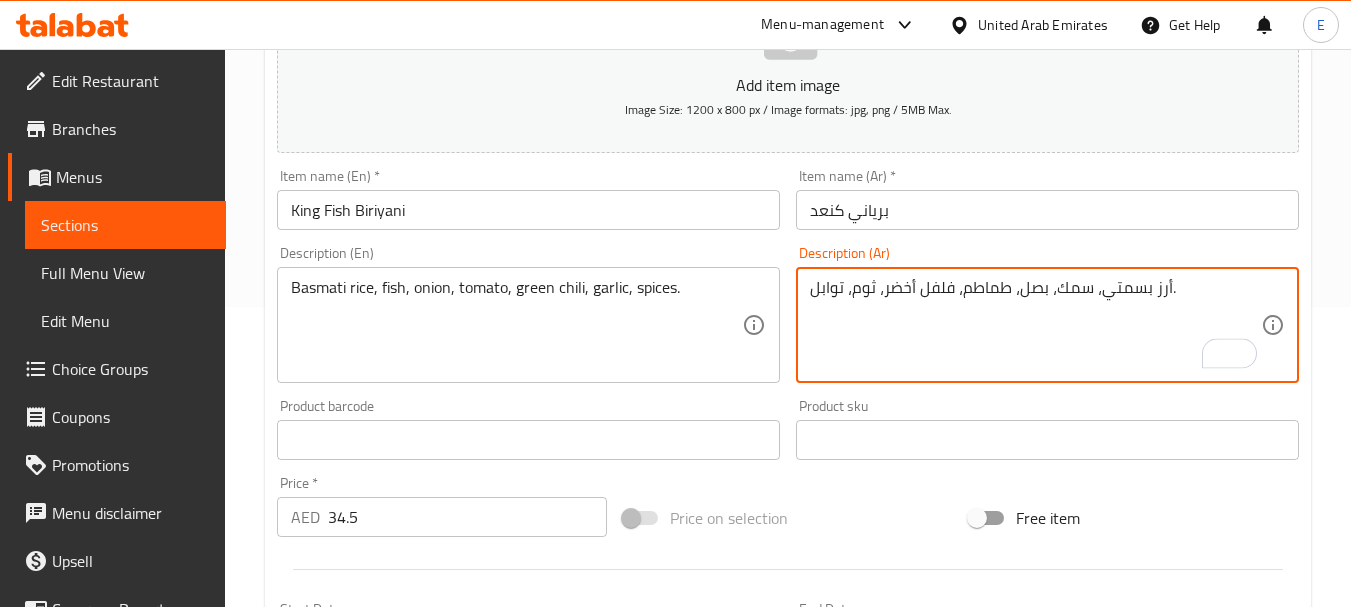click on "أرز بسمتي، سمك، بصل، طماطم، فلفل أخضر، ثوم، توابل." at bounding box center (1035, 325) 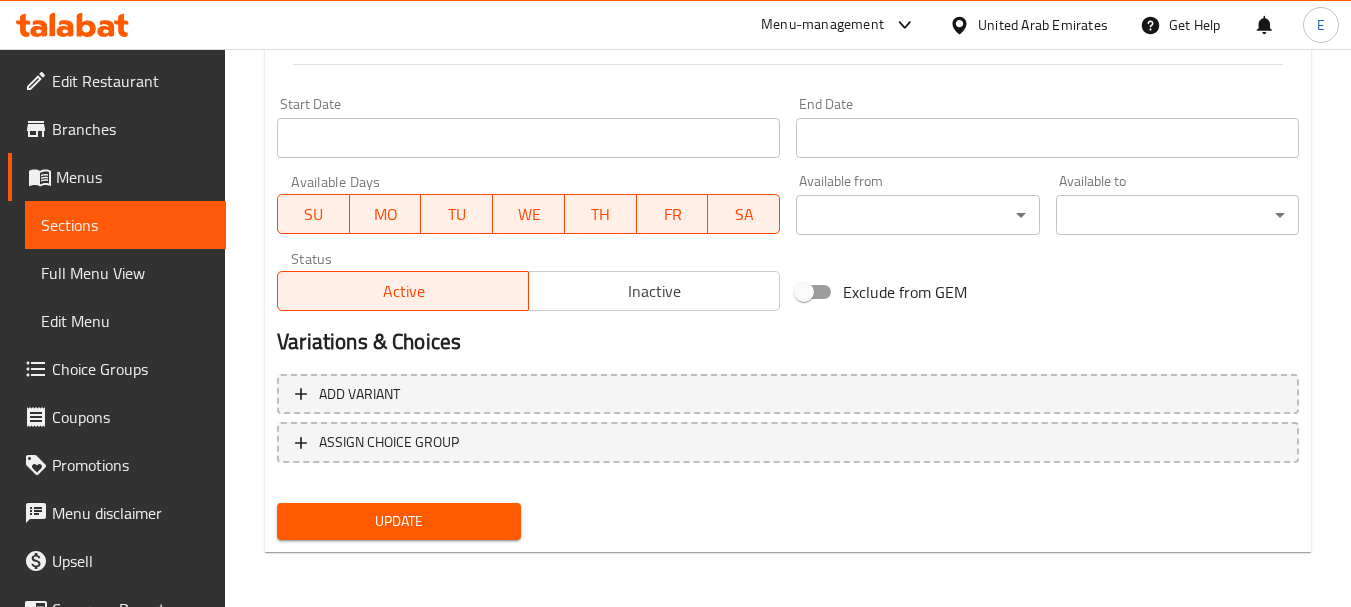 scroll, scrollTop: 806, scrollLeft: 0, axis: vertical 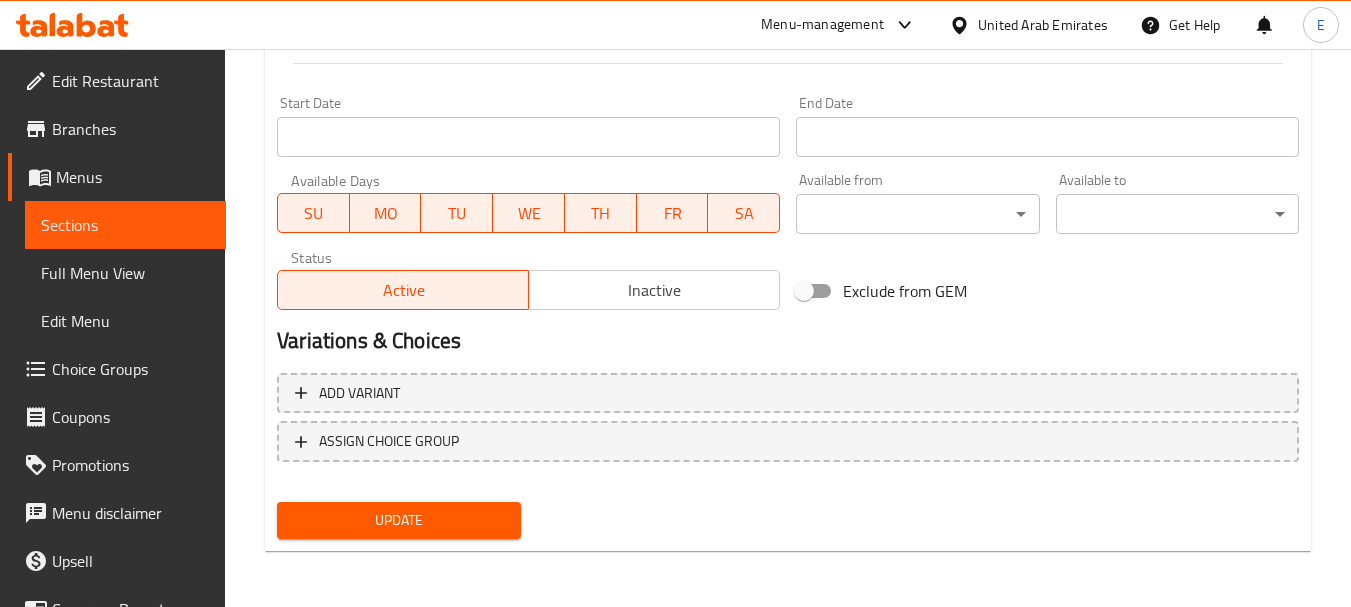 type on "أرز بسمتي، سمك، بصل، طماطم، فلفل أخضر حار، ثوم، توابل." 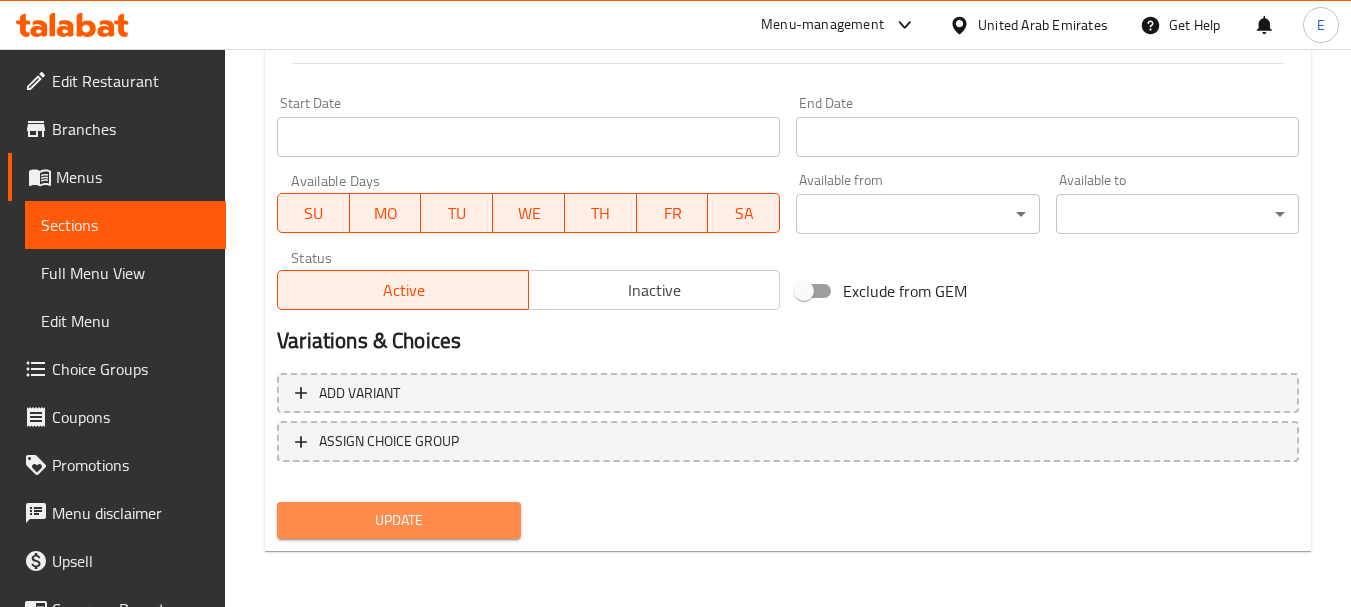 click on "Update" at bounding box center (398, 520) 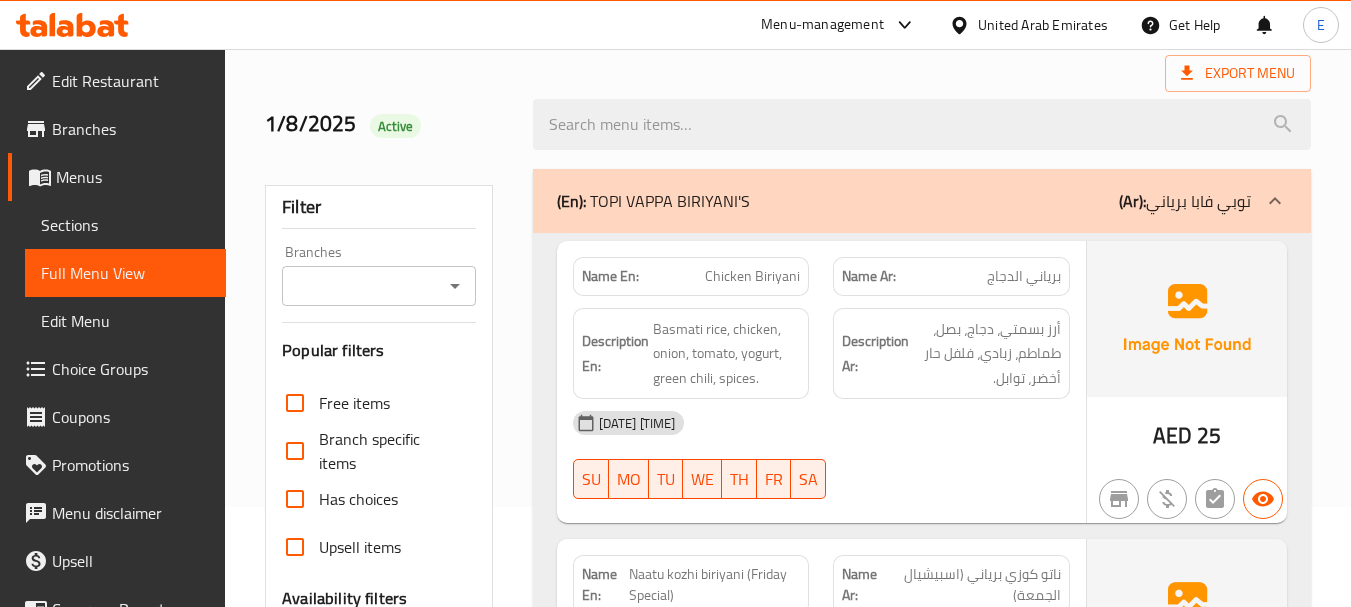 scroll, scrollTop: 700, scrollLeft: 0, axis: vertical 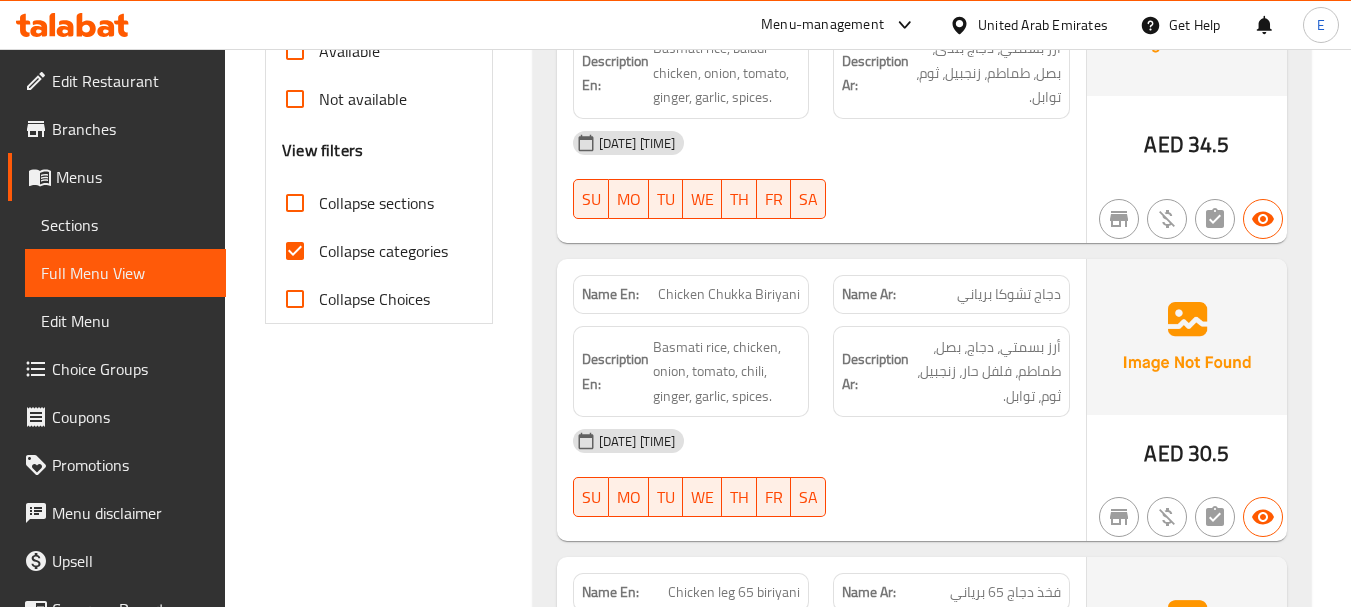 click on "Collapse categories" at bounding box center [295, 251] 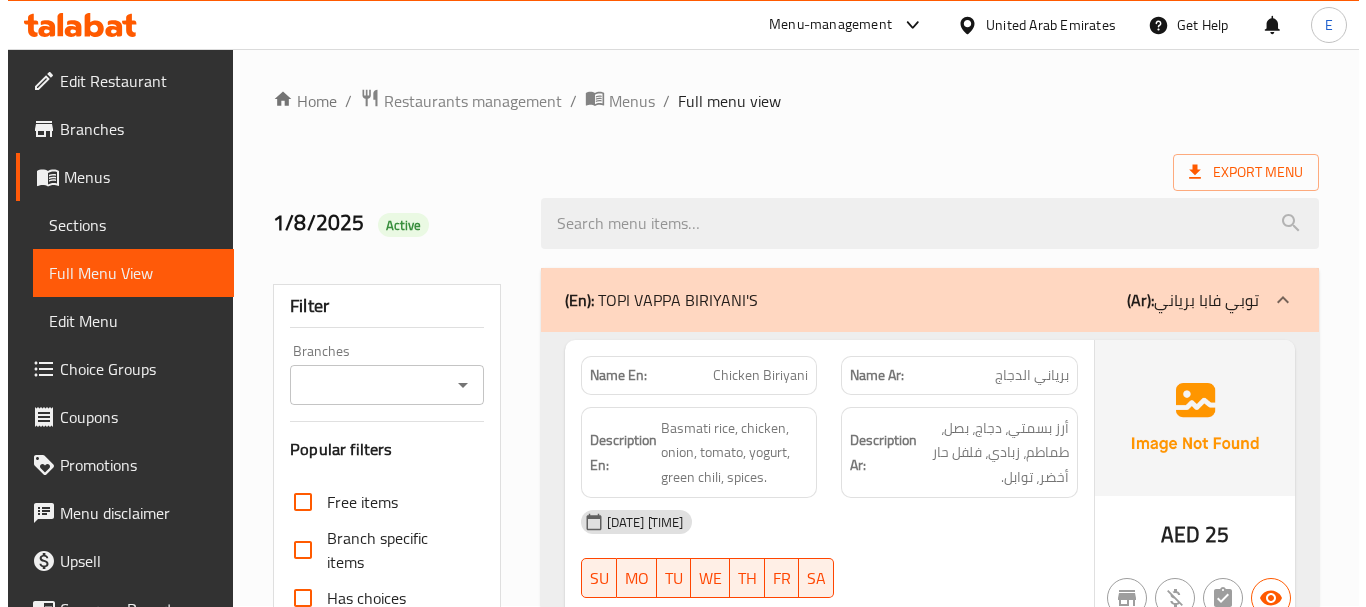 scroll, scrollTop: 0, scrollLeft: 0, axis: both 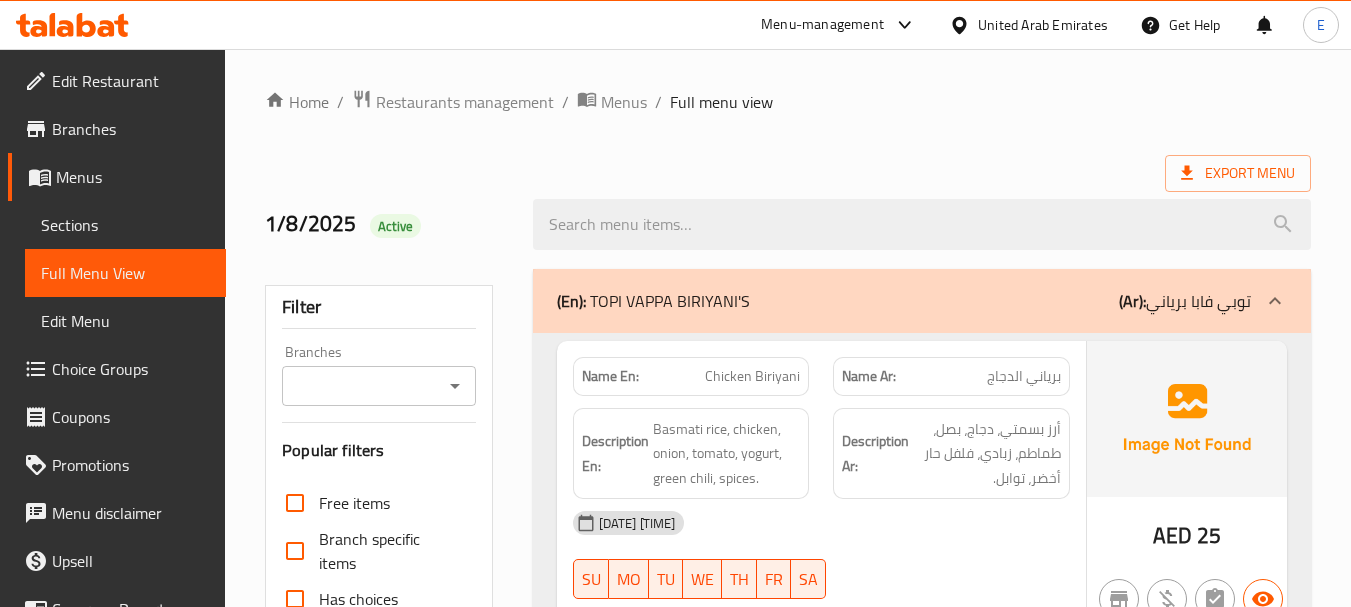 click on "Export Menu" at bounding box center [788, 173] 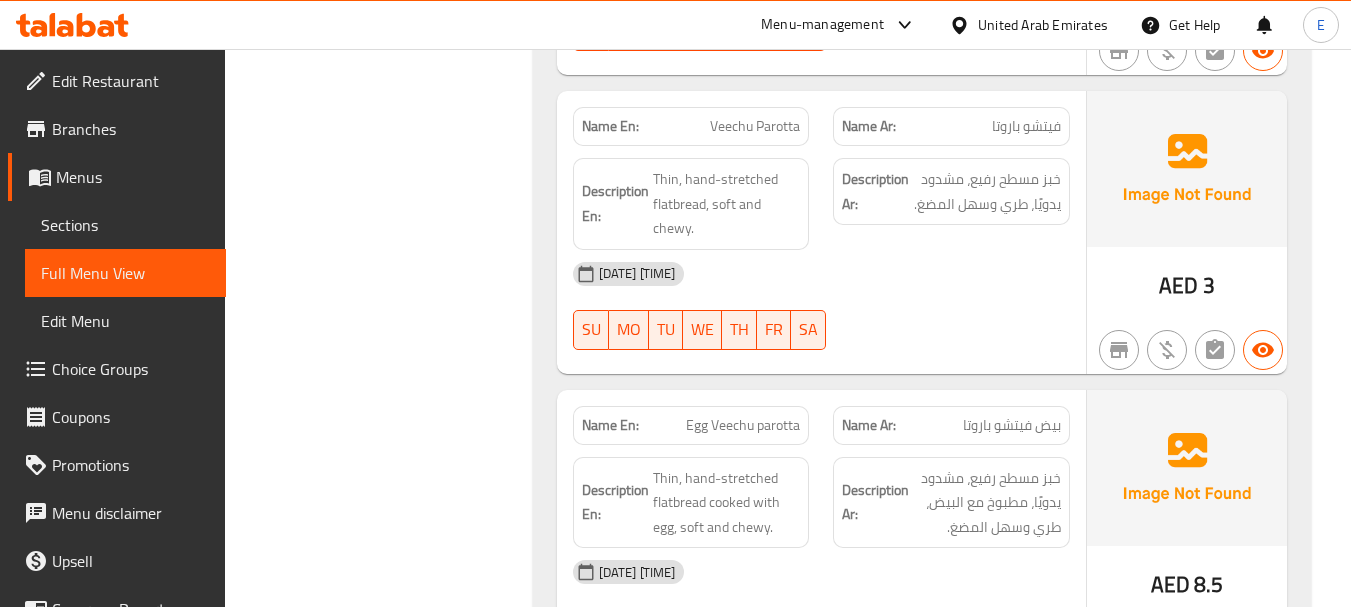 scroll, scrollTop: 37078, scrollLeft: 0, axis: vertical 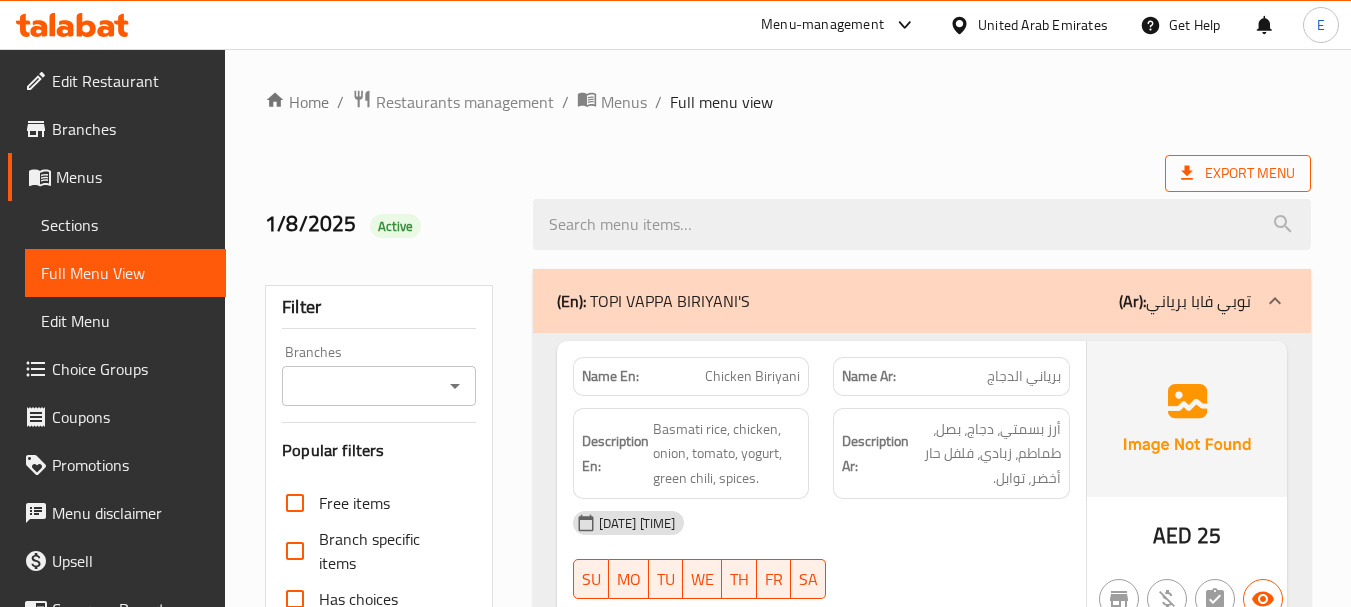 click on "Export Menu" at bounding box center (1238, 173) 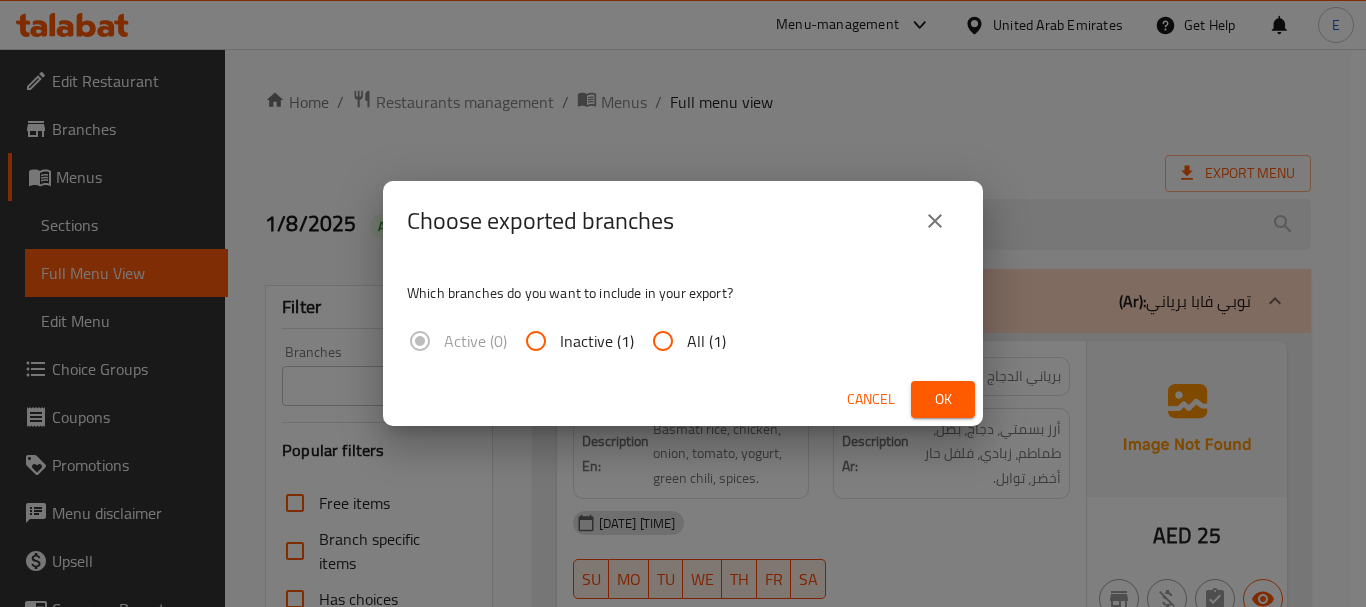 click on "All (1)" at bounding box center [706, 341] 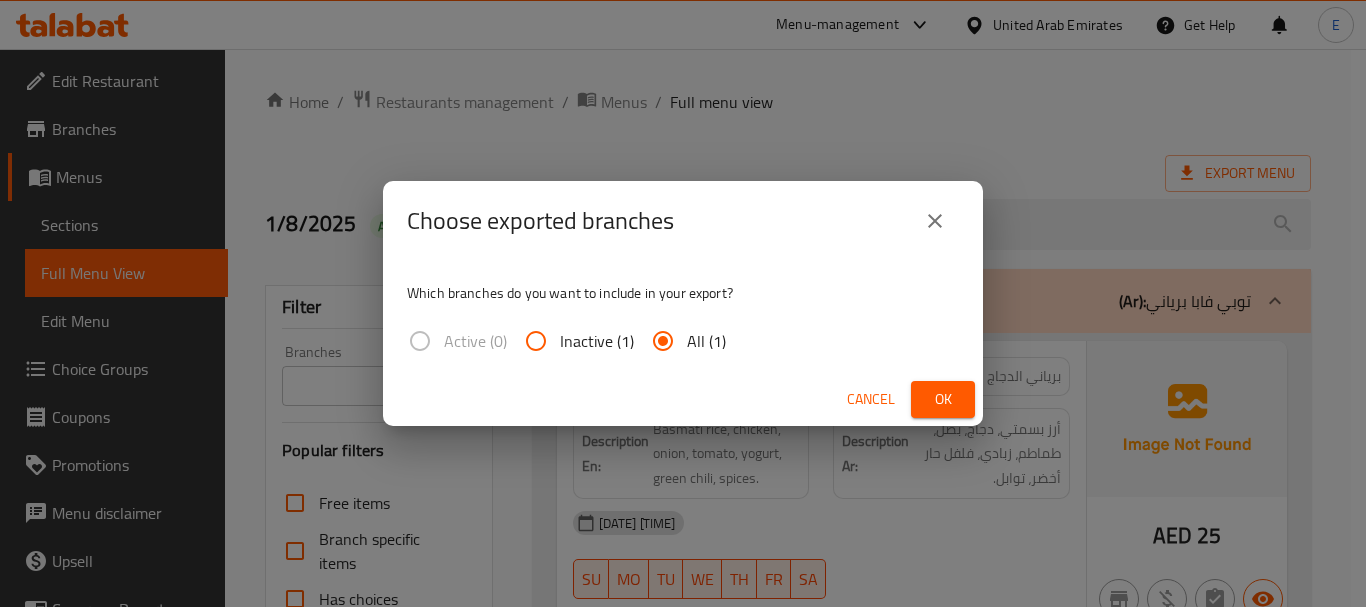 click on "Ok" at bounding box center (943, 399) 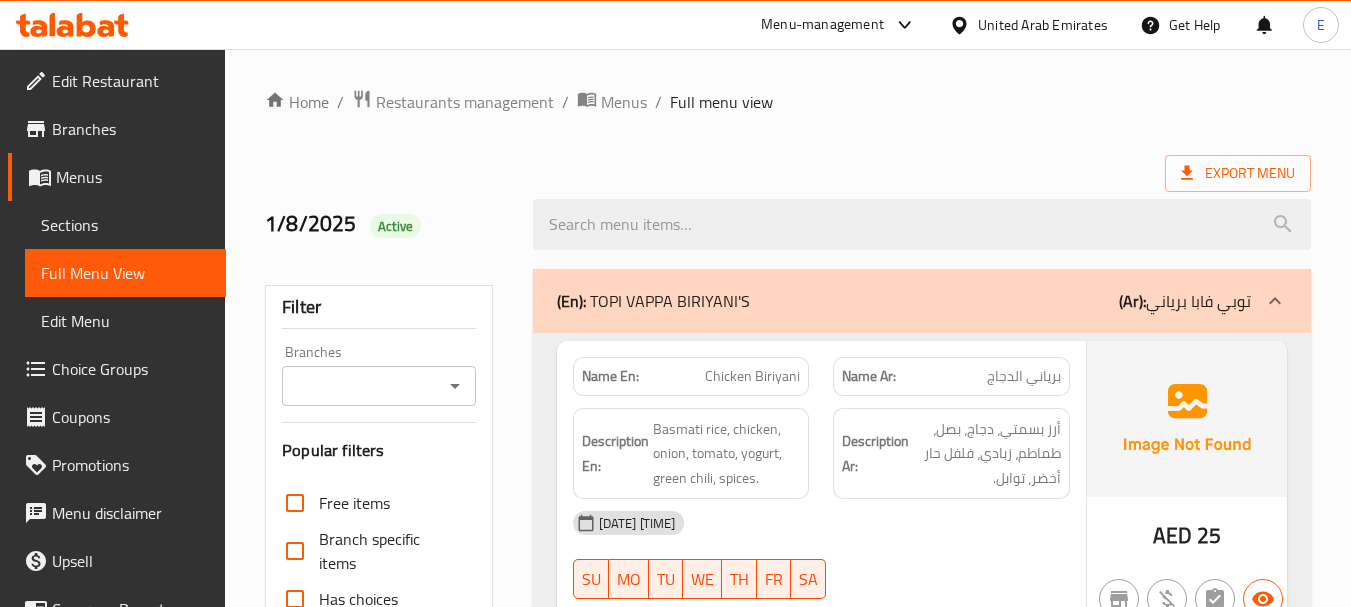click on "Home / Restaurants management / Menus / Full menu view Export Menu 1/8/2025   Active Filter Branches Branches Popular filters Free items Branch specific items Has choices Upsell items Availability filters Available Not available View filters Collapse sections Collapse categories Collapse Choices (En):   TOPI VAPPA BIRIYANI'S (Ar): توبي فابا برياني Name En: Chicken Biriyani Name Ar: برياني الدجاج Description En: Basmati rice, chicken, onion, tomato, yogurt, green chili, spices. Description Ar: أرز بسمتي، دجاج، بصل، طماطم، زبادي، فلفل حار أخضر، توابل. 01-08-2025 03:12 PM SU MO TU WE TH FR SA AED 25 Name En: Naatu kozhi biriyani (Friday Special) Name Ar: ناتو كوزي برياني (اسبيشيال الجمعة) Description En: Basmati rice, baladi chicken, onion, tomato, ginger, garlic, spices. Description Ar: أرز بسمتي، دجاج بلدى، بصل، طماطم، زنجبيل، ثوم، توابل. 01-08-2025 03:12 PM SU MO TU" at bounding box center [788, 19392] 